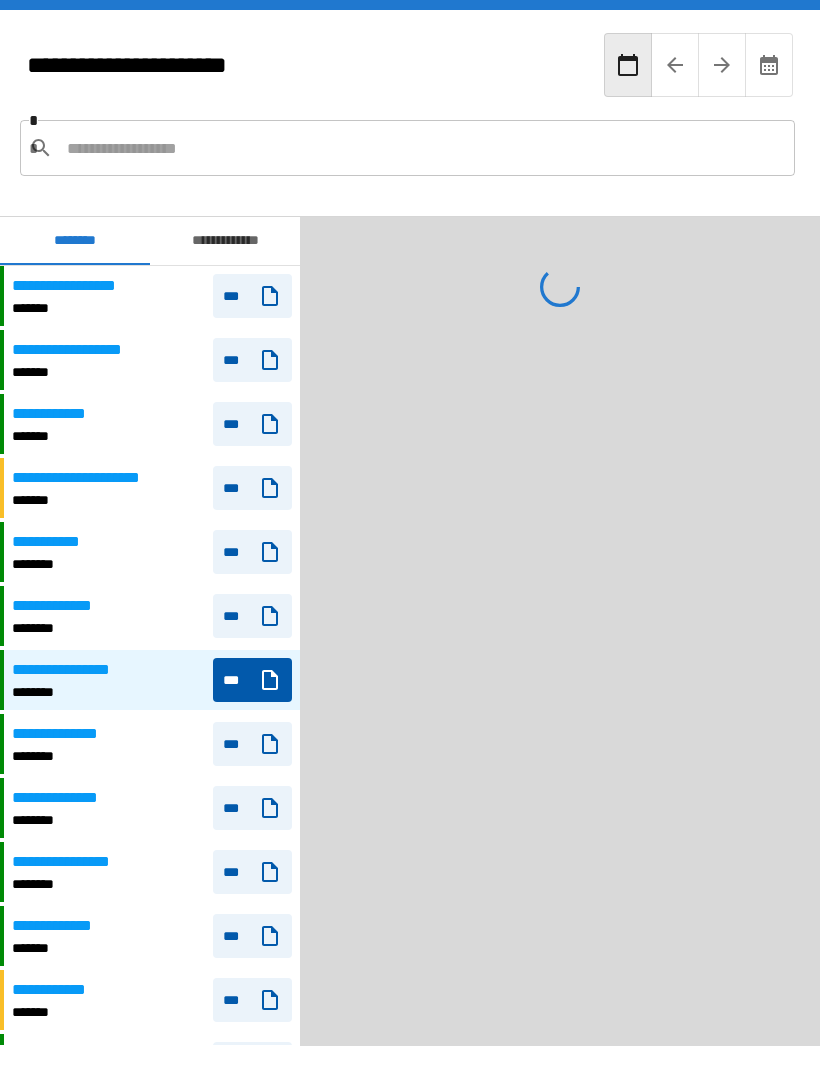 scroll, scrollTop: 0, scrollLeft: 0, axis: both 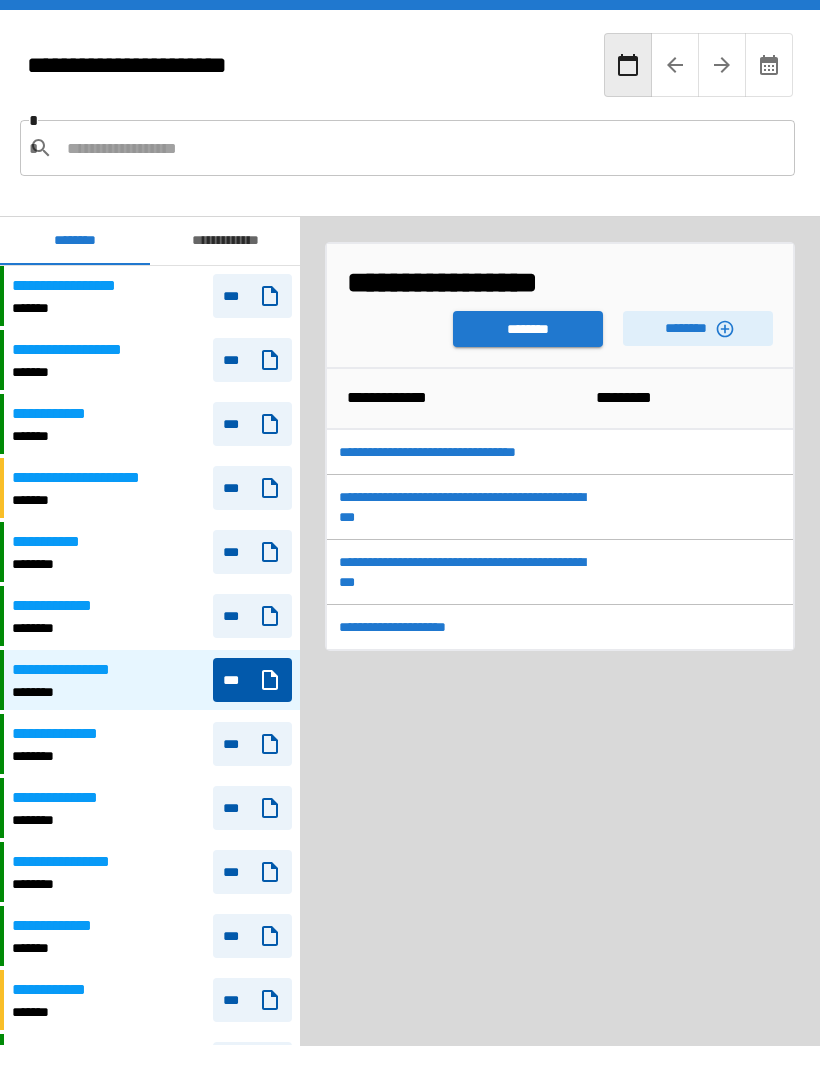 click on "********" at bounding box center (528, 329) 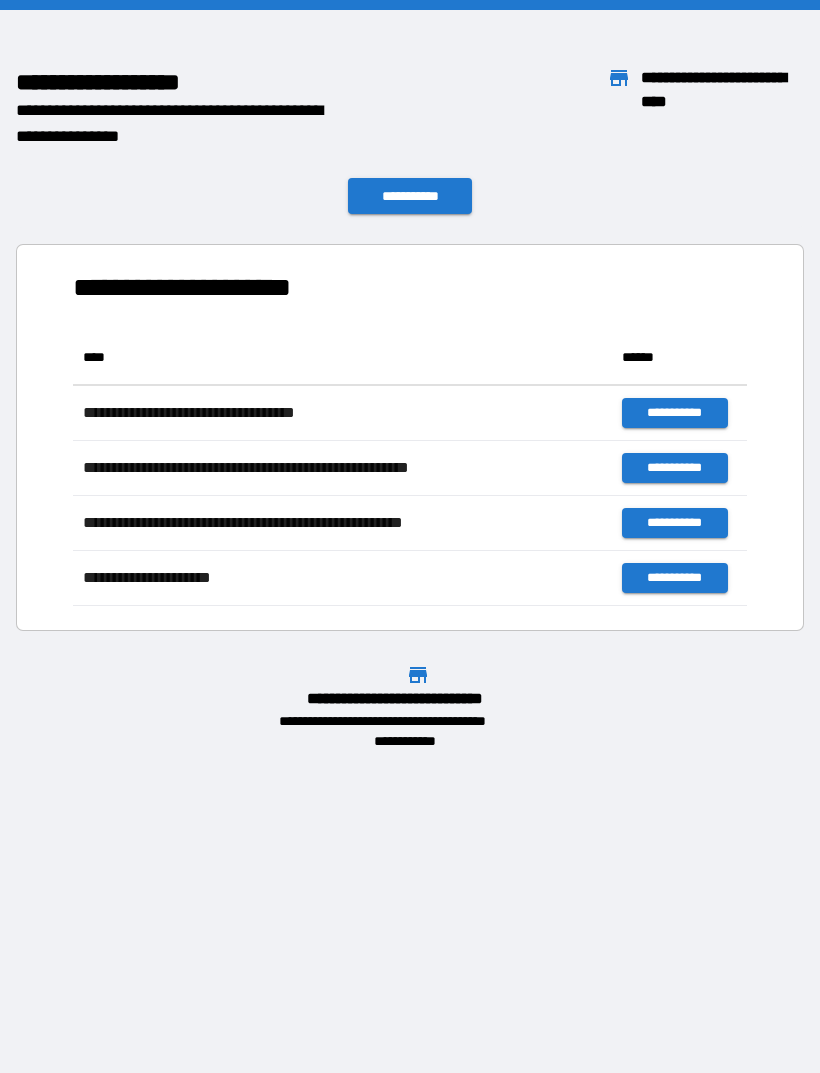 scroll, scrollTop: 1, scrollLeft: 1, axis: both 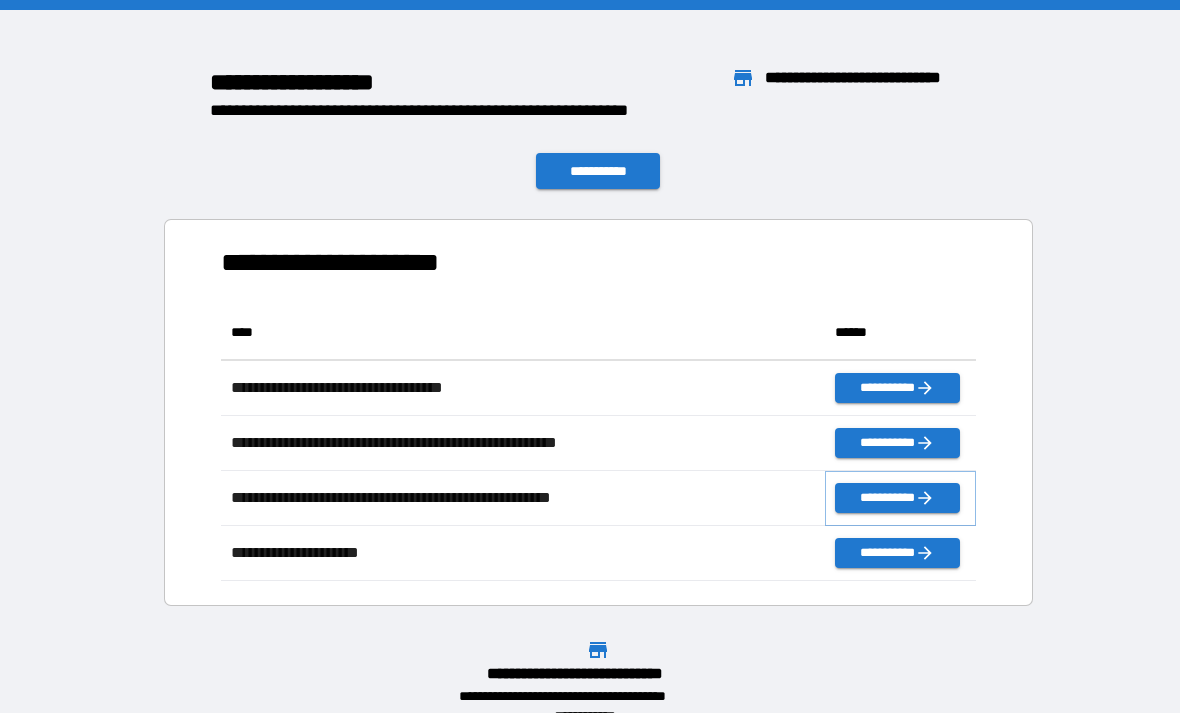 click on "**********" at bounding box center [897, 498] 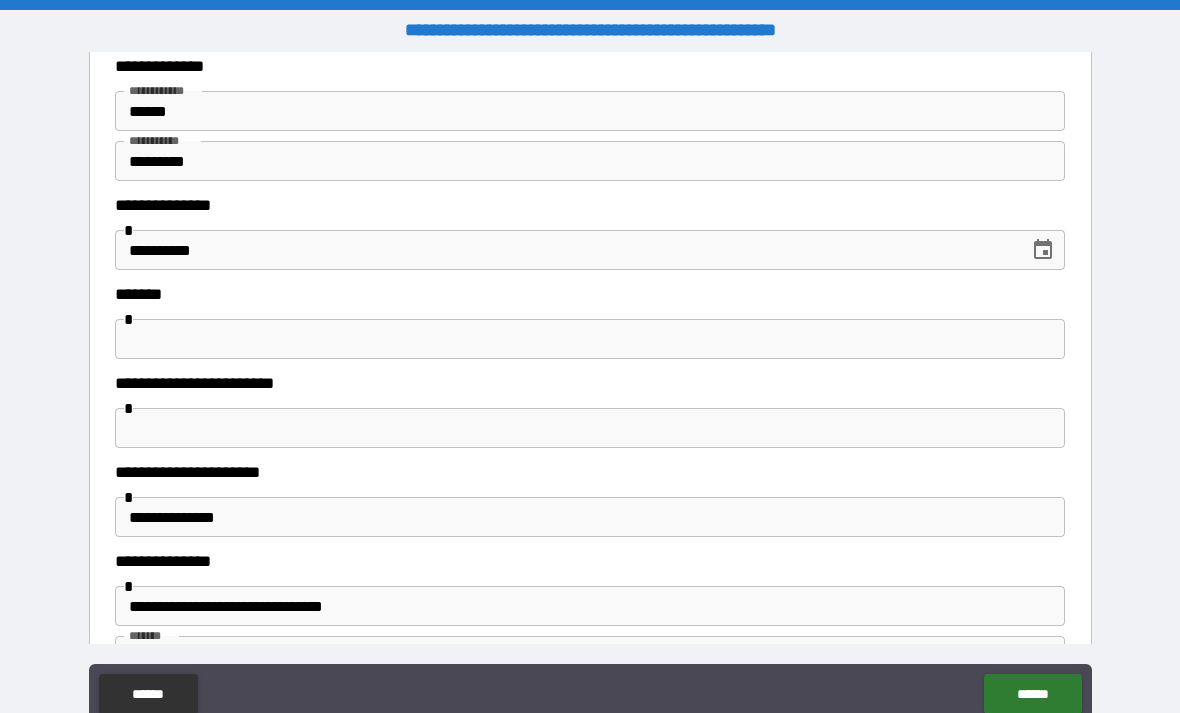scroll, scrollTop: 134, scrollLeft: 0, axis: vertical 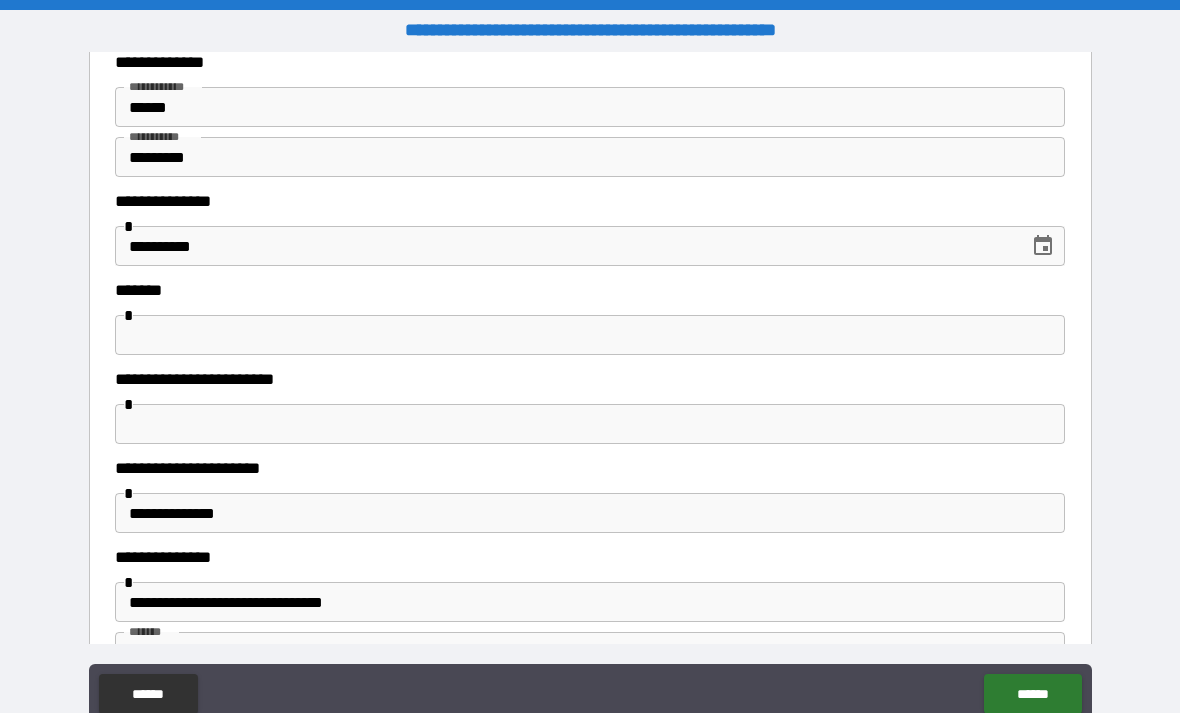 click at bounding box center [590, 335] 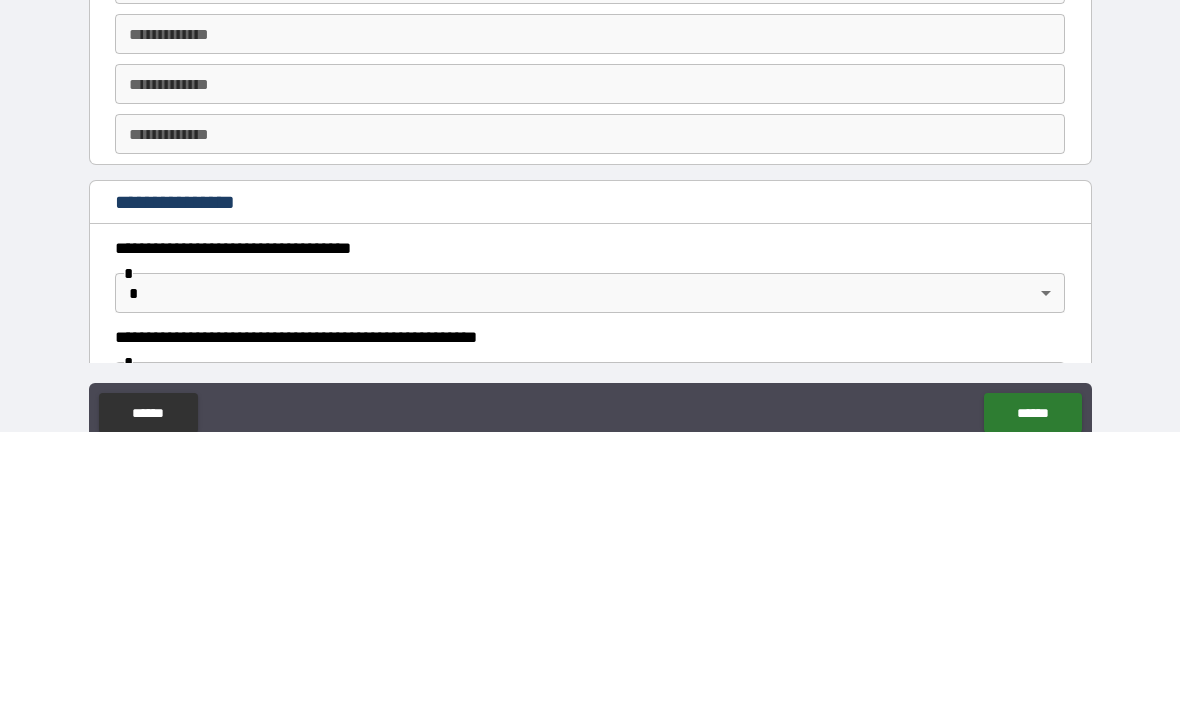 type on "******" 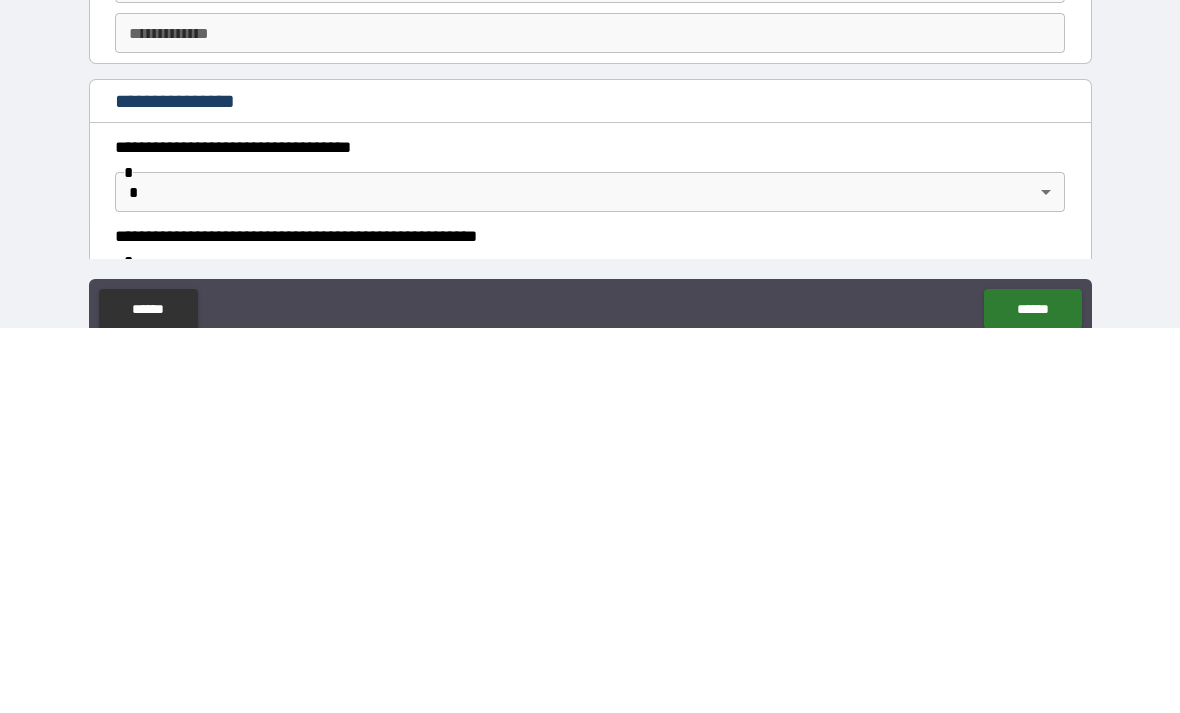 scroll, scrollTop: 64, scrollLeft: 0, axis: vertical 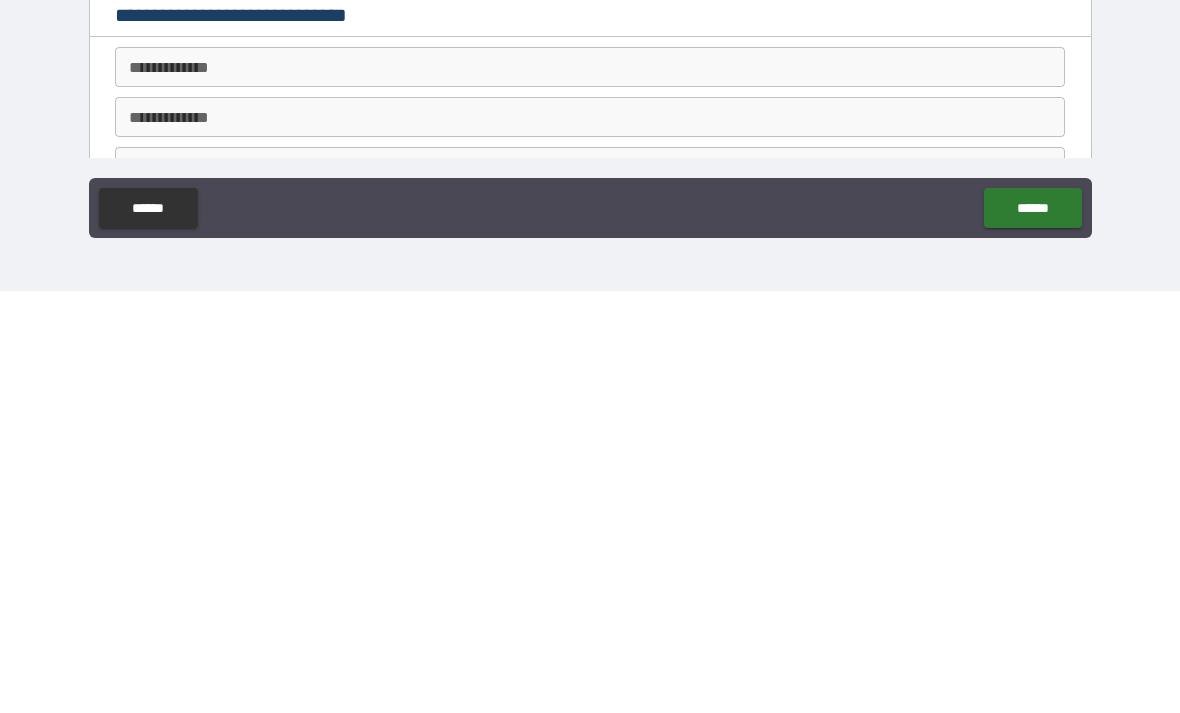click on "**********" at bounding box center [590, 489] 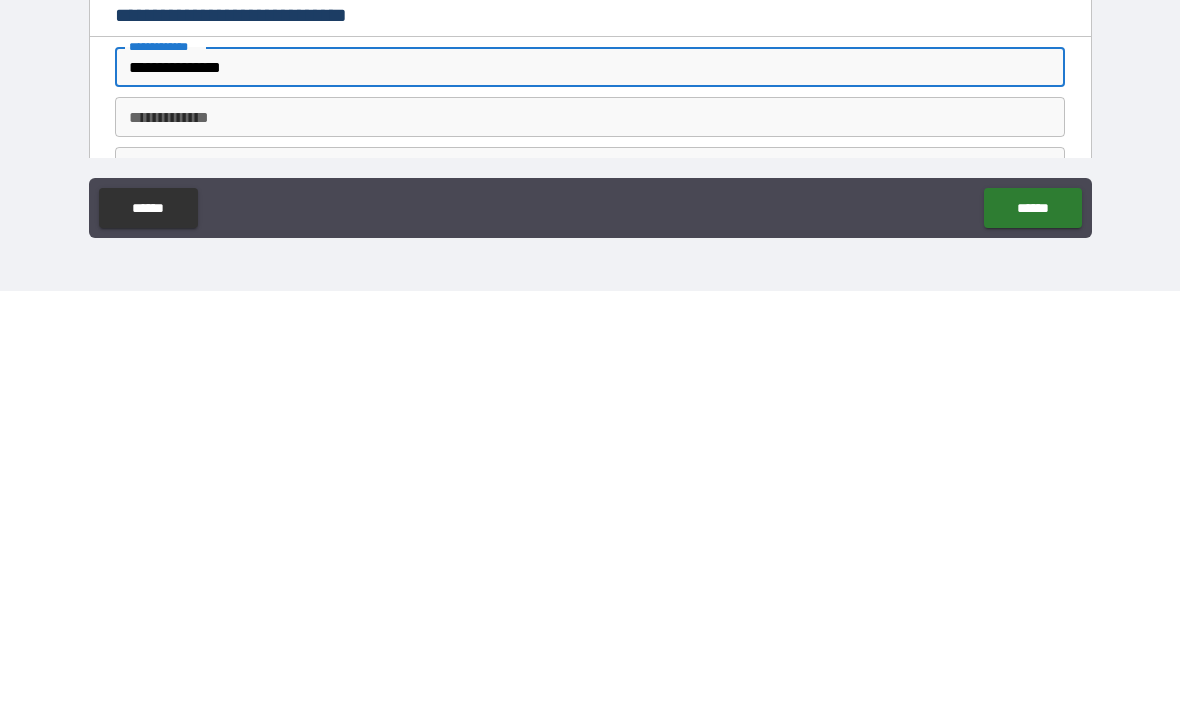 type on "**********" 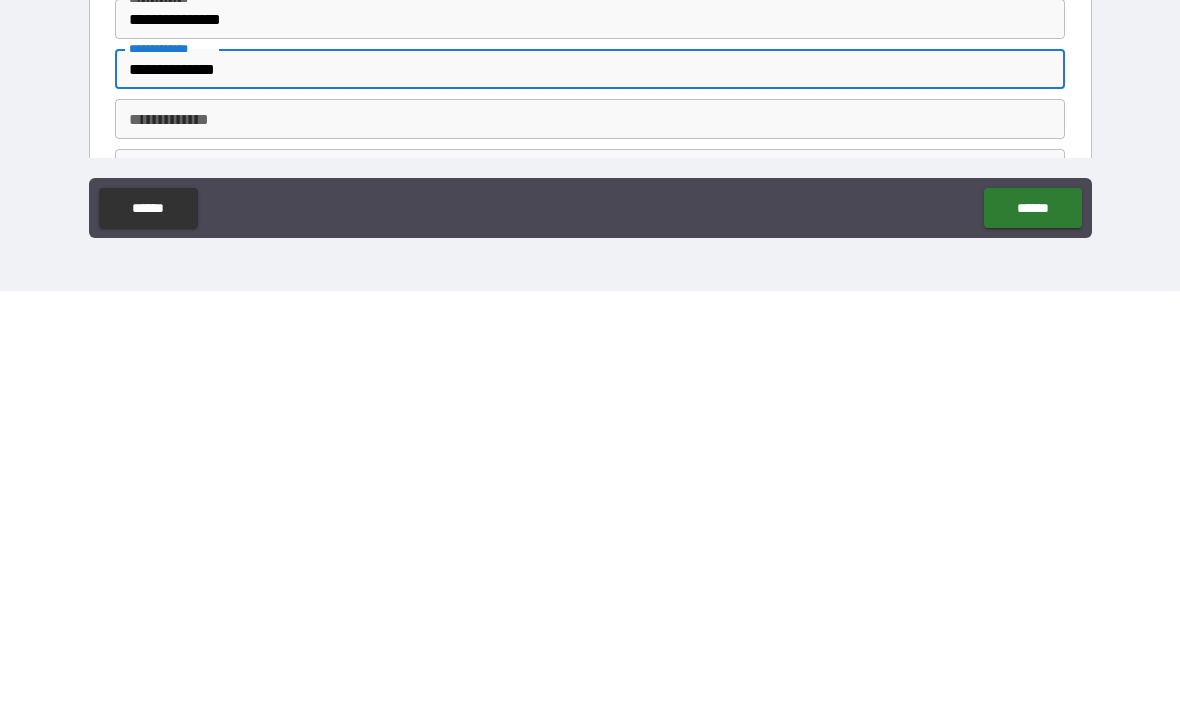 scroll, scrollTop: 610, scrollLeft: 0, axis: vertical 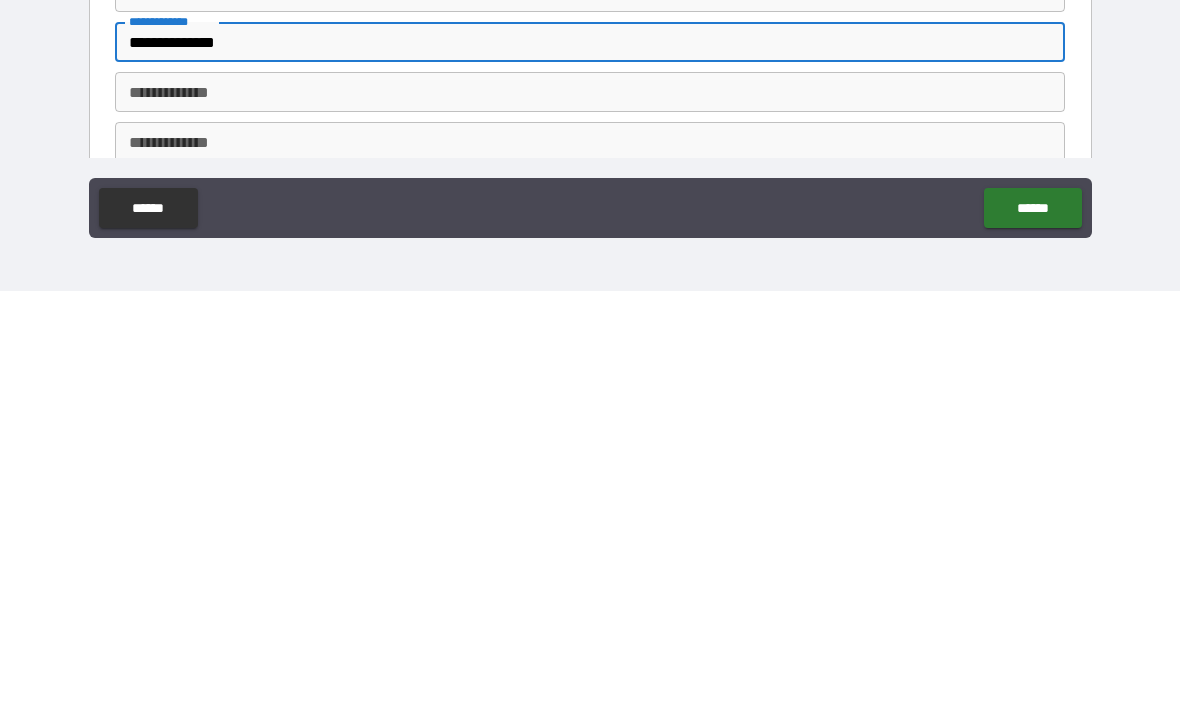 type on "**********" 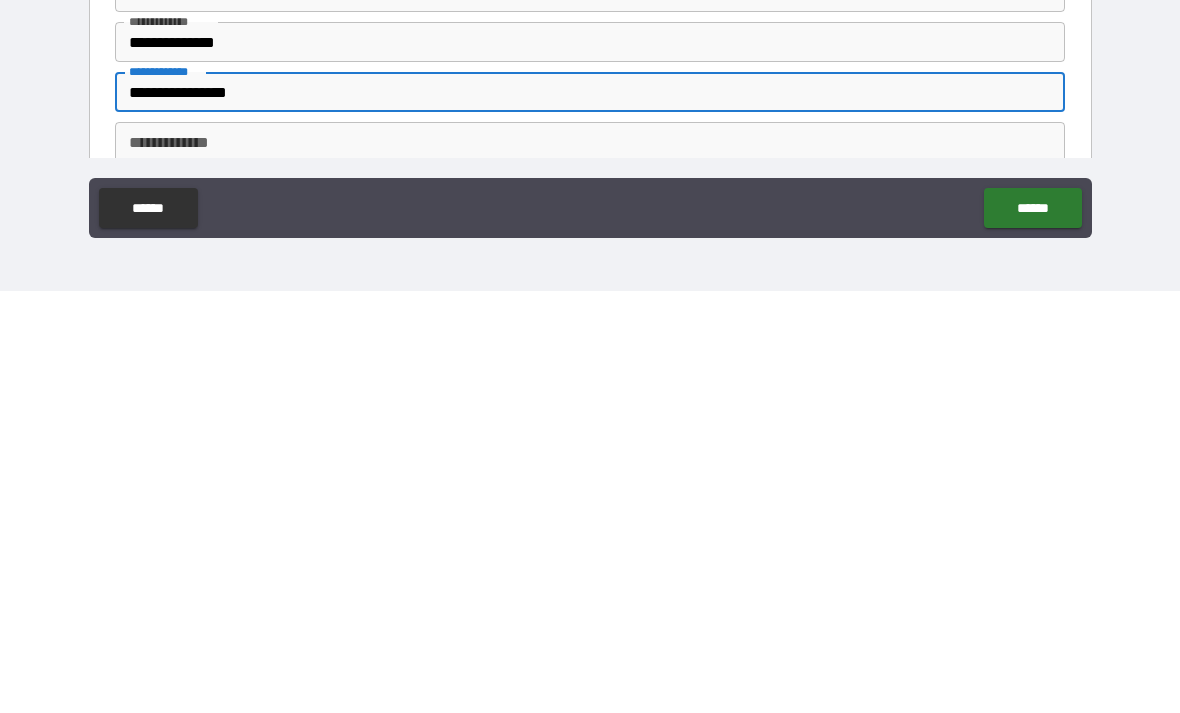 type on "**********" 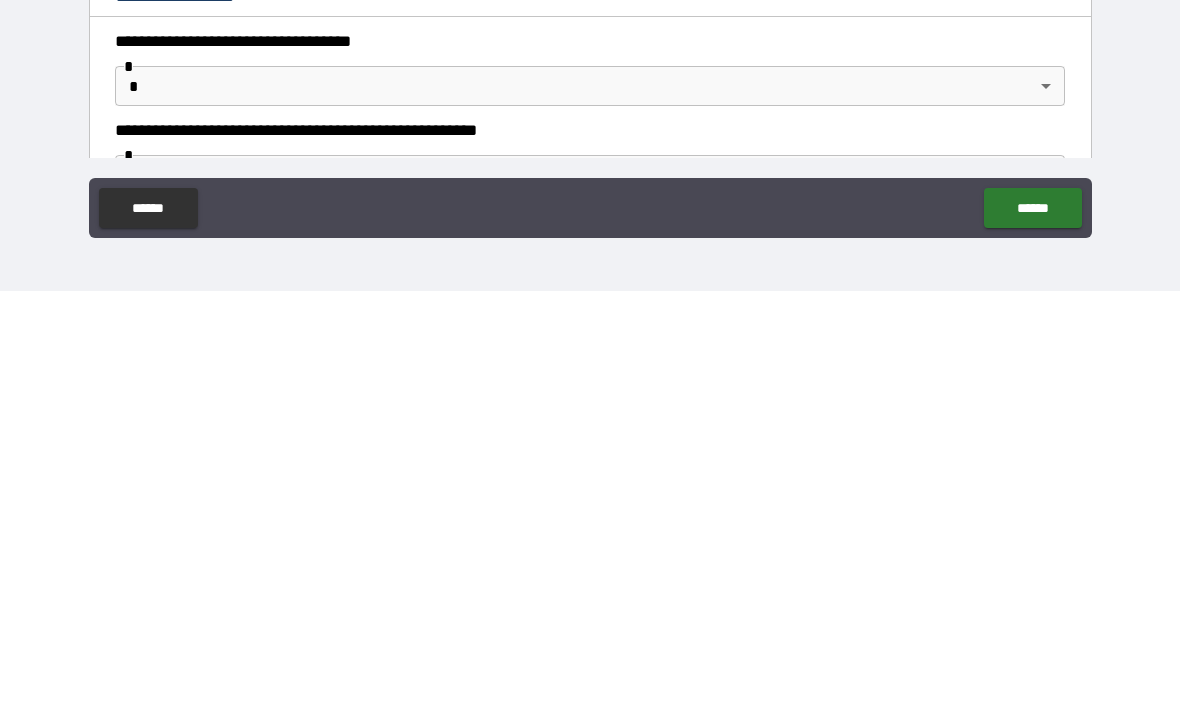 scroll, scrollTop: 816, scrollLeft: 0, axis: vertical 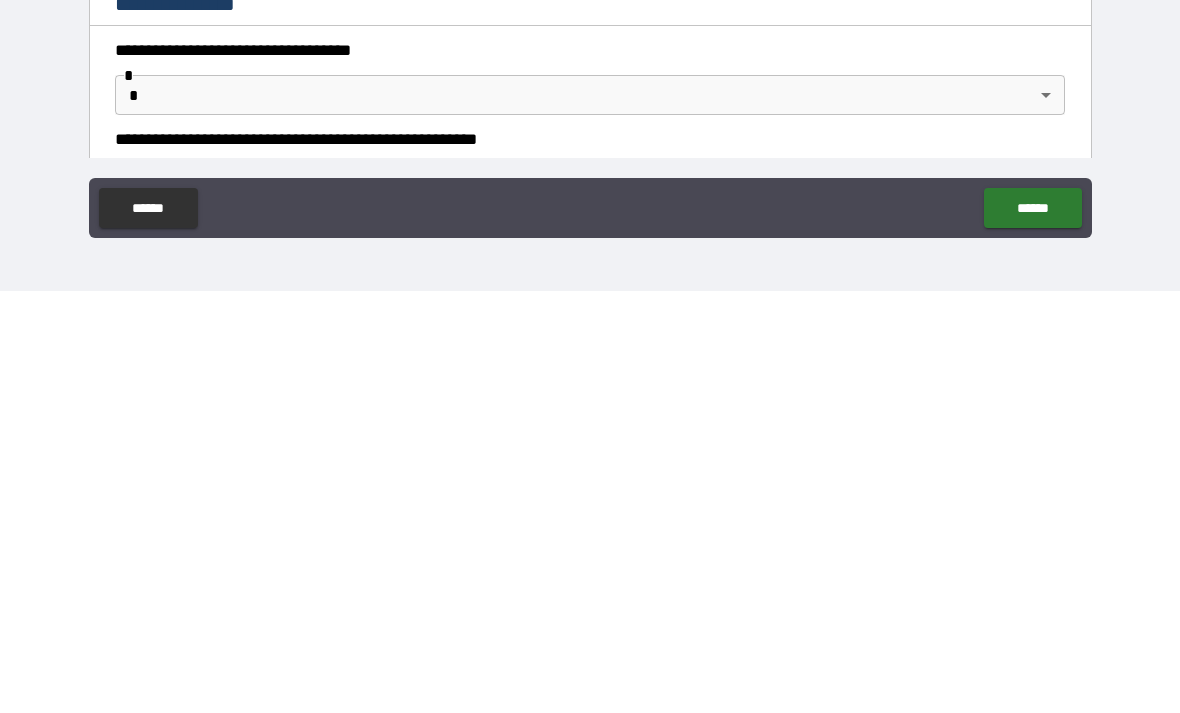 type on "**********" 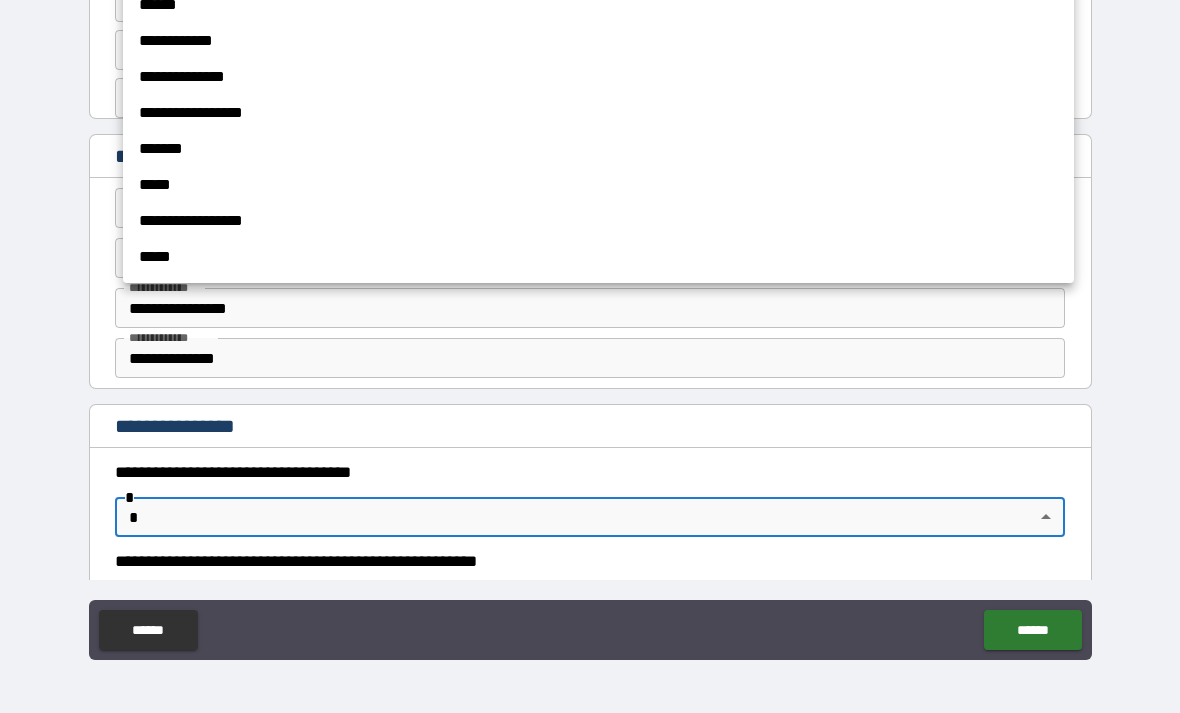 click on "*******" at bounding box center (598, 149) 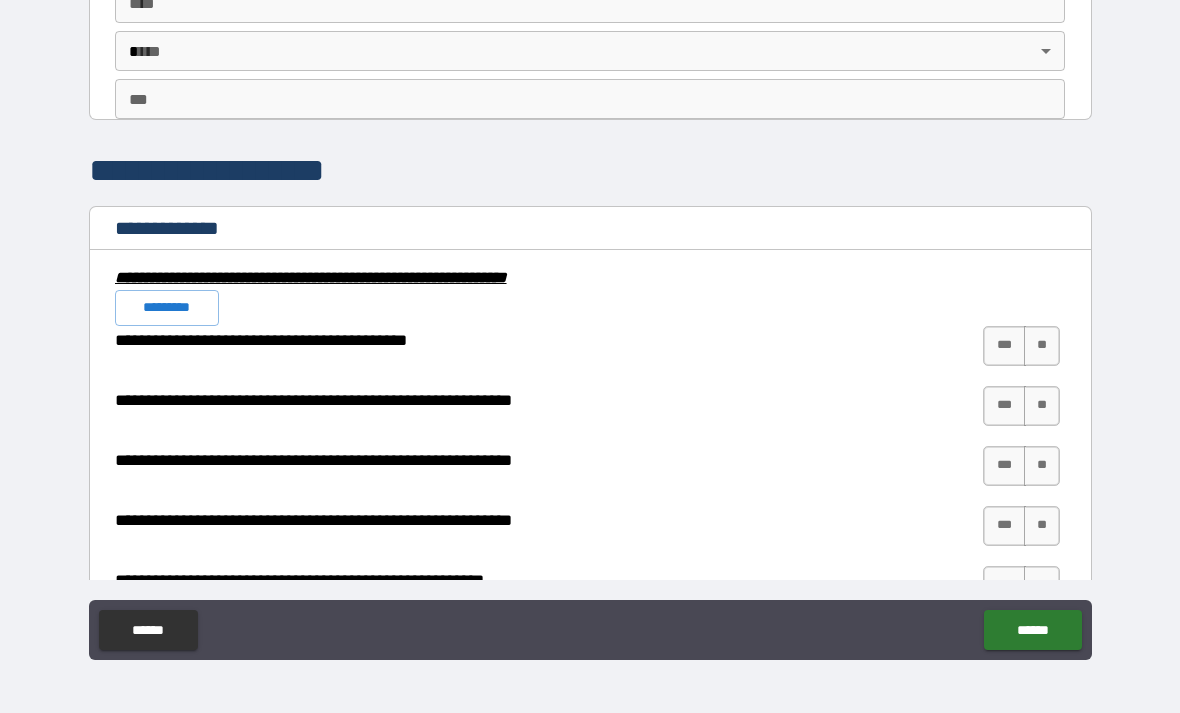 scroll, scrollTop: 1783, scrollLeft: 0, axis: vertical 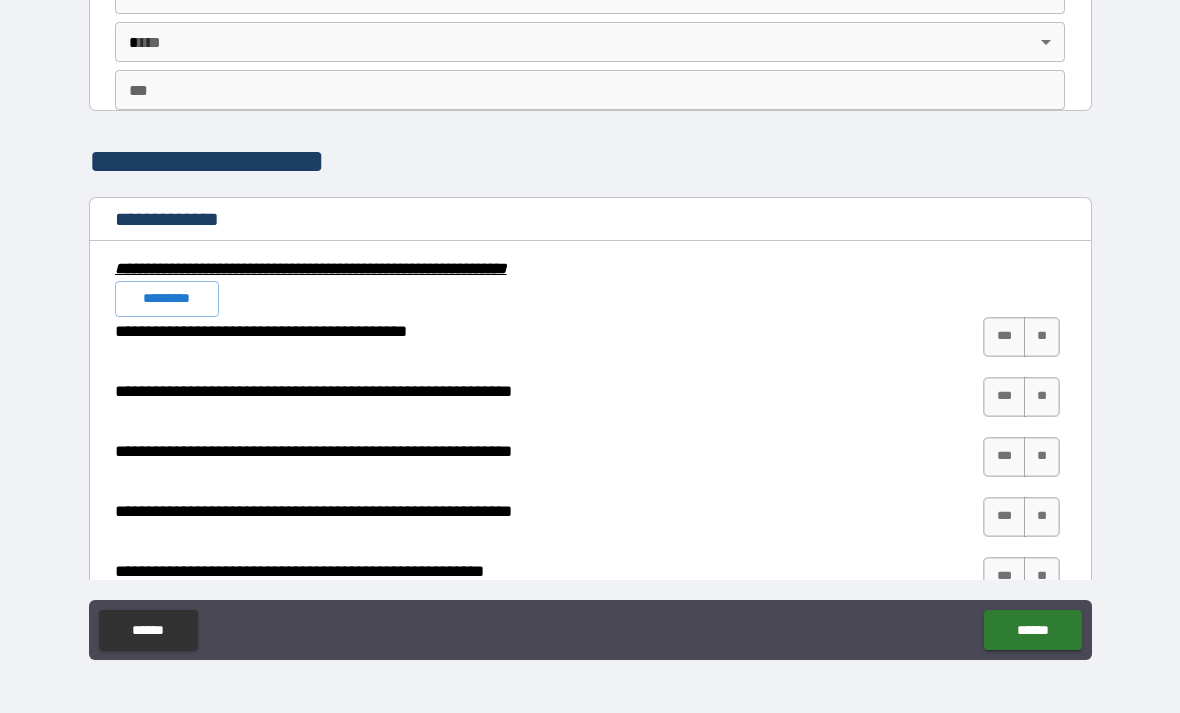 click on "**" at bounding box center (1042, 337) 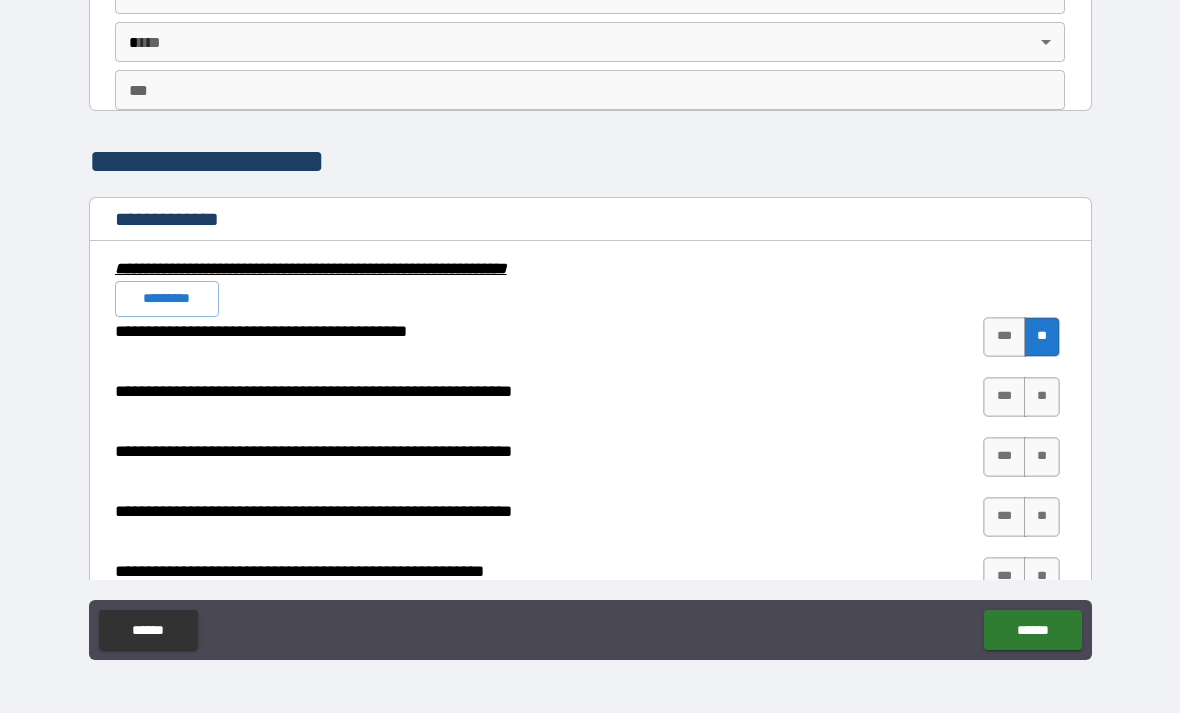 click on "**" at bounding box center [1042, 397] 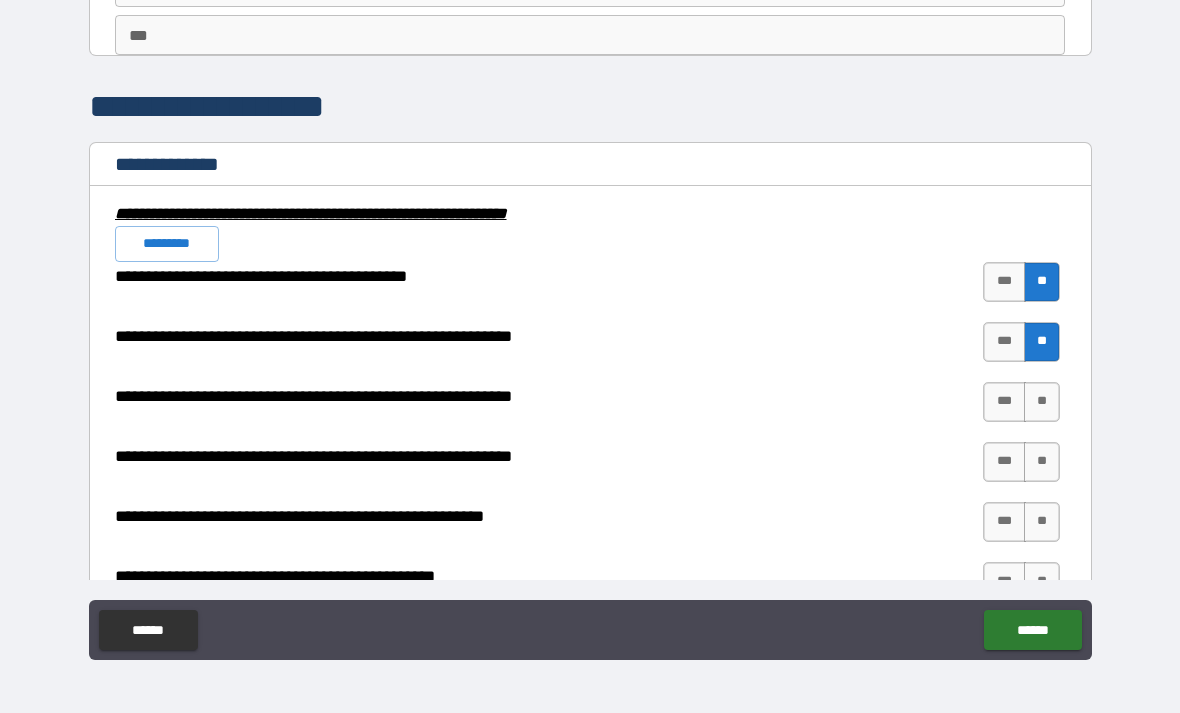 scroll, scrollTop: 1848, scrollLeft: 0, axis: vertical 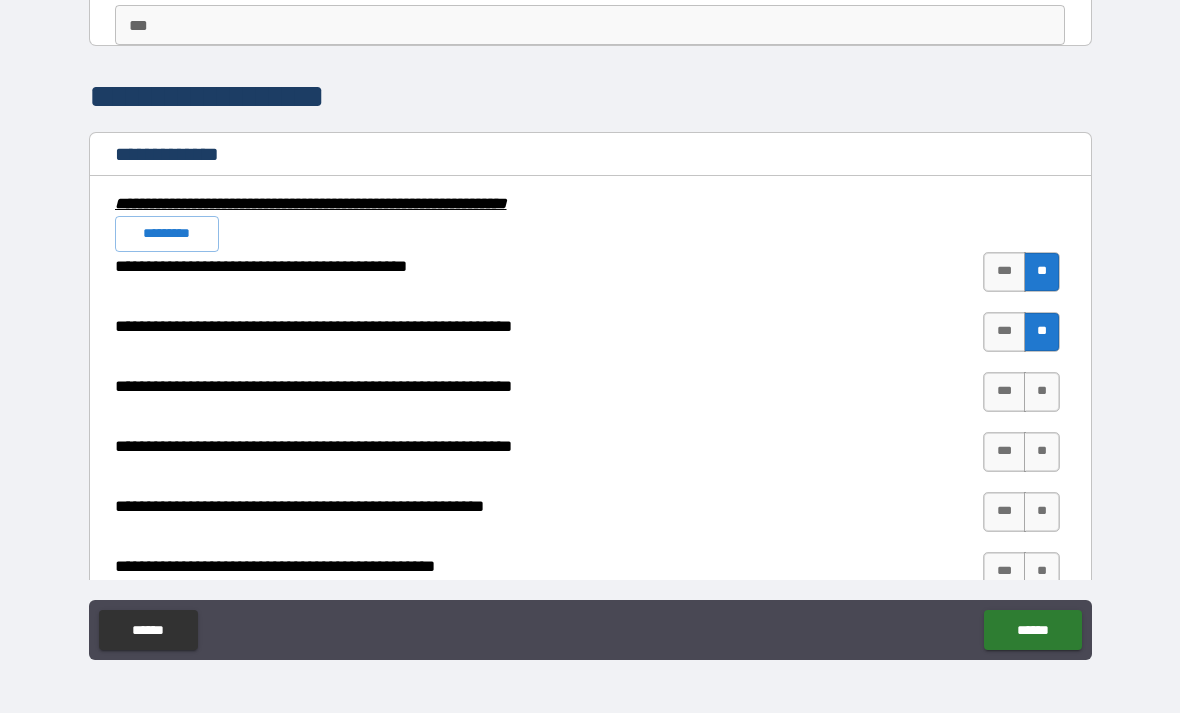 click on "**" at bounding box center [1042, 392] 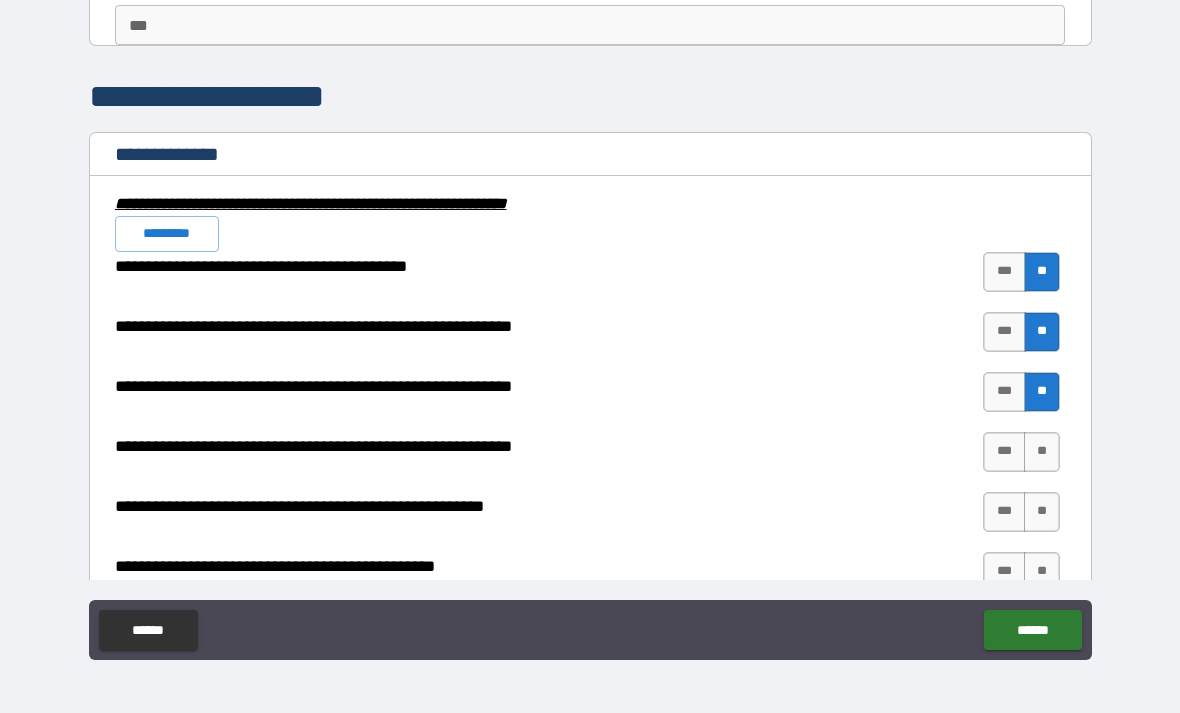 click on "**" at bounding box center [1042, 452] 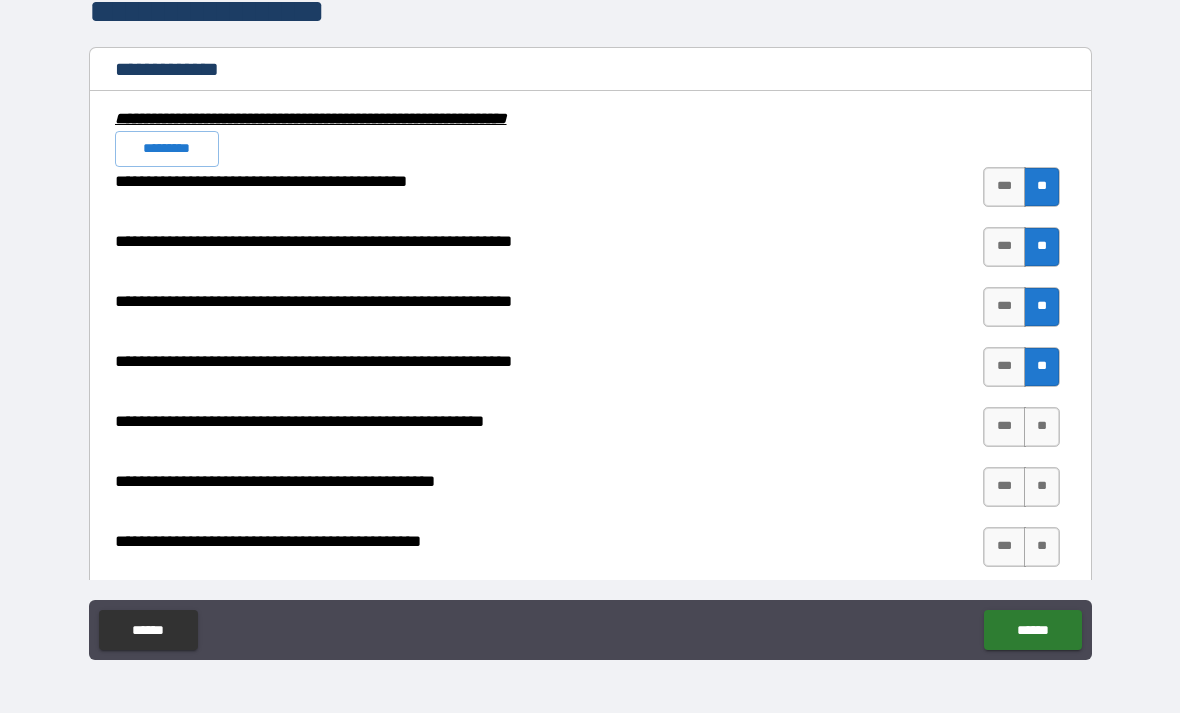 scroll, scrollTop: 1934, scrollLeft: 0, axis: vertical 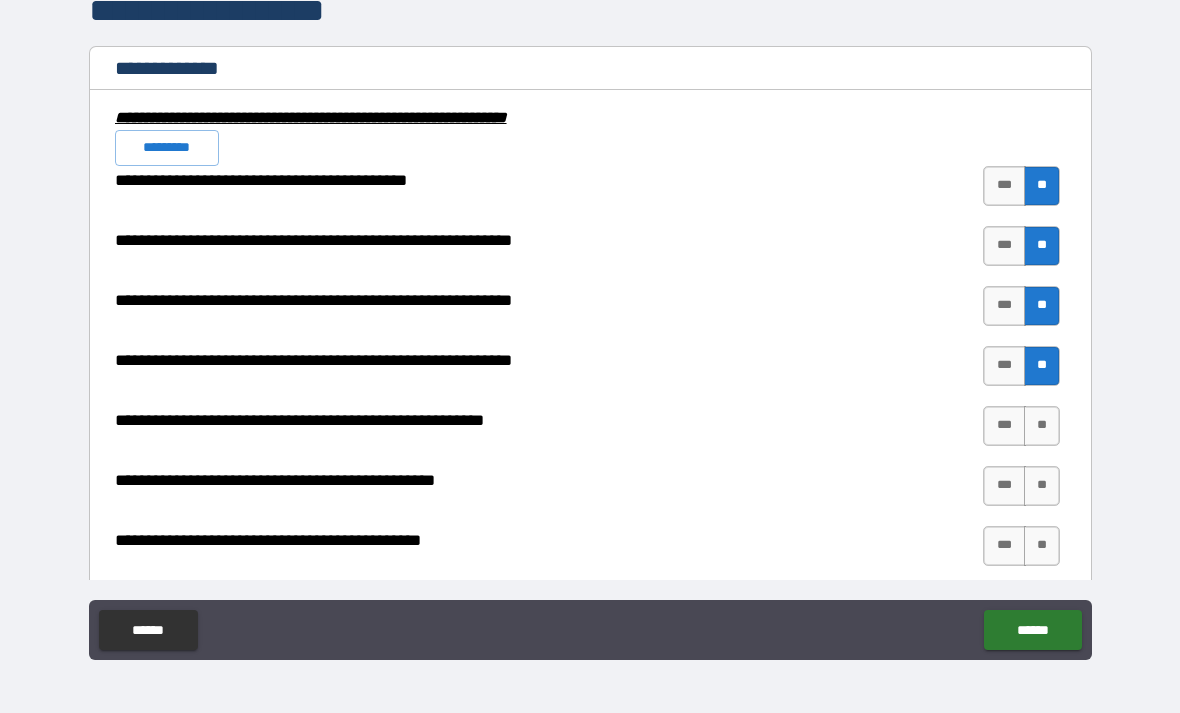click on "**" at bounding box center [1042, 426] 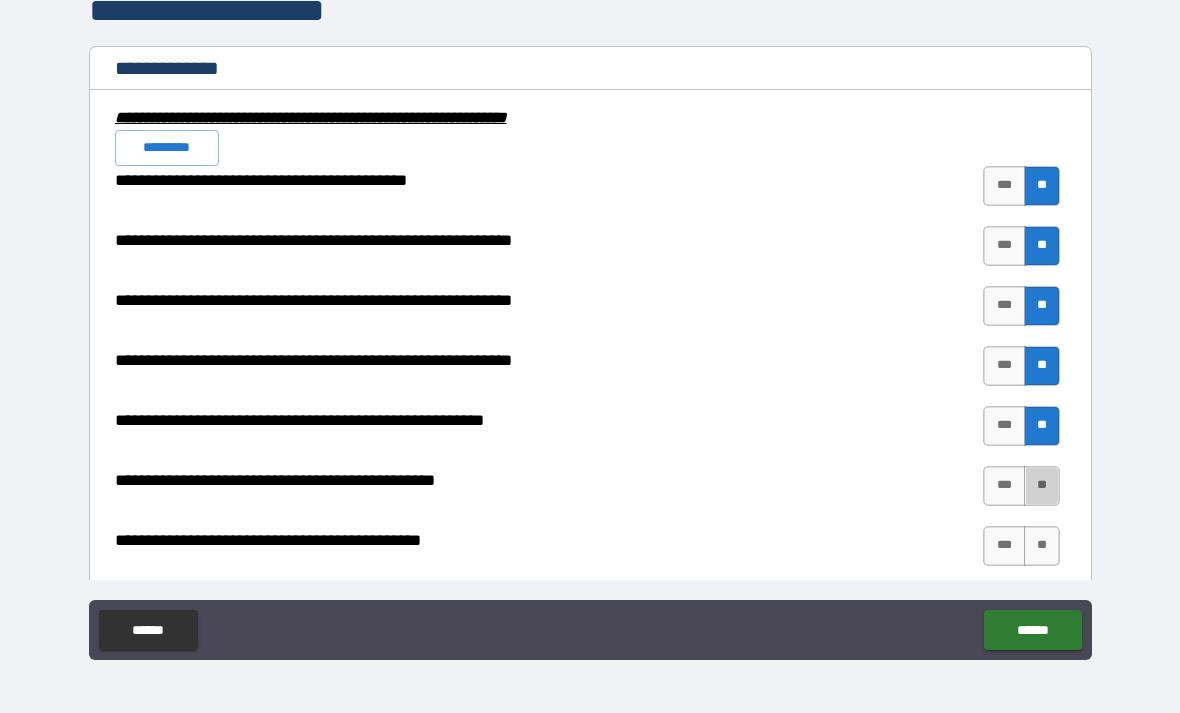 click on "**" at bounding box center [1042, 486] 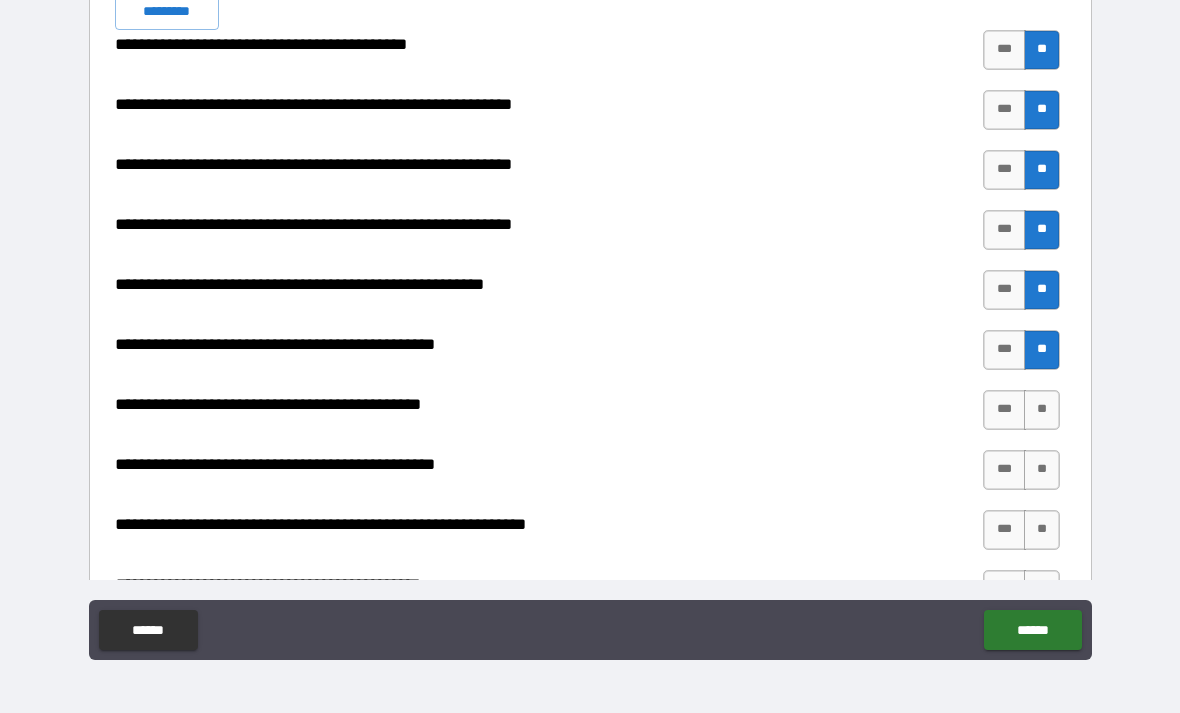scroll, scrollTop: 2081, scrollLeft: 0, axis: vertical 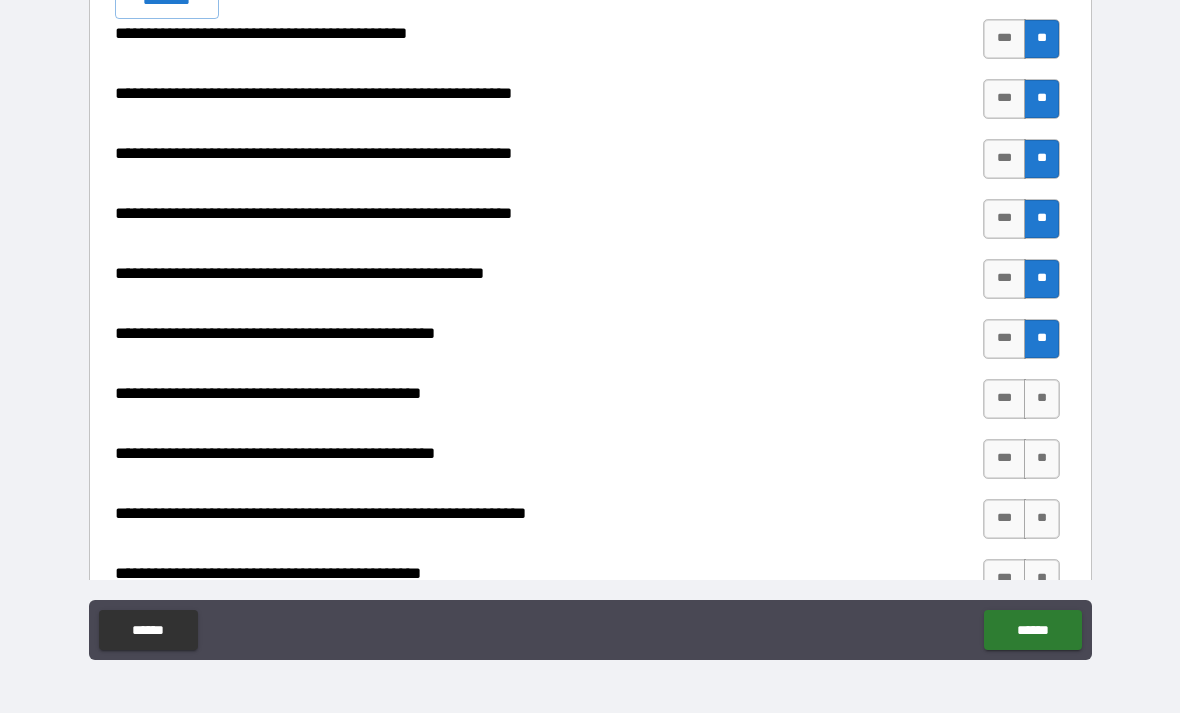 click on "**" at bounding box center [1042, 399] 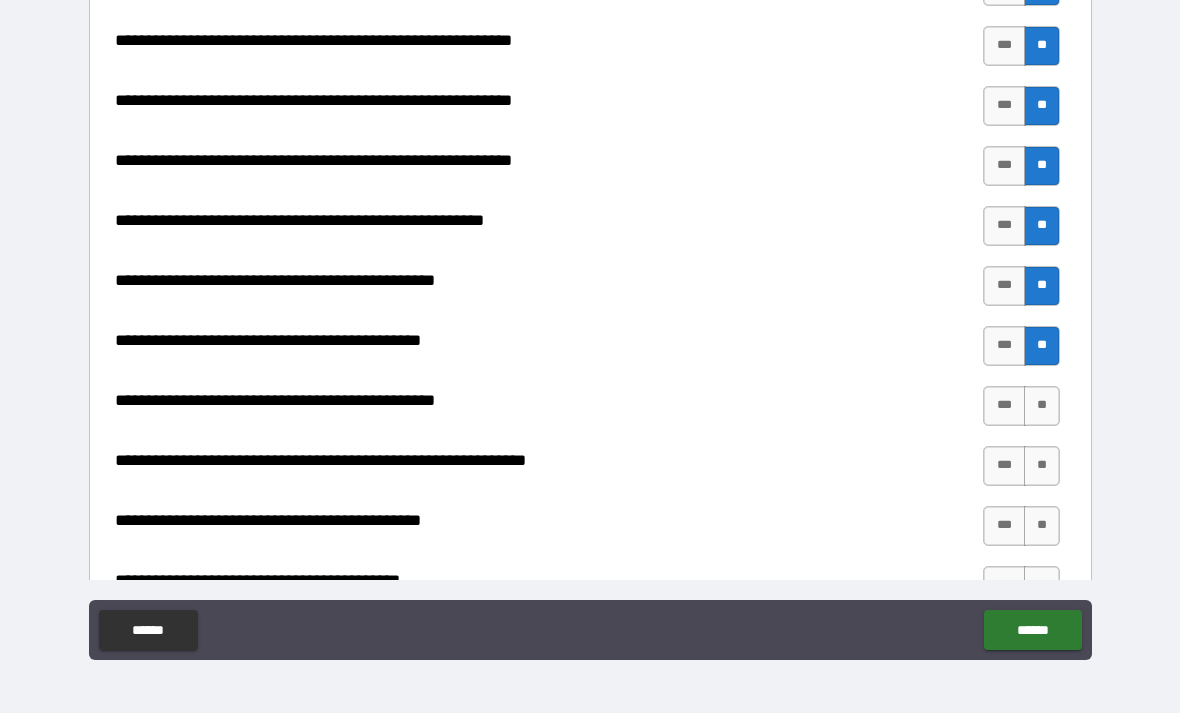 scroll, scrollTop: 2140, scrollLeft: 0, axis: vertical 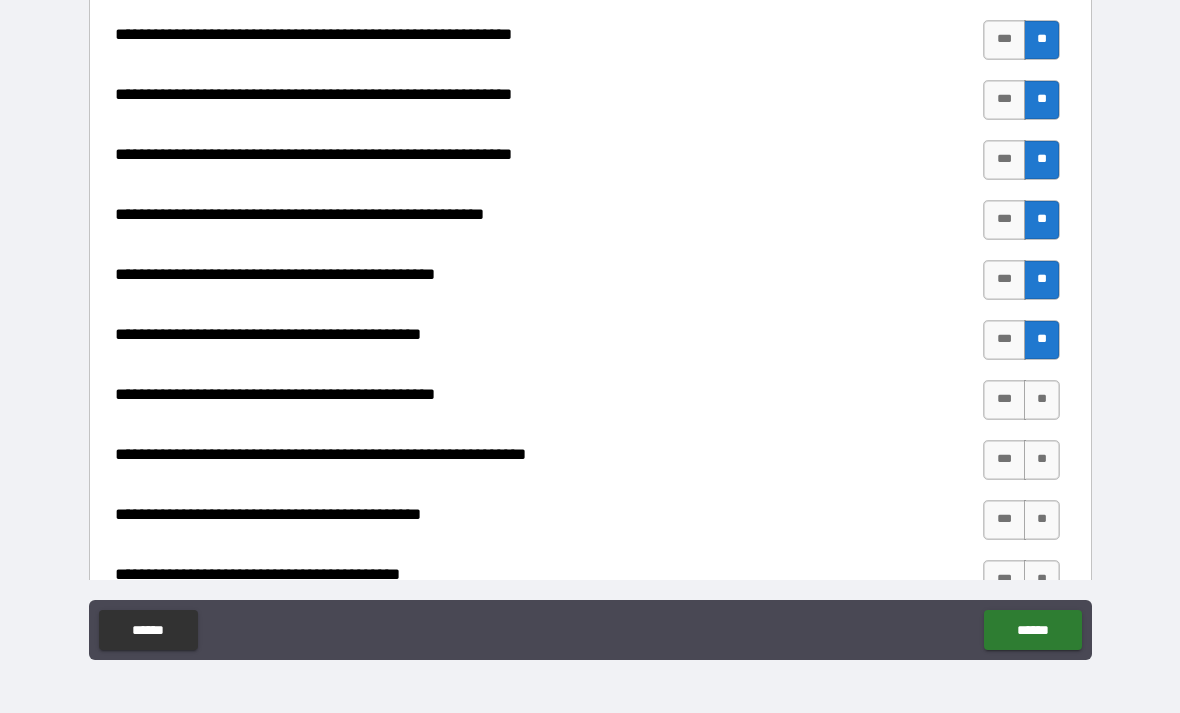 click on "***" at bounding box center (1004, 400) 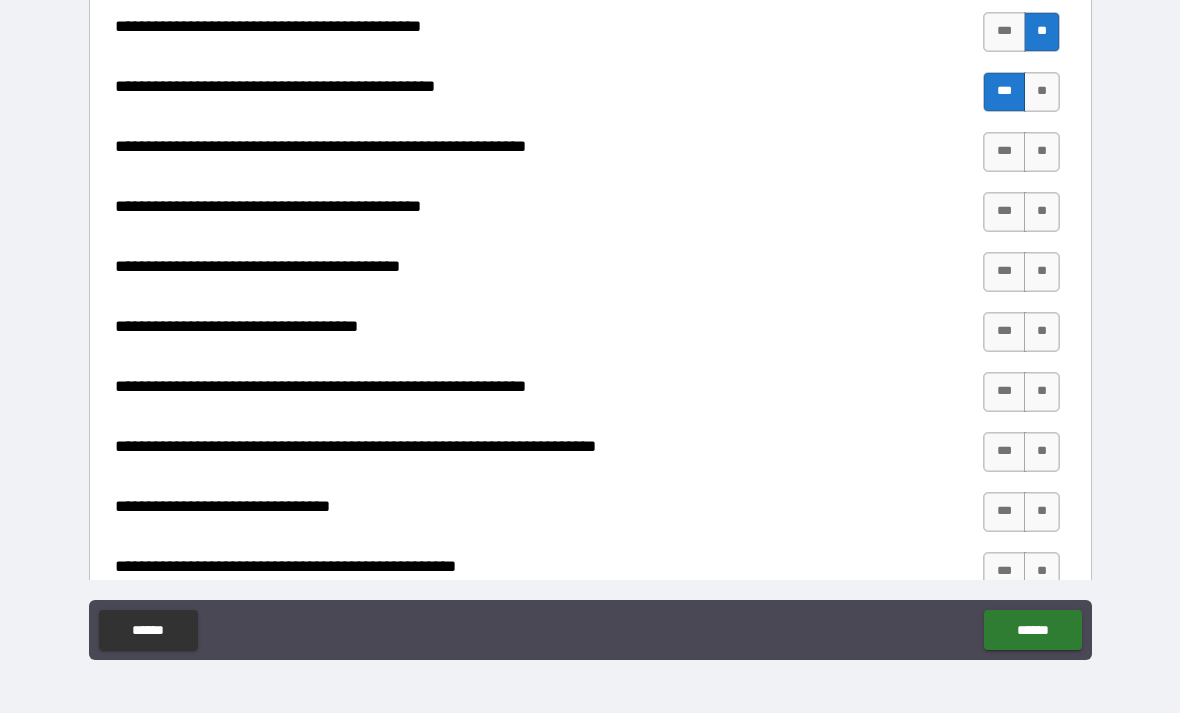 scroll, scrollTop: 2449, scrollLeft: 0, axis: vertical 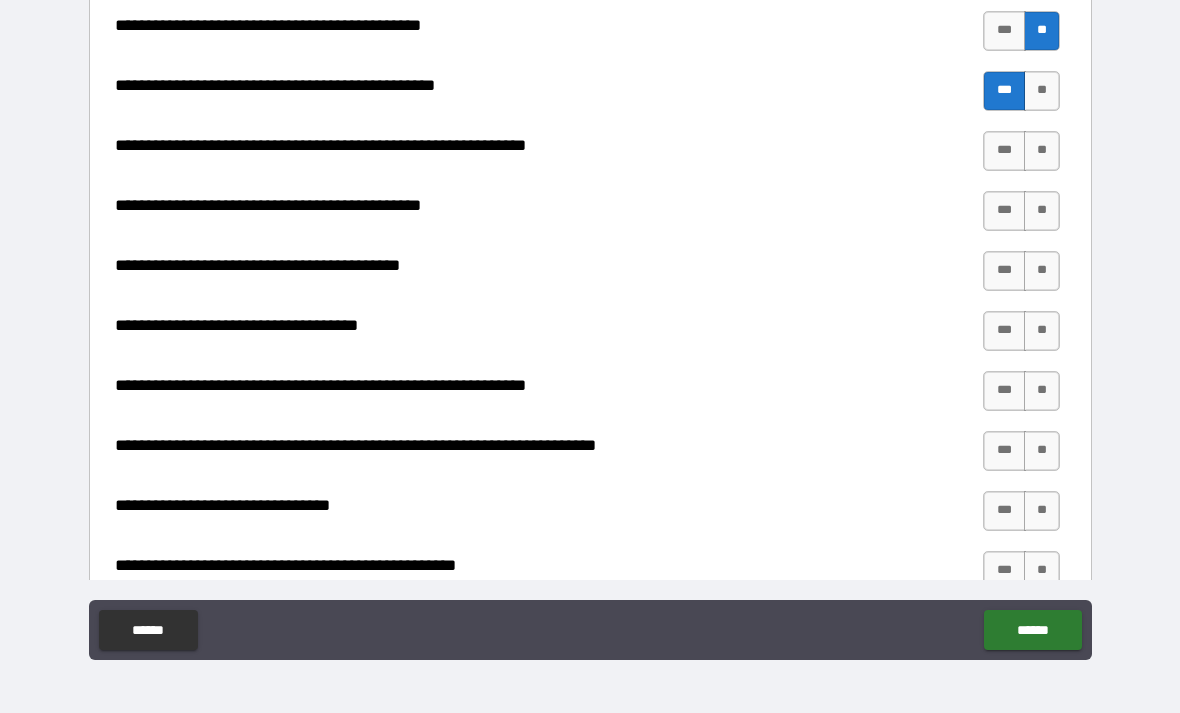 click on "***" at bounding box center [1004, 151] 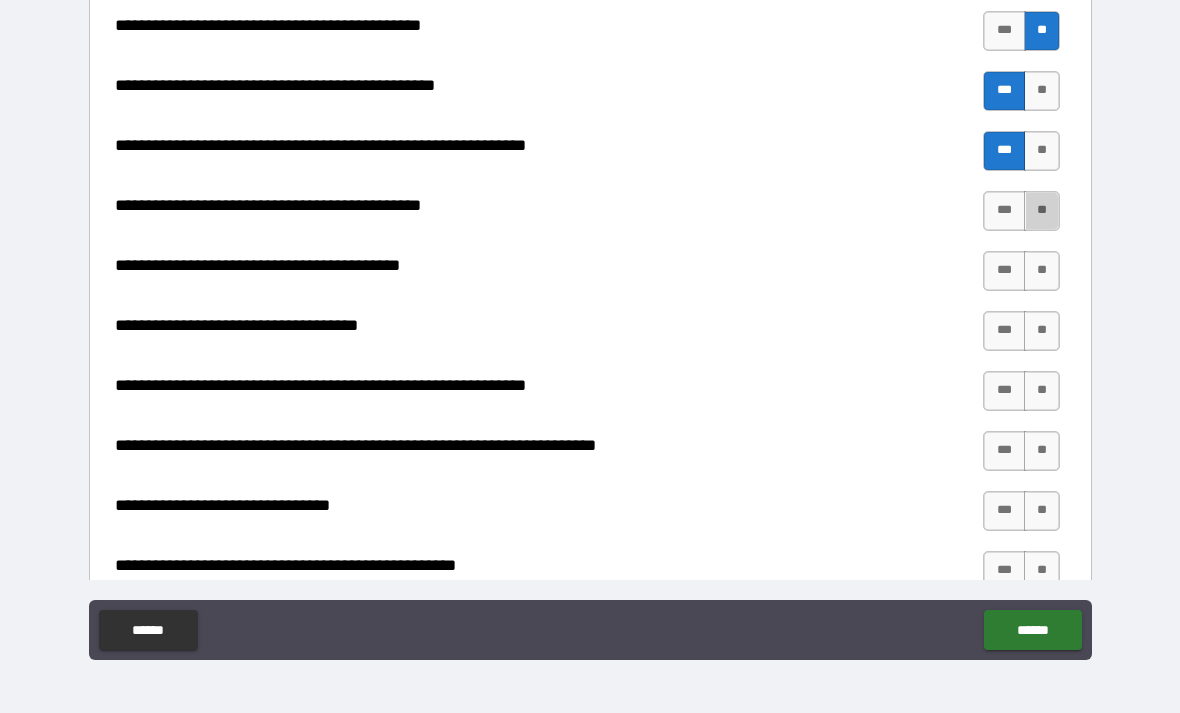click on "**" at bounding box center (1042, 211) 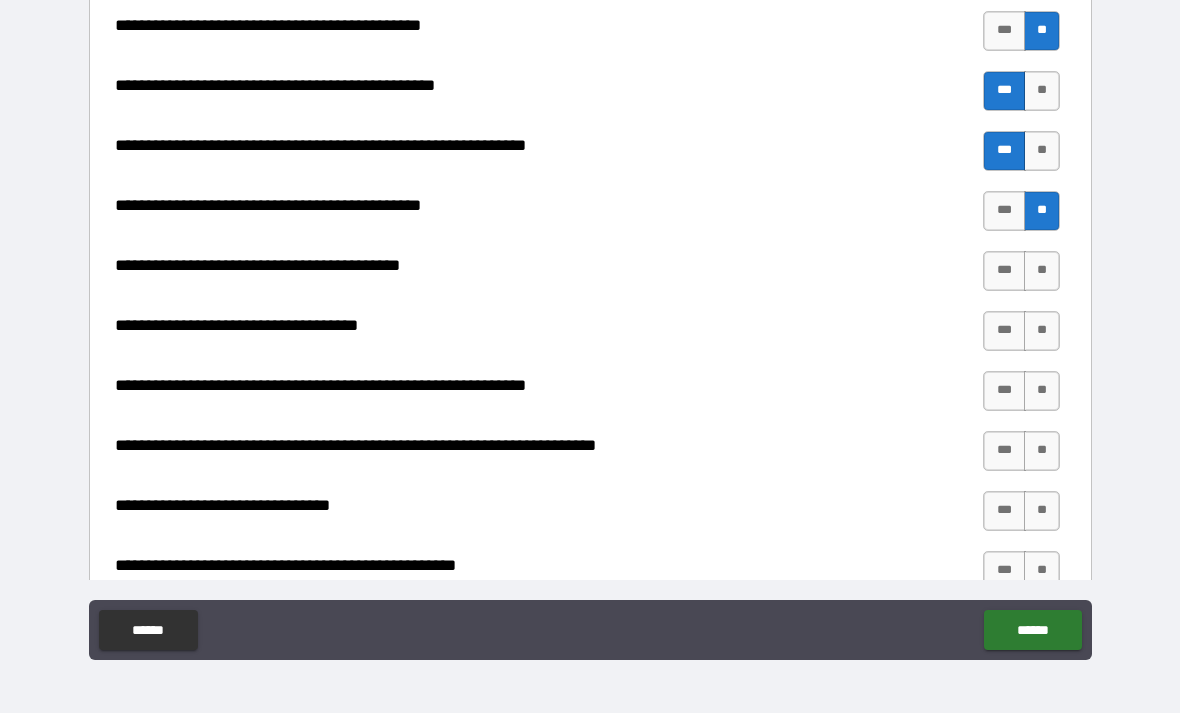 click on "**" at bounding box center (1042, 271) 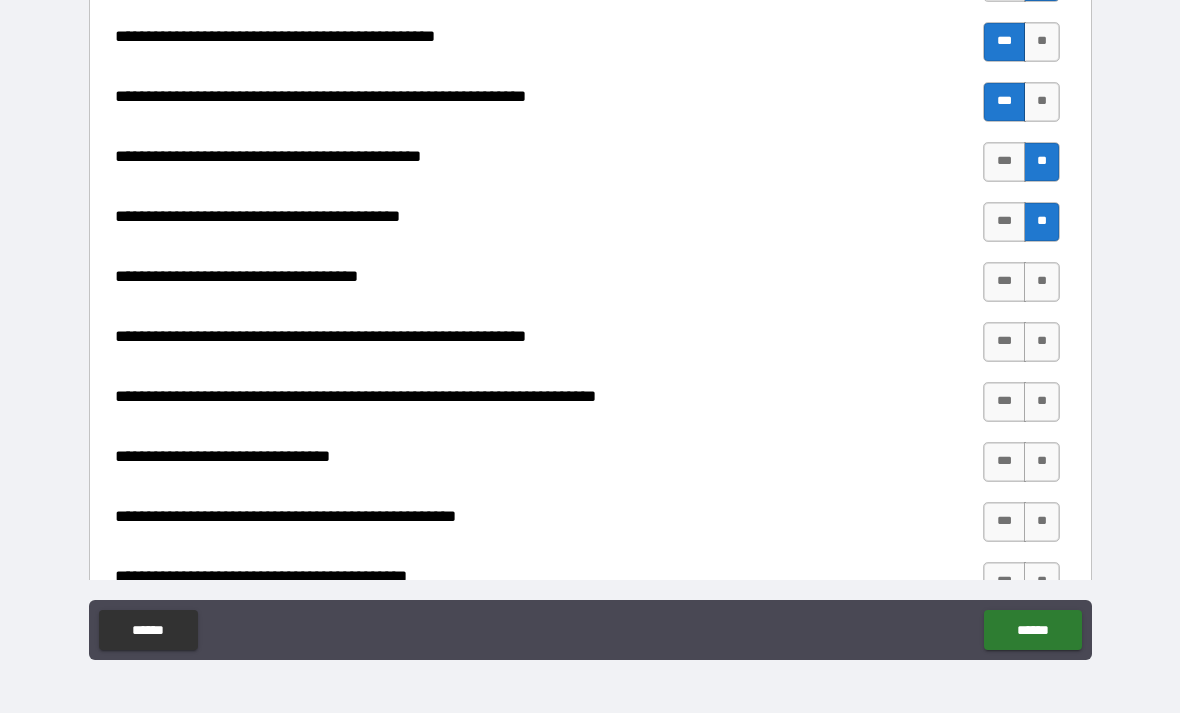 scroll, scrollTop: 2502, scrollLeft: 0, axis: vertical 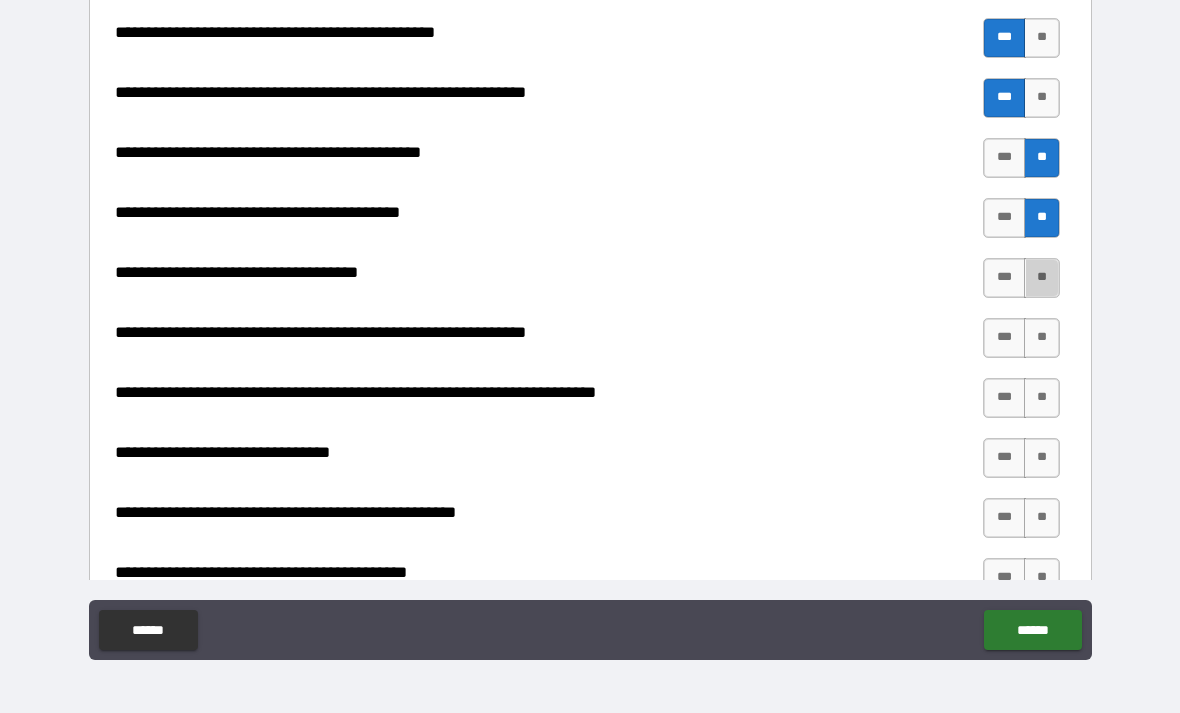 click on "**" at bounding box center [1042, 278] 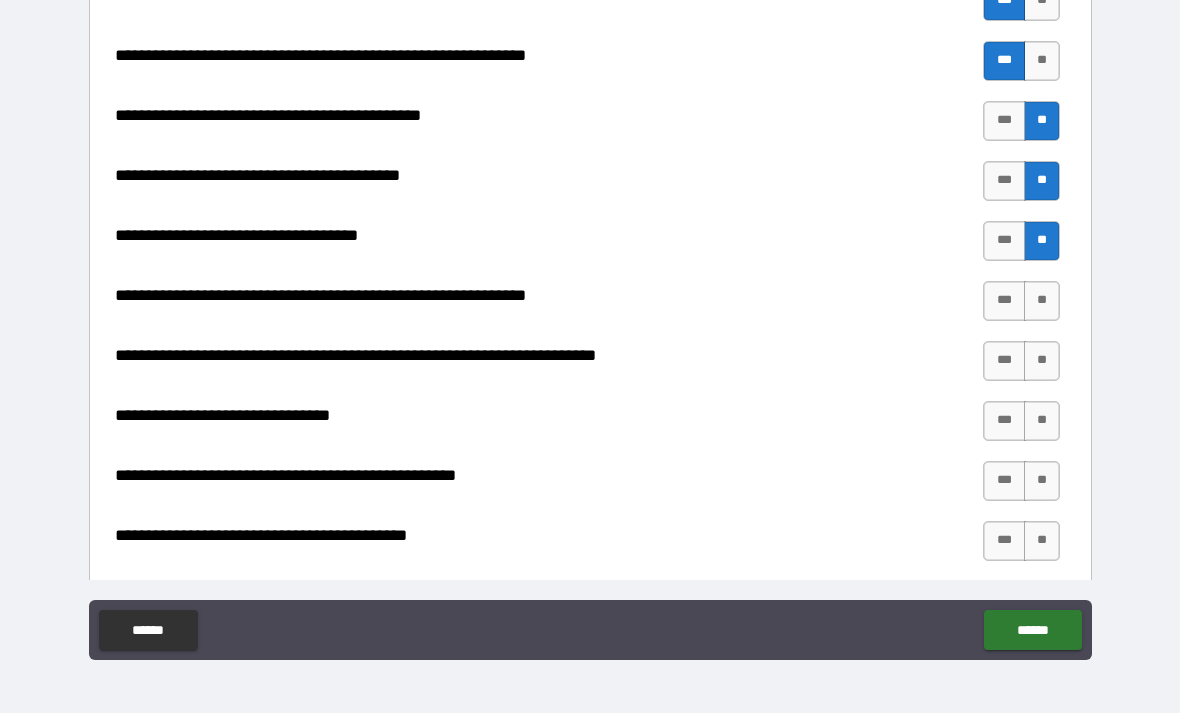 scroll, scrollTop: 2541, scrollLeft: 0, axis: vertical 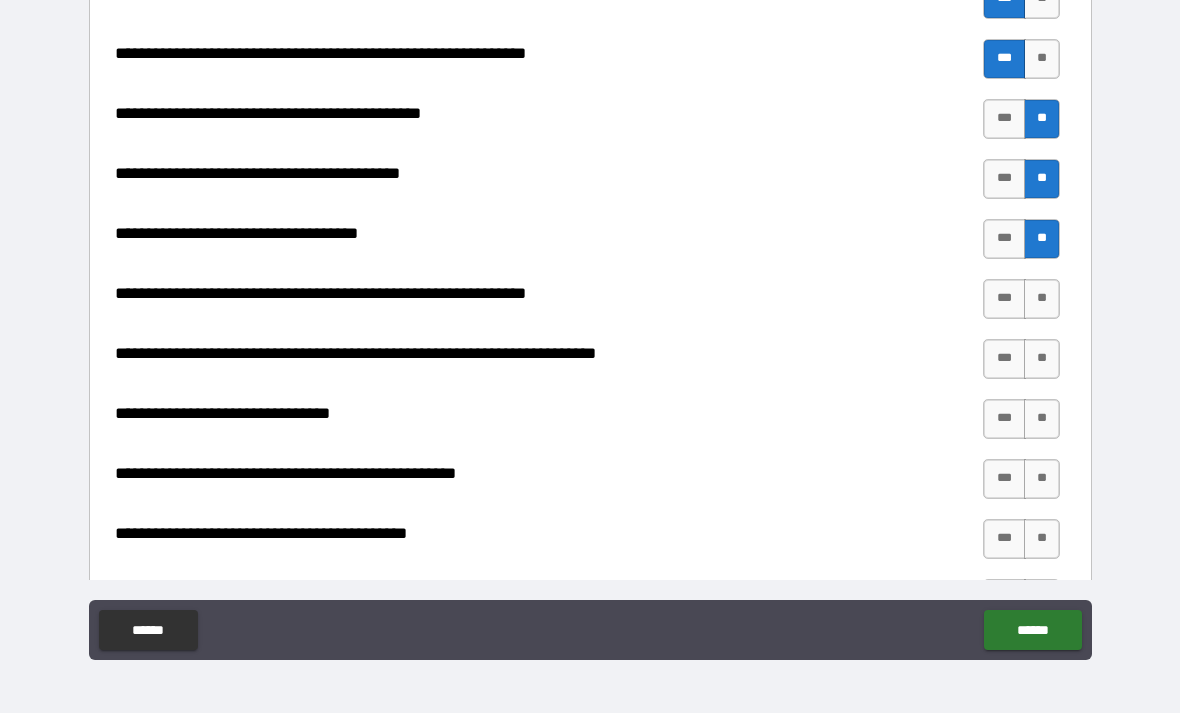 click on "**" at bounding box center [1042, 299] 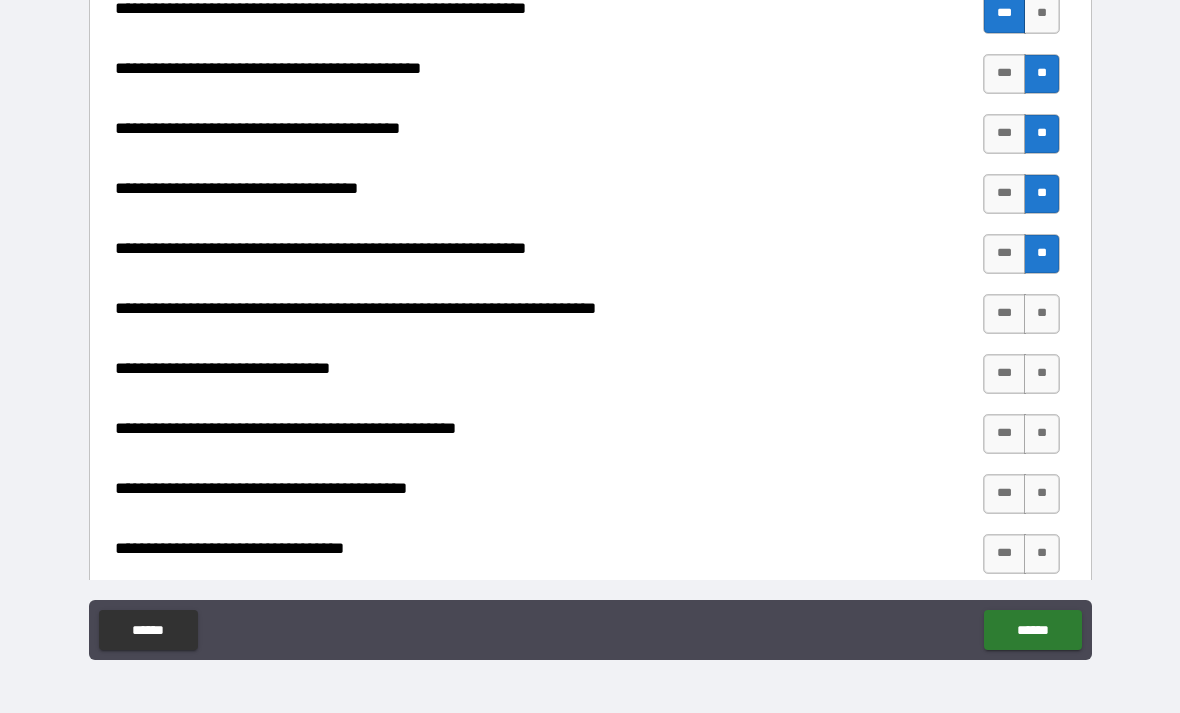 scroll, scrollTop: 2591, scrollLeft: 0, axis: vertical 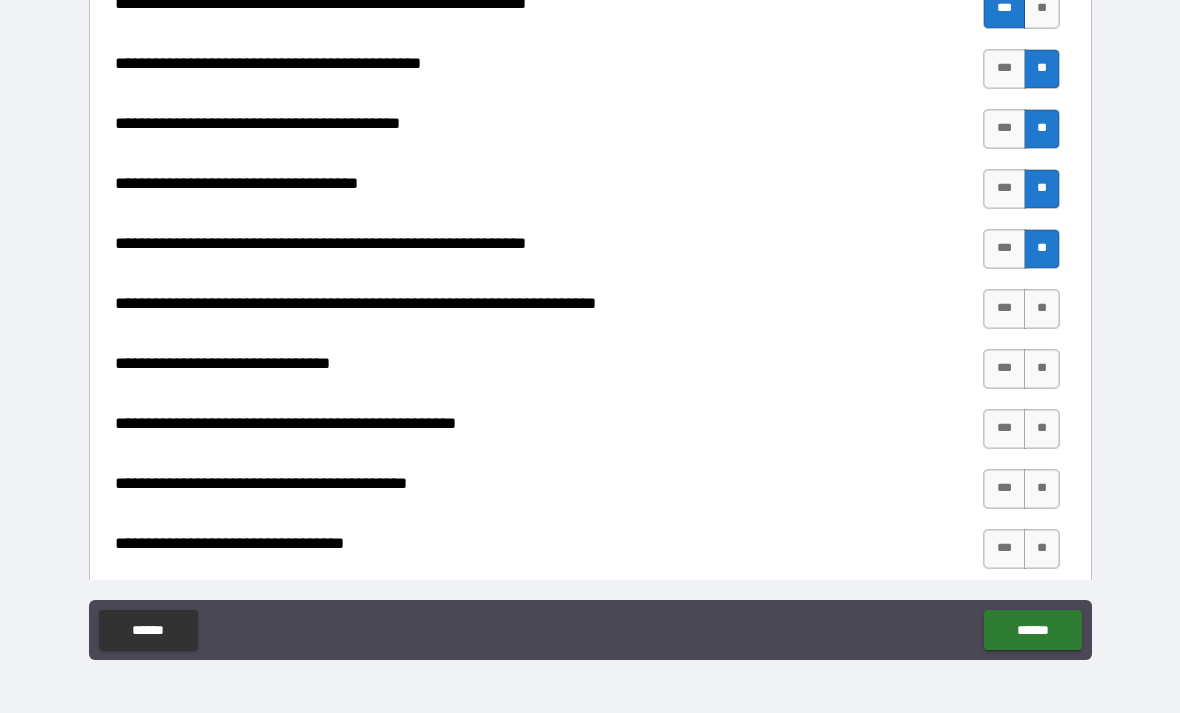 click on "**" at bounding box center [1042, 309] 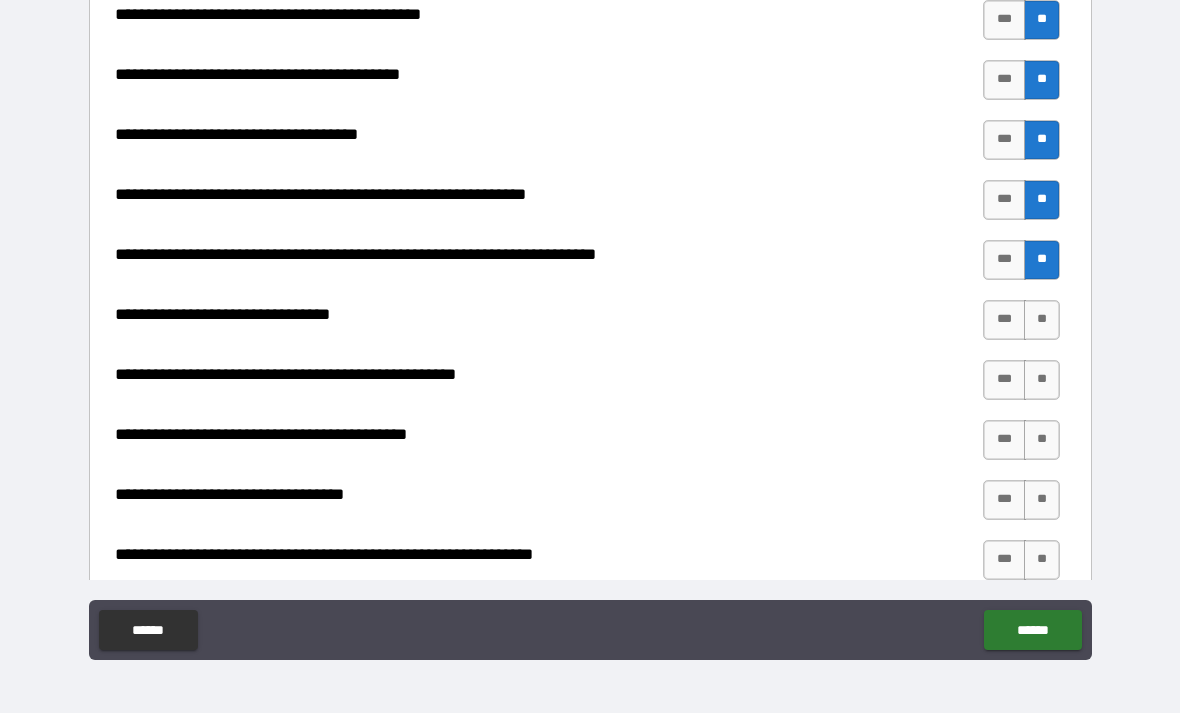 scroll, scrollTop: 2643, scrollLeft: 0, axis: vertical 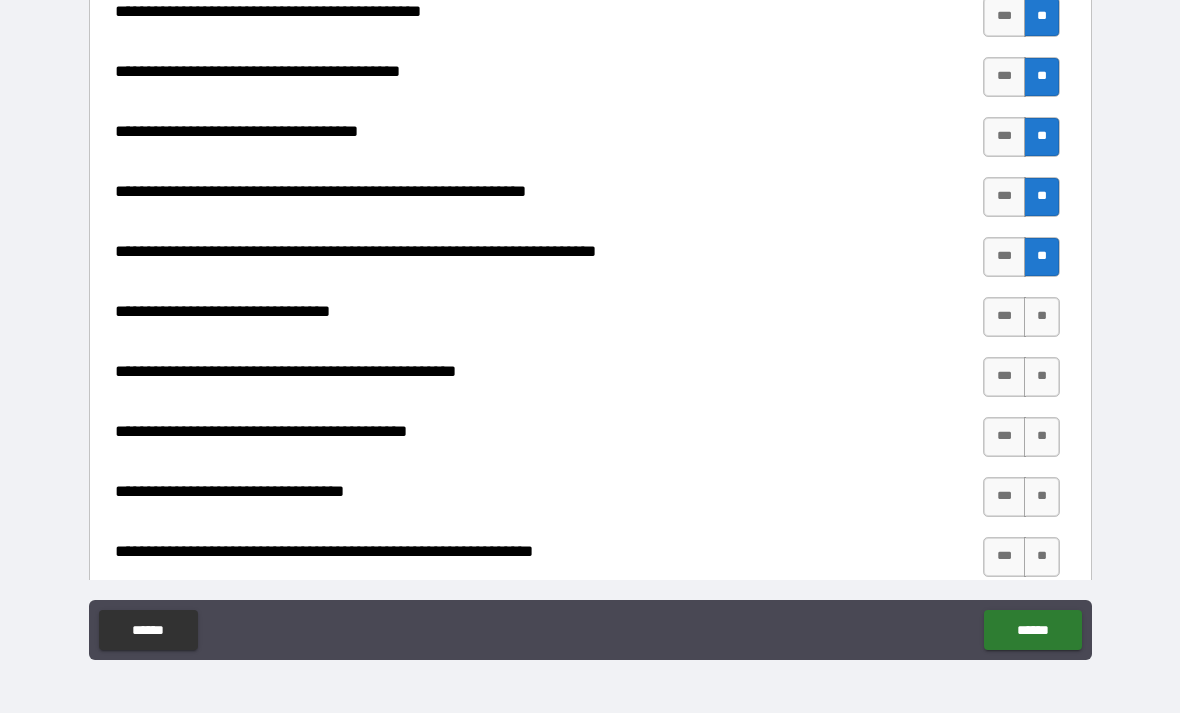 click on "**" at bounding box center (1042, 317) 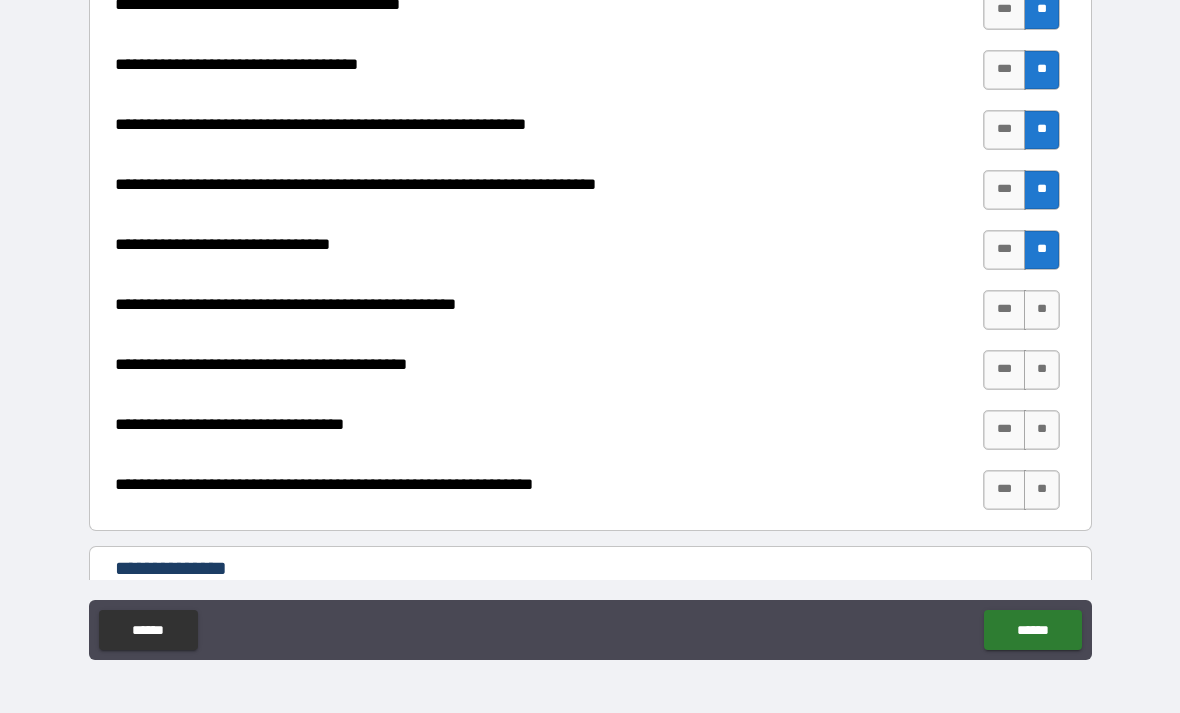scroll, scrollTop: 2715, scrollLeft: 0, axis: vertical 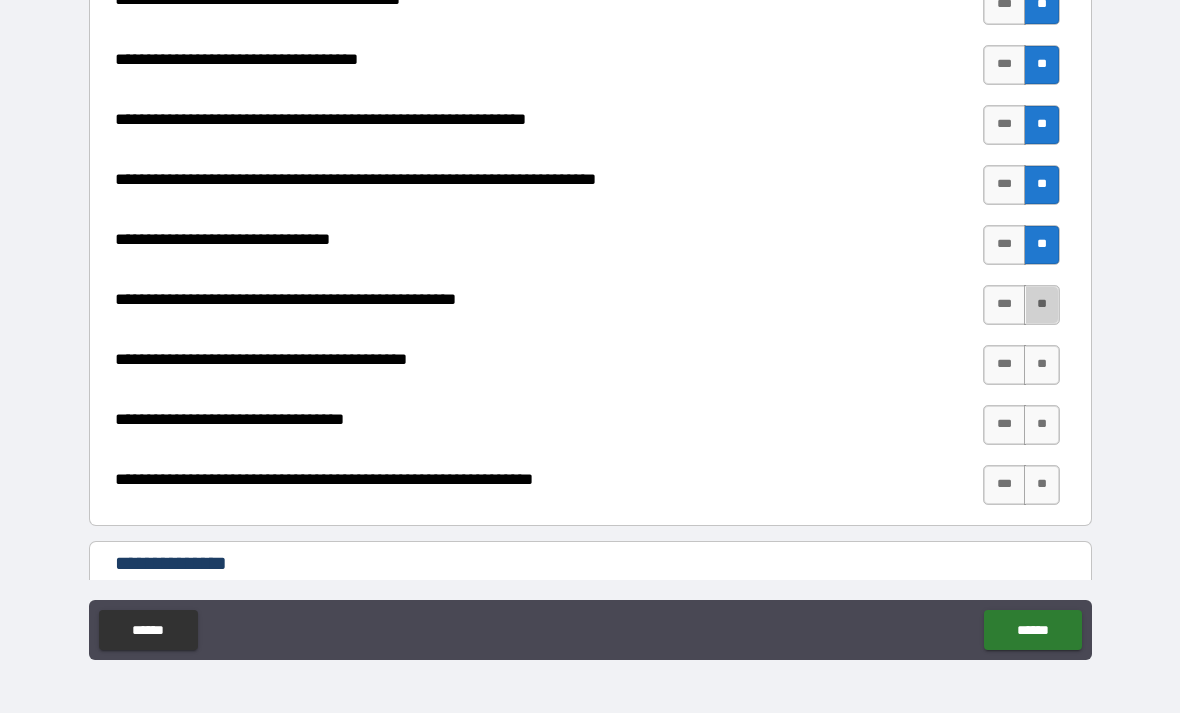 click on "**" at bounding box center (1042, 305) 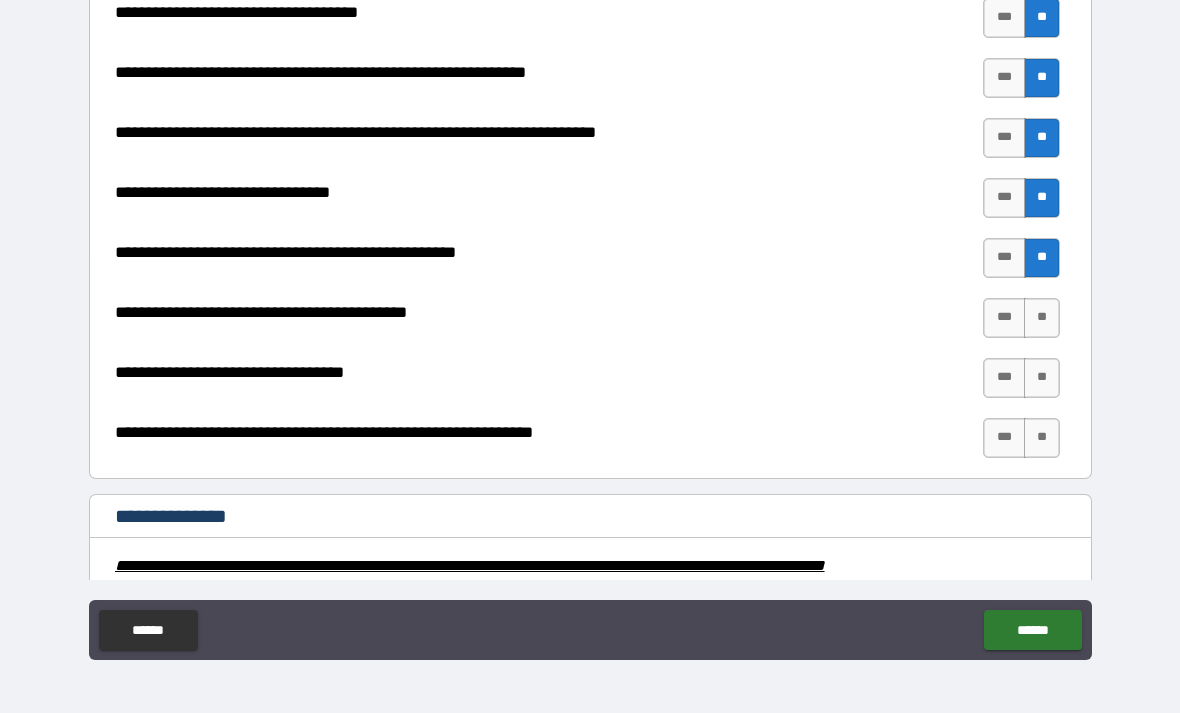 scroll, scrollTop: 2764, scrollLeft: 0, axis: vertical 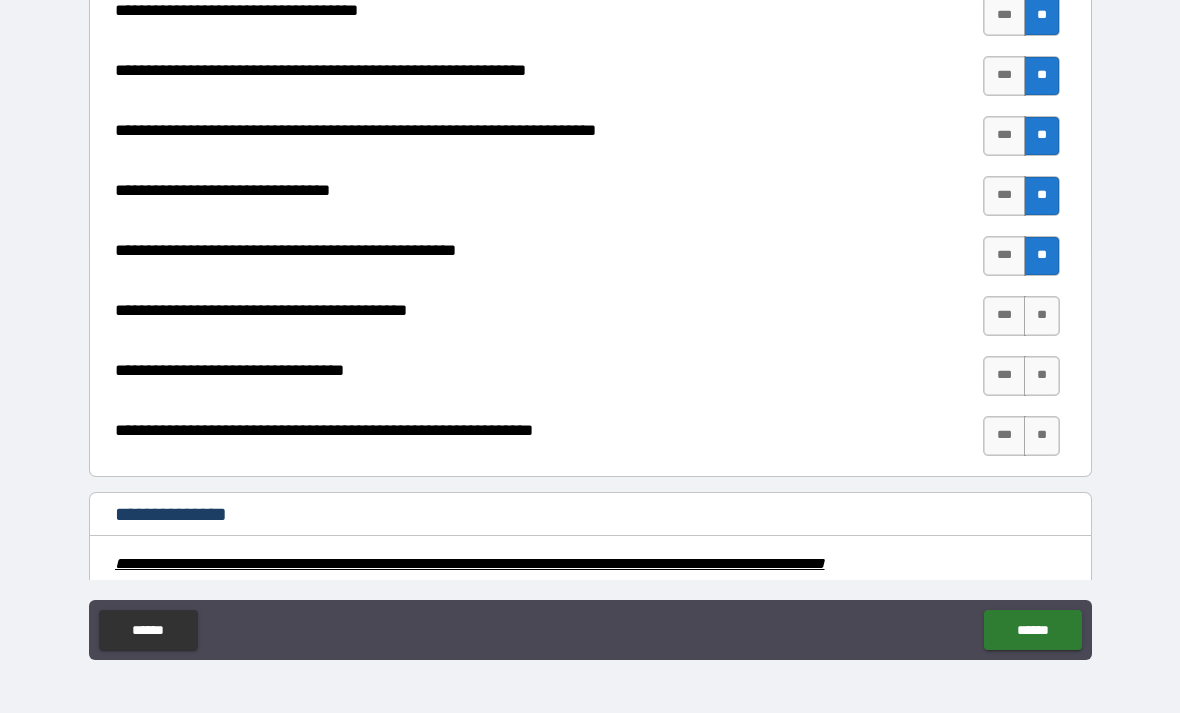 click on "**" at bounding box center [1042, 316] 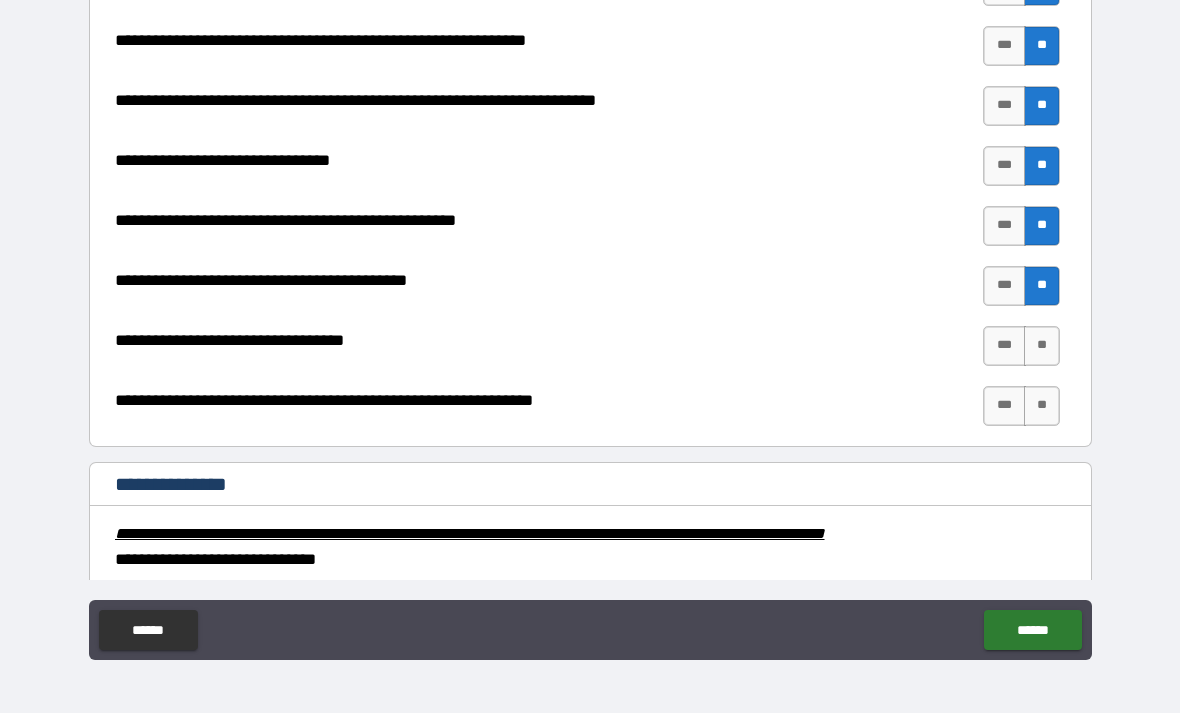 scroll, scrollTop: 2798, scrollLeft: 0, axis: vertical 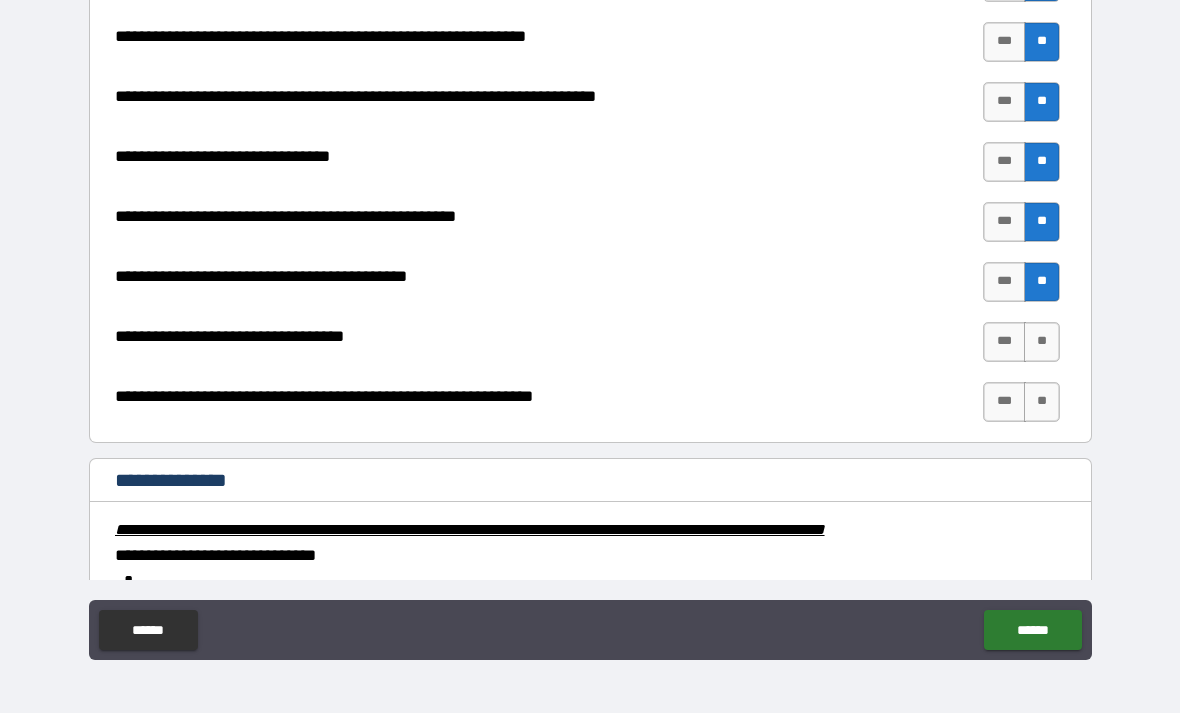 click on "**" at bounding box center [1042, 342] 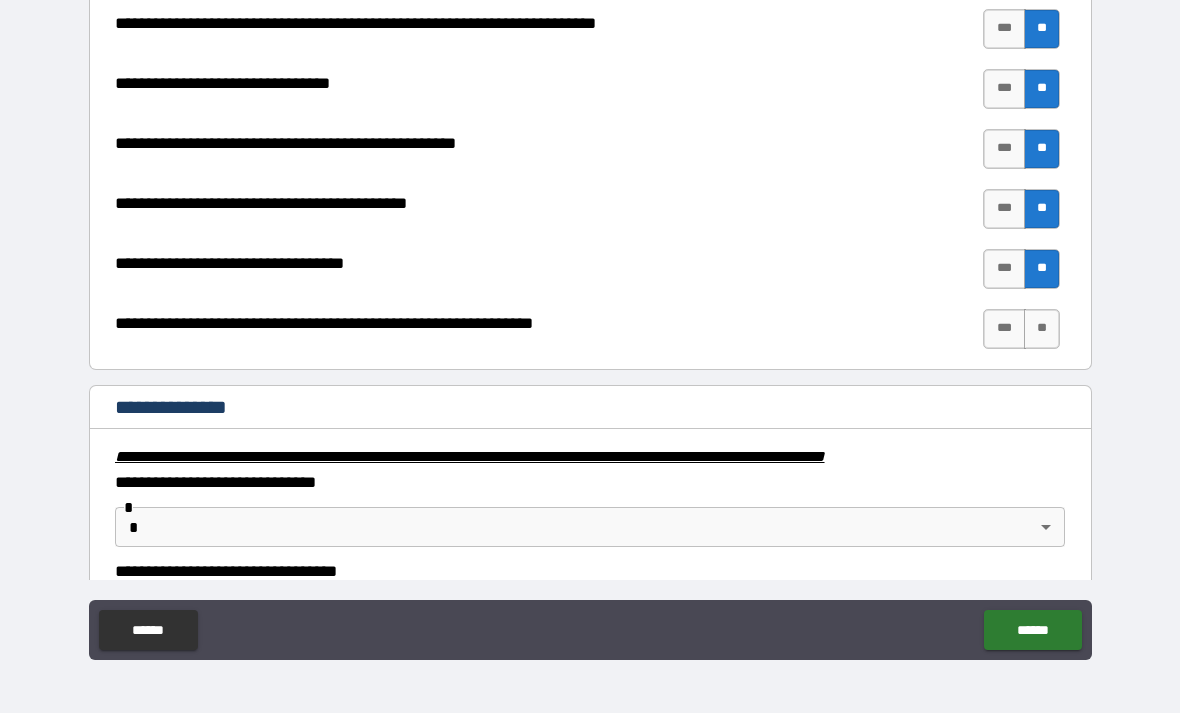 scroll, scrollTop: 2873, scrollLeft: 0, axis: vertical 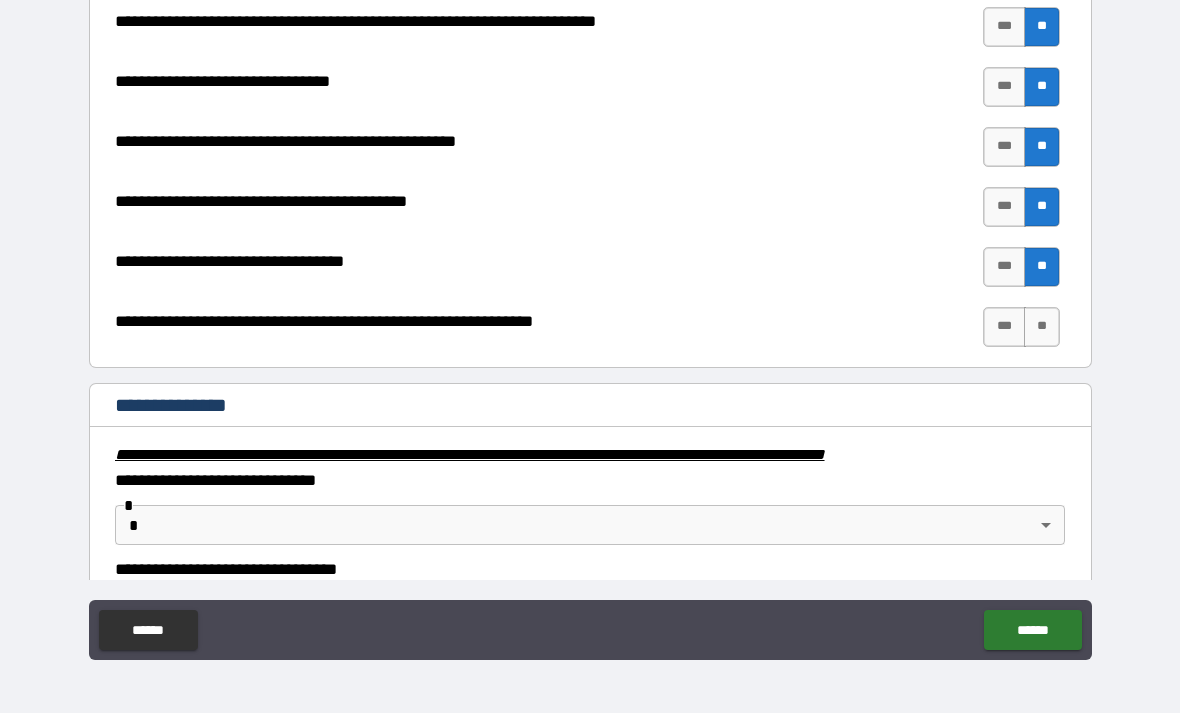 click on "**" at bounding box center (1042, 327) 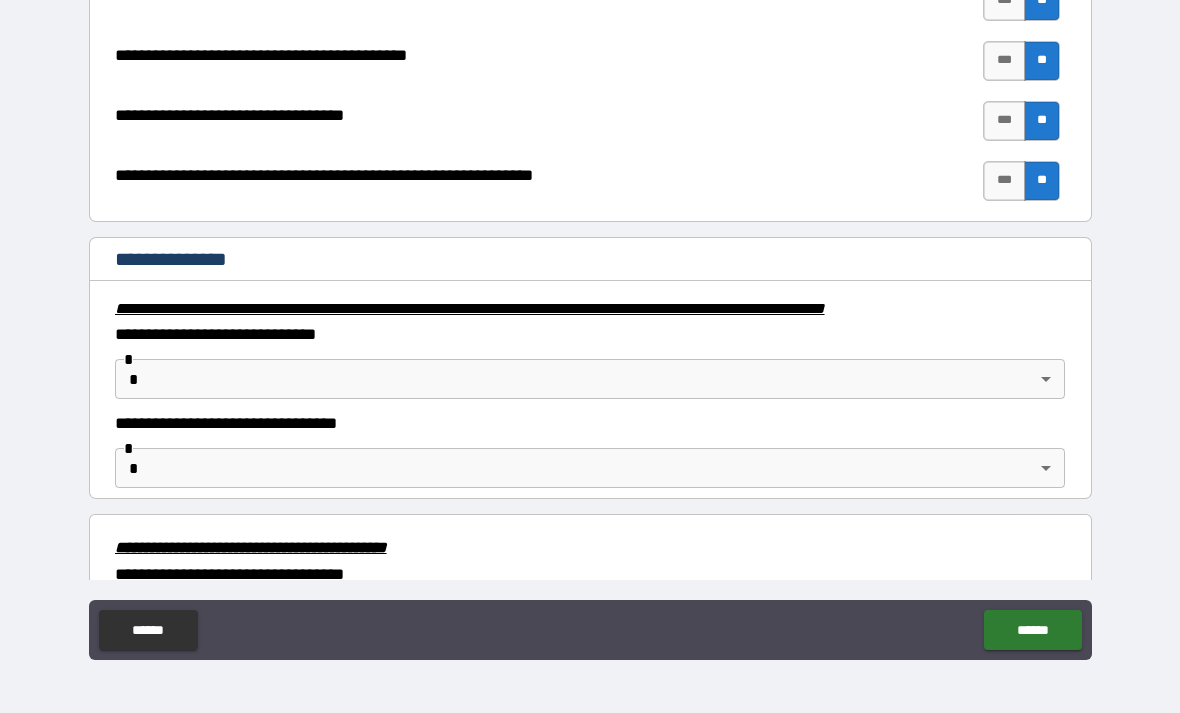 scroll, scrollTop: 3039, scrollLeft: 0, axis: vertical 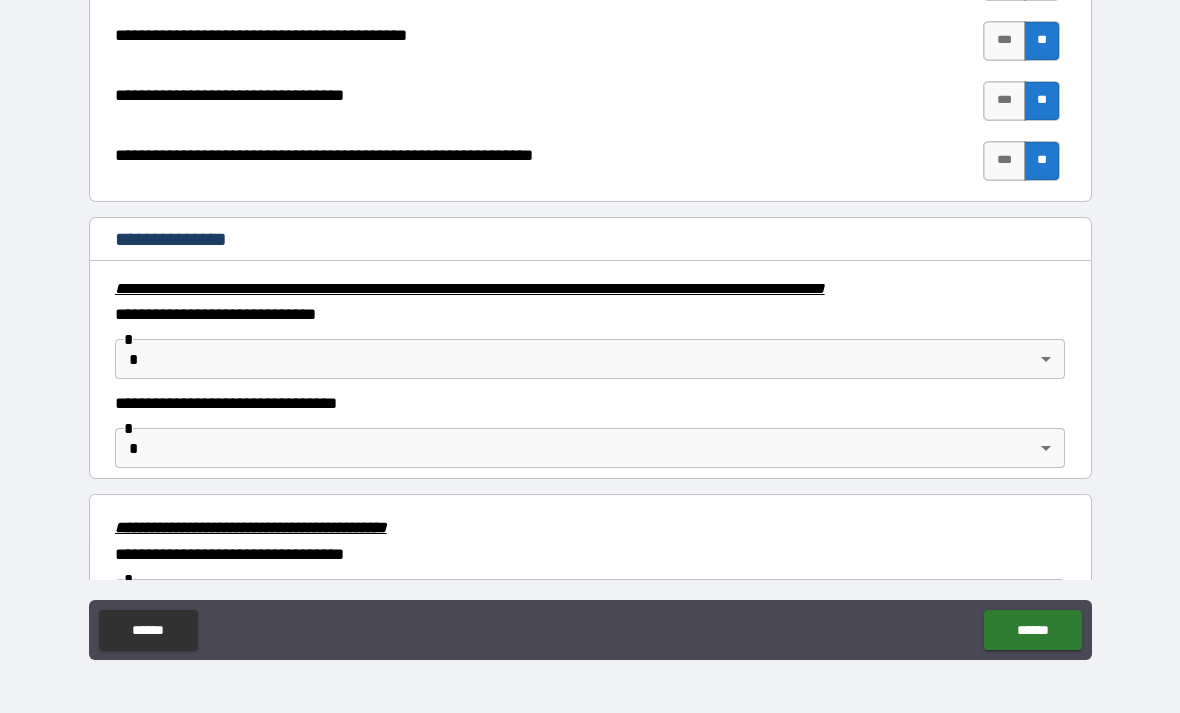 click on "**********" at bounding box center [590, 324] 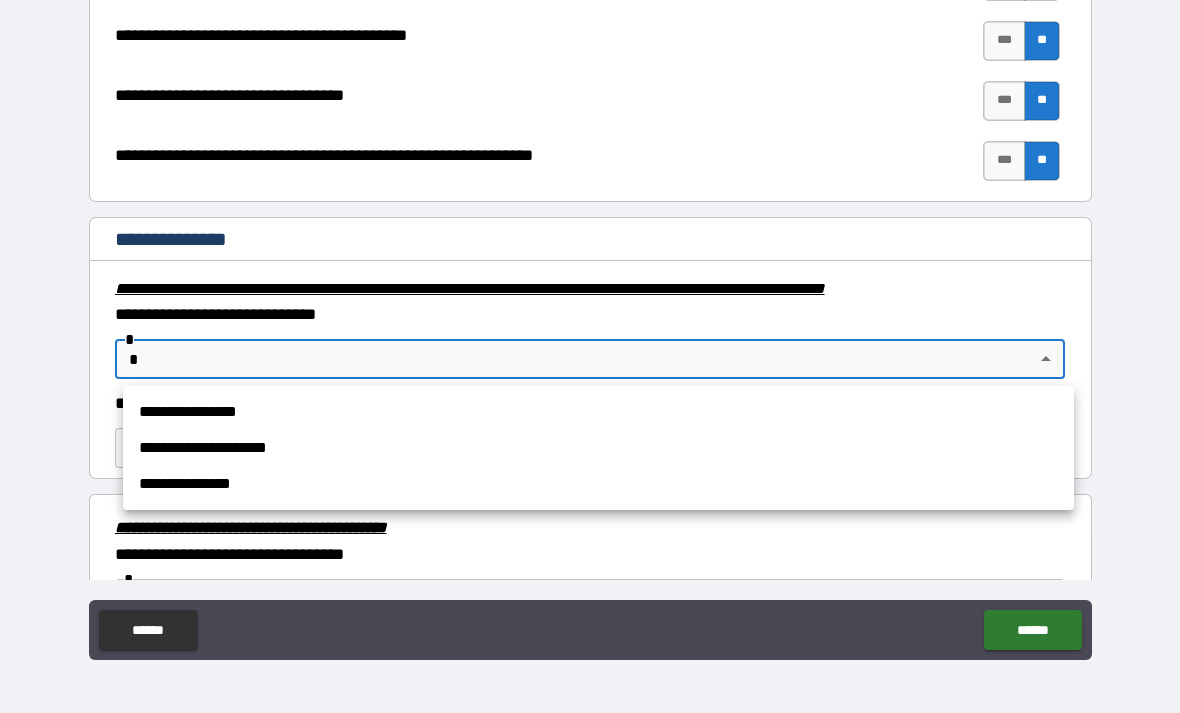 click on "**********" at bounding box center [598, 412] 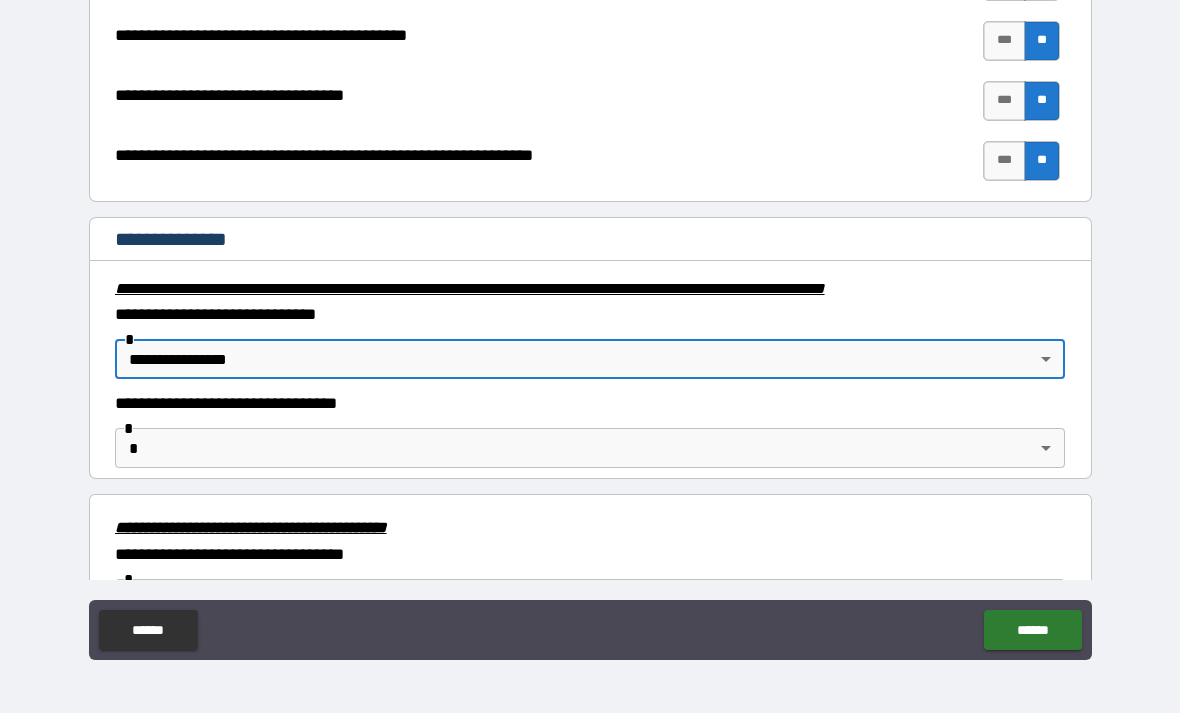 type on "**********" 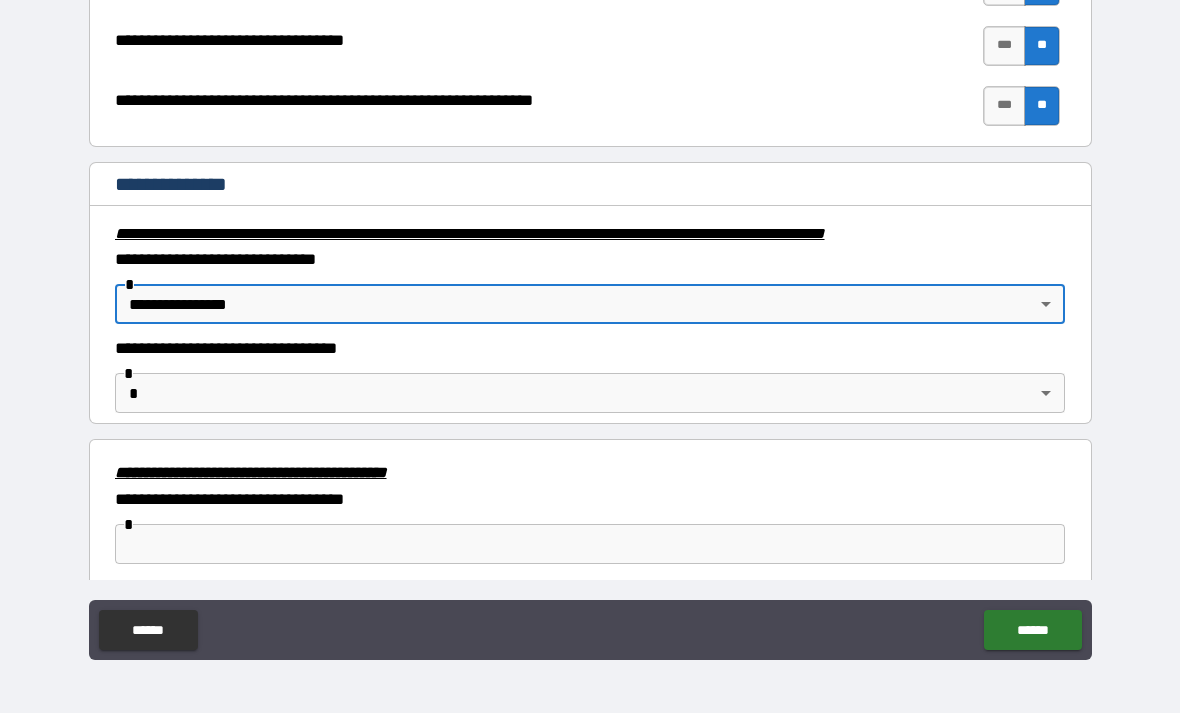 scroll, scrollTop: 3102, scrollLeft: 0, axis: vertical 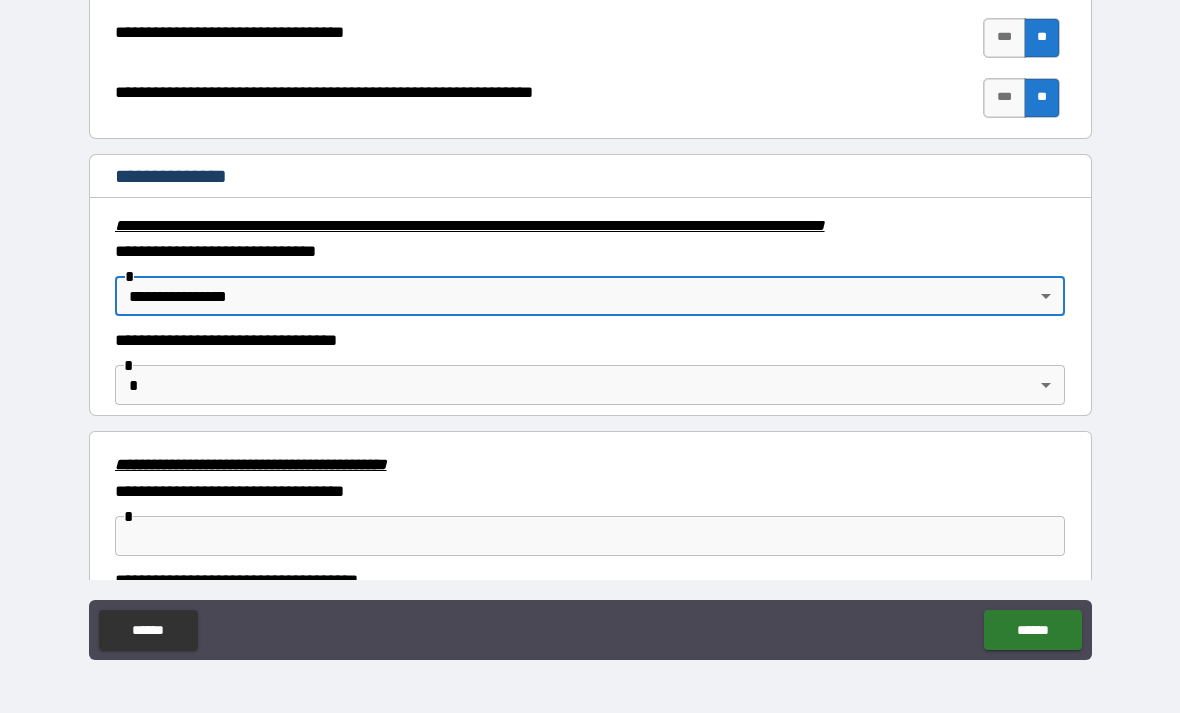 click on "**********" at bounding box center (590, 324) 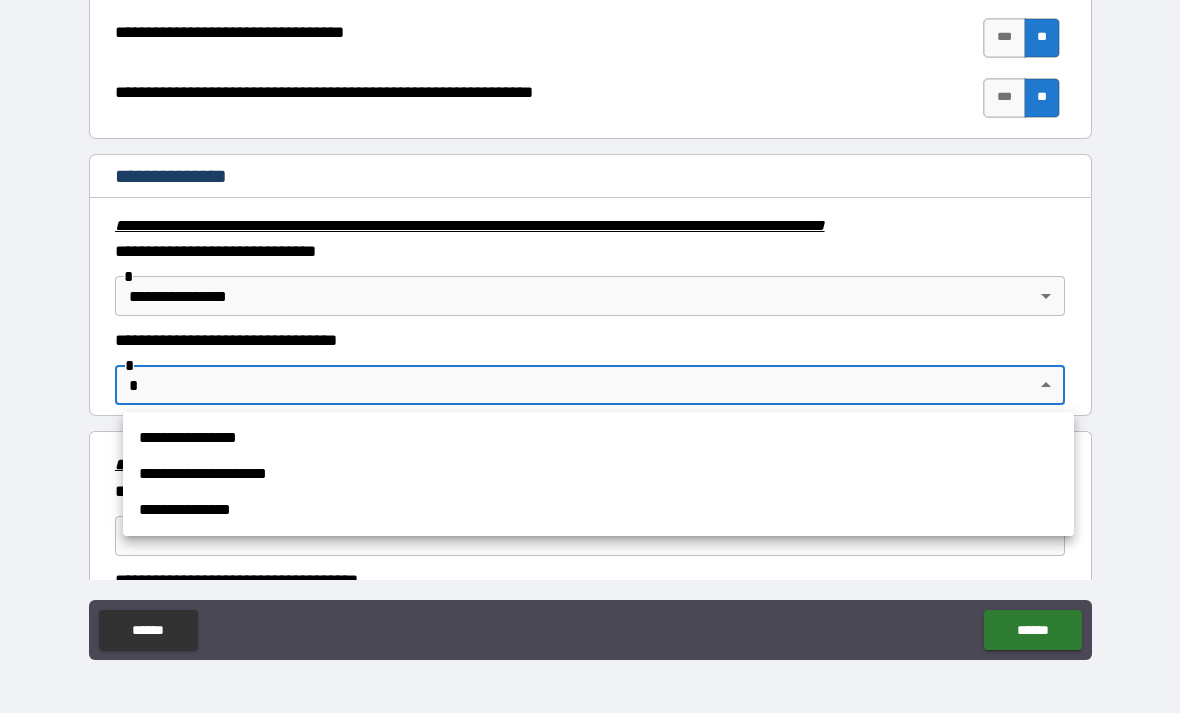 click on "**********" at bounding box center (598, 474) 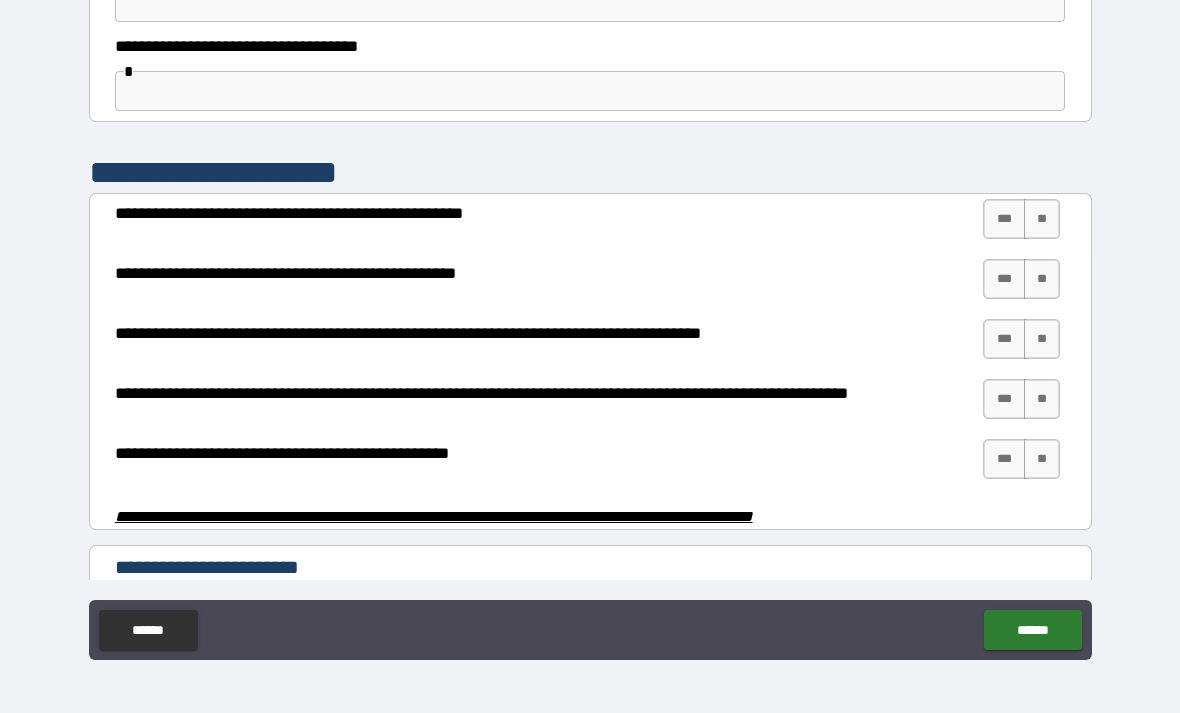 scroll, scrollTop: 3637, scrollLeft: 0, axis: vertical 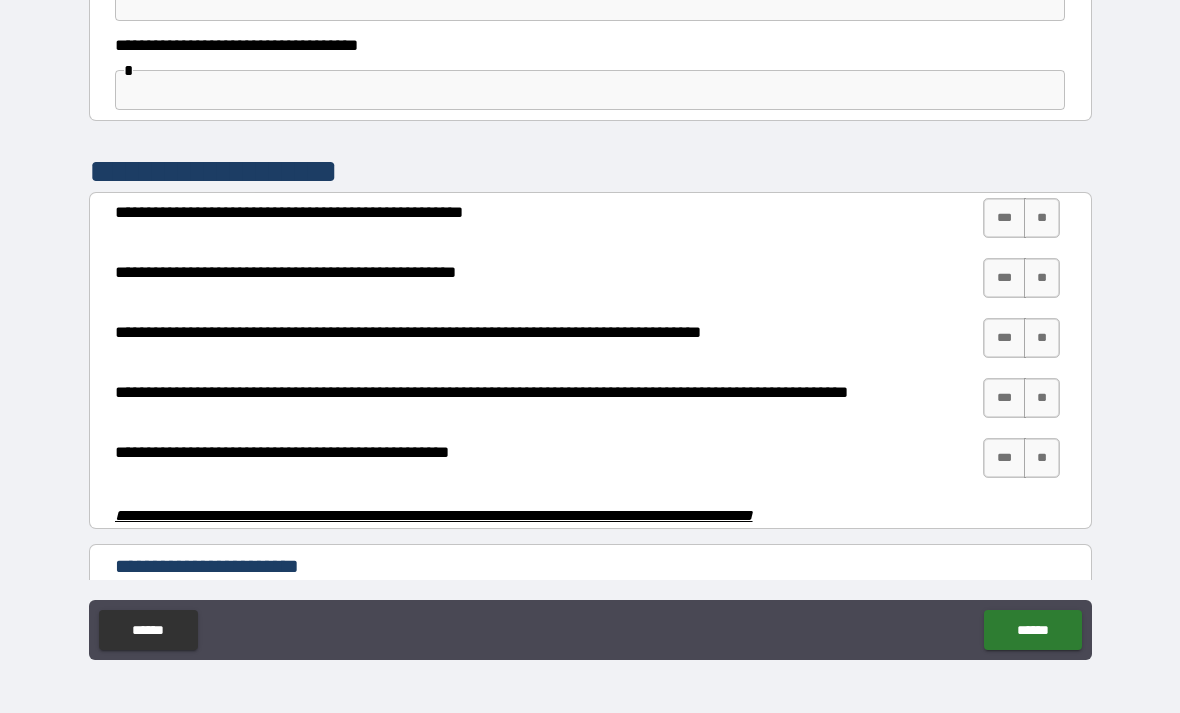 click on "**" at bounding box center (1042, 218) 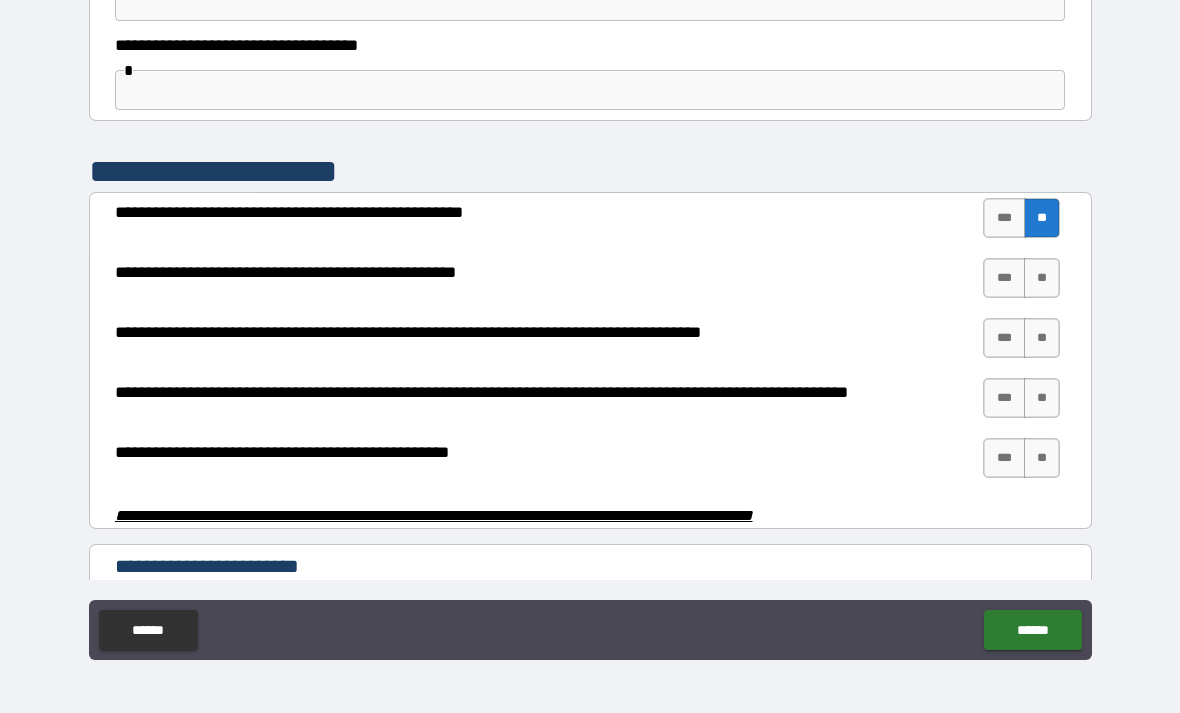 click on "**" at bounding box center [1042, 278] 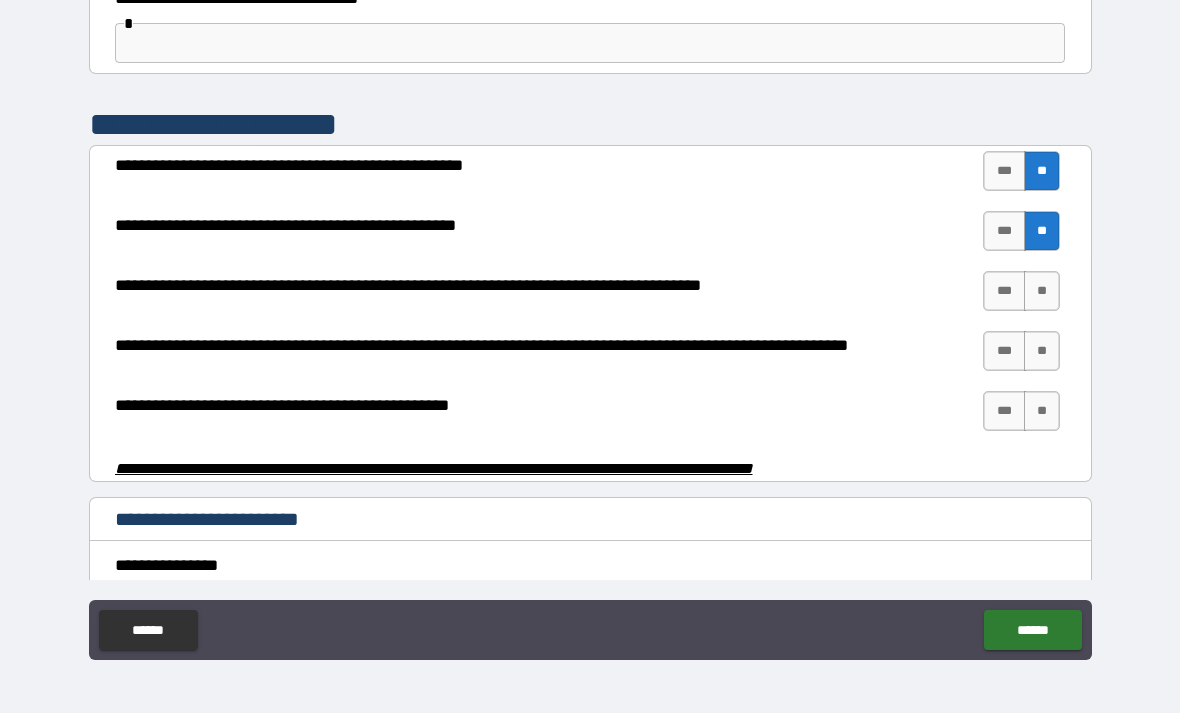 scroll, scrollTop: 3688, scrollLeft: 0, axis: vertical 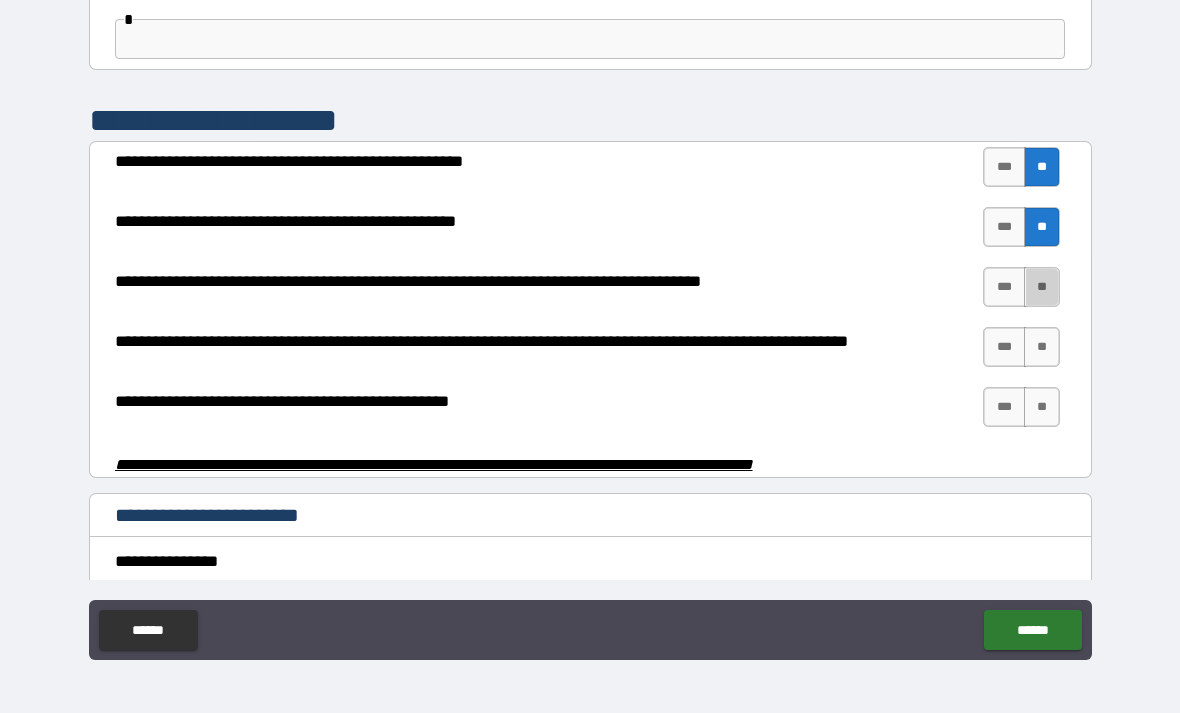 click on "**" at bounding box center (1042, 287) 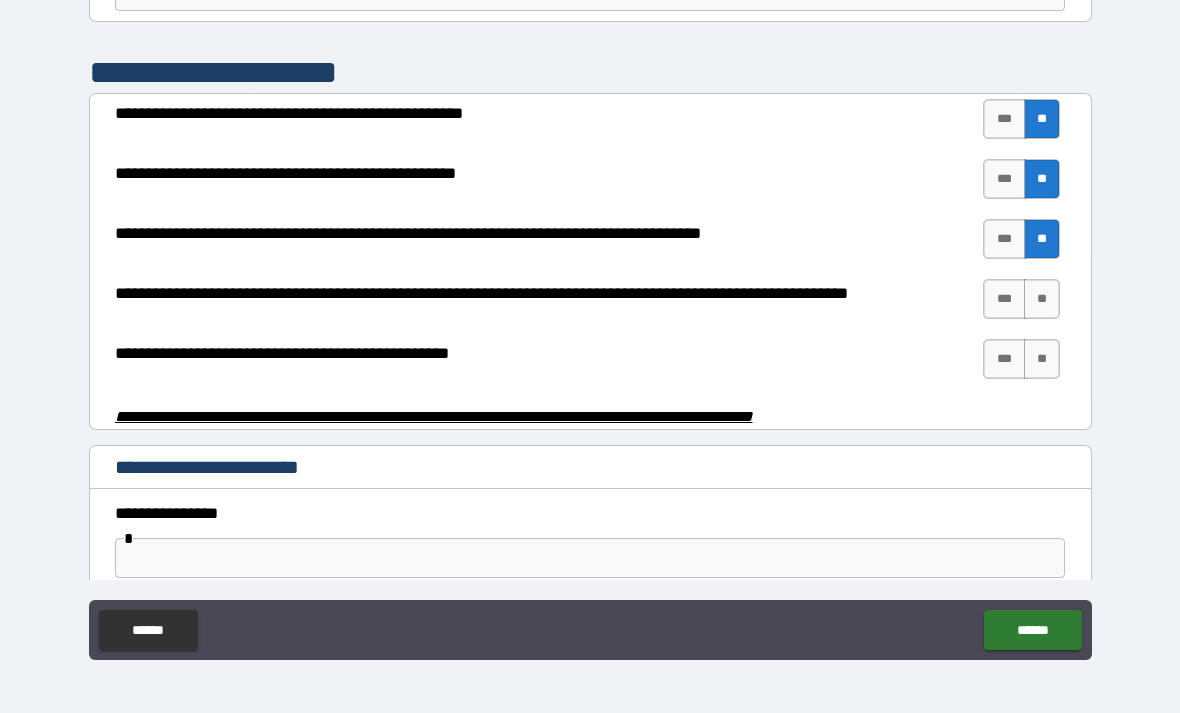 scroll, scrollTop: 3751, scrollLeft: 0, axis: vertical 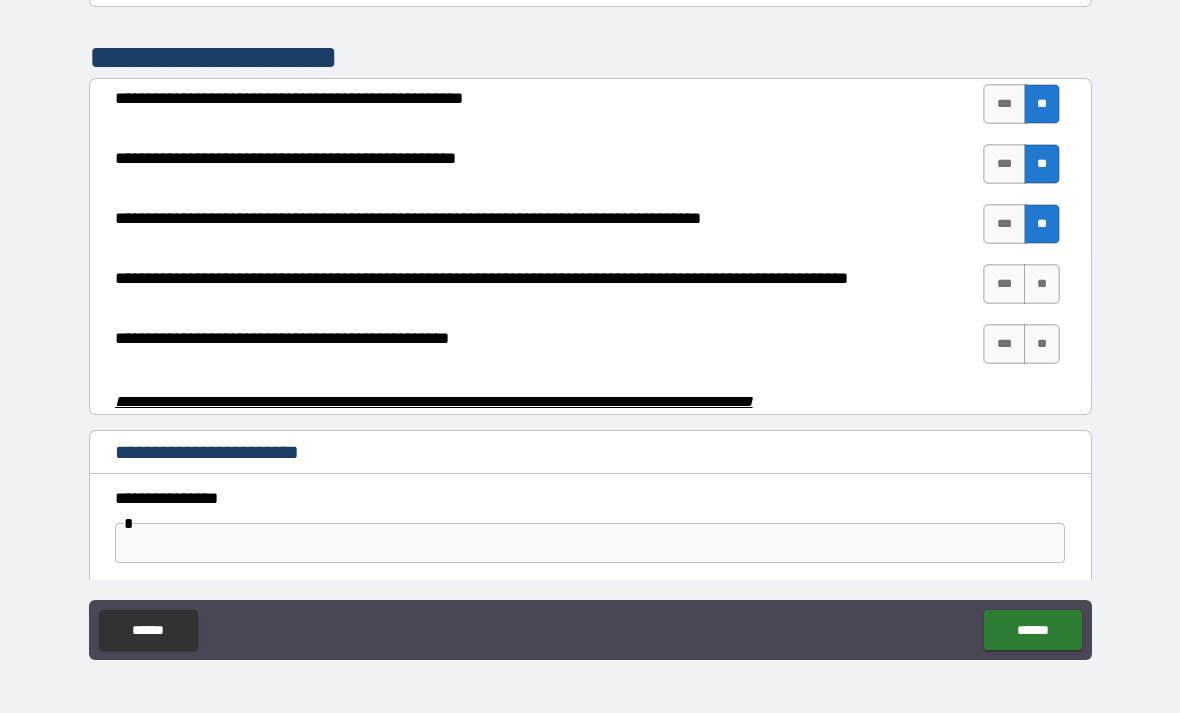 click on "**" at bounding box center (1042, 284) 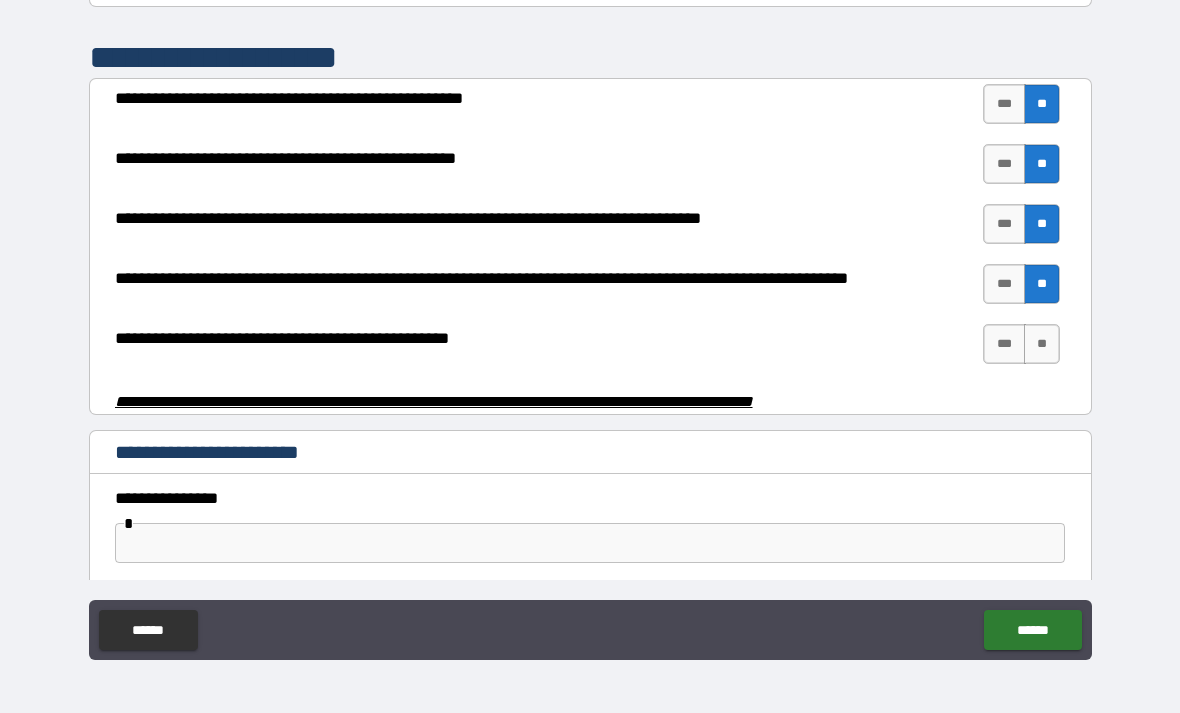 click on "**" at bounding box center [1042, 344] 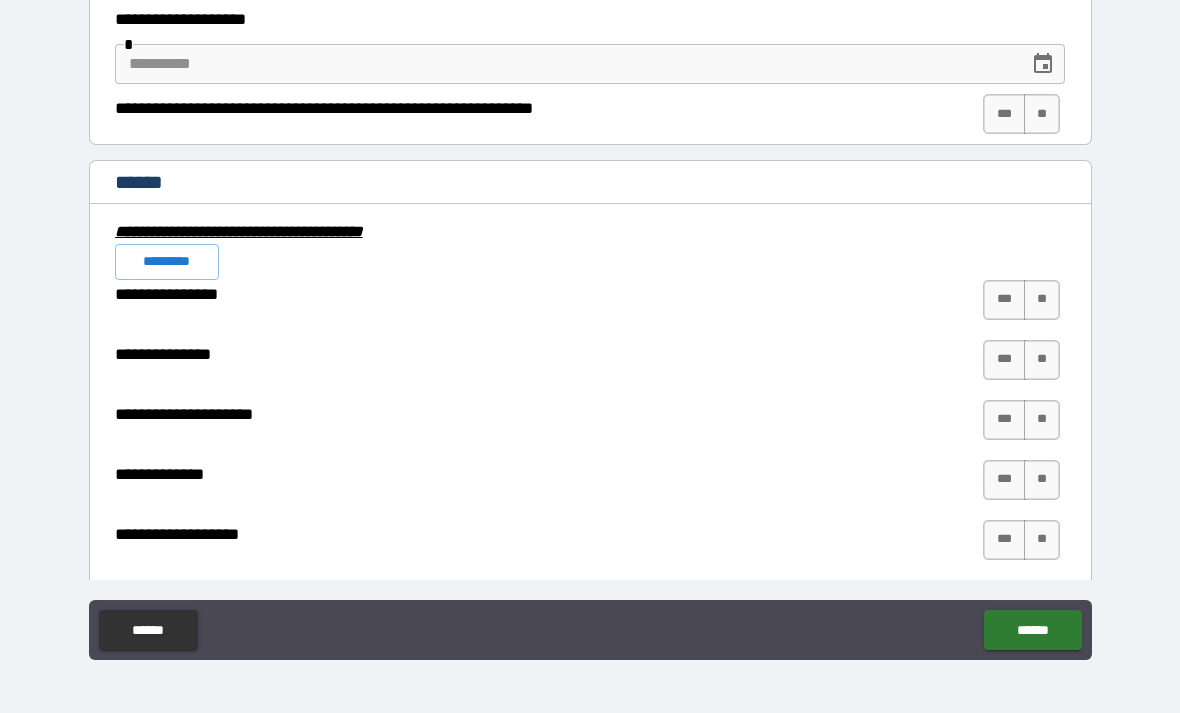 scroll, scrollTop: 4408, scrollLeft: 0, axis: vertical 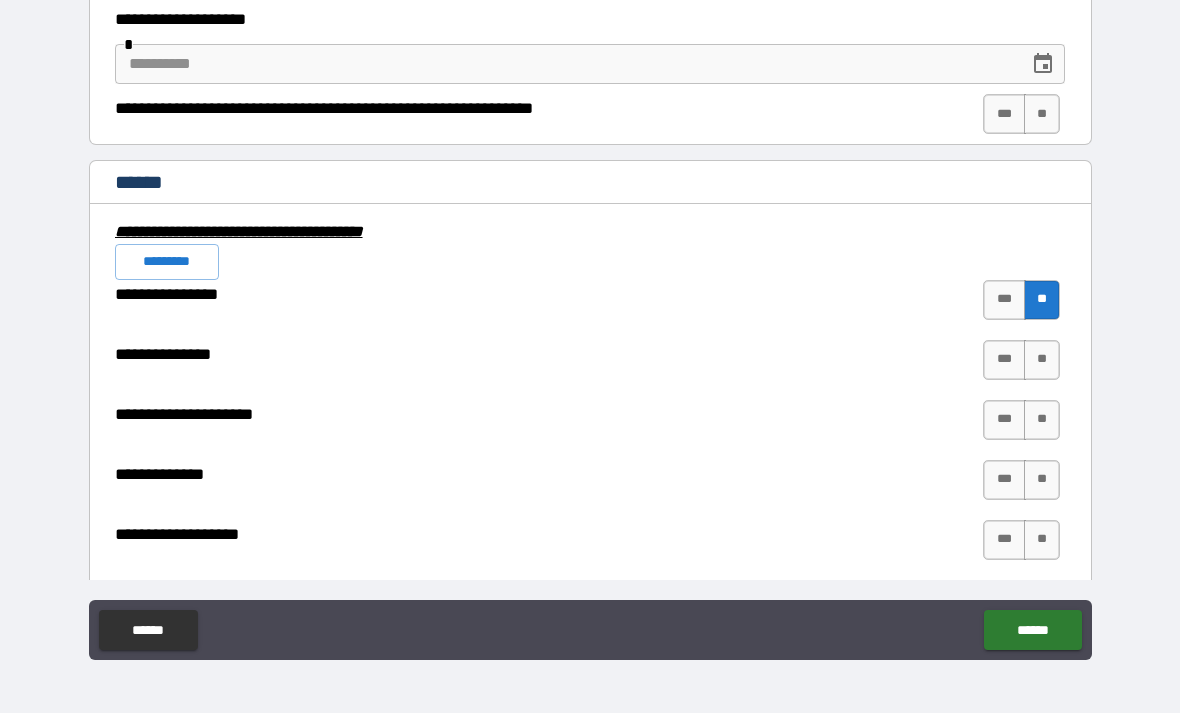 click on "**" at bounding box center [1042, 360] 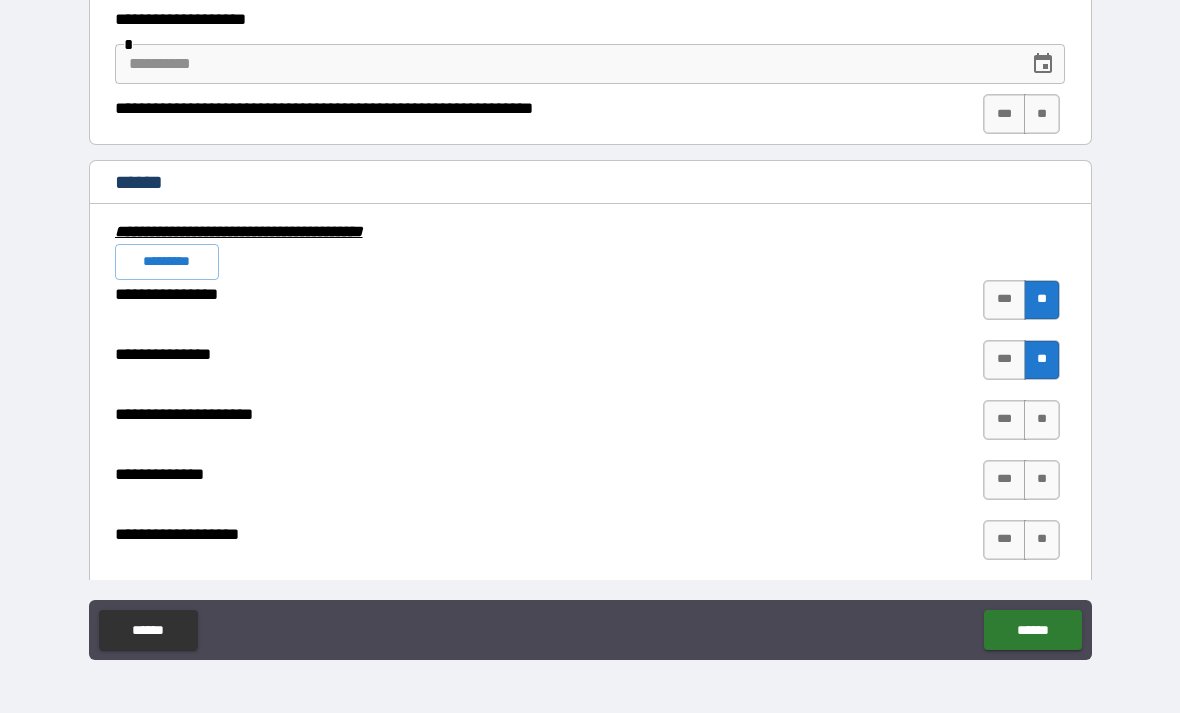 click on "**" at bounding box center [1042, 420] 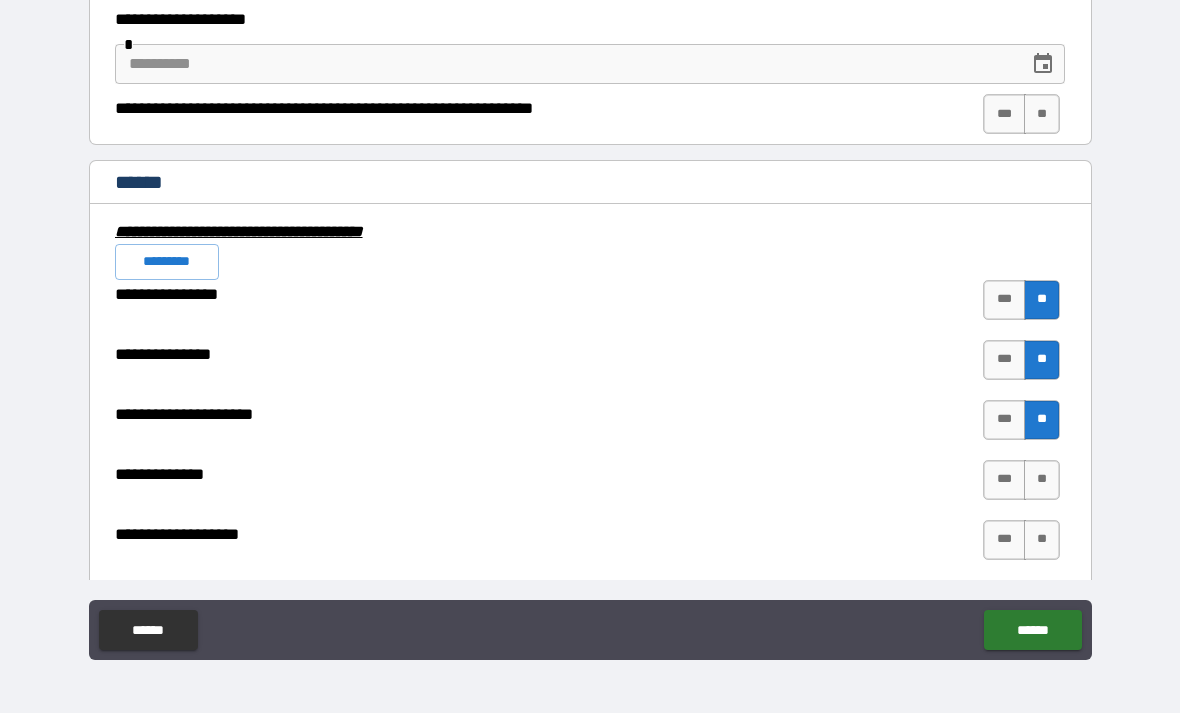 click on "**" at bounding box center (1042, 480) 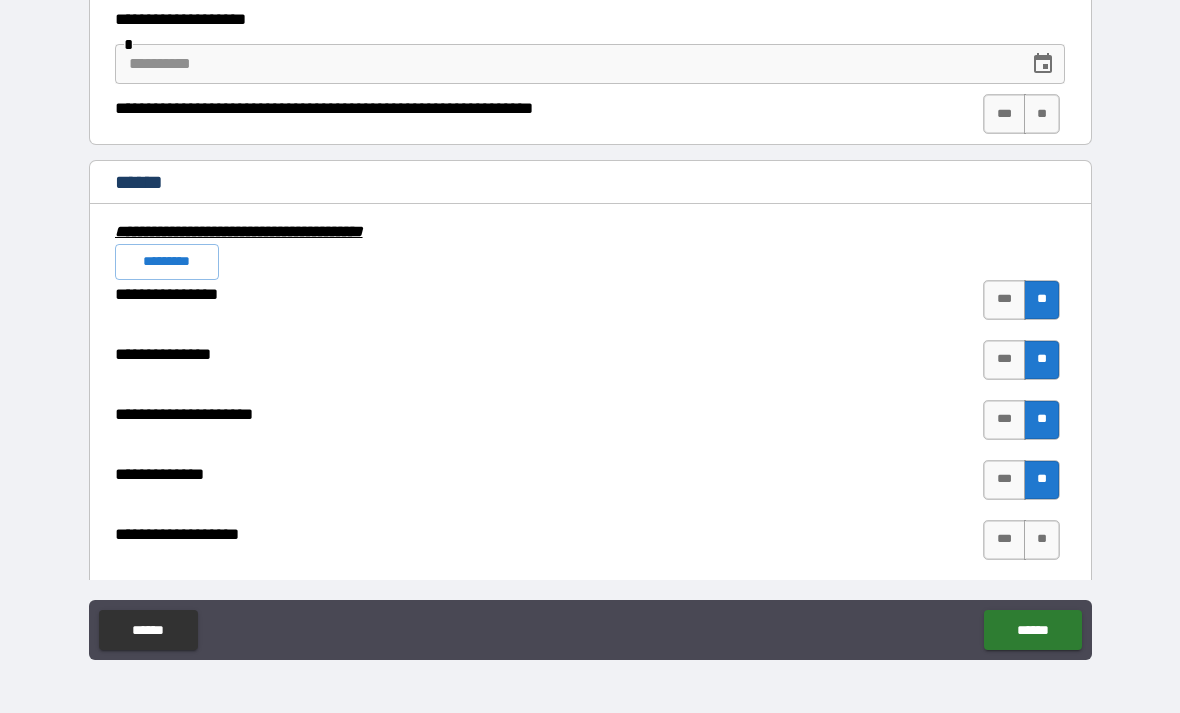 click on "**" at bounding box center (1042, 540) 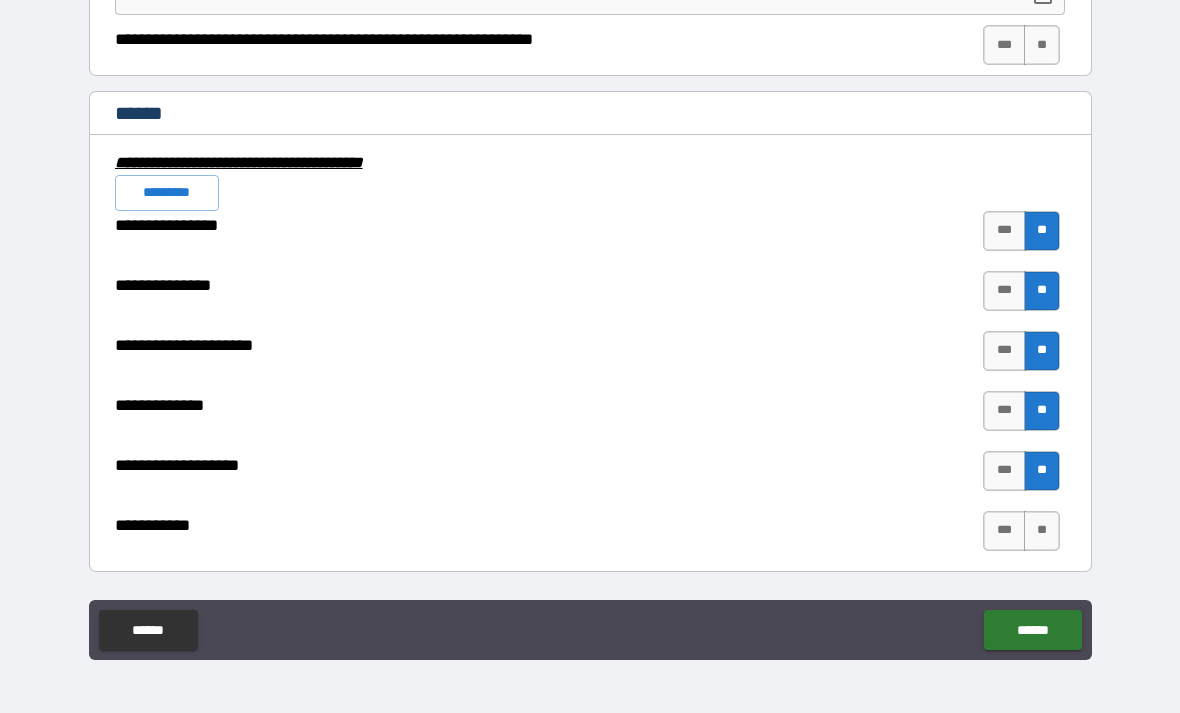 scroll, scrollTop: 4480, scrollLeft: 0, axis: vertical 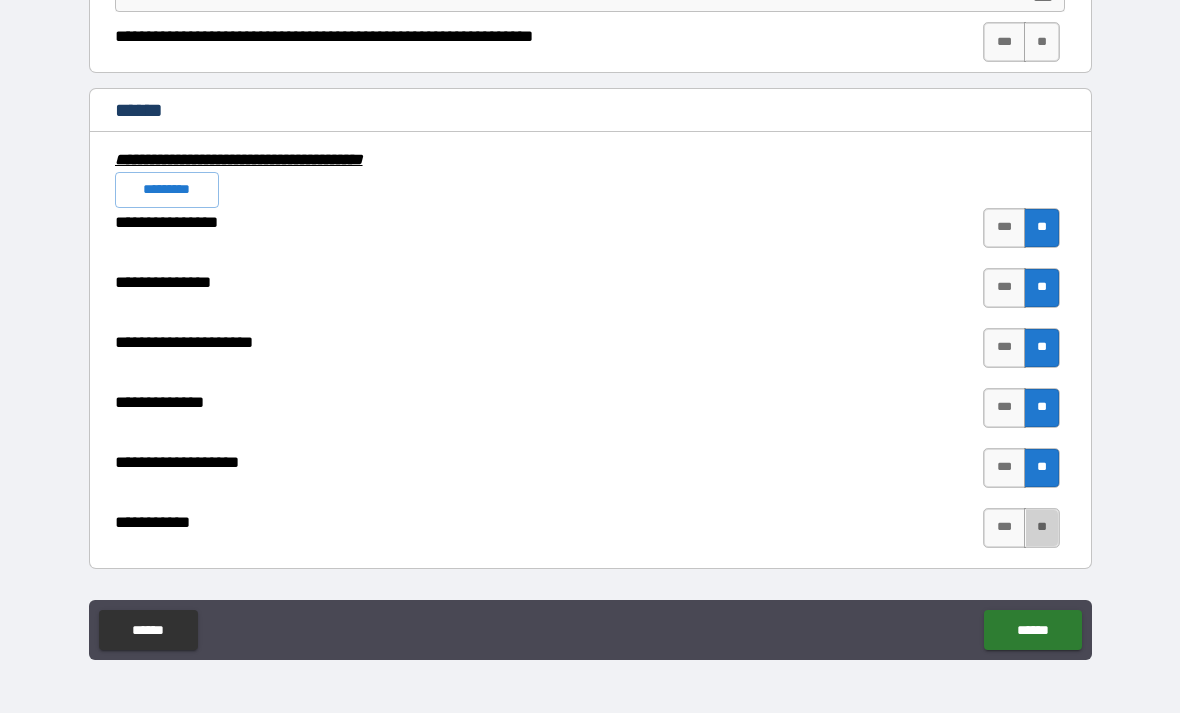 click on "**" at bounding box center (1042, 528) 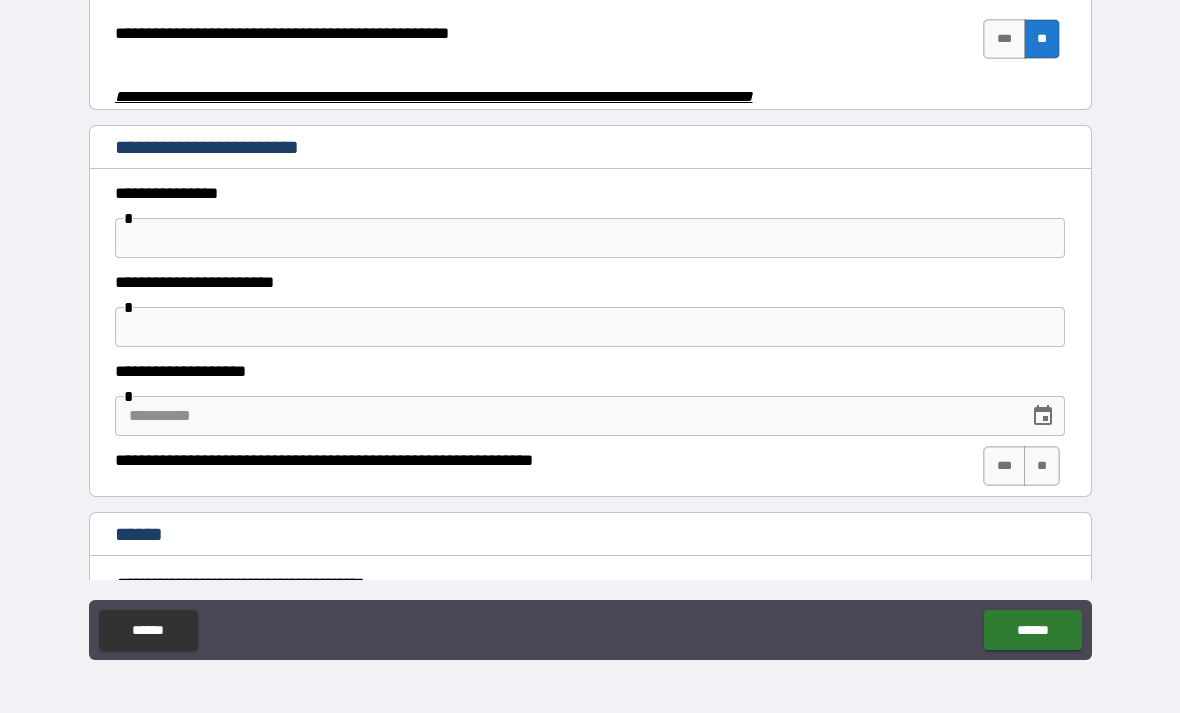 scroll, scrollTop: 4044, scrollLeft: 0, axis: vertical 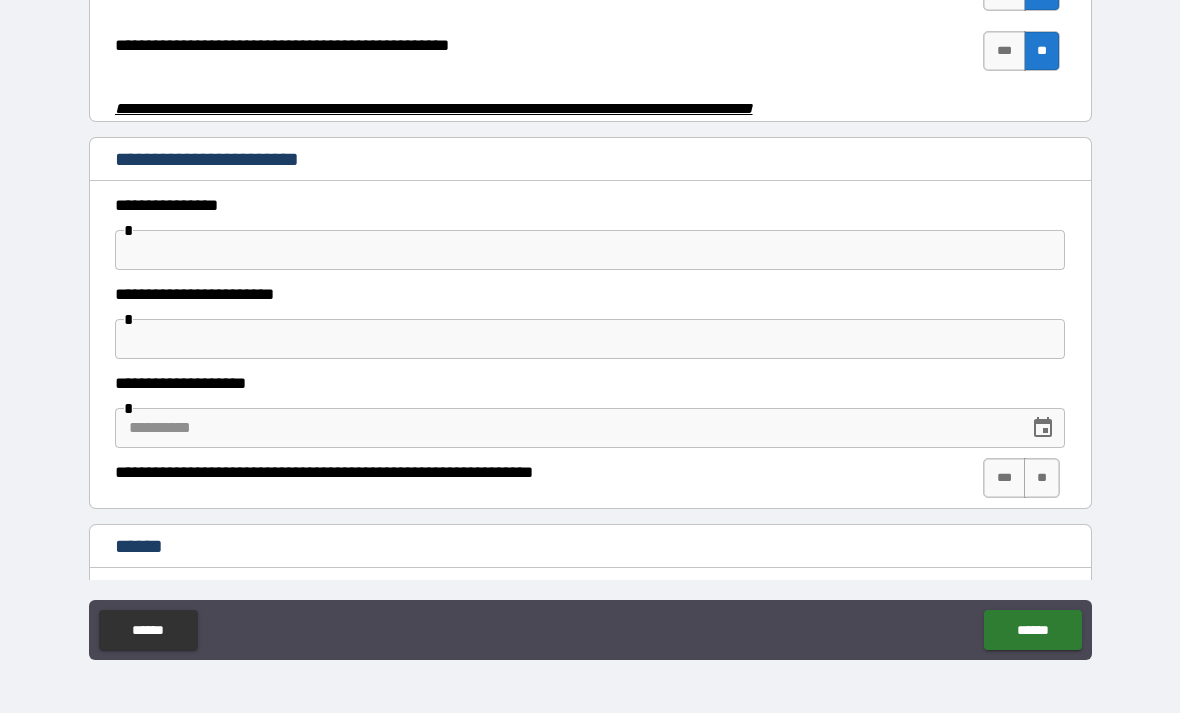 click at bounding box center [590, 250] 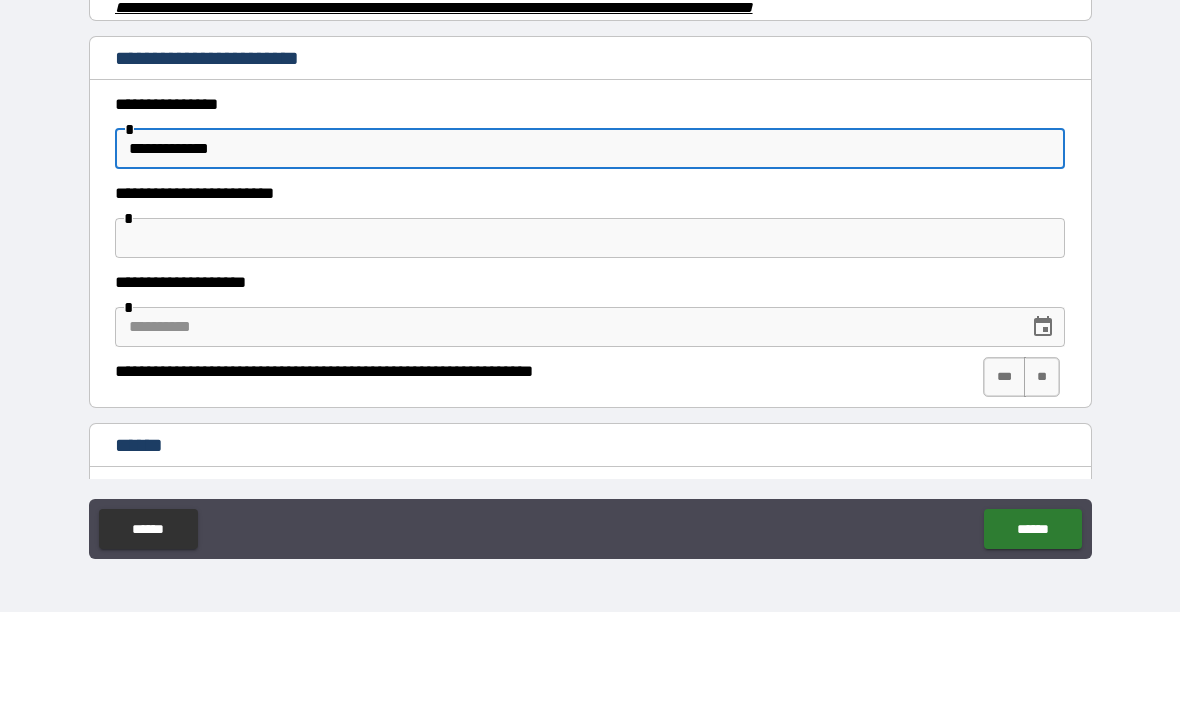 type on "**********" 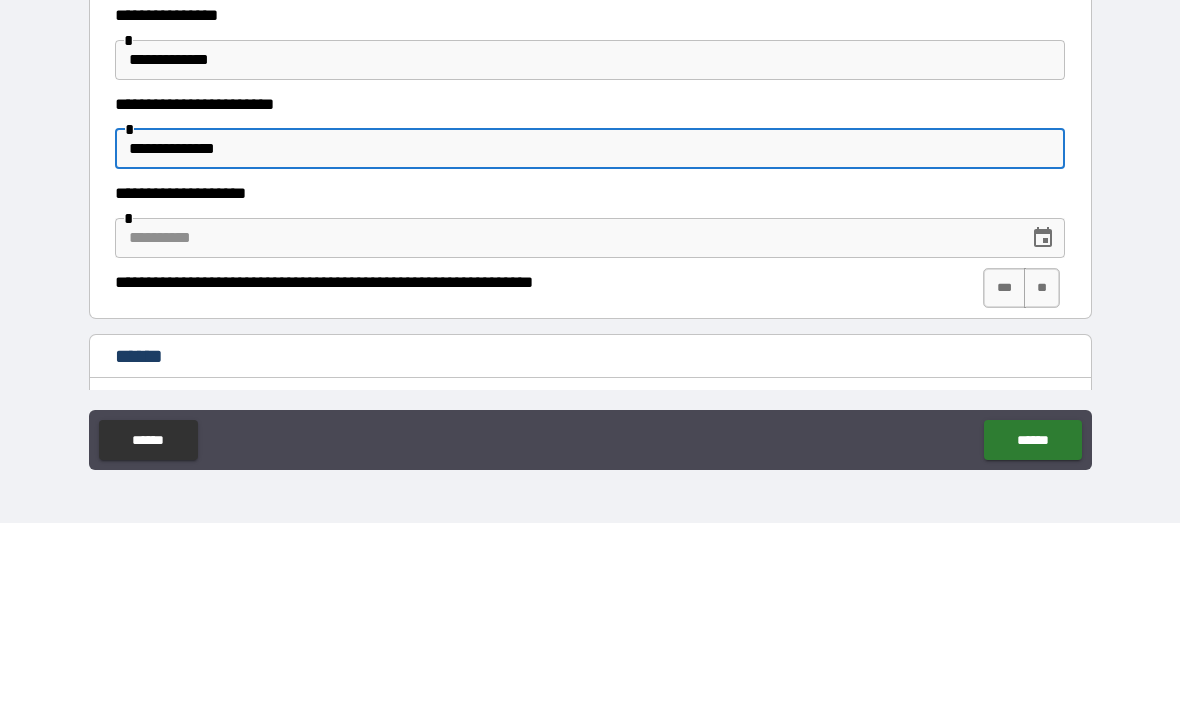 type on "**********" 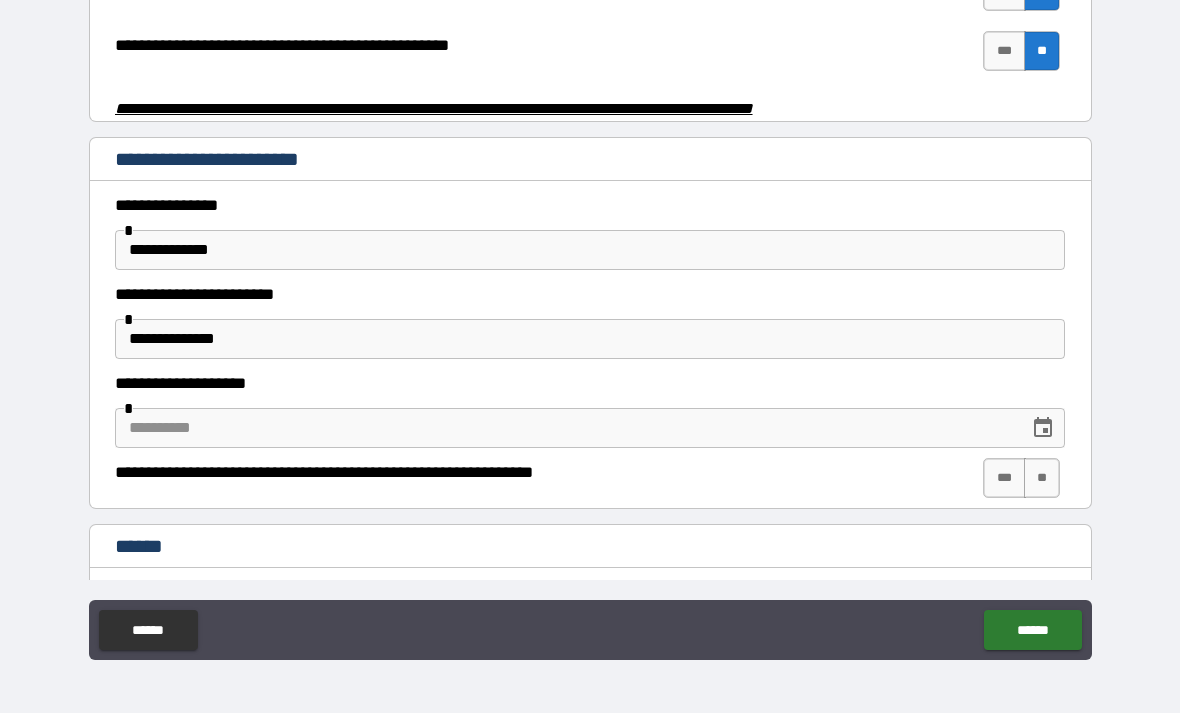 click on "***" at bounding box center [1004, 478] 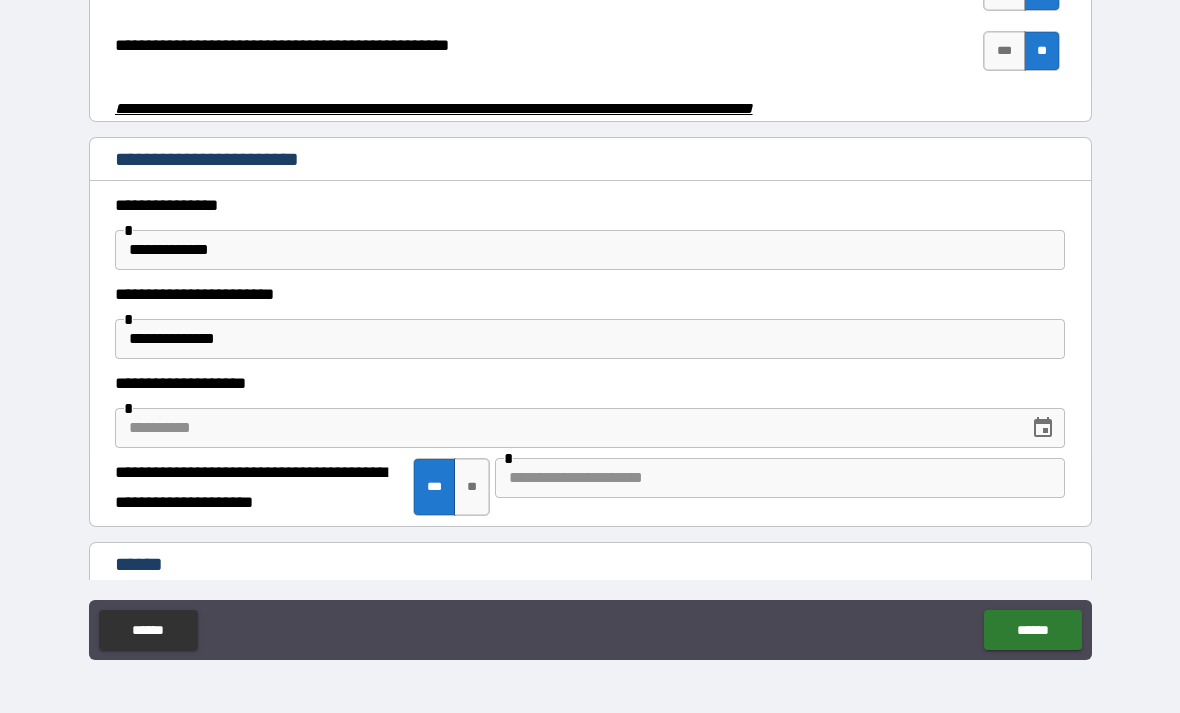 click at bounding box center [780, 478] 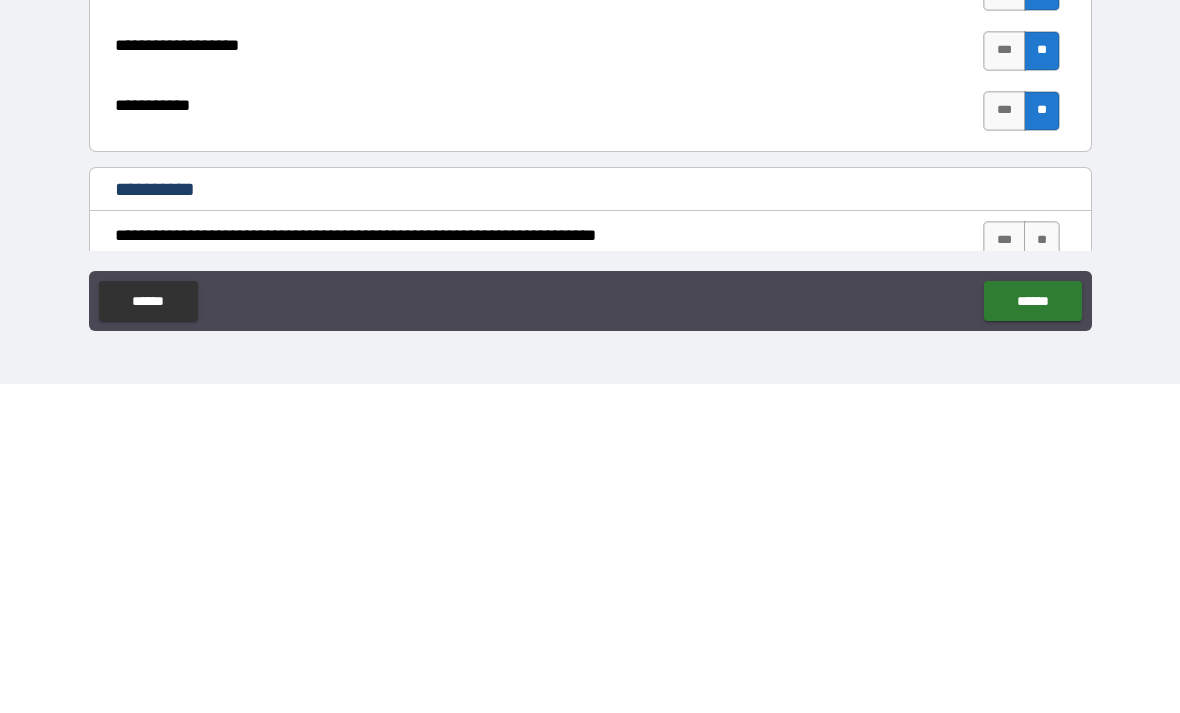 scroll, scrollTop: 4566, scrollLeft: 0, axis: vertical 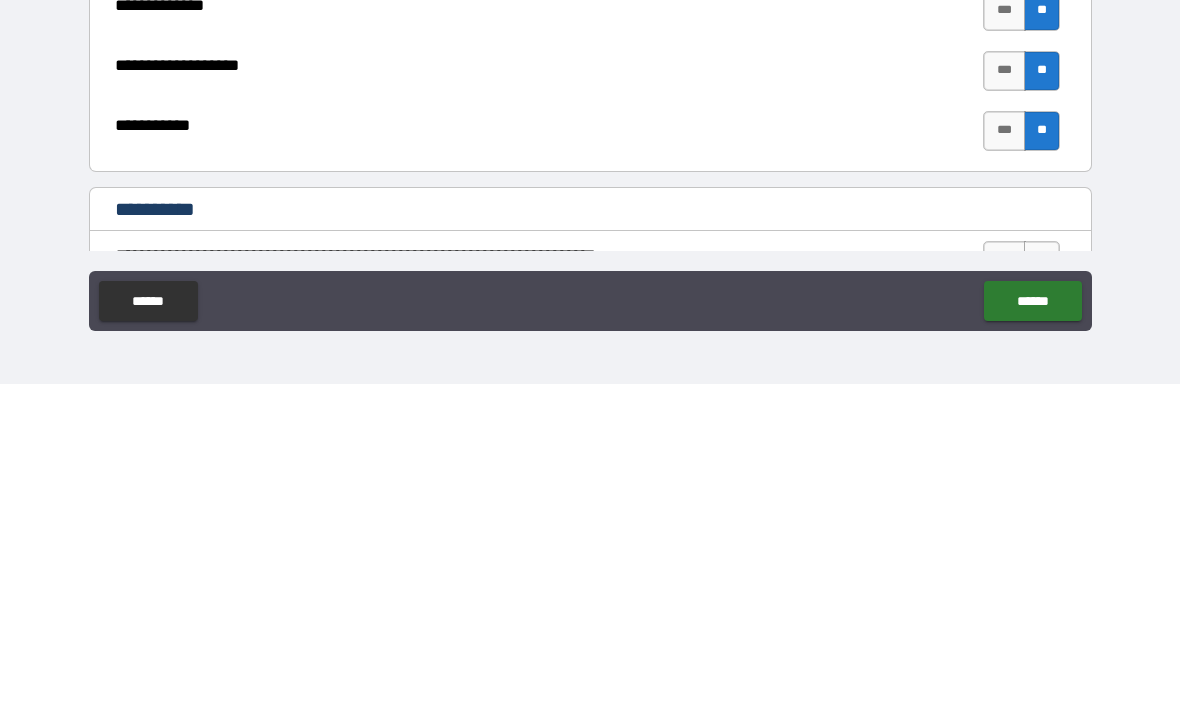 type on "**********" 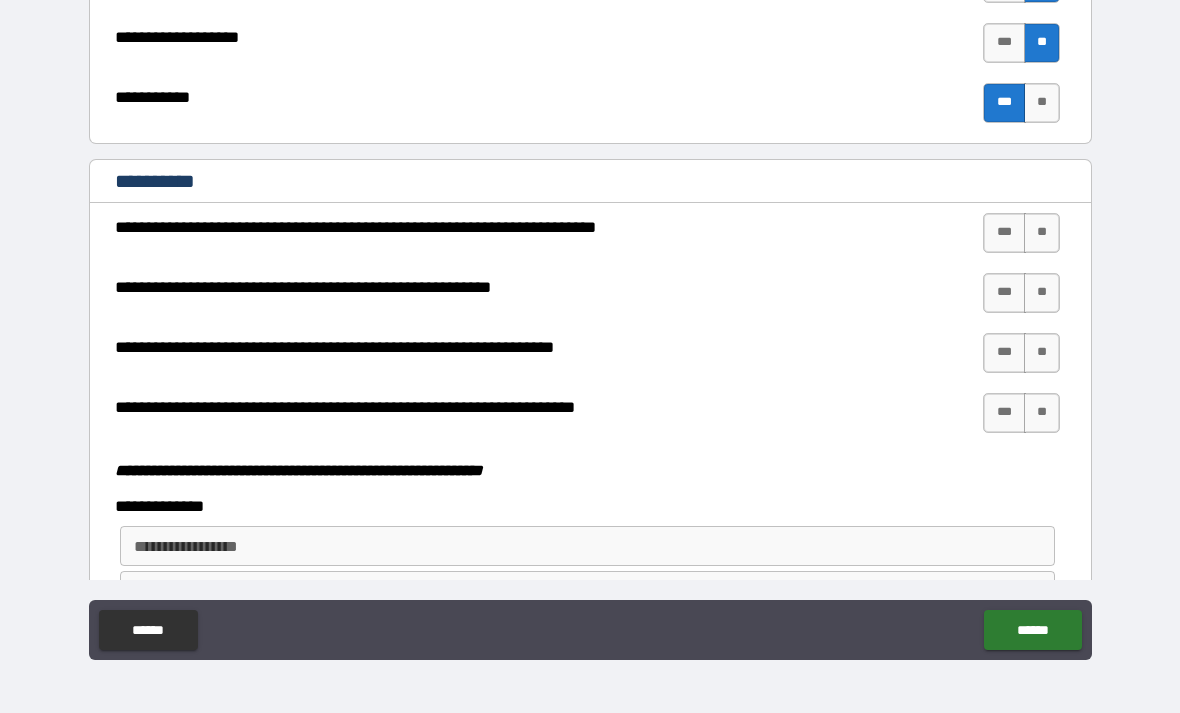 scroll, scrollTop: 4924, scrollLeft: 0, axis: vertical 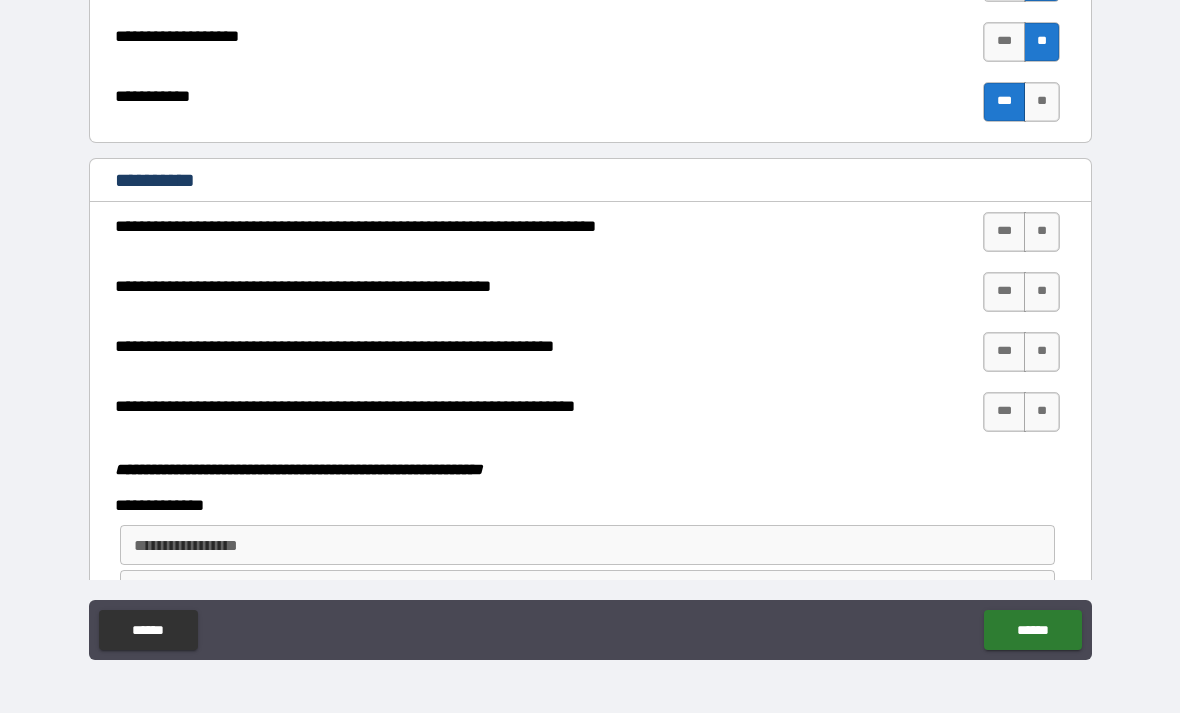 click on "**" at bounding box center [1042, 232] 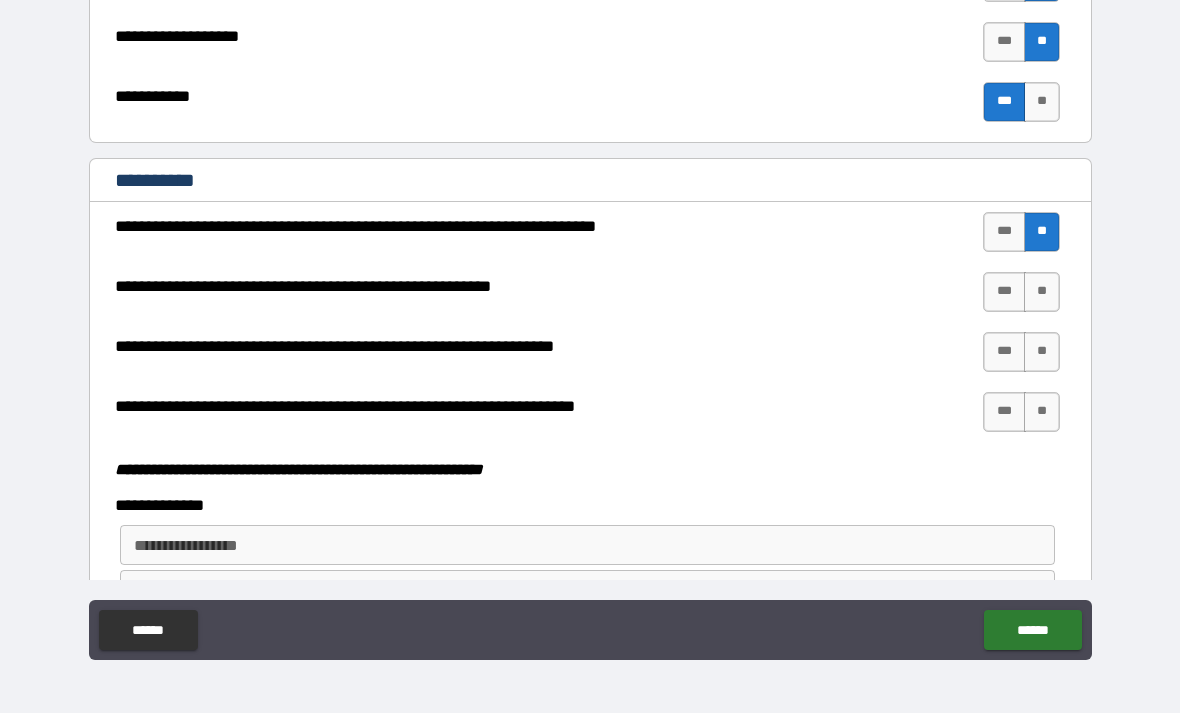 click on "**" at bounding box center [1042, 292] 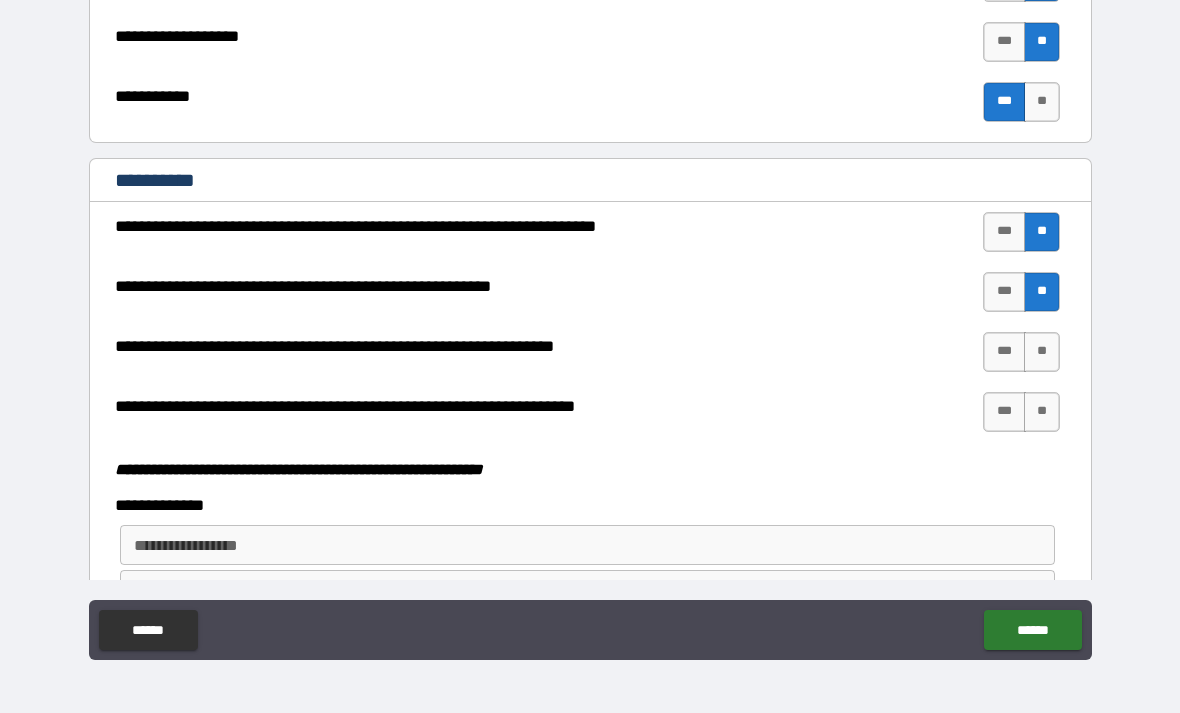 click on "**" at bounding box center [1042, 352] 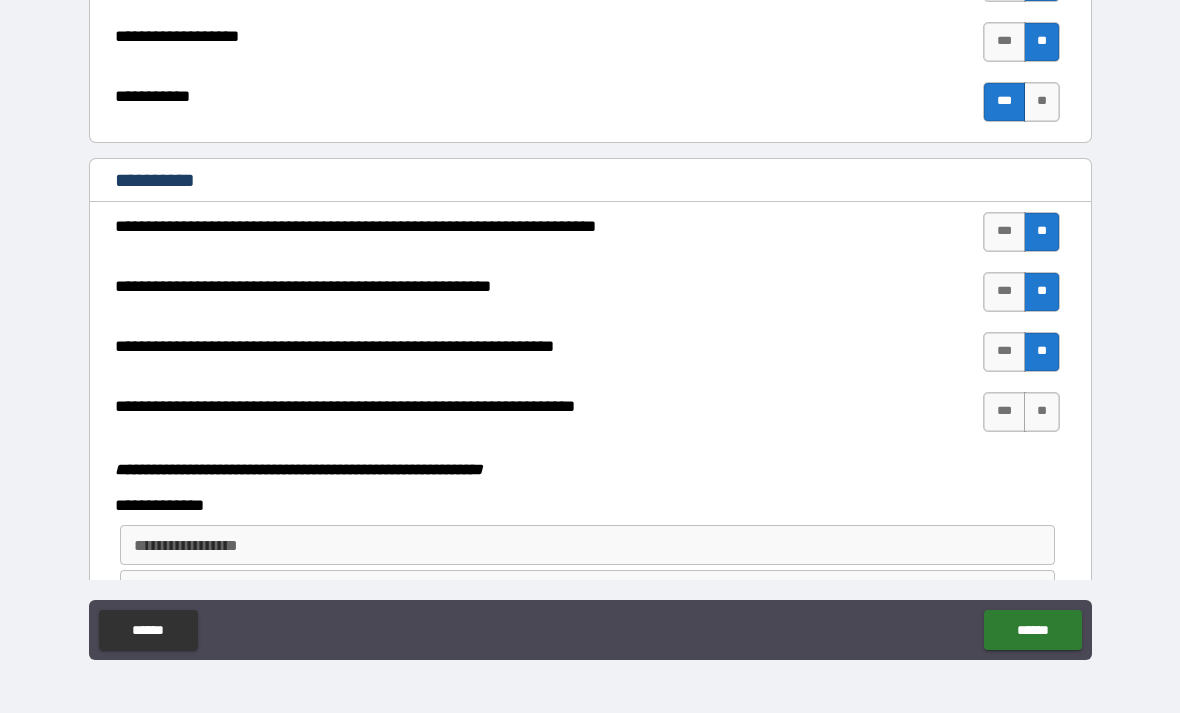 click on "***" at bounding box center [1004, 412] 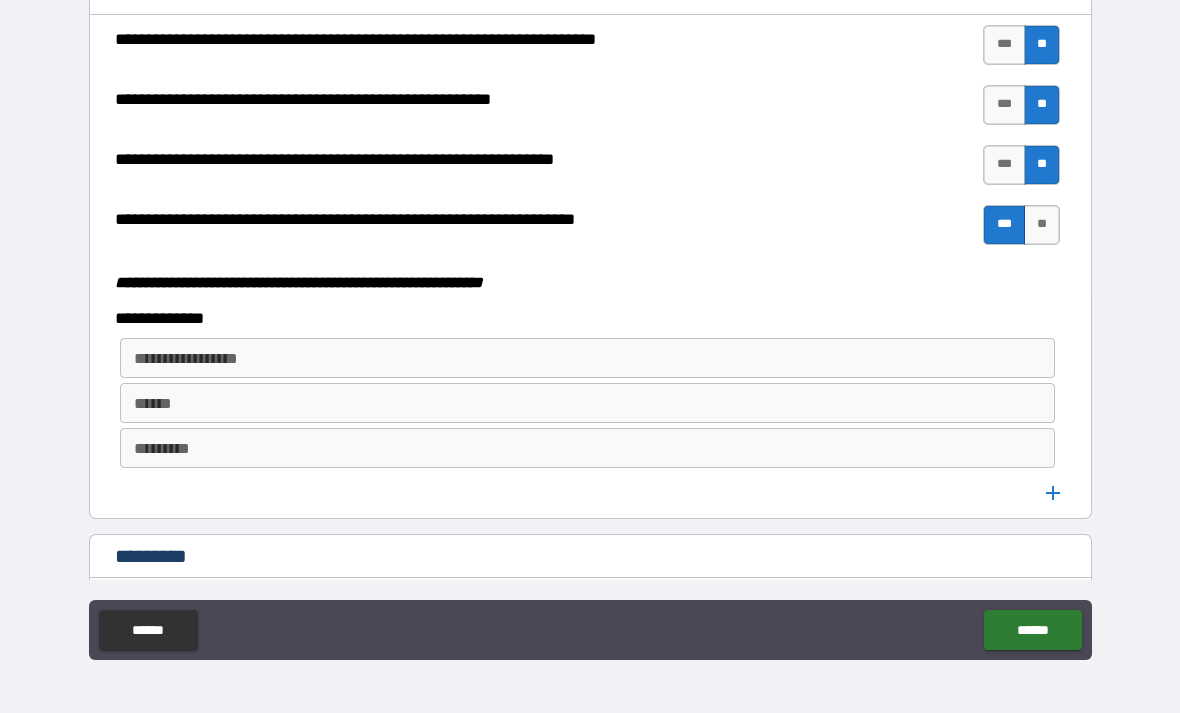 scroll, scrollTop: 5137, scrollLeft: 0, axis: vertical 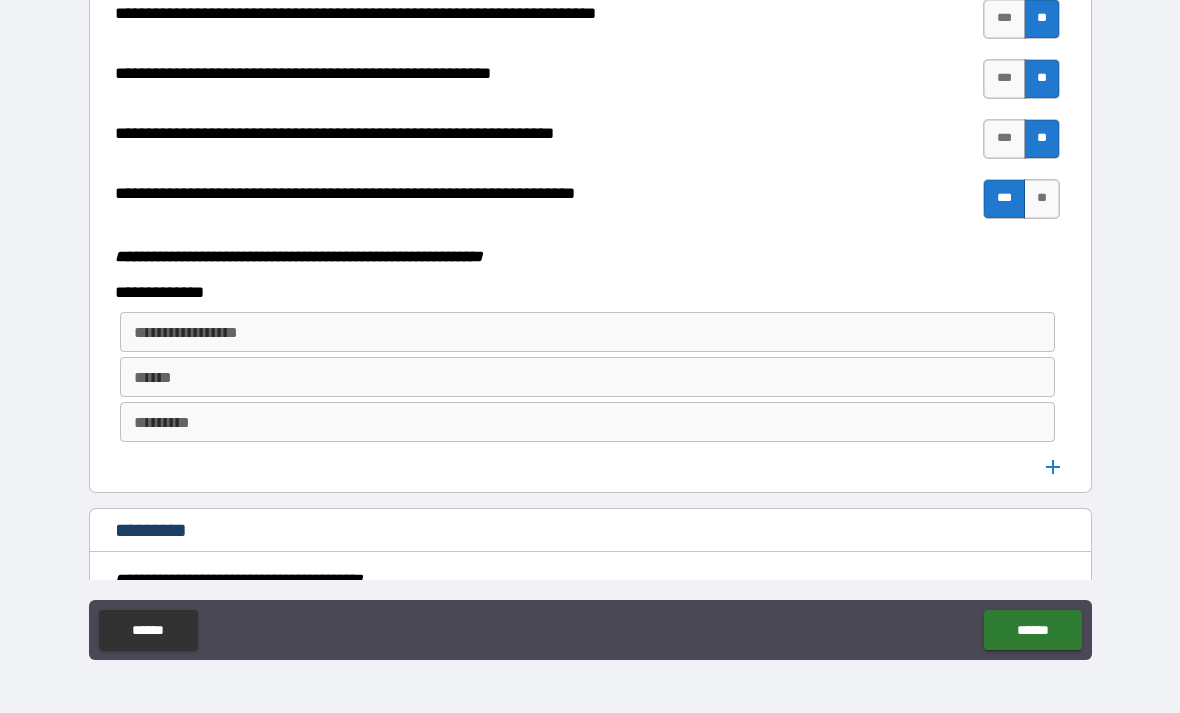 click on "**********" at bounding box center [586, 332] 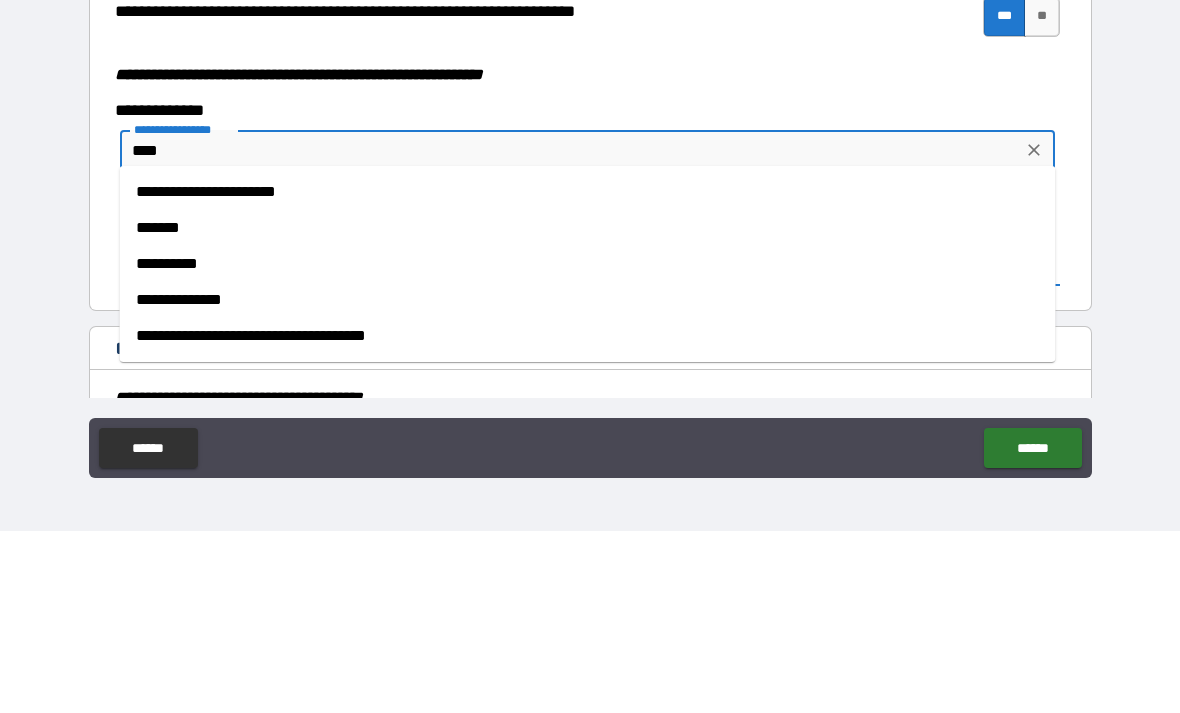 type on "****" 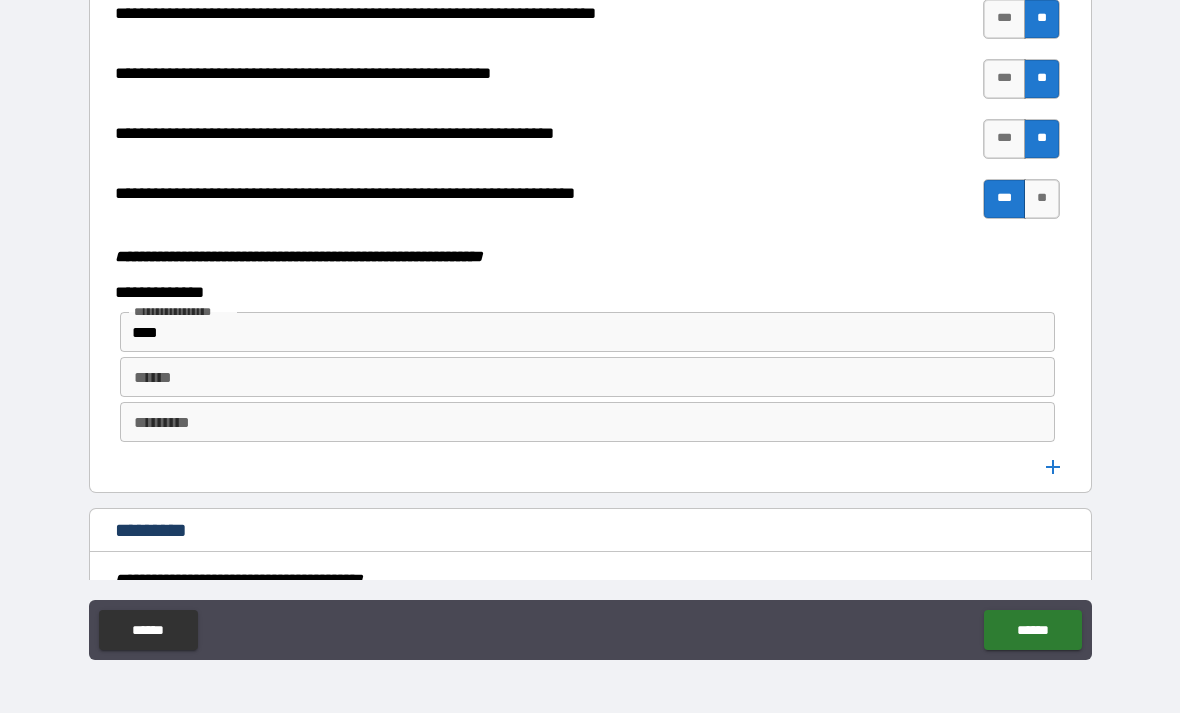 click on "*********" at bounding box center [588, 422] 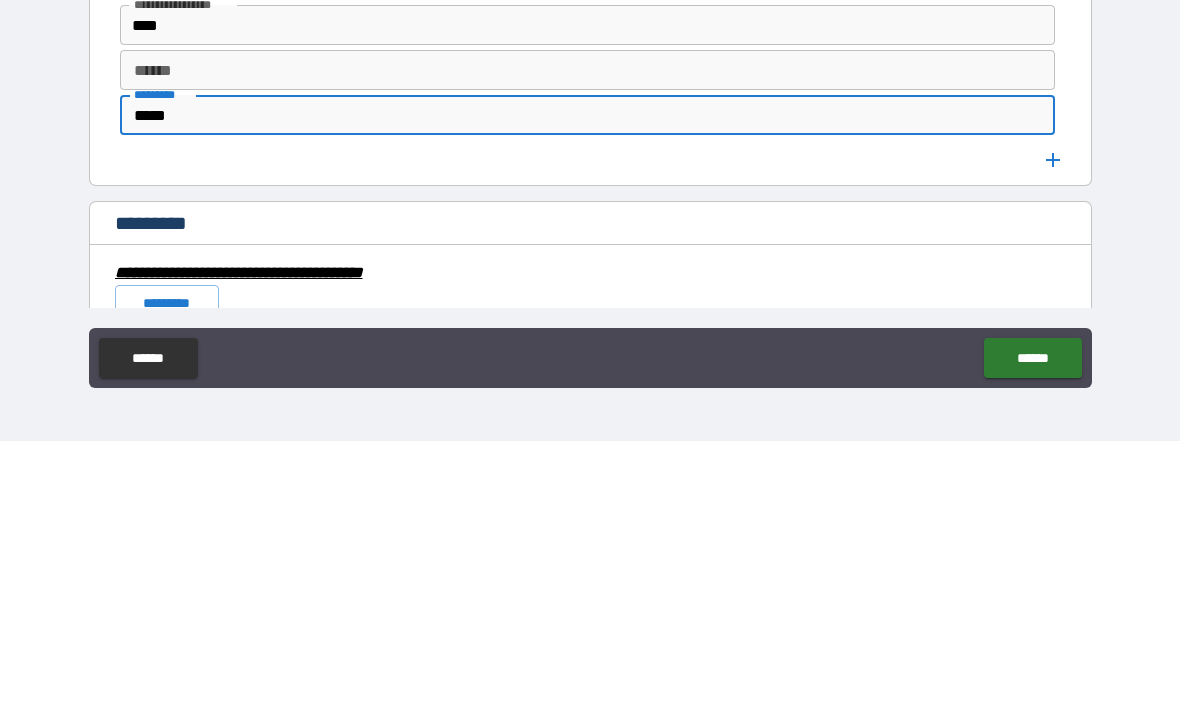 scroll, scrollTop: 5172, scrollLeft: 0, axis: vertical 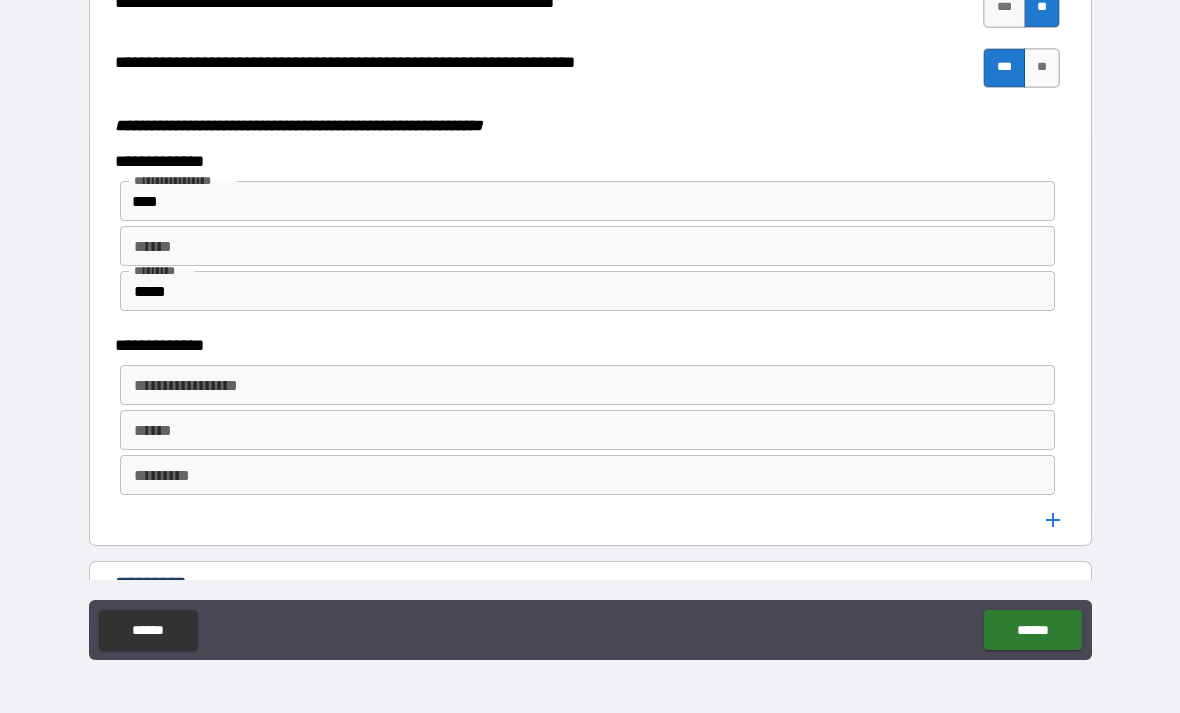 click on "**********" at bounding box center (586, 385) 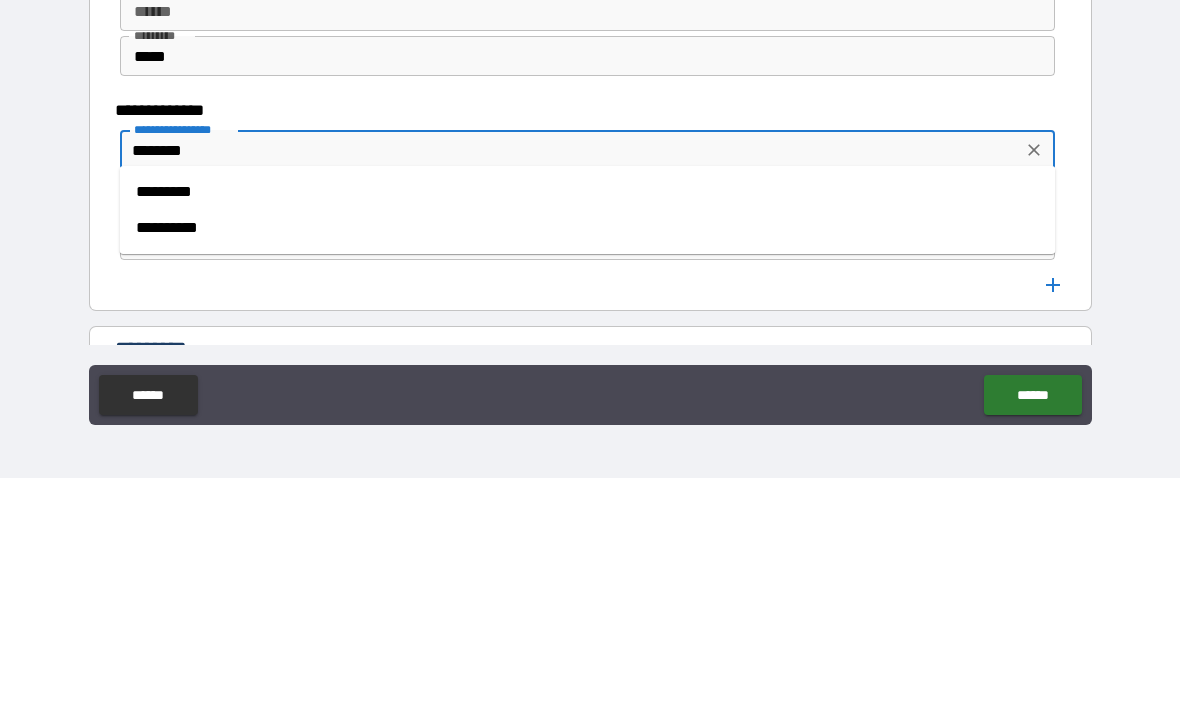 click on "****** ******" at bounding box center (588, 430) 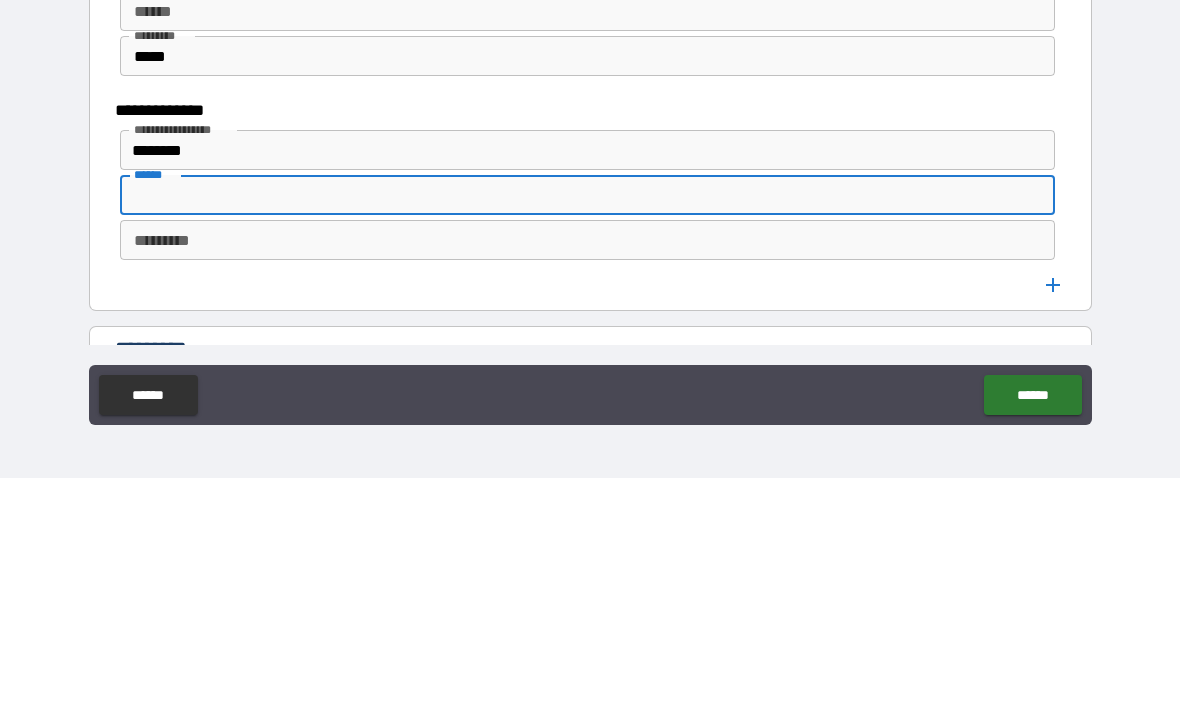 click on "*******" at bounding box center (571, 385) 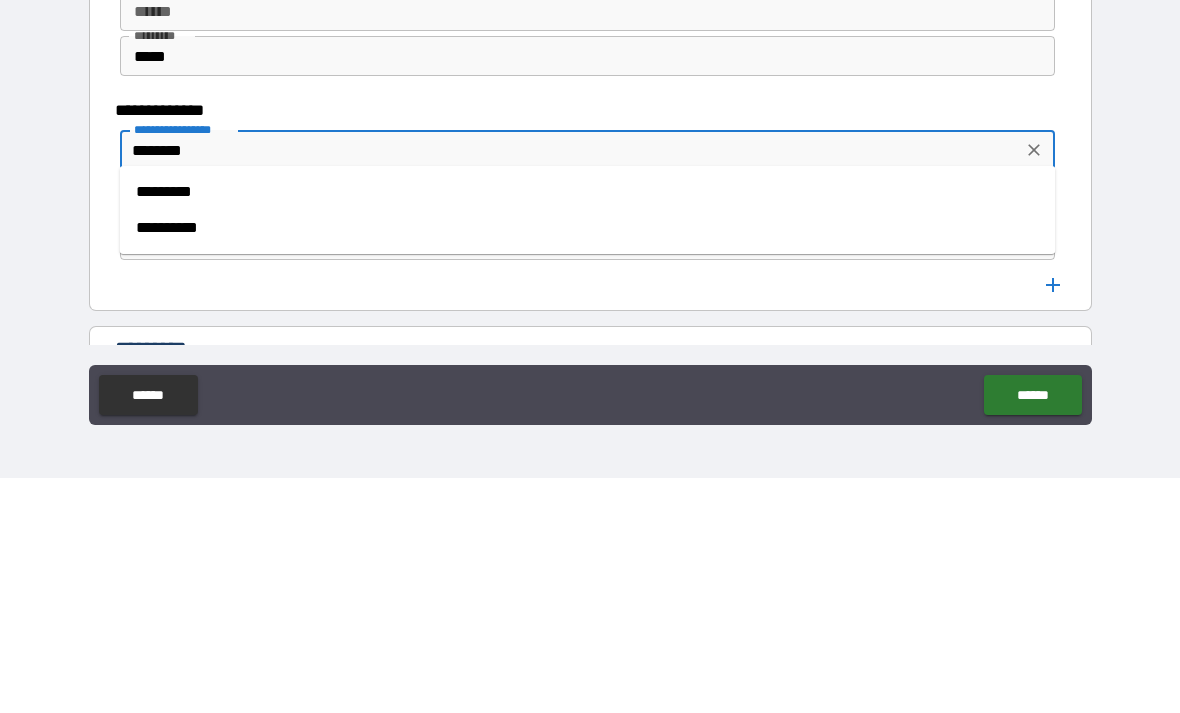 click on "**********" at bounding box center [183, 364] 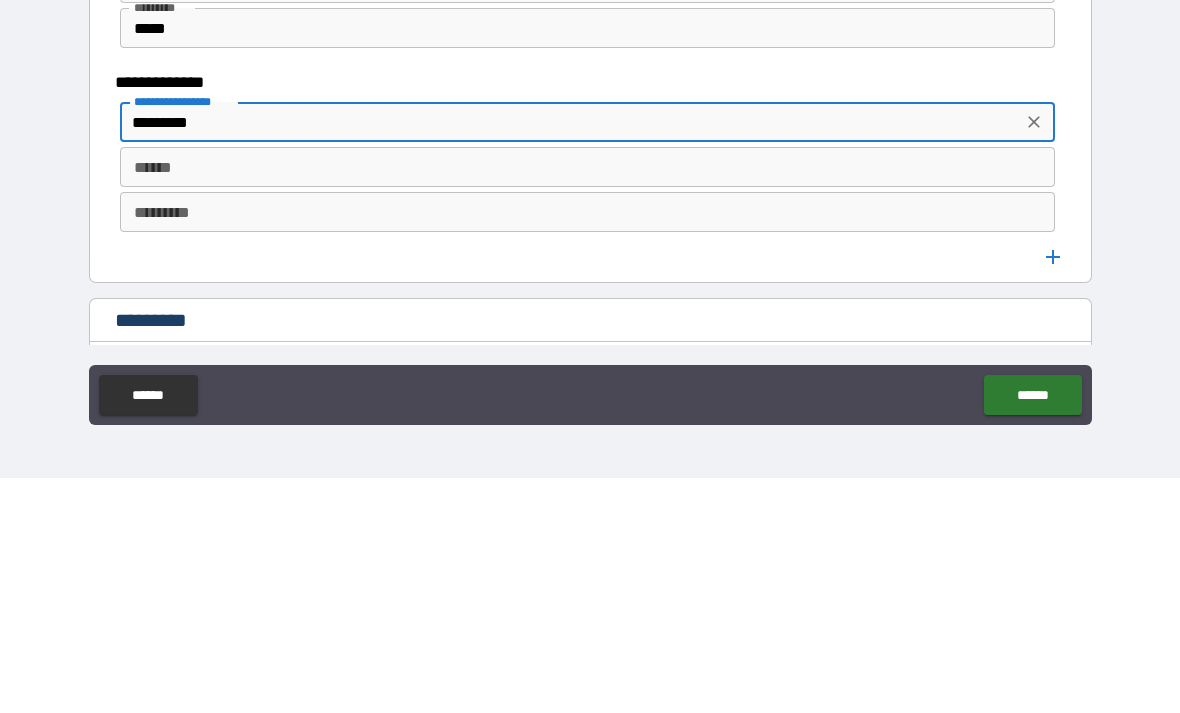scroll, scrollTop: 5320, scrollLeft: 0, axis: vertical 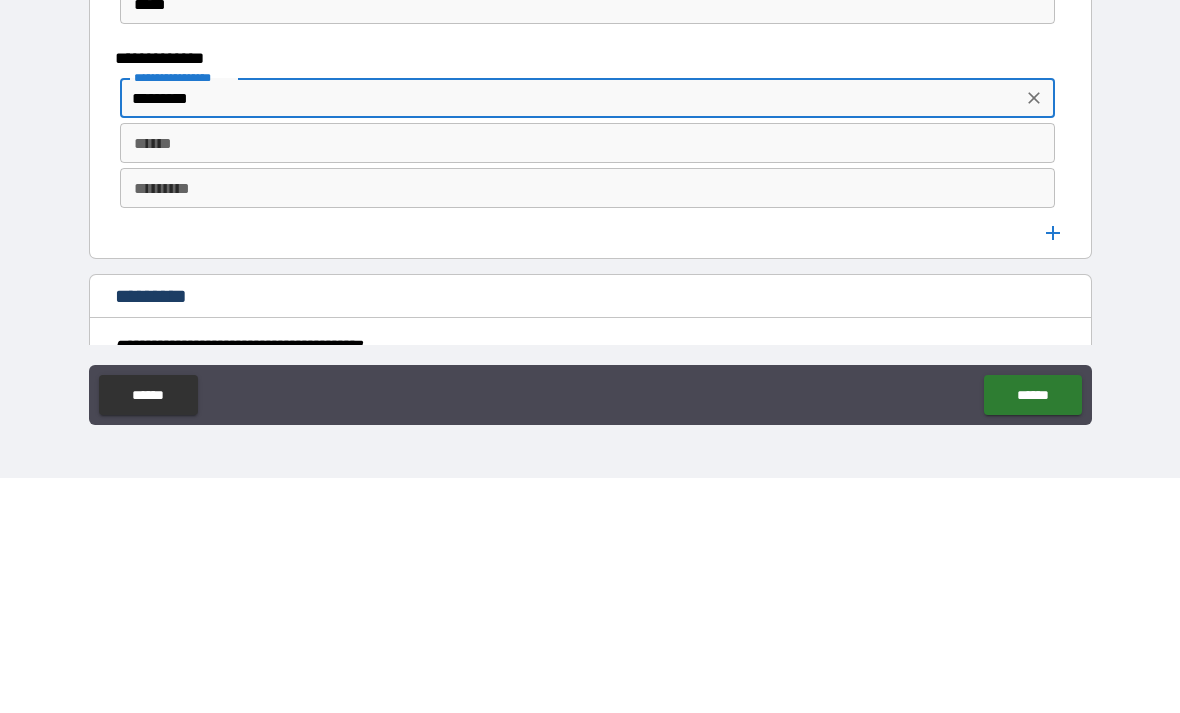click on "*********" at bounding box center [588, 423] 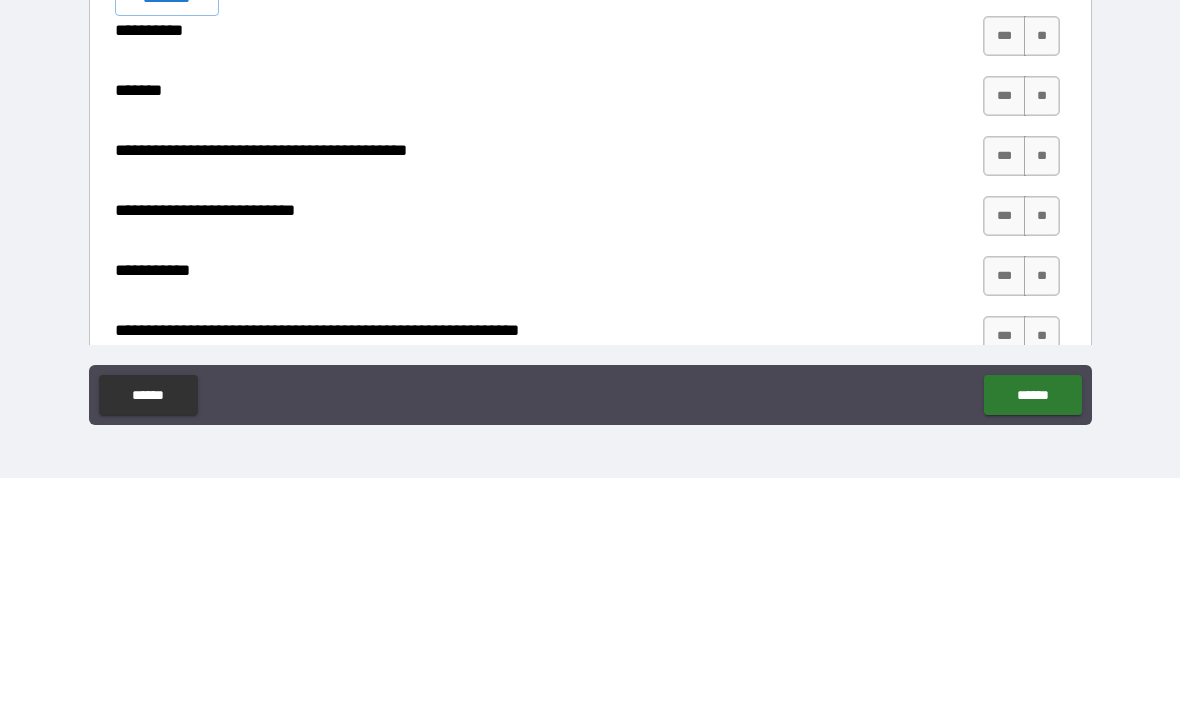 scroll, scrollTop: 5699, scrollLeft: 0, axis: vertical 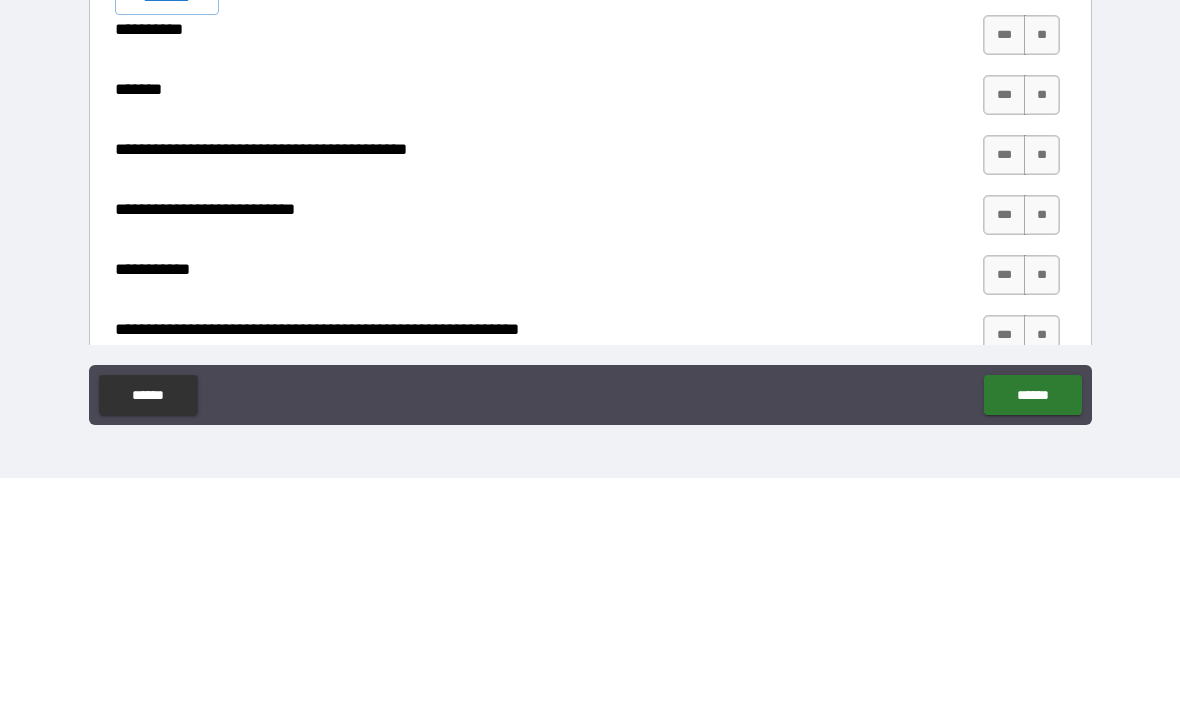 type on "*****" 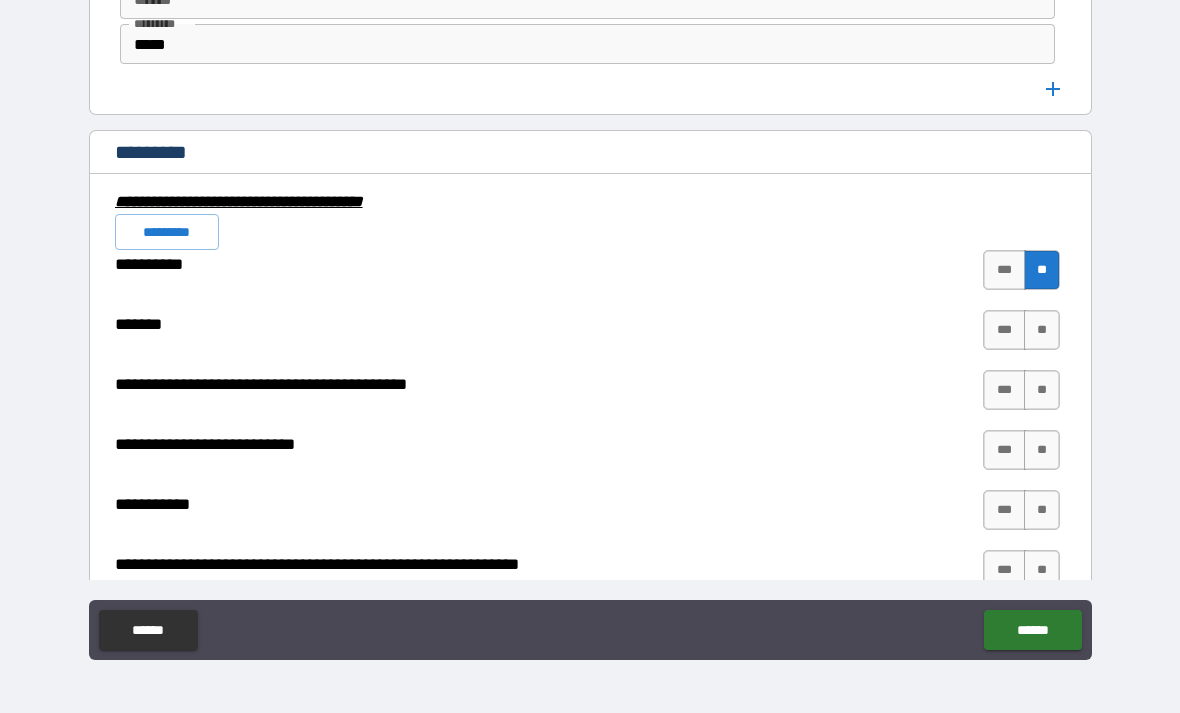 click on "*********" at bounding box center (167, 232) 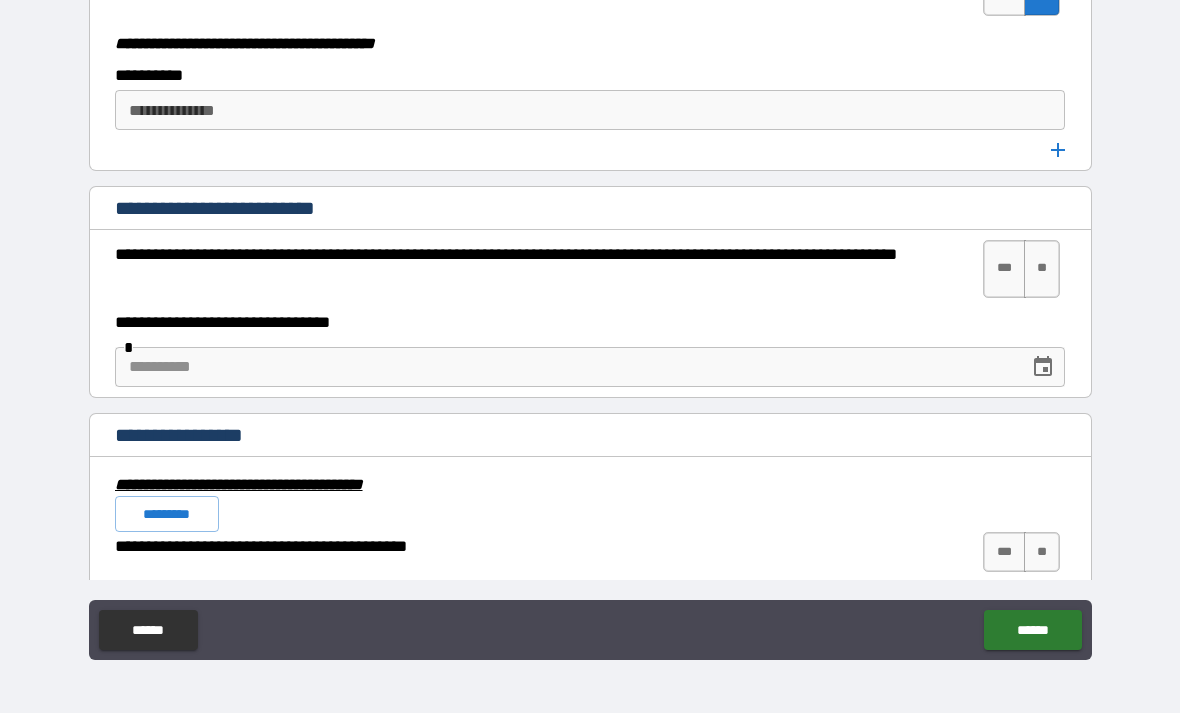 scroll, scrollTop: 6518, scrollLeft: 0, axis: vertical 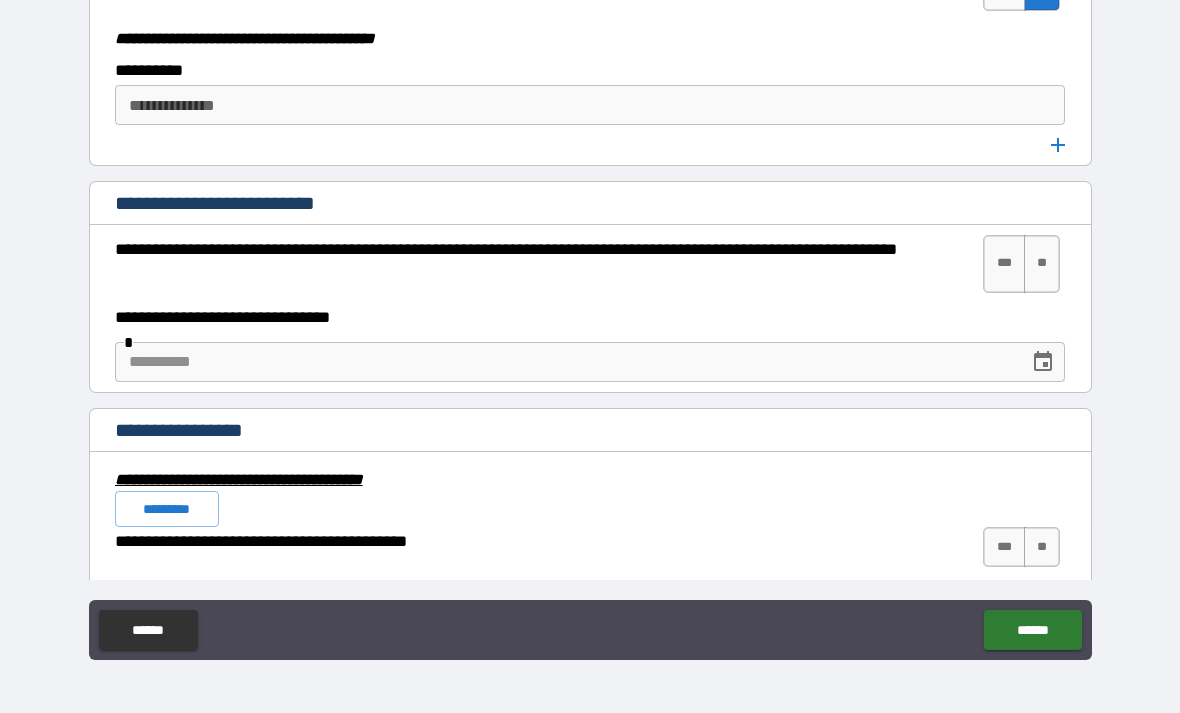 click on "**" at bounding box center [1042, 264] 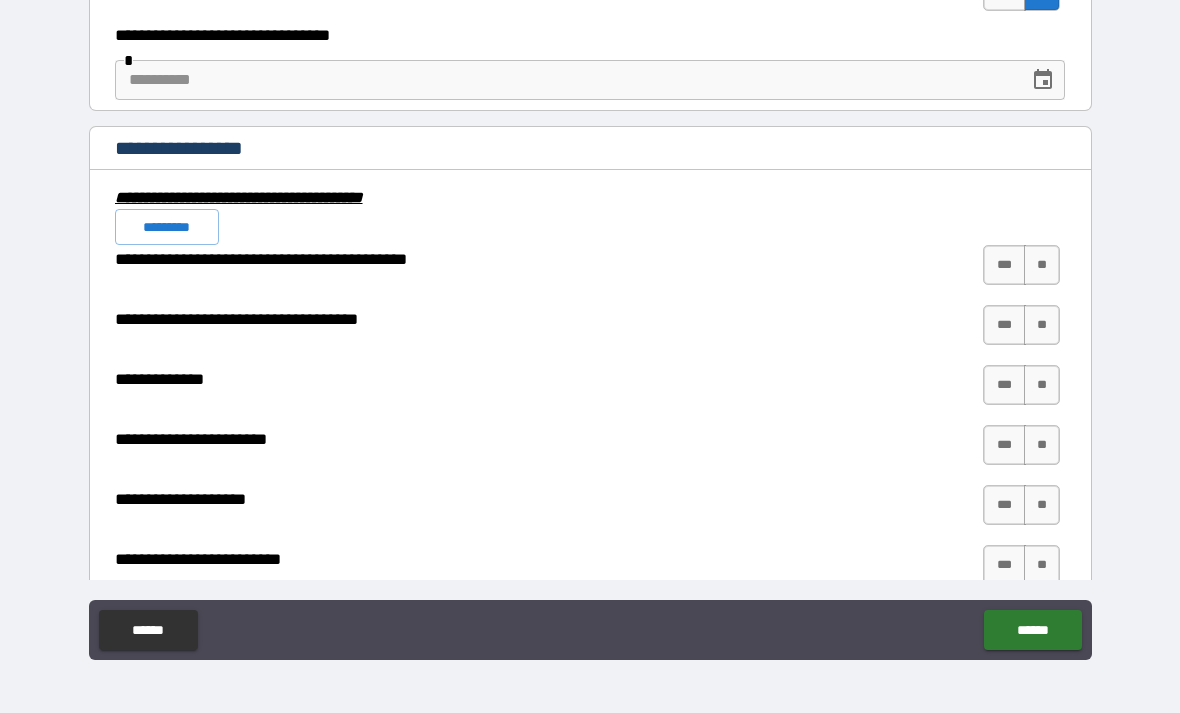 scroll, scrollTop: 6801, scrollLeft: 0, axis: vertical 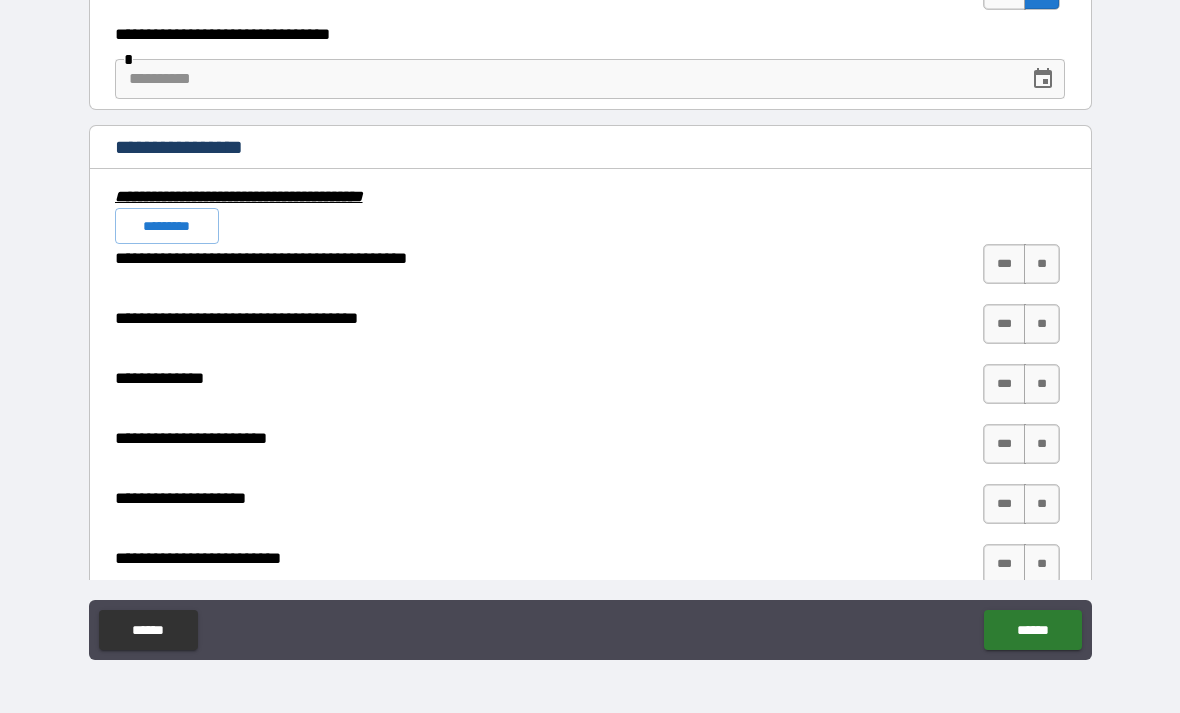 click on "**" at bounding box center (1042, 264) 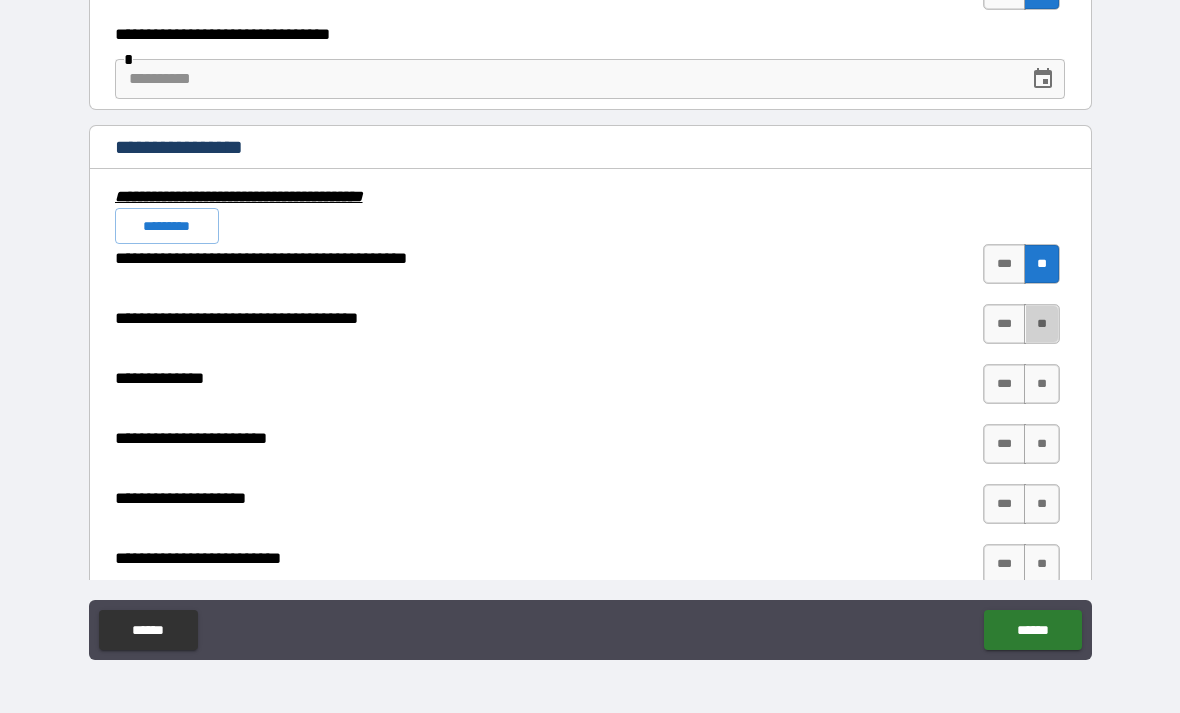click on "**" at bounding box center [1042, 324] 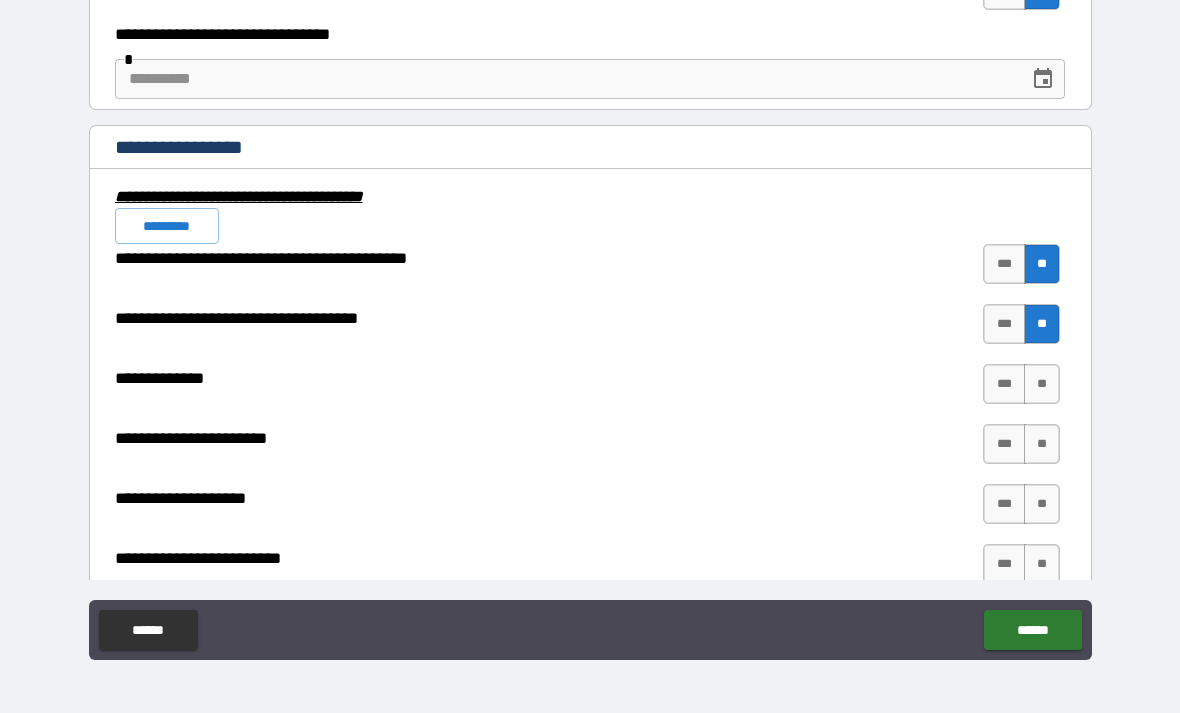 click on "**" at bounding box center [1042, 384] 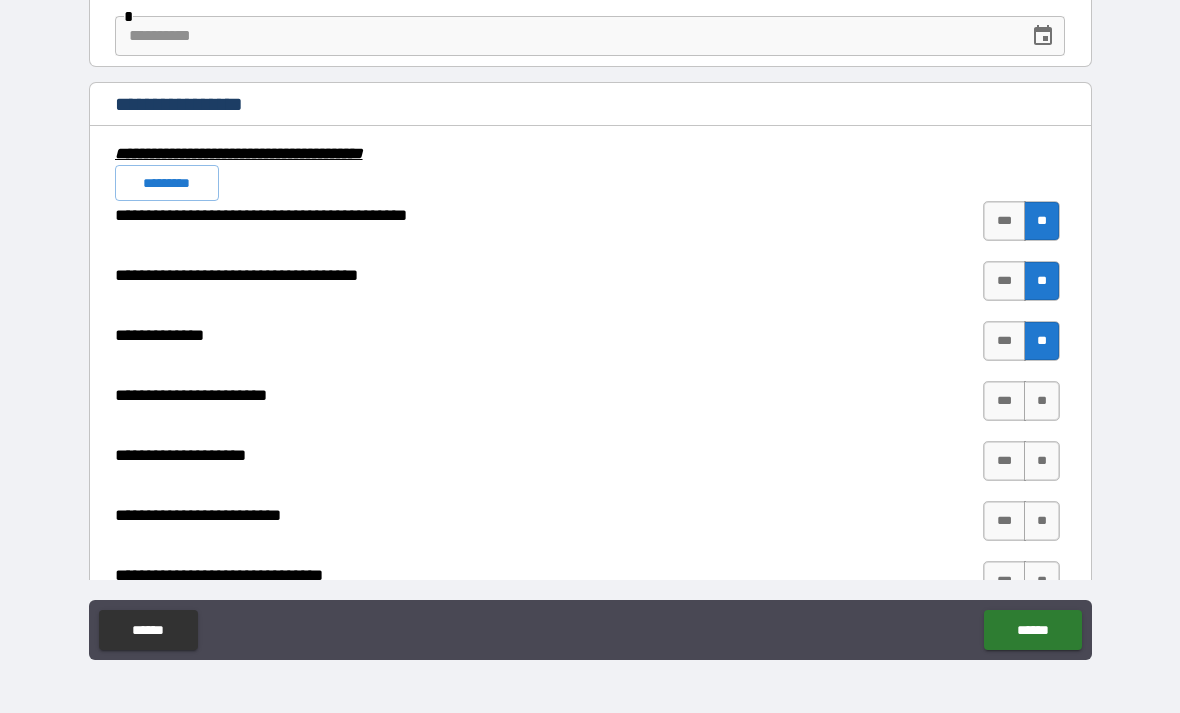 scroll, scrollTop: 6864, scrollLeft: 0, axis: vertical 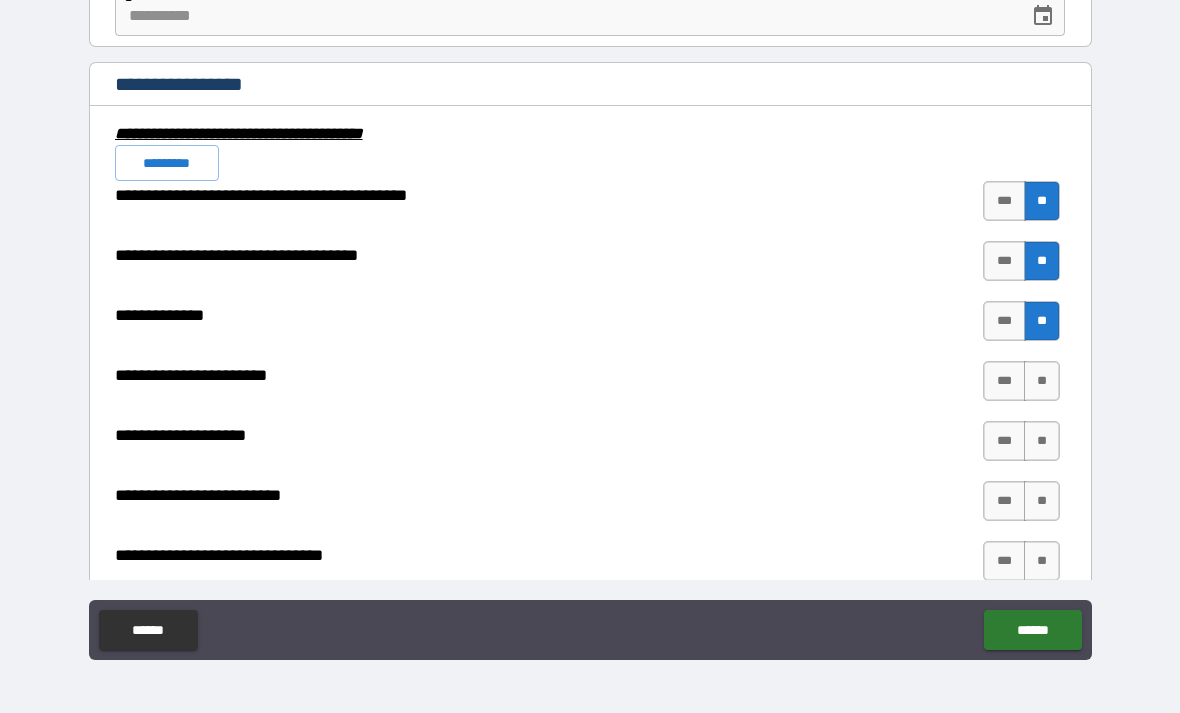 click on "**" at bounding box center [1042, 381] 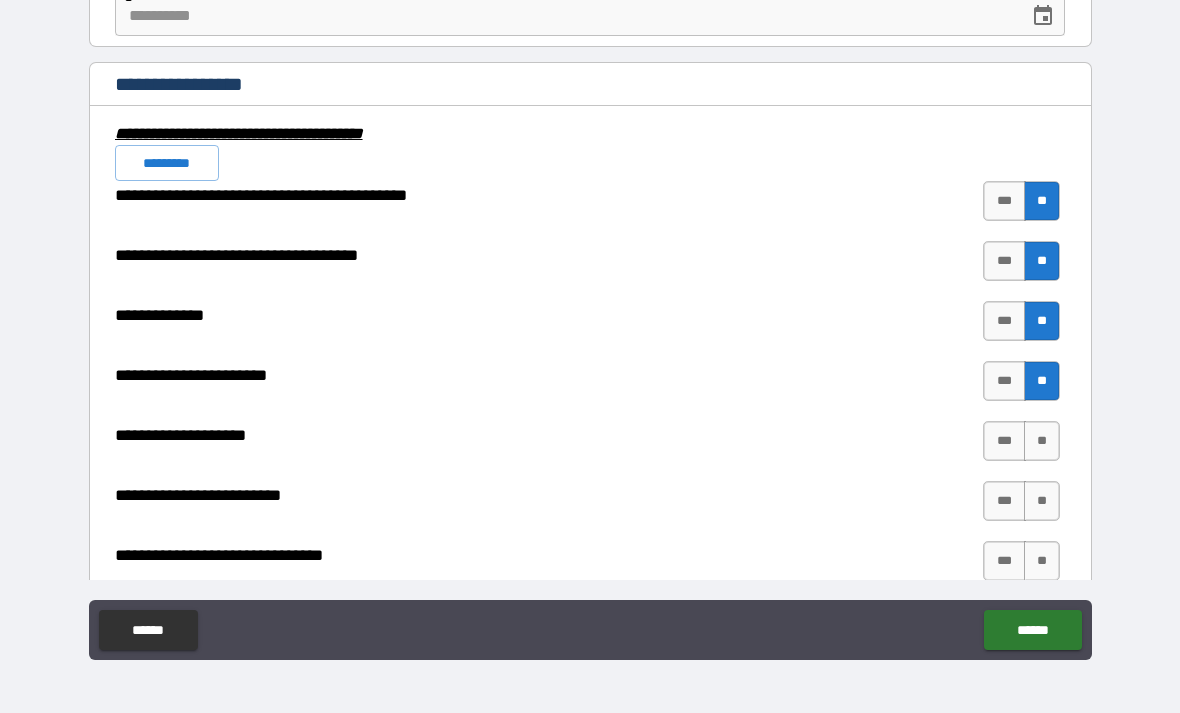 click on "**" at bounding box center [1042, 441] 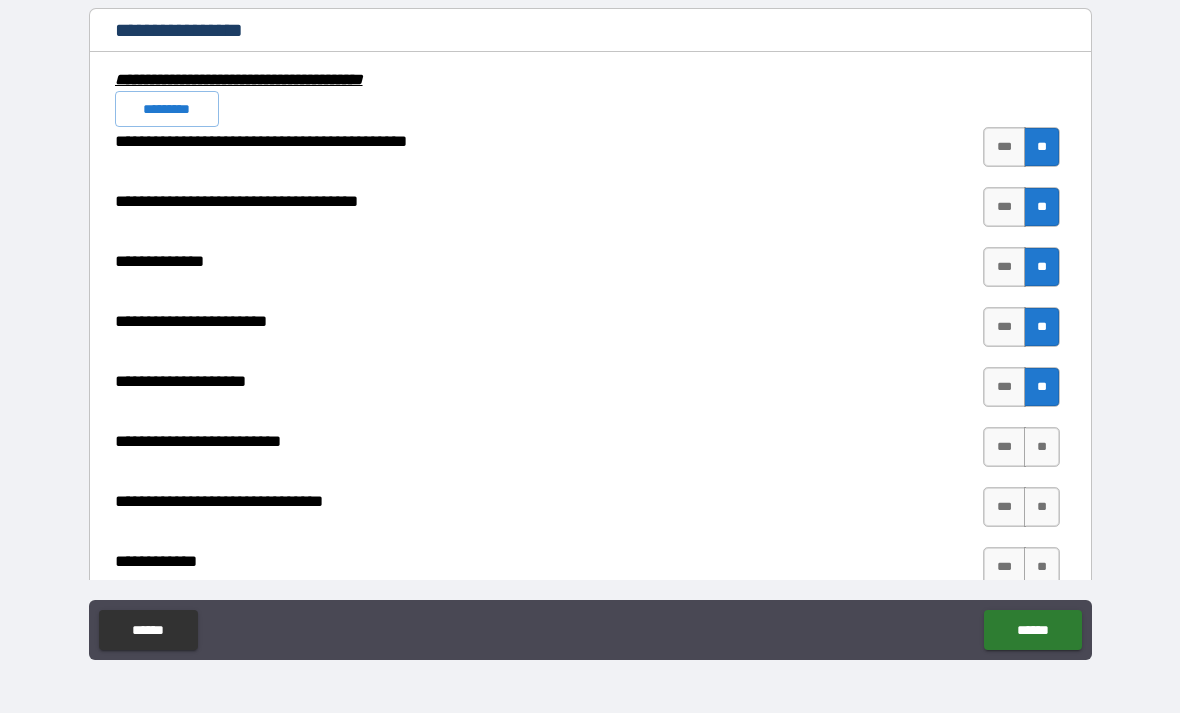 click on "**" at bounding box center (1042, 447) 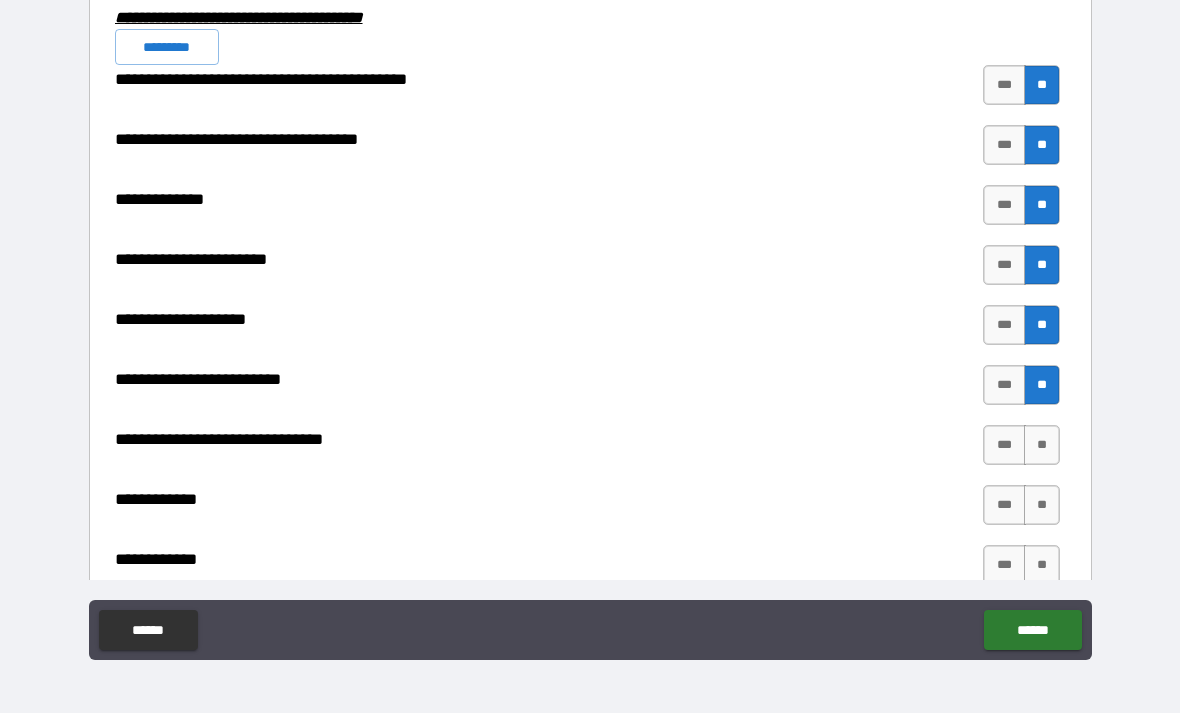 click on "**" at bounding box center (1042, 445) 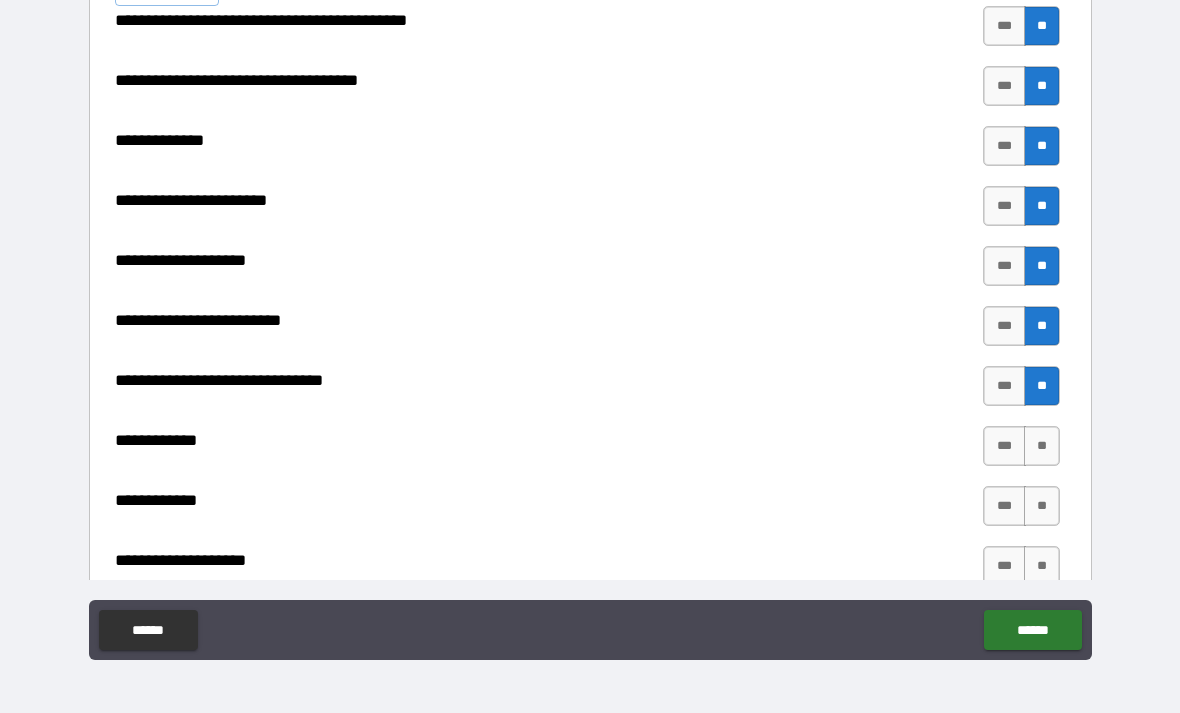 click on "**" at bounding box center [1042, 446] 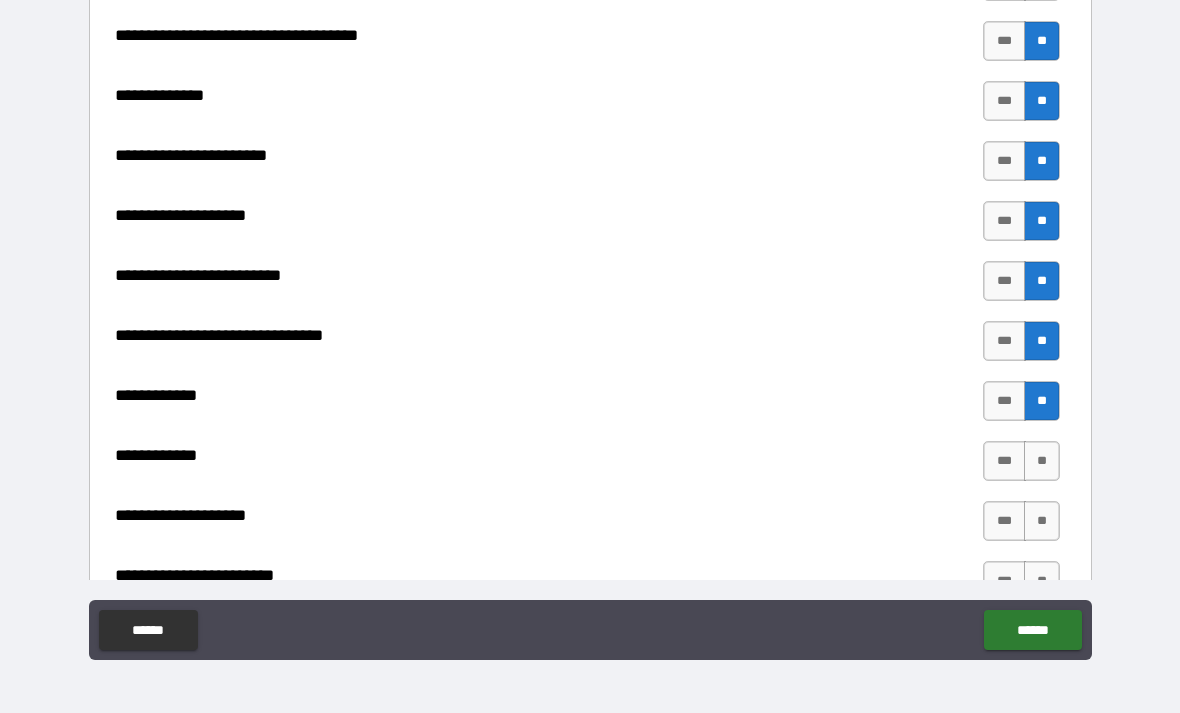 scroll, scrollTop: 7086, scrollLeft: 0, axis: vertical 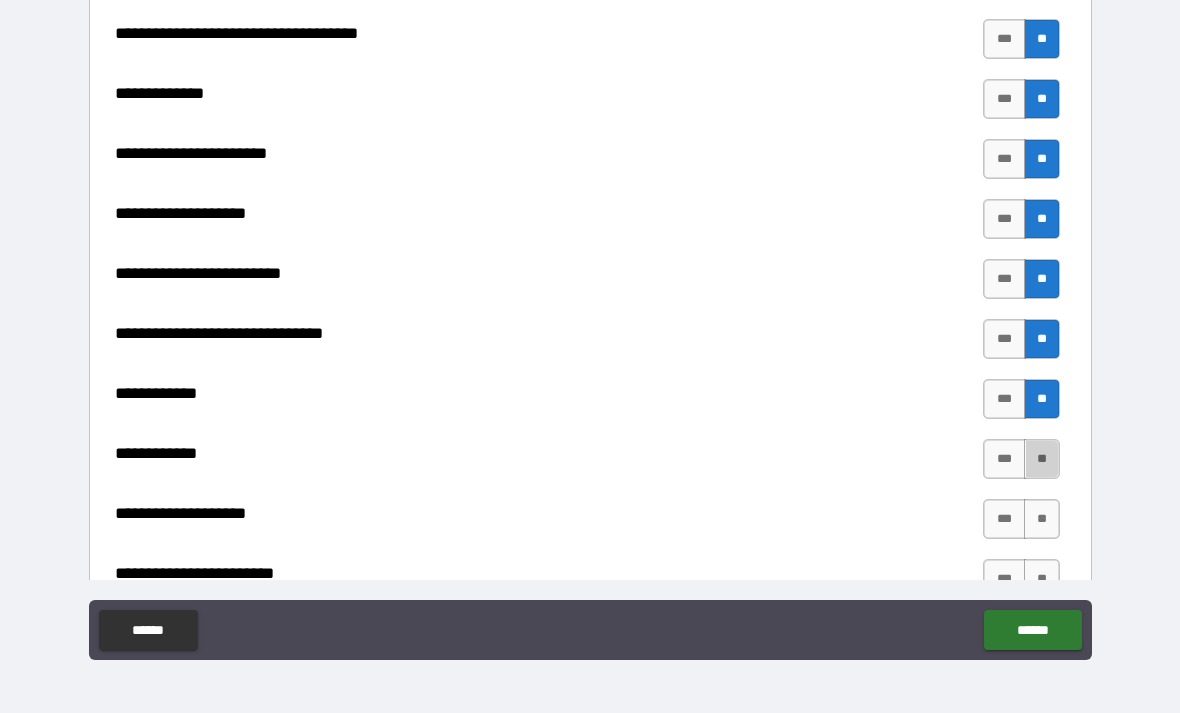 click on "**" at bounding box center (1042, 459) 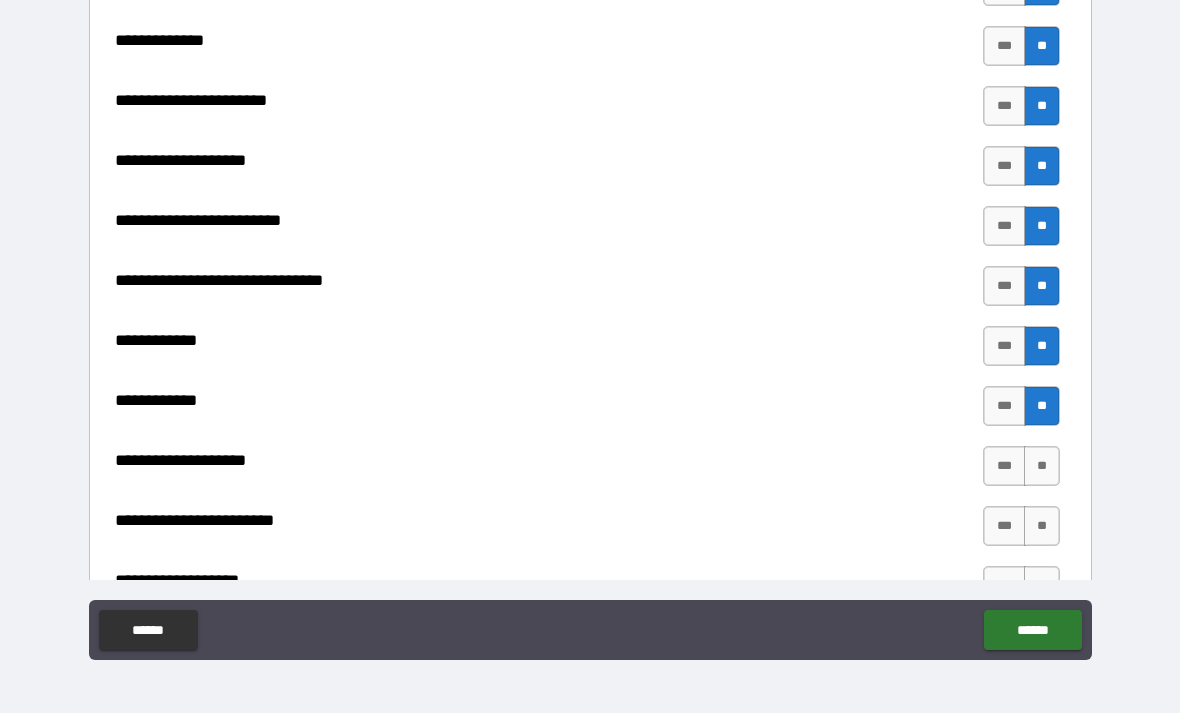 scroll, scrollTop: 7140, scrollLeft: 0, axis: vertical 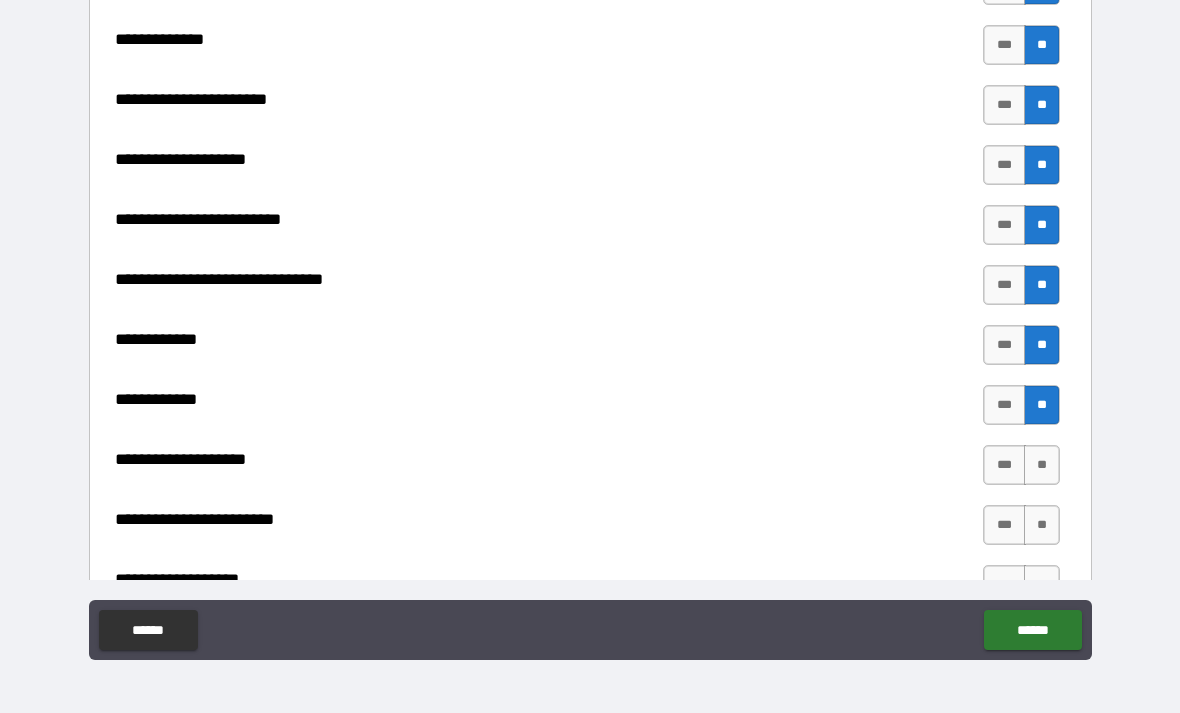click on "**" at bounding box center [1042, 465] 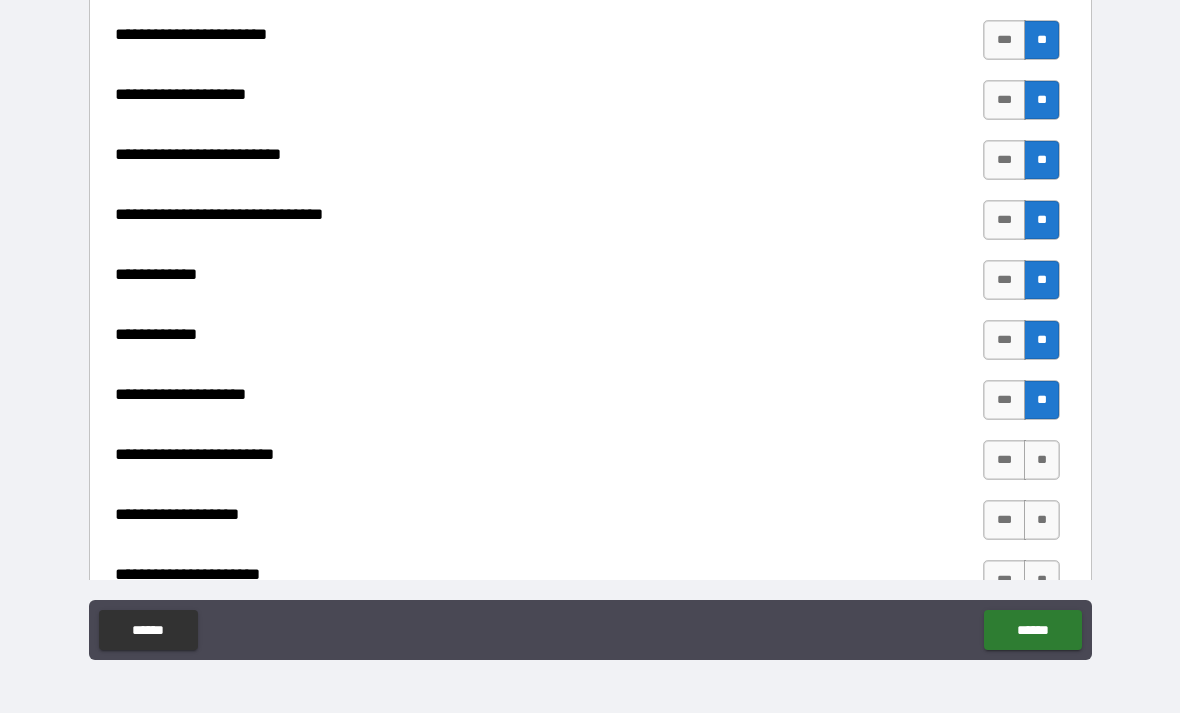 click on "**" at bounding box center (1042, 460) 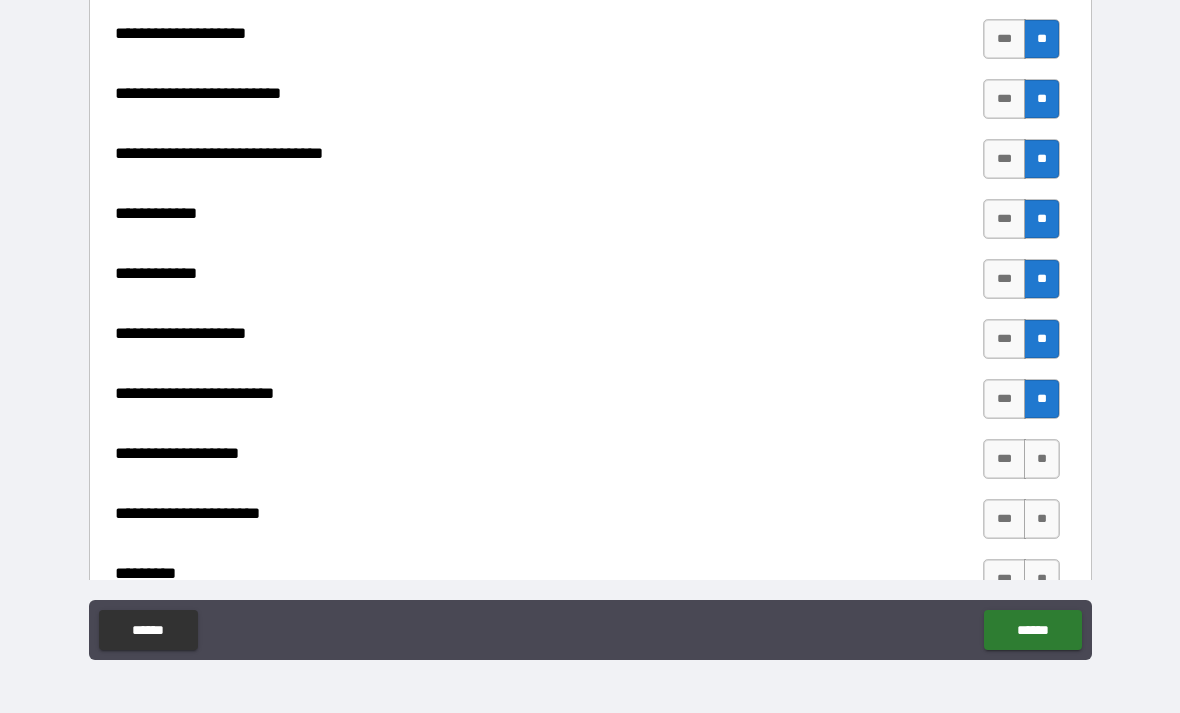 click on "**" at bounding box center [1042, 459] 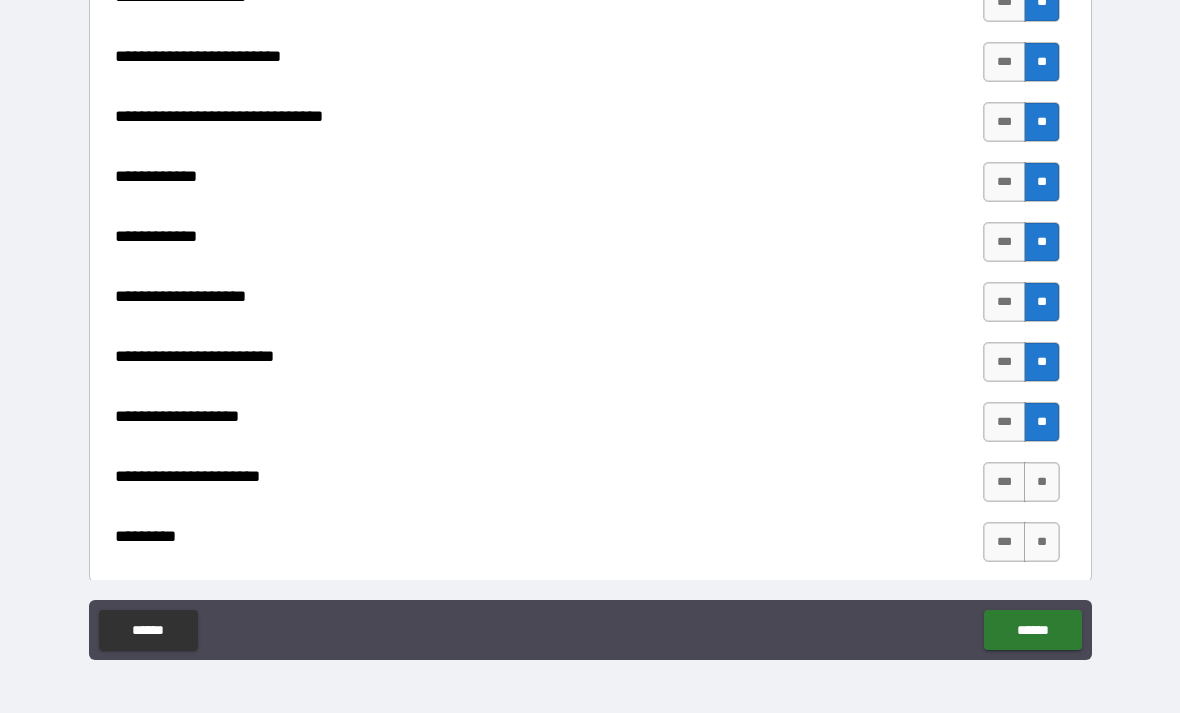 scroll, scrollTop: 7308, scrollLeft: 0, axis: vertical 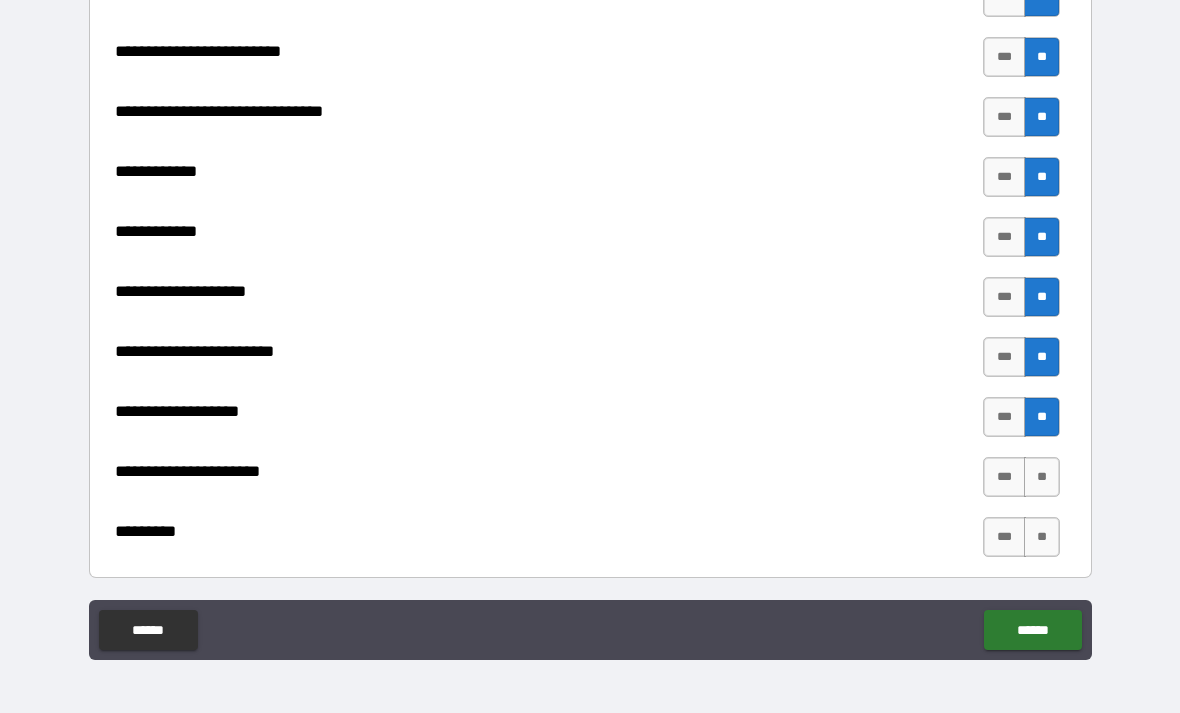 click on "**" at bounding box center [1042, 477] 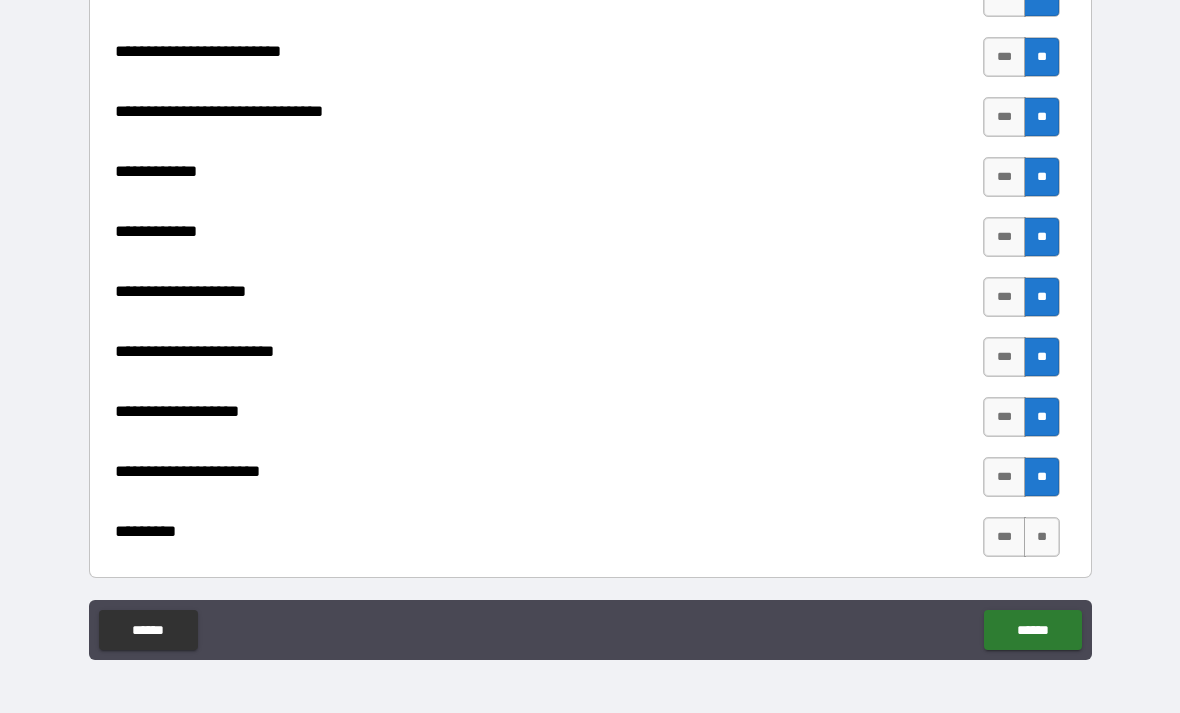 click on "**" at bounding box center [1042, 537] 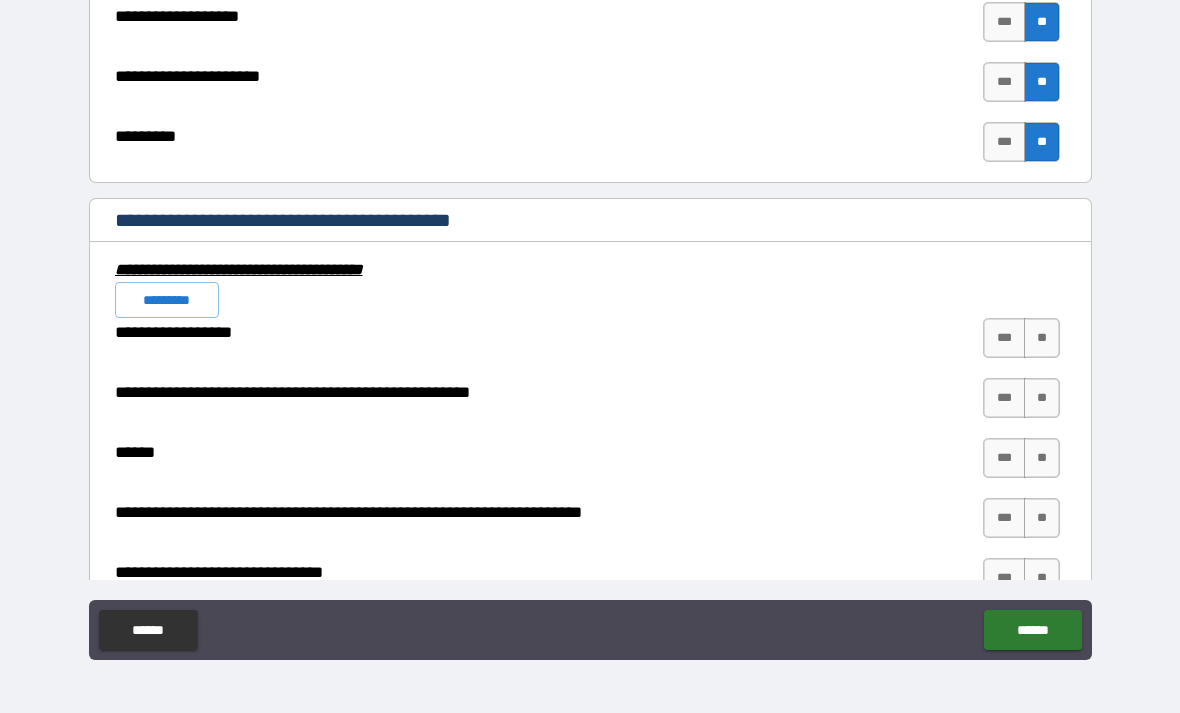 scroll, scrollTop: 7704, scrollLeft: 0, axis: vertical 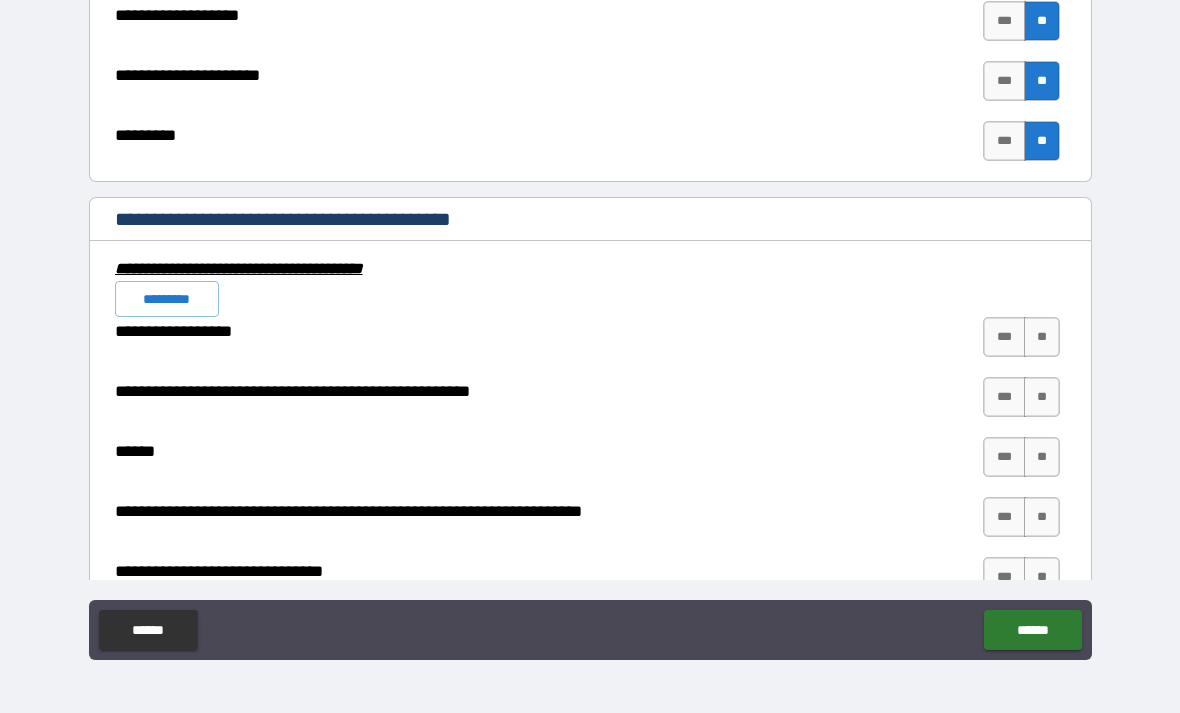 click on "***" at bounding box center (1004, 457) 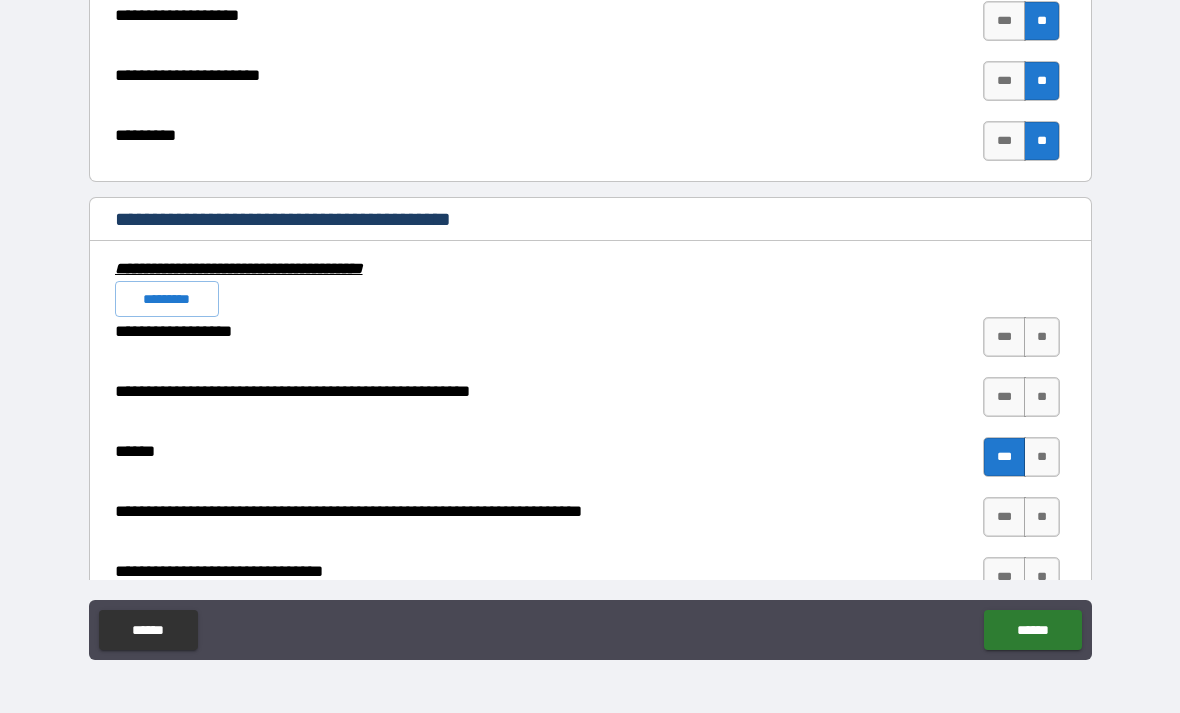 click on "**" at bounding box center (1042, 337) 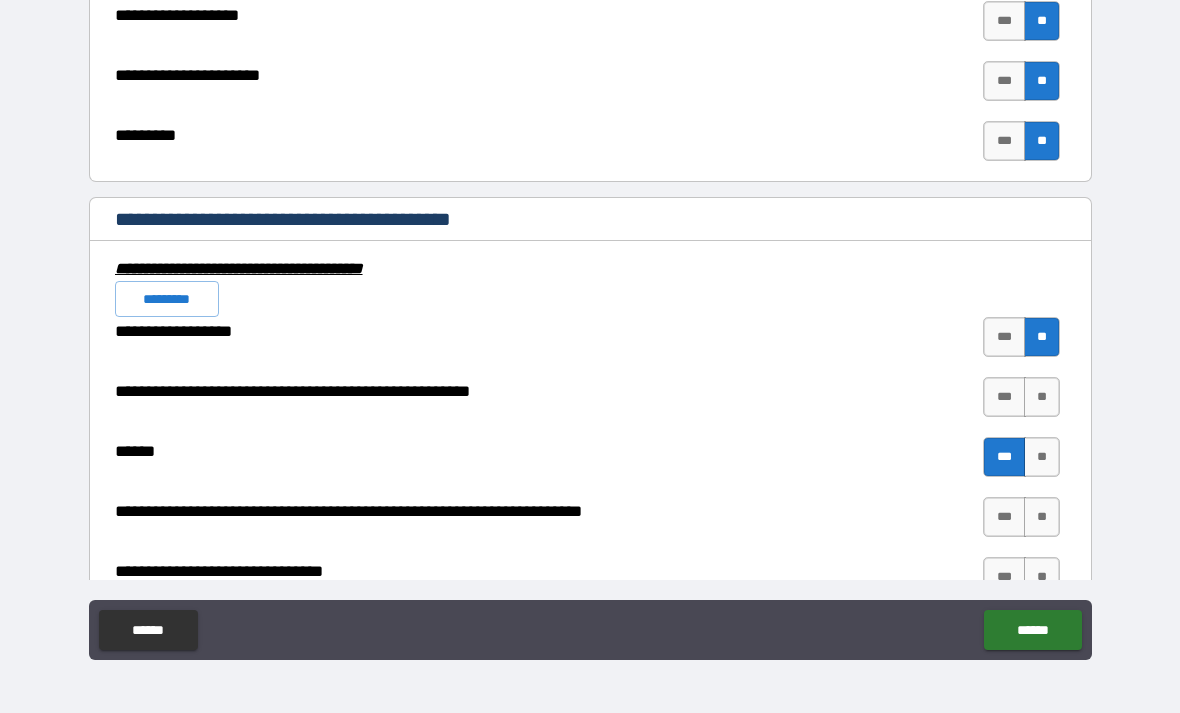 click on "**" at bounding box center [1042, 397] 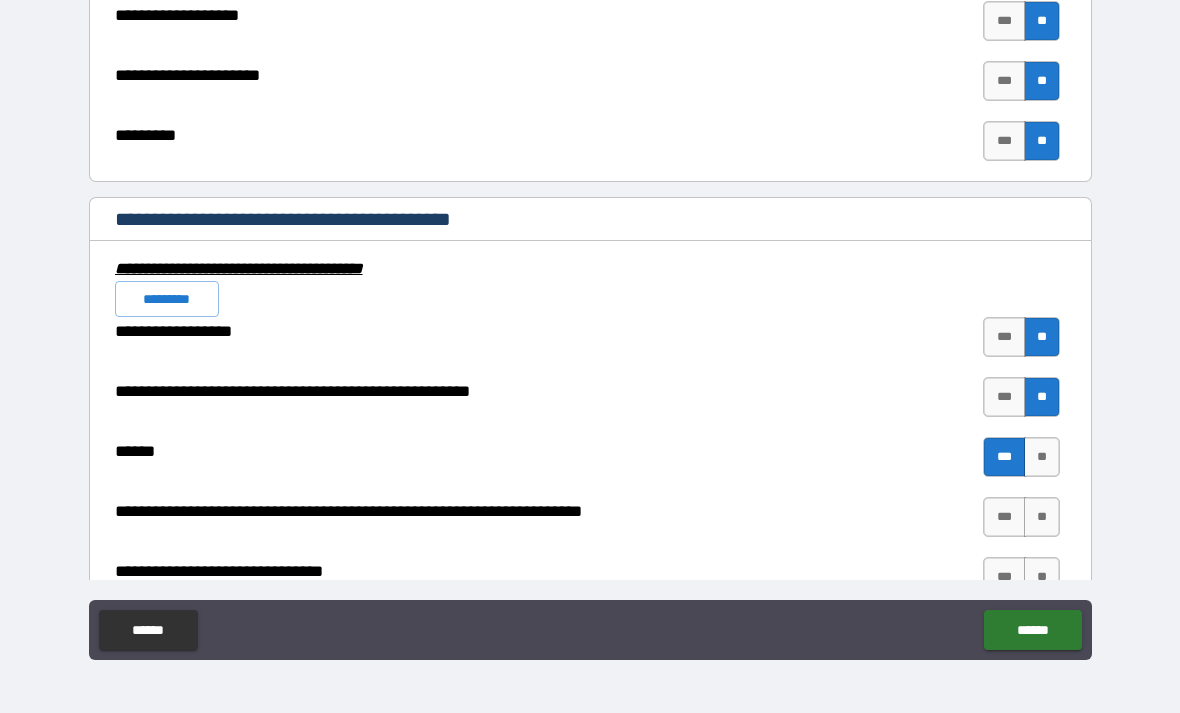 click on "**" at bounding box center [1042, 517] 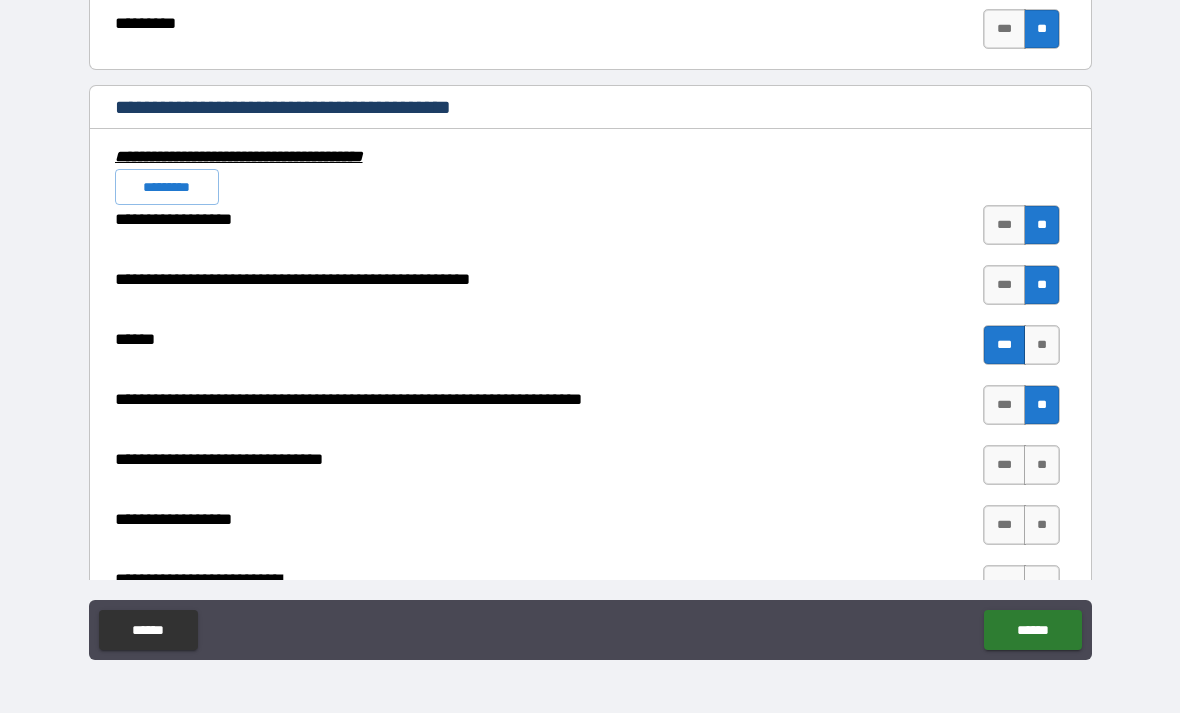 scroll, scrollTop: 7823, scrollLeft: 0, axis: vertical 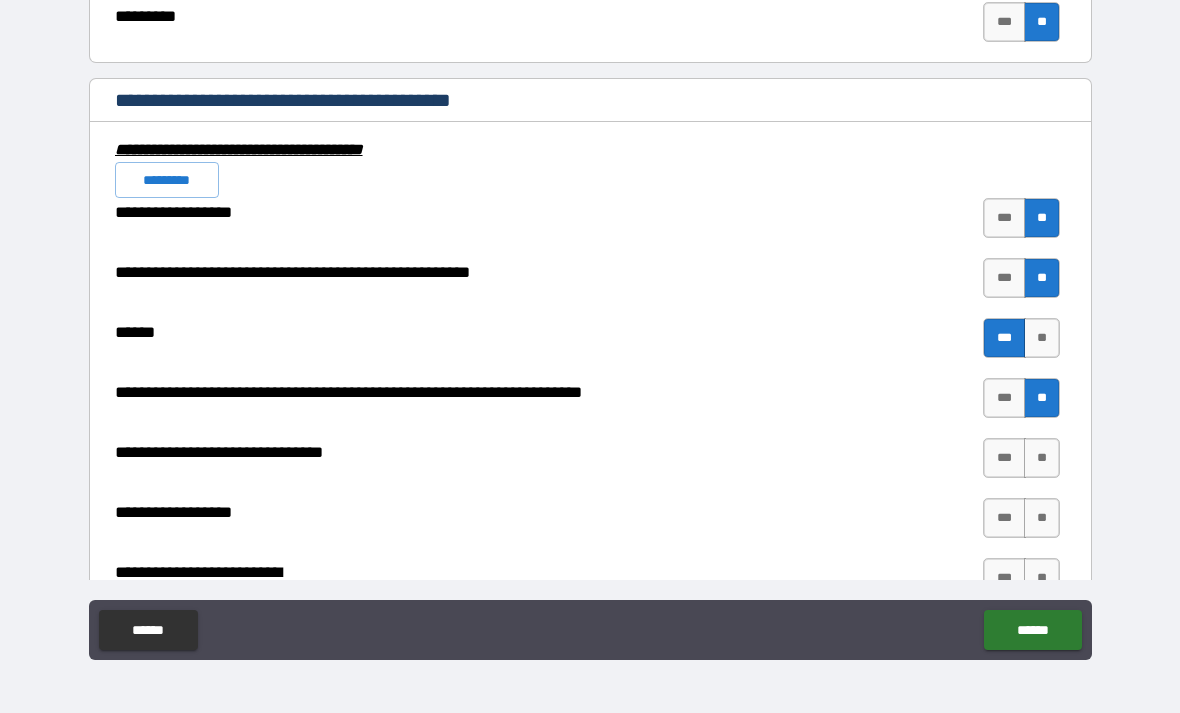 click on "**" at bounding box center [1042, 458] 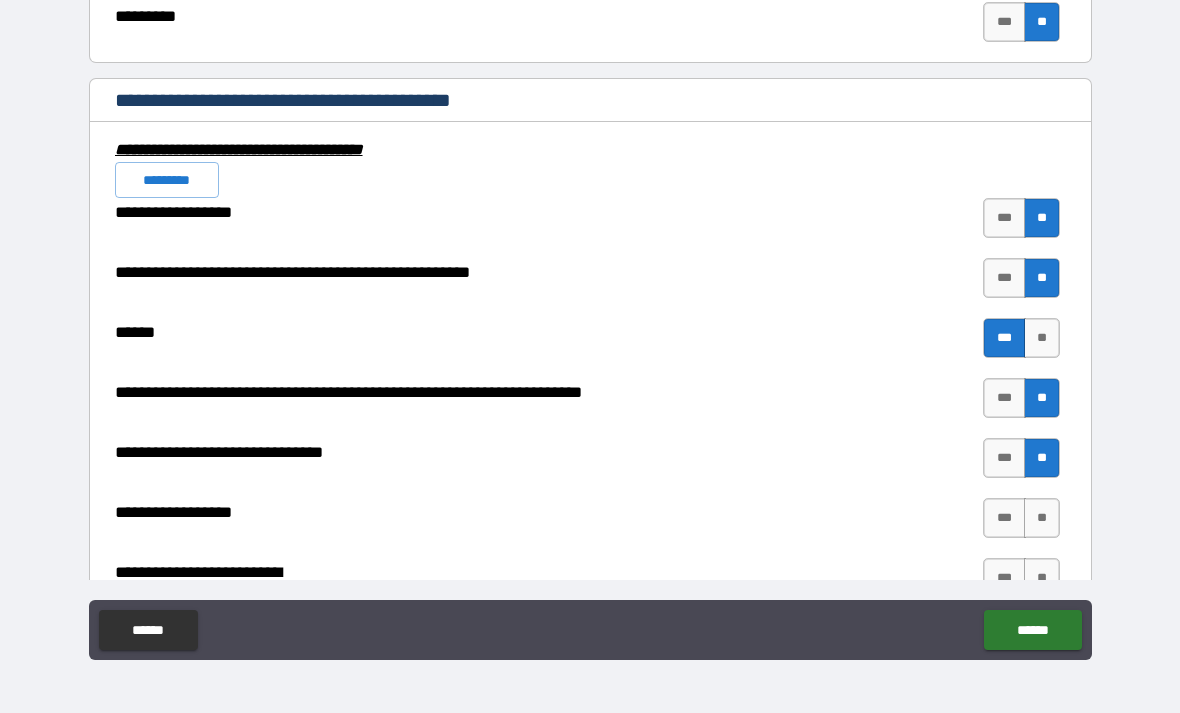 click on "**" at bounding box center [1042, 518] 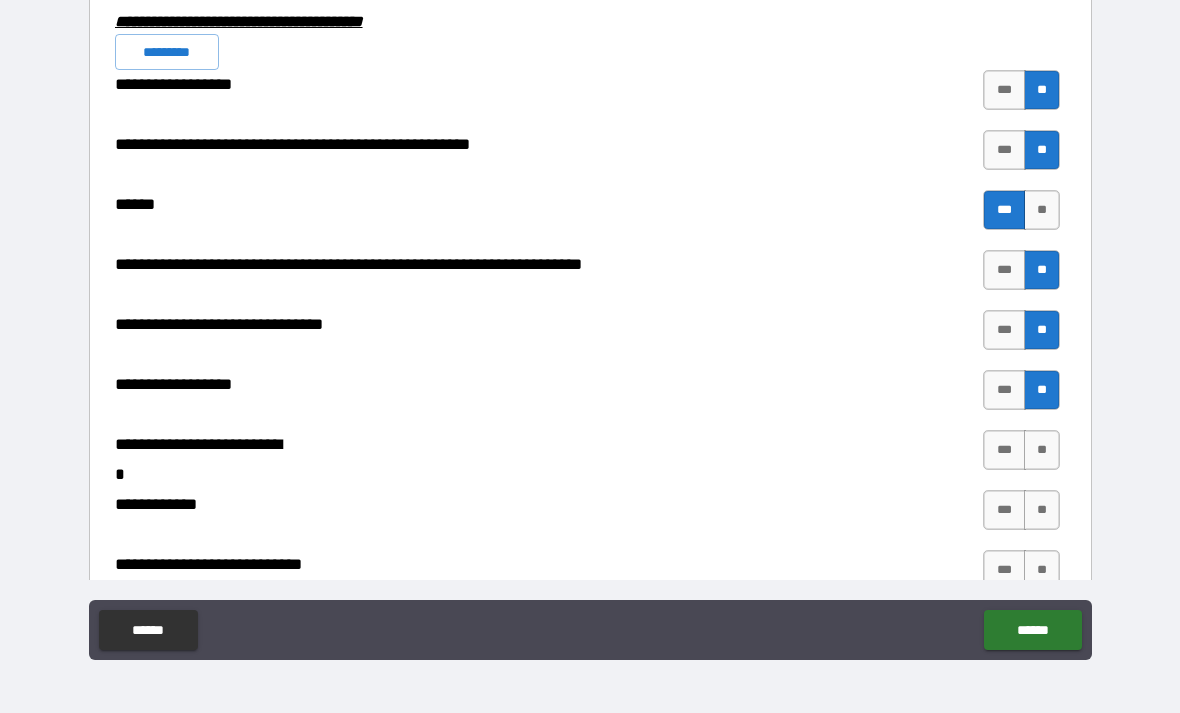 scroll, scrollTop: 7954, scrollLeft: 0, axis: vertical 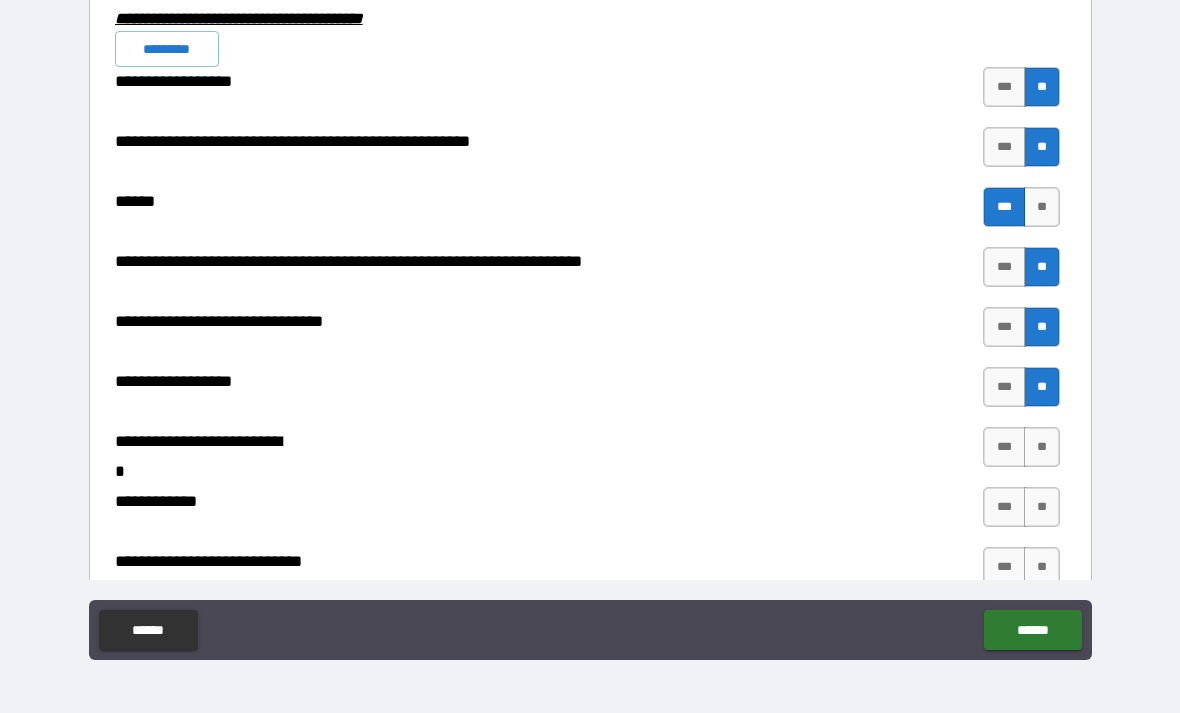 click on "**" at bounding box center (1042, 447) 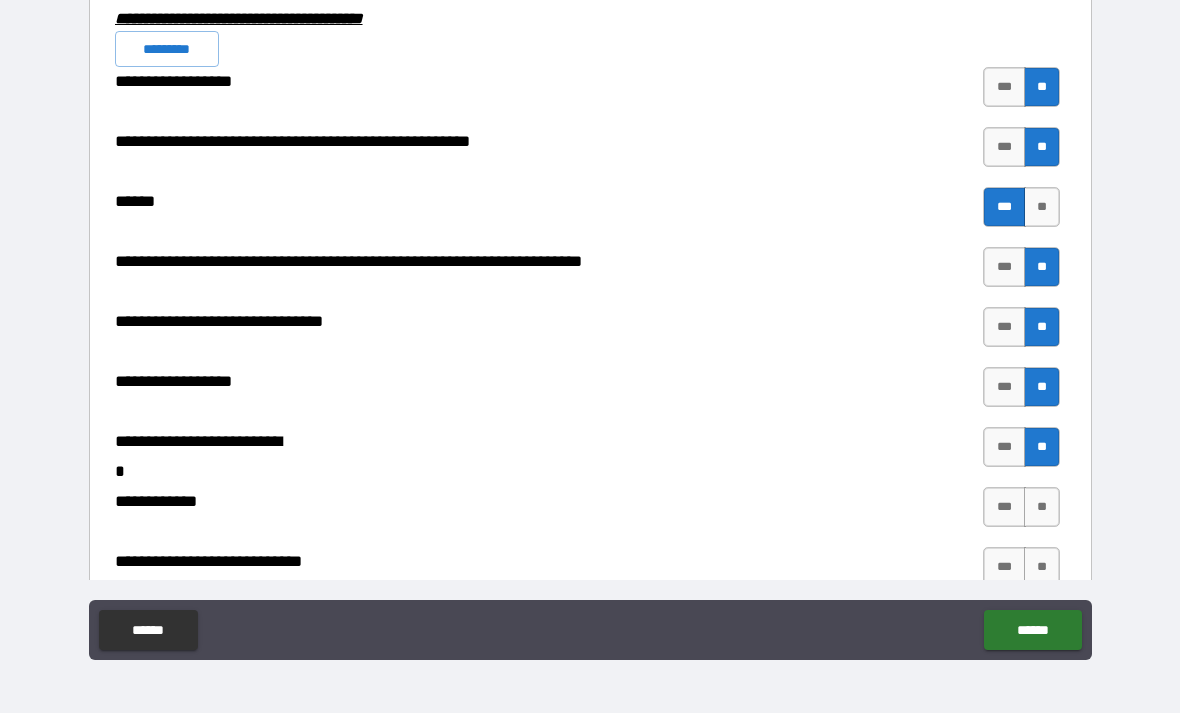 click on "**" at bounding box center [1042, 507] 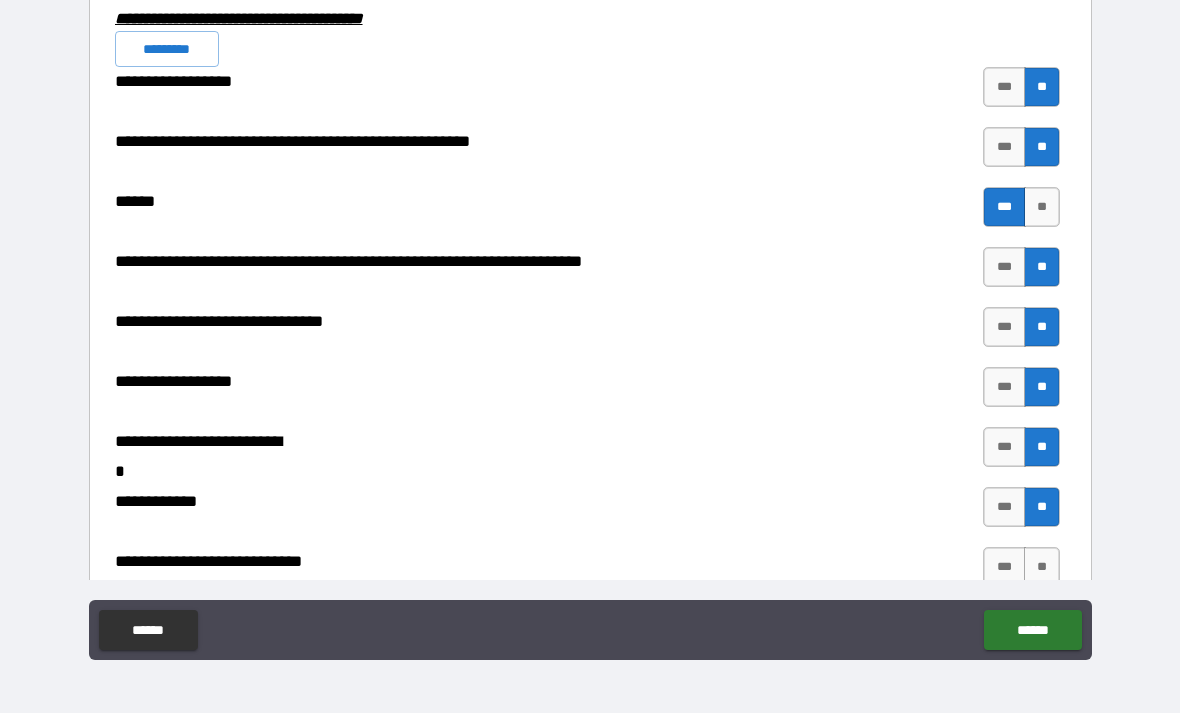 click on "**" at bounding box center [1042, 567] 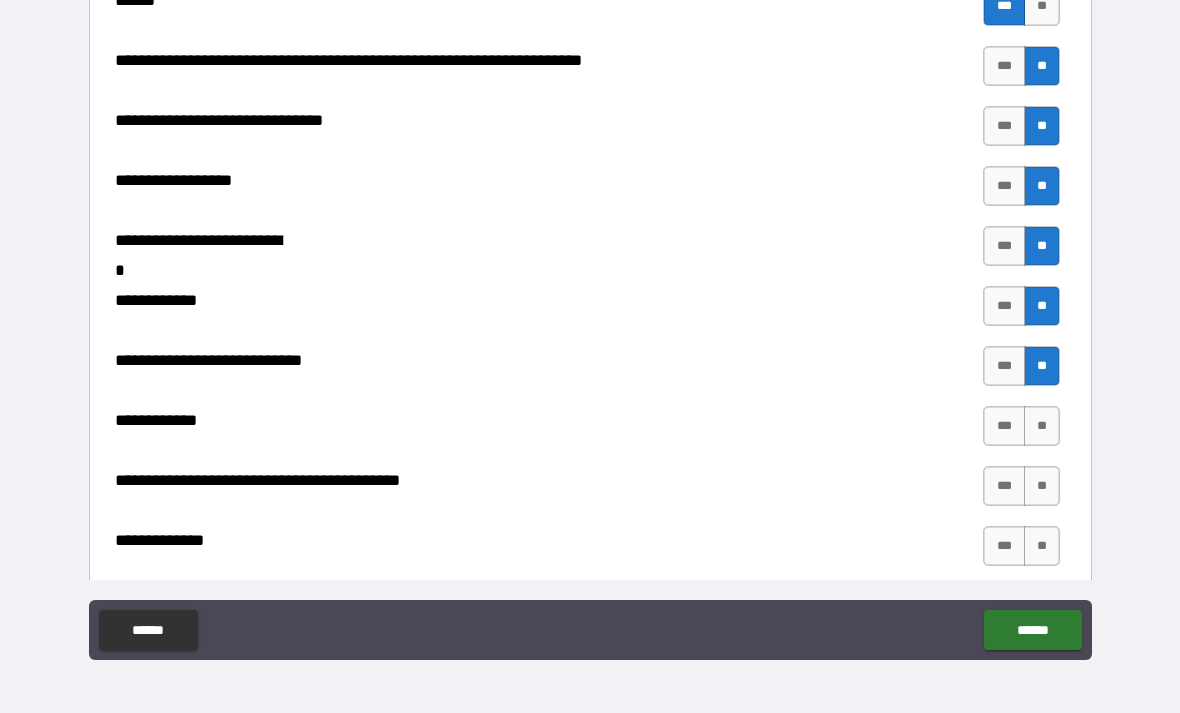 scroll, scrollTop: 8161, scrollLeft: 0, axis: vertical 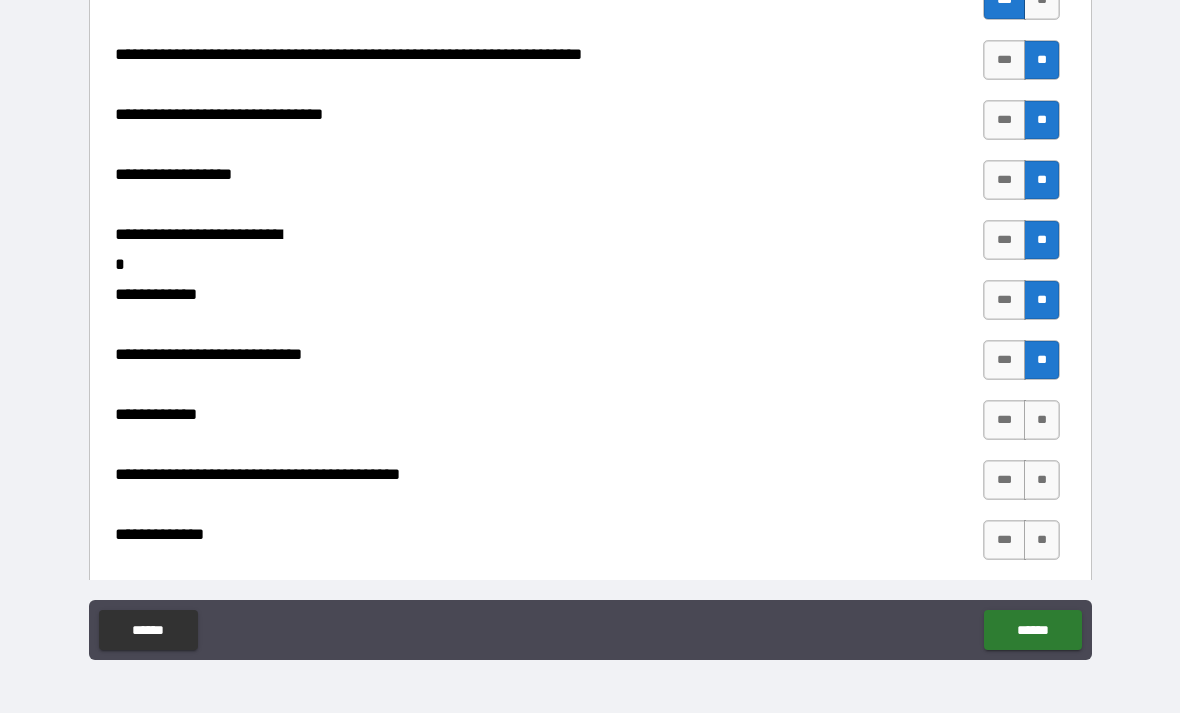 click on "**" at bounding box center [1042, 420] 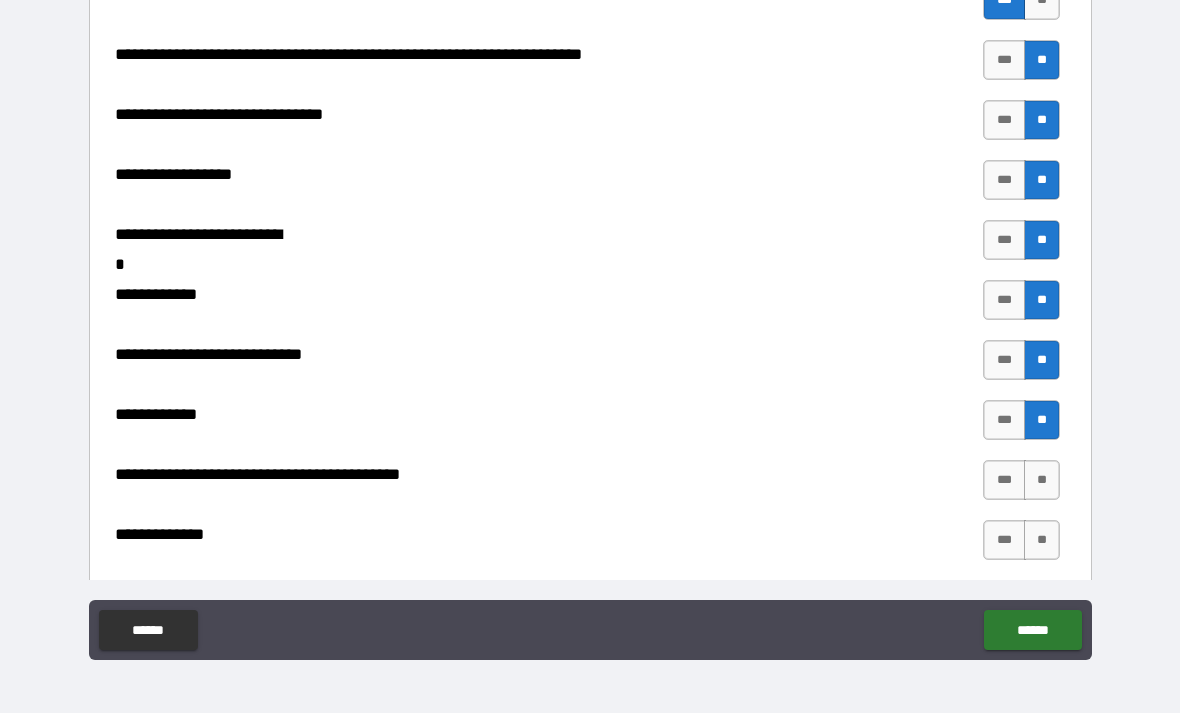 click on "**" at bounding box center [1042, 480] 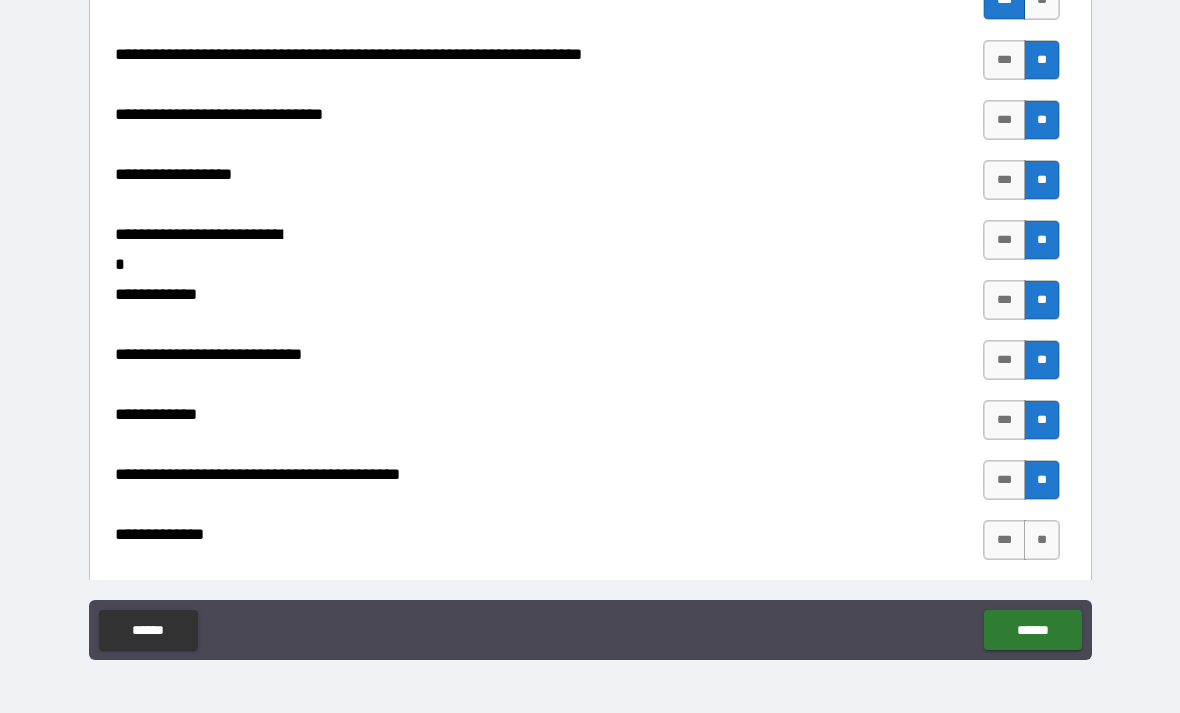 click on "**" at bounding box center [1042, 540] 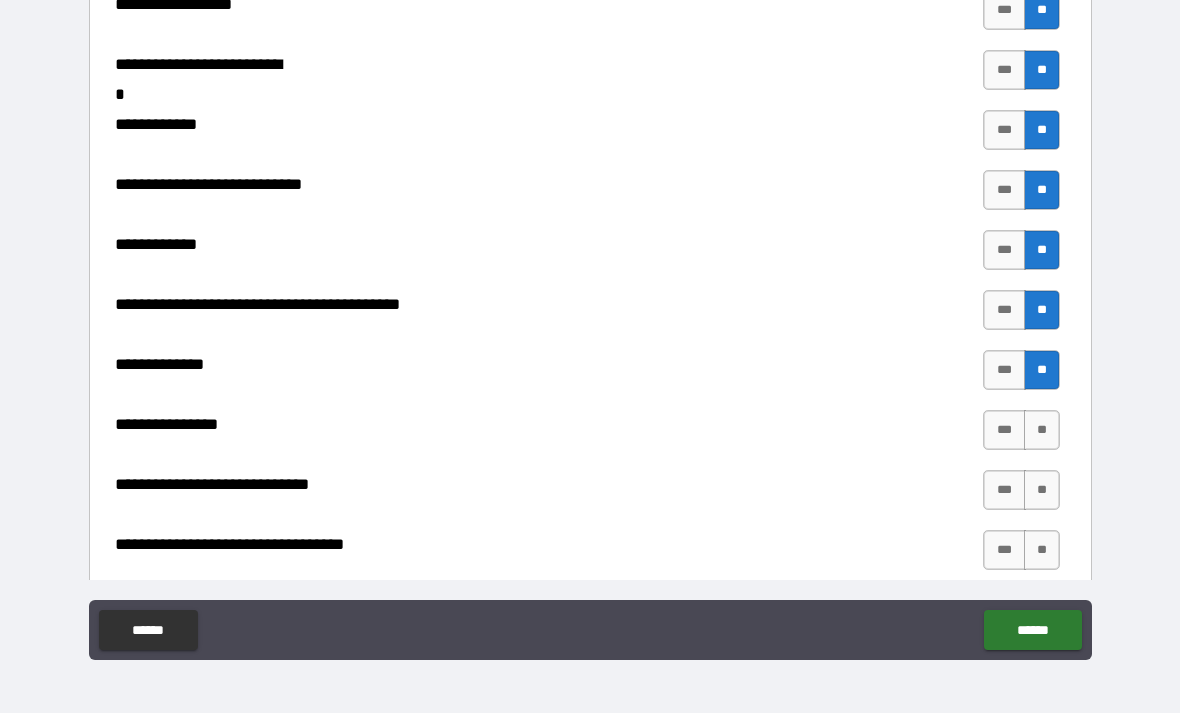 scroll, scrollTop: 8370, scrollLeft: 0, axis: vertical 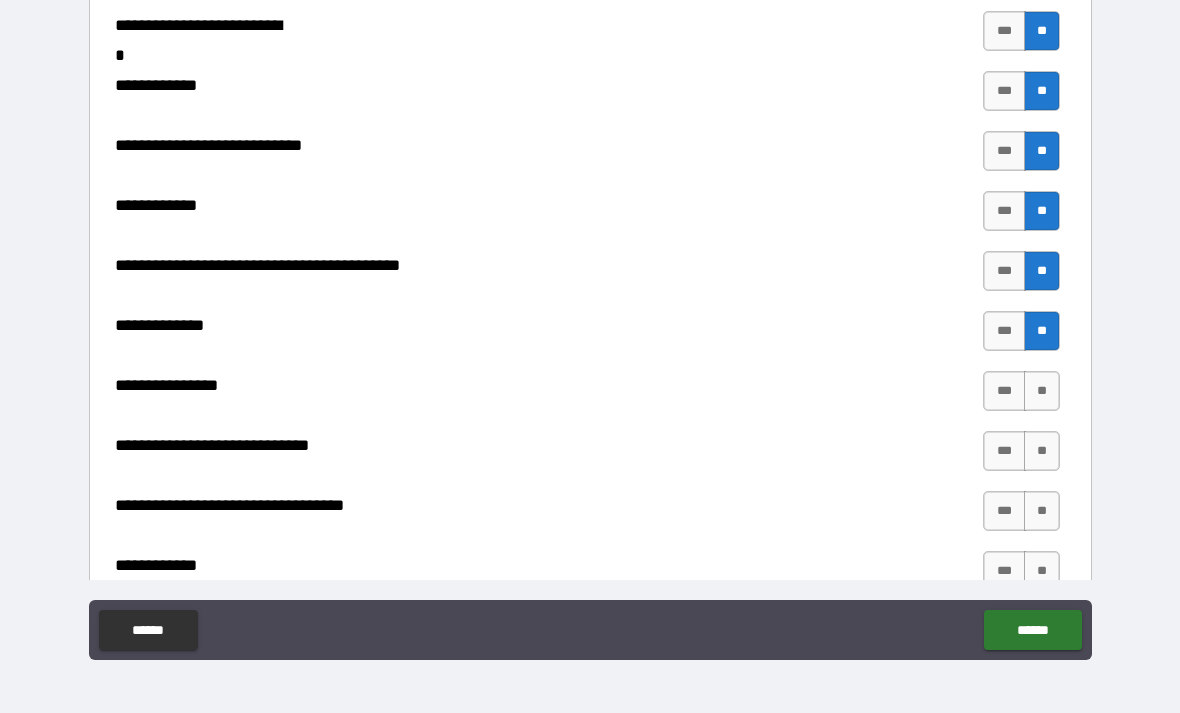 click on "**" at bounding box center [1042, 391] 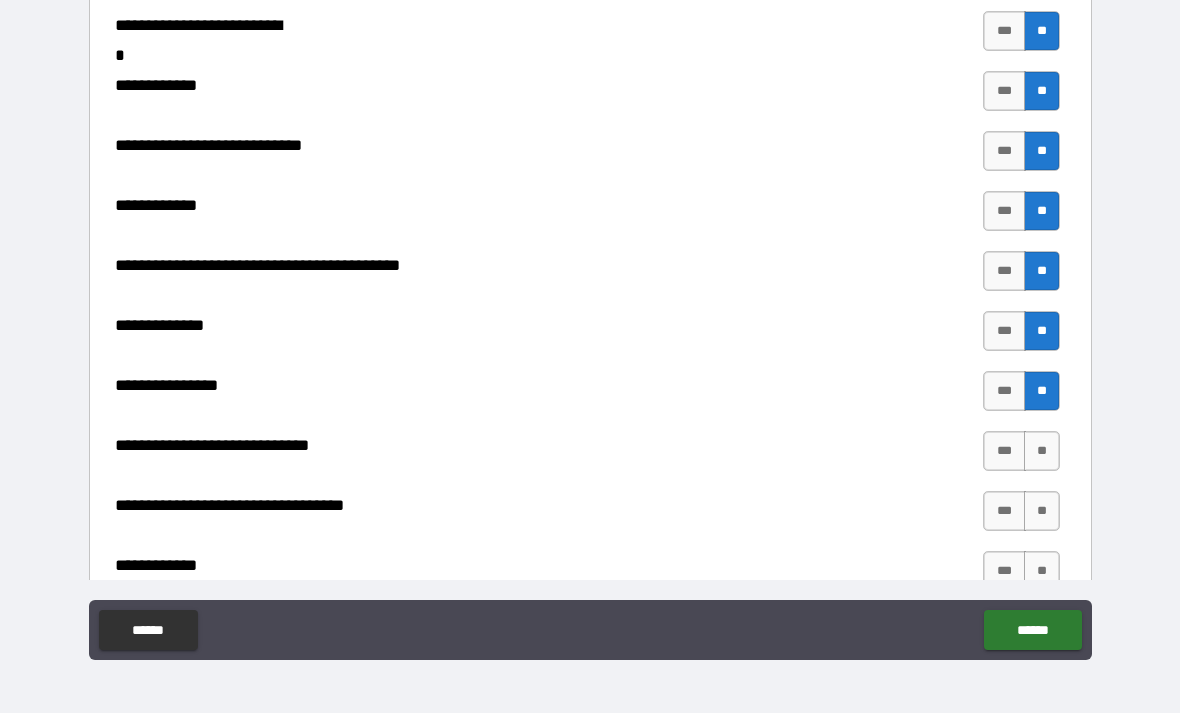 click on "**" at bounding box center (1042, 451) 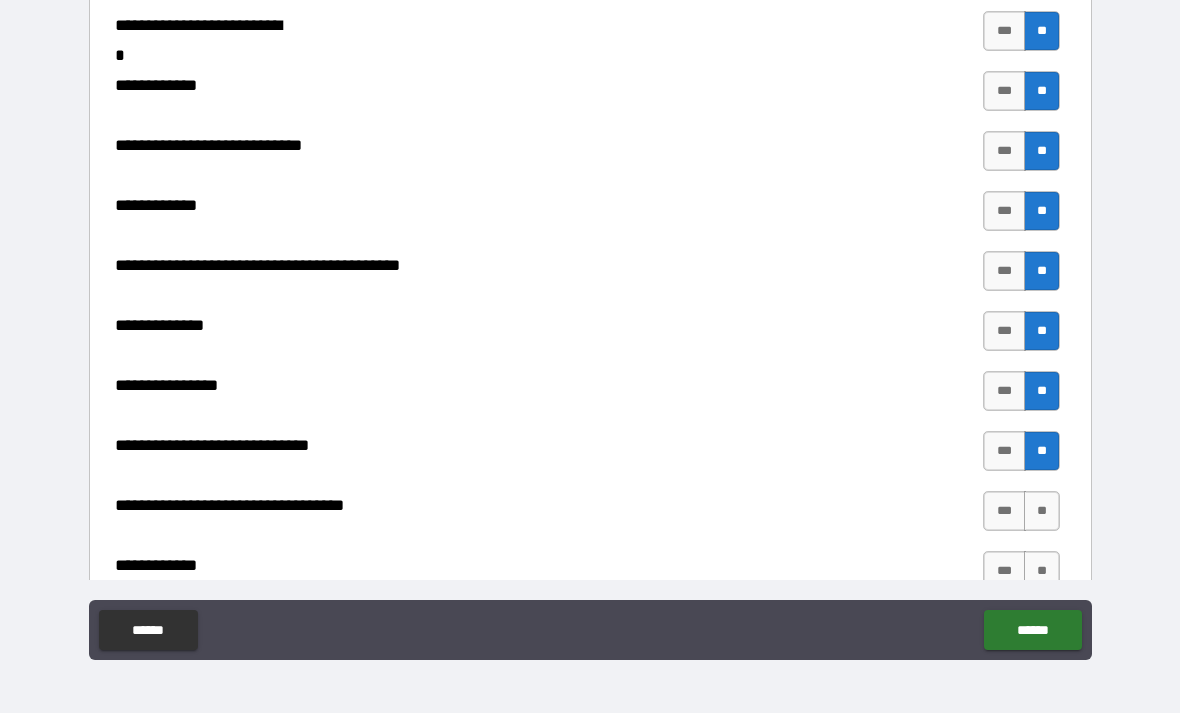 click on "**" at bounding box center (1042, 511) 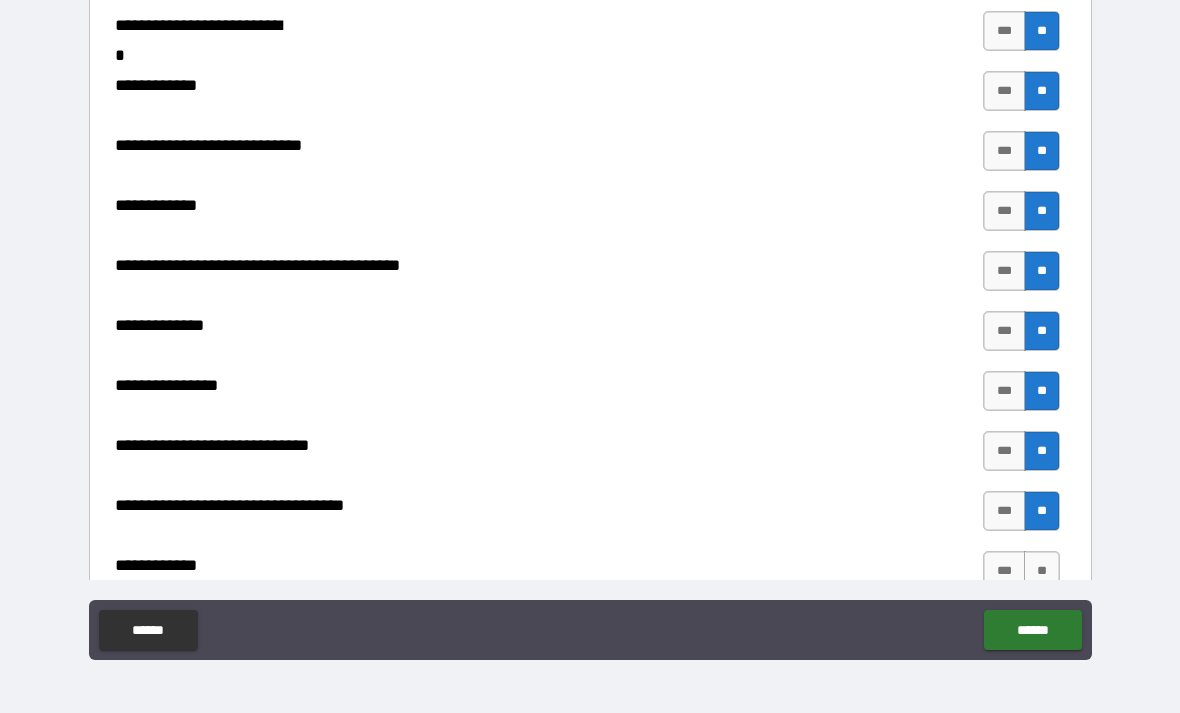 click on "**" at bounding box center [1042, 571] 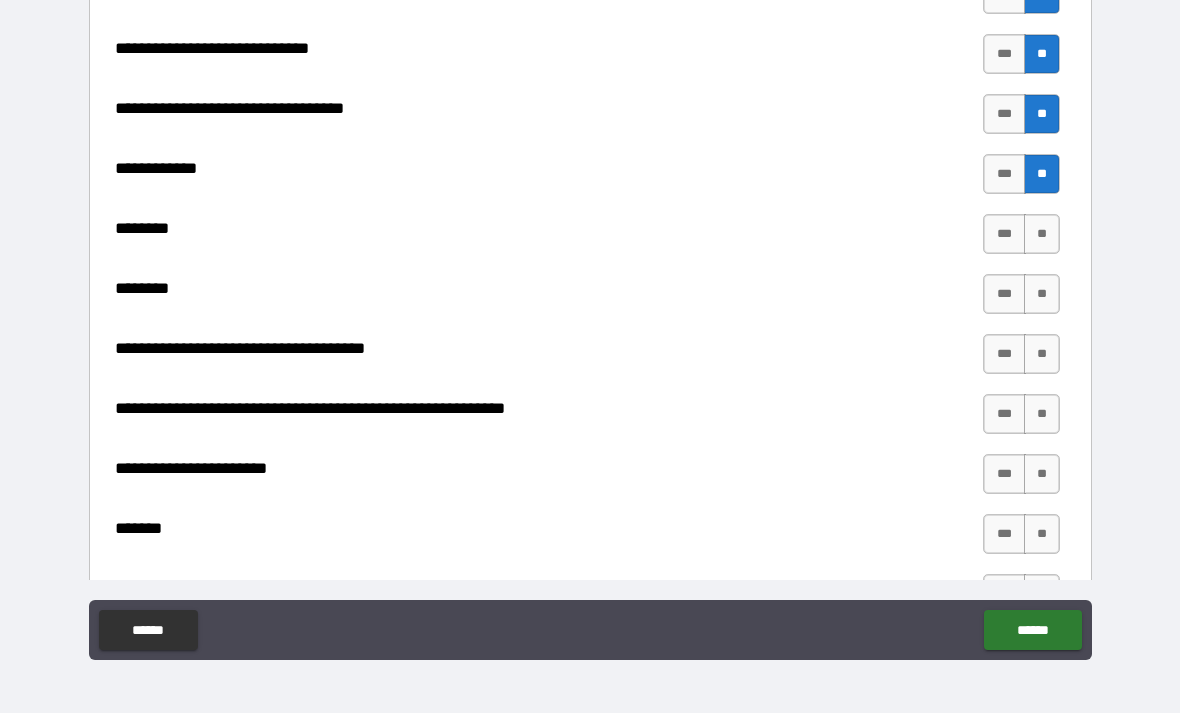 scroll, scrollTop: 8768, scrollLeft: 0, axis: vertical 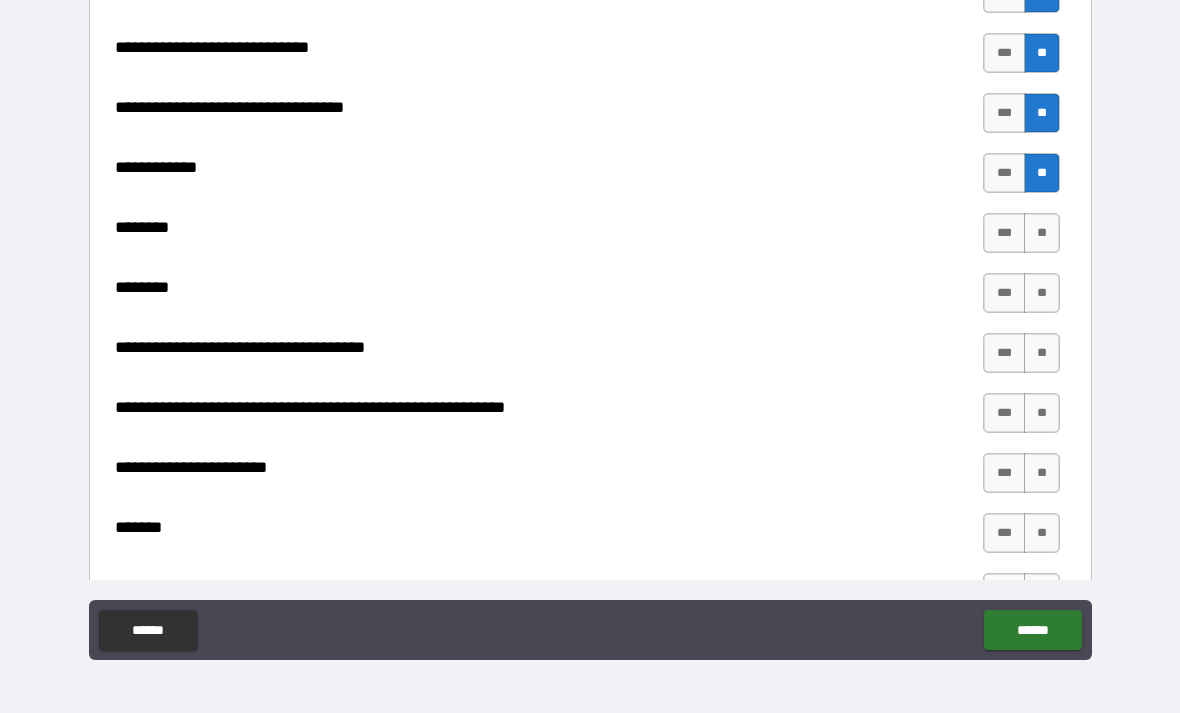 click on "**" at bounding box center (1042, 233) 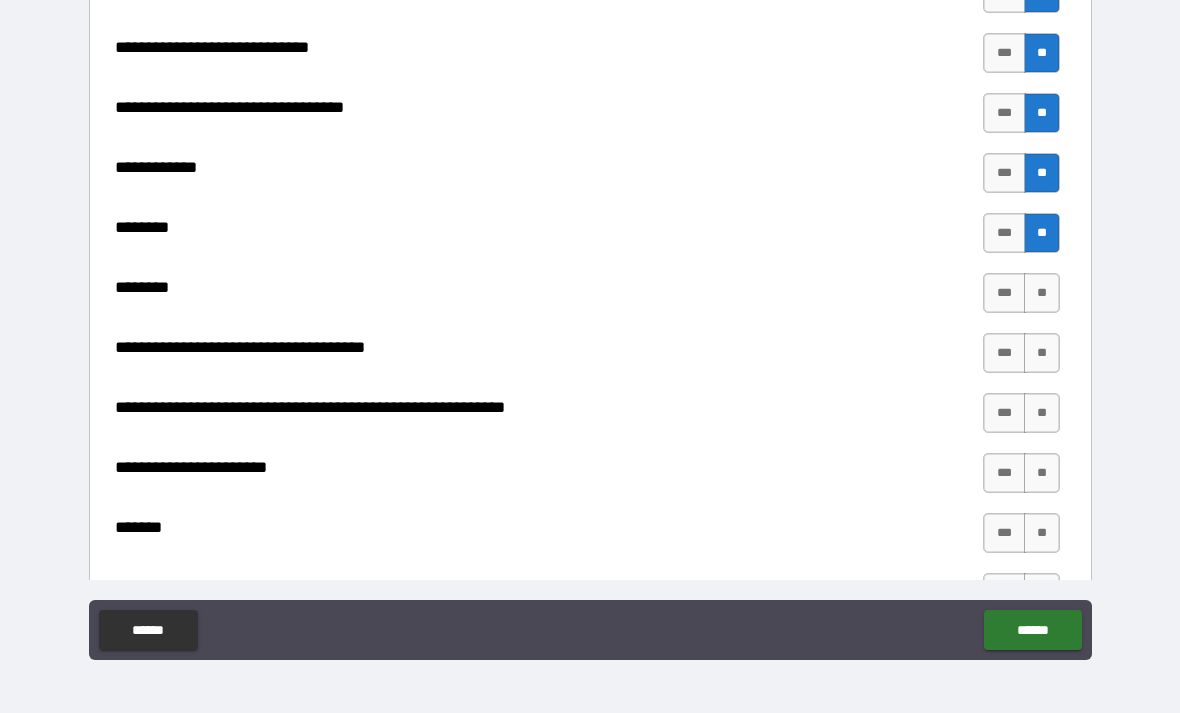 click on "**" at bounding box center (1042, 293) 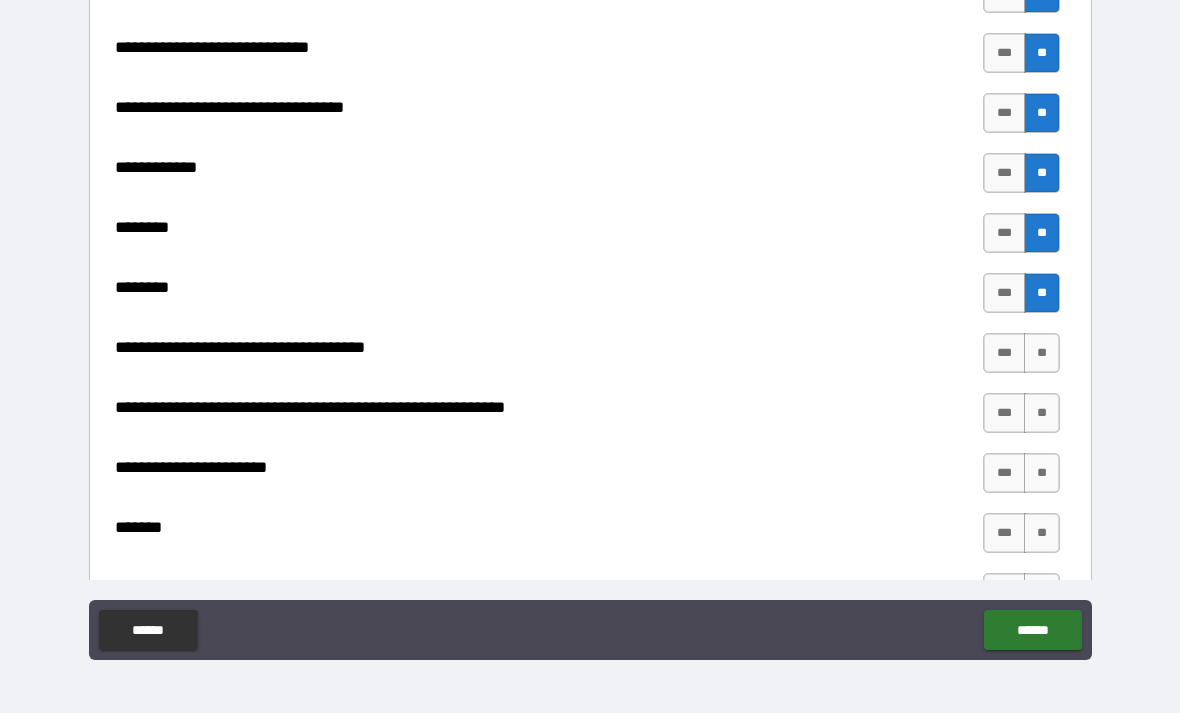 click on "**" at bounding box center [1042, 353] 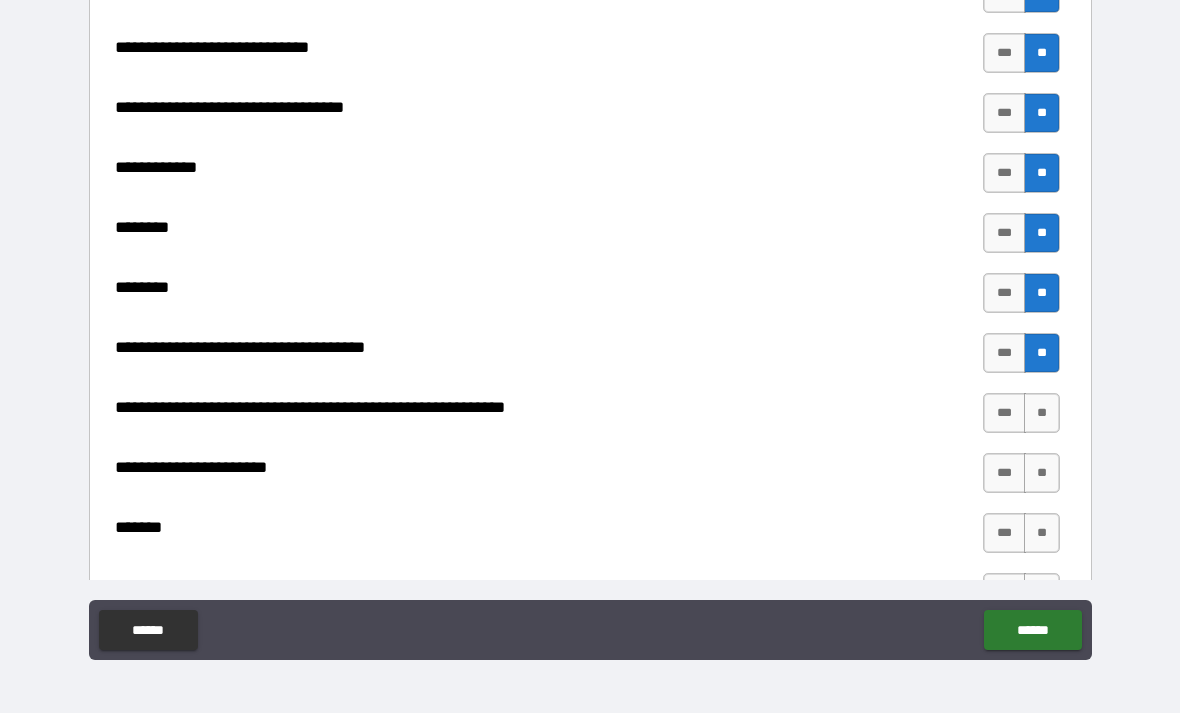 click on "**" at bounding box center [1042, 413] 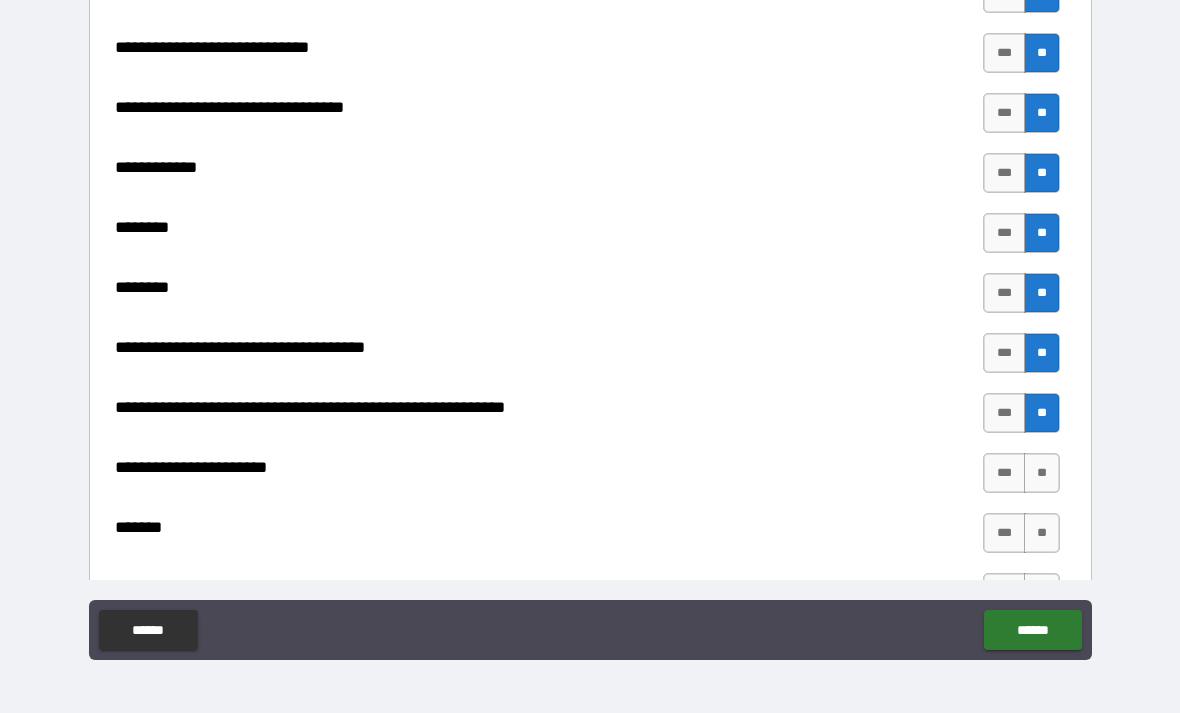 click on "**" at bounding box center (1042, 473) 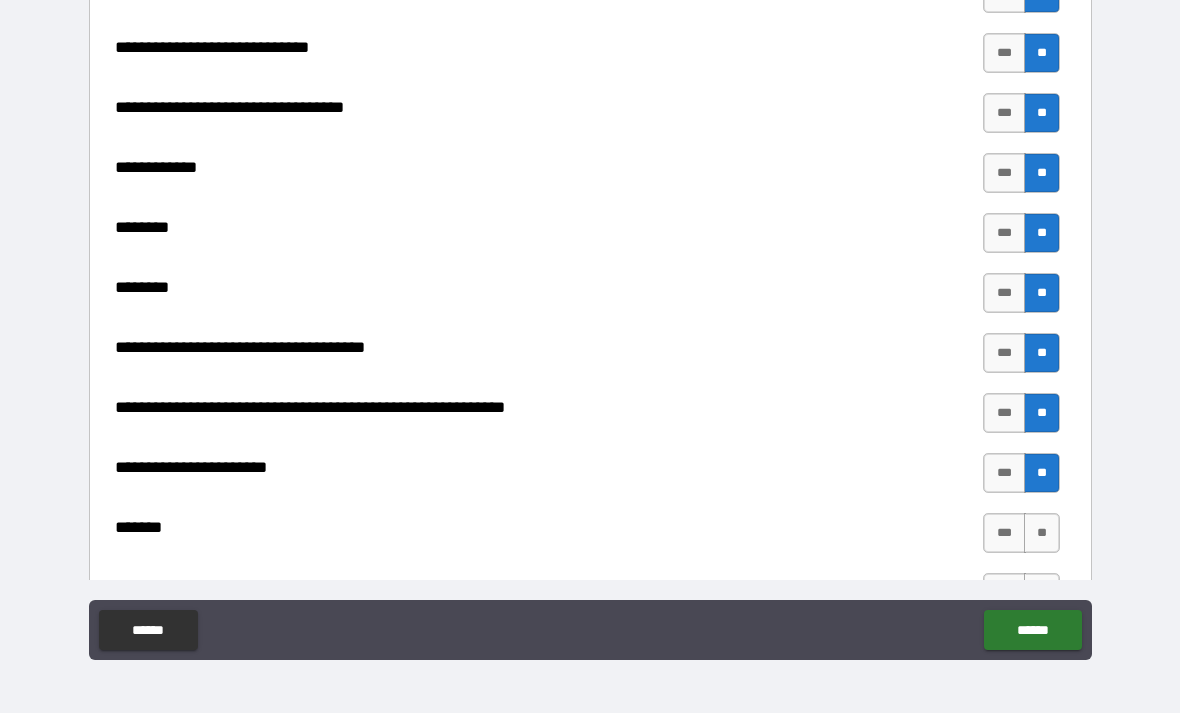 click on "**" at bounding box center (1042, 533) 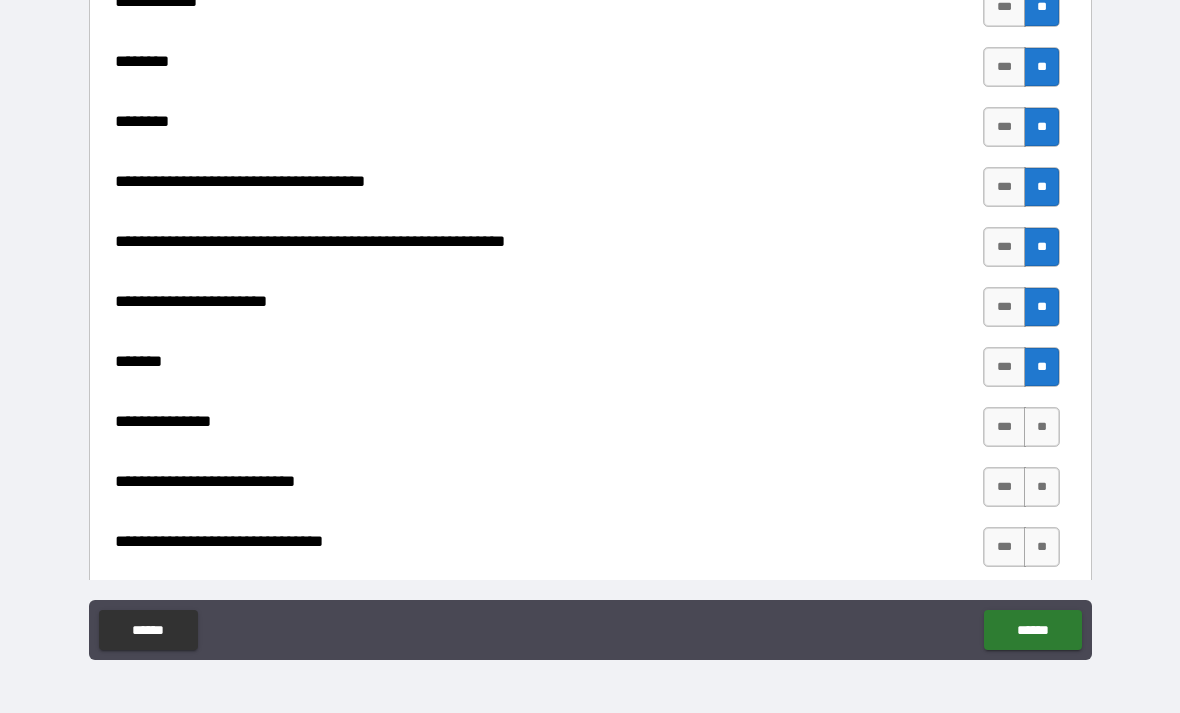 scroll, scrollTop: 8960, scrollLeft: 0, axis: vertical 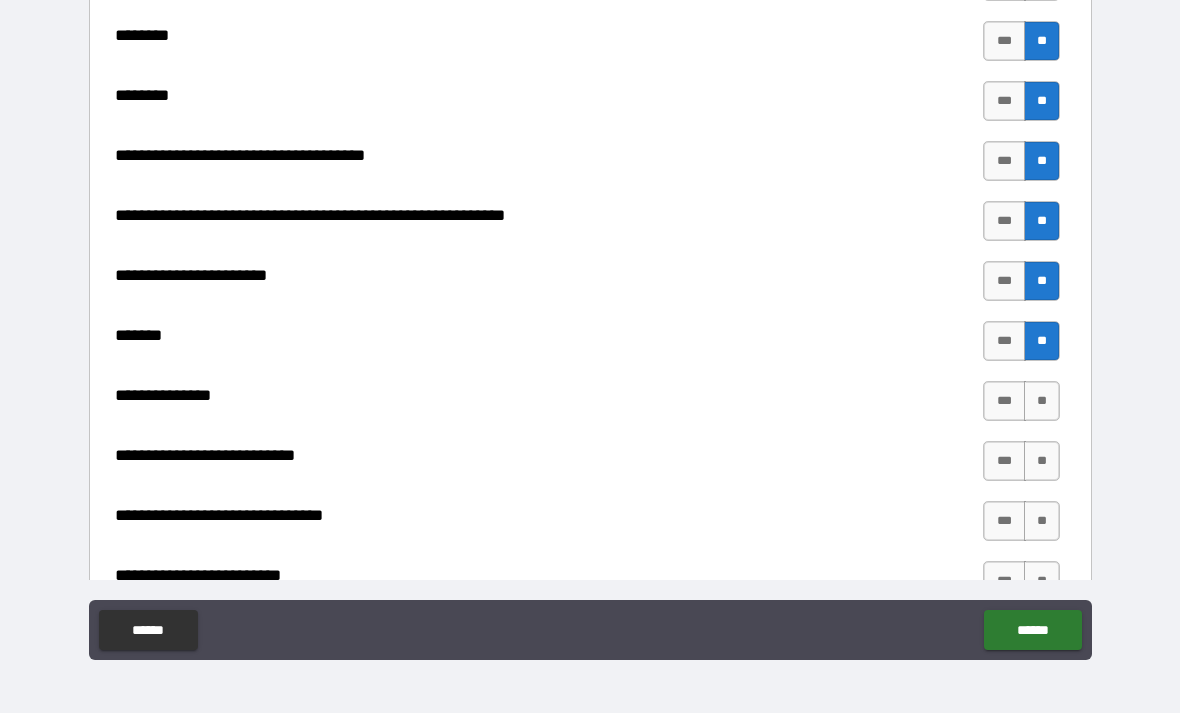 click on "**" at bounding box center [1042, 401] 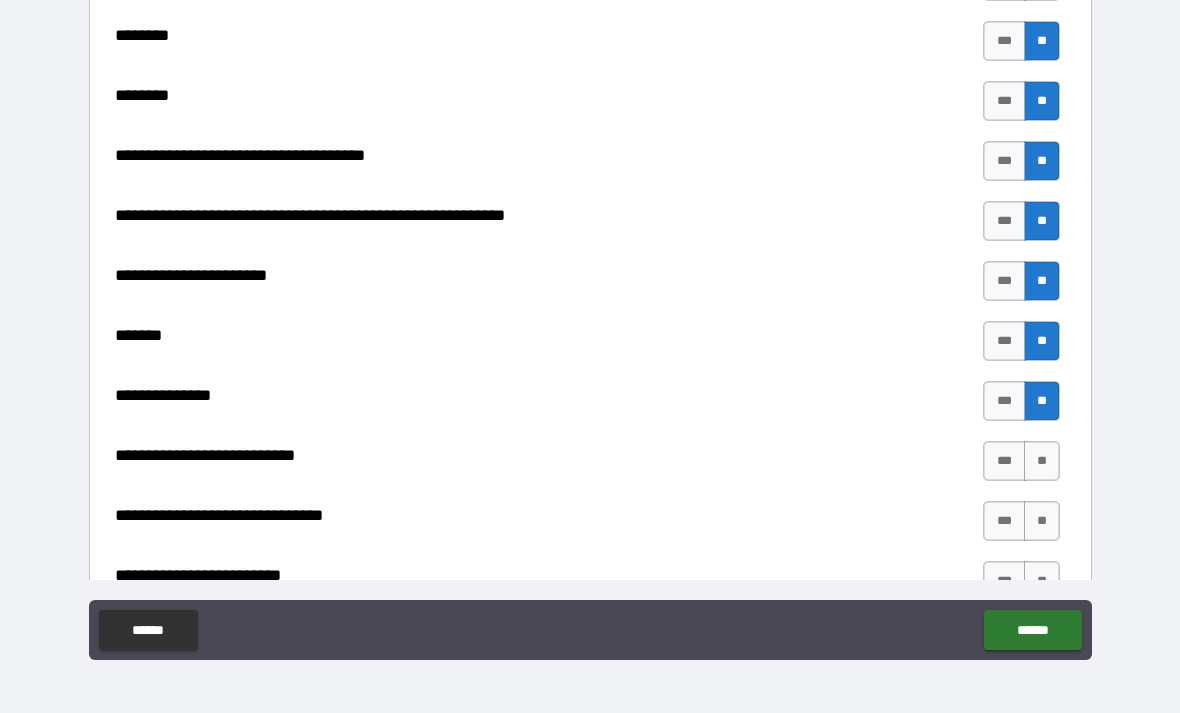 click on "**" at bounding box center [1042, 461] 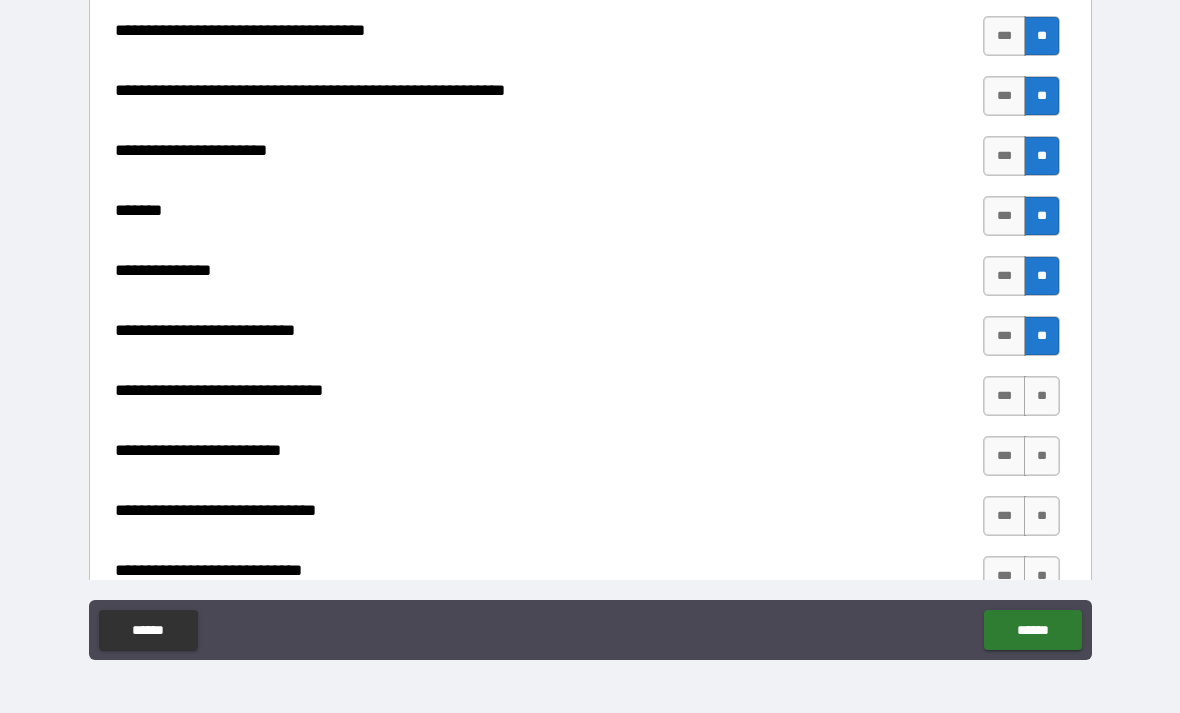 scroll, scrollTop: 9095, scrollLeft: 0, axis: vertical 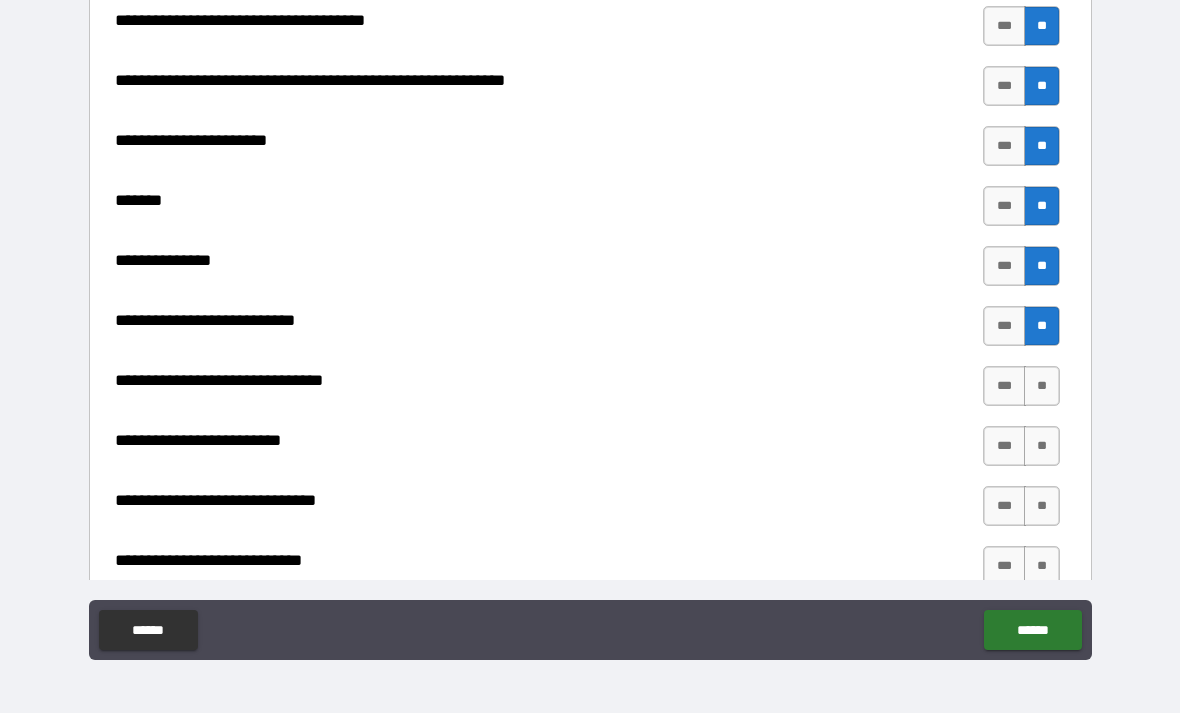 click on "**" at bounding box center [1042, 386] 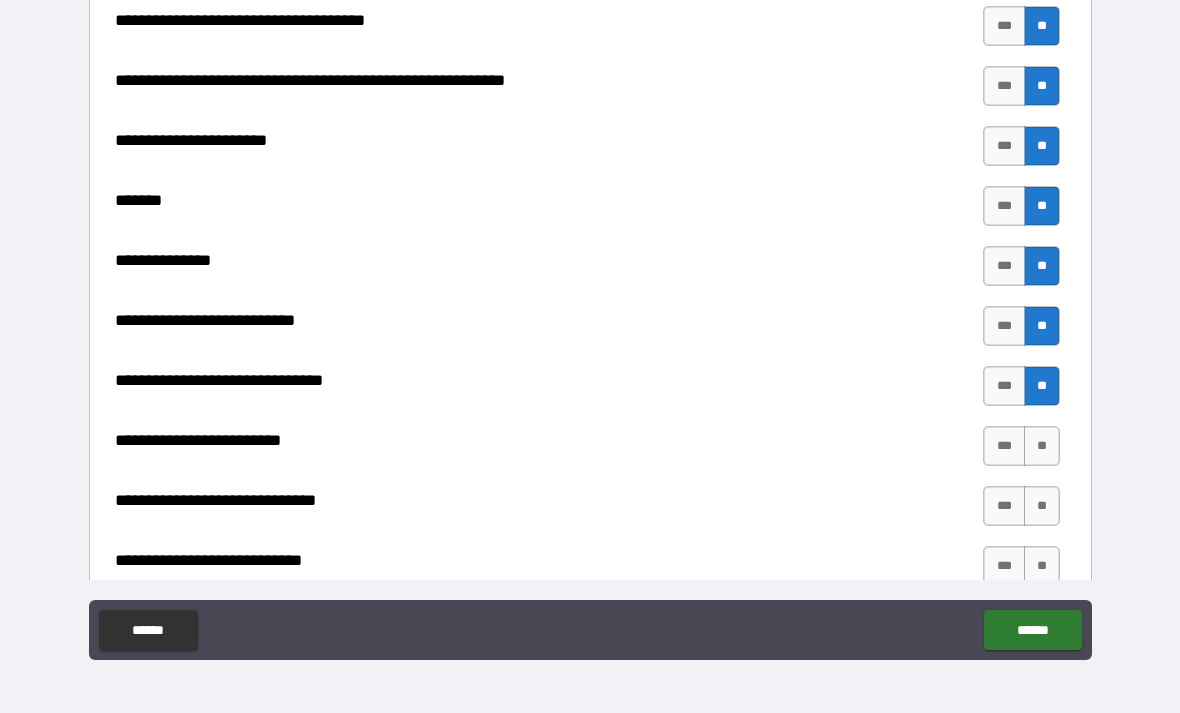 click on "**" at bounding box center [1042, 446] 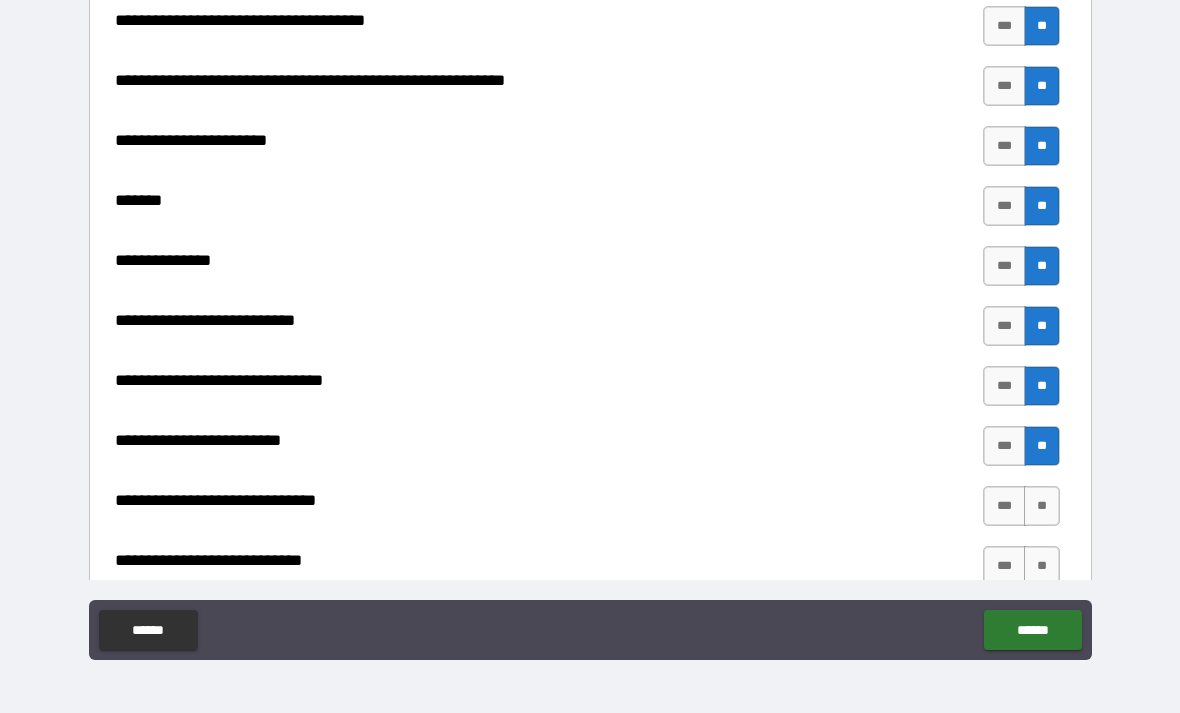 click on "**" at bounding box center (1042, 506) 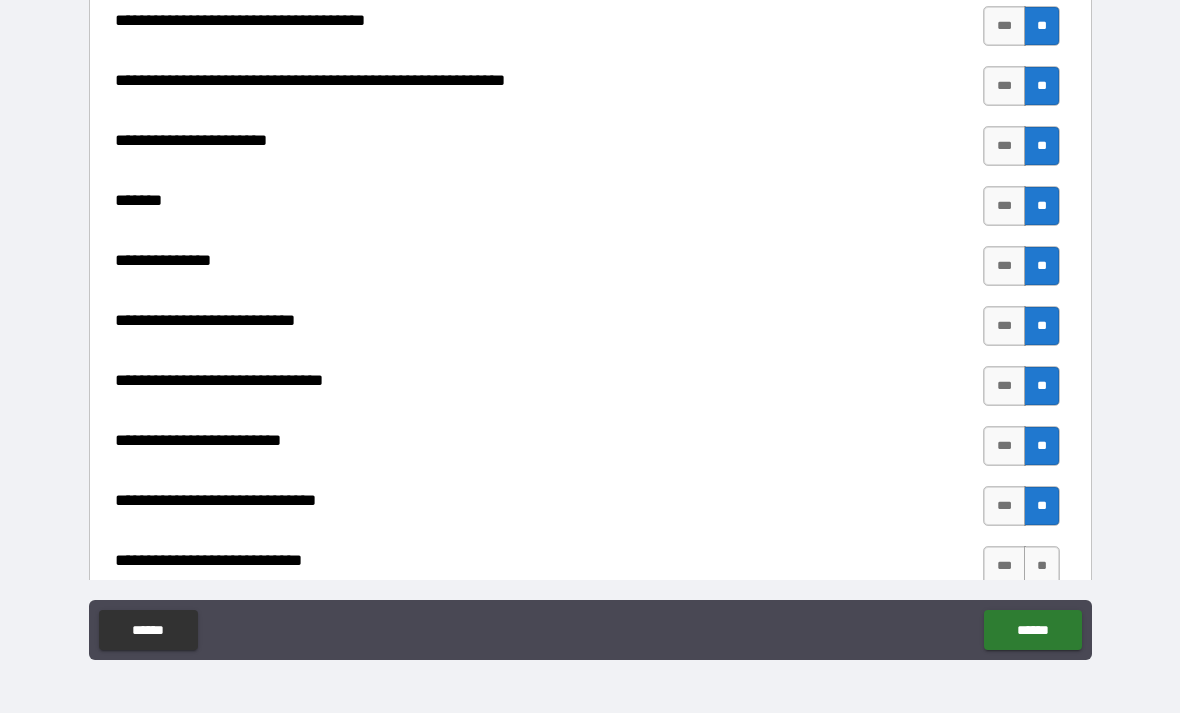 click on "**" at bounding box center [1042, 566] 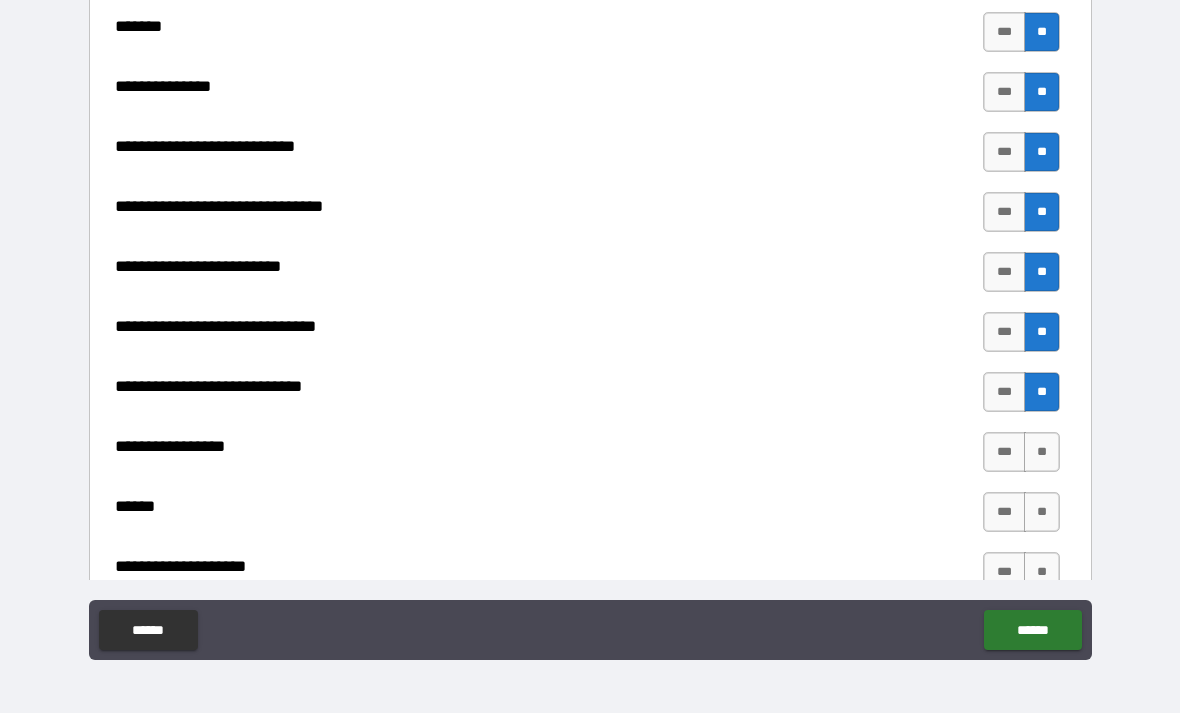 scroll, scrollTop: 9277, scrollLeft: 0, axis: vertical 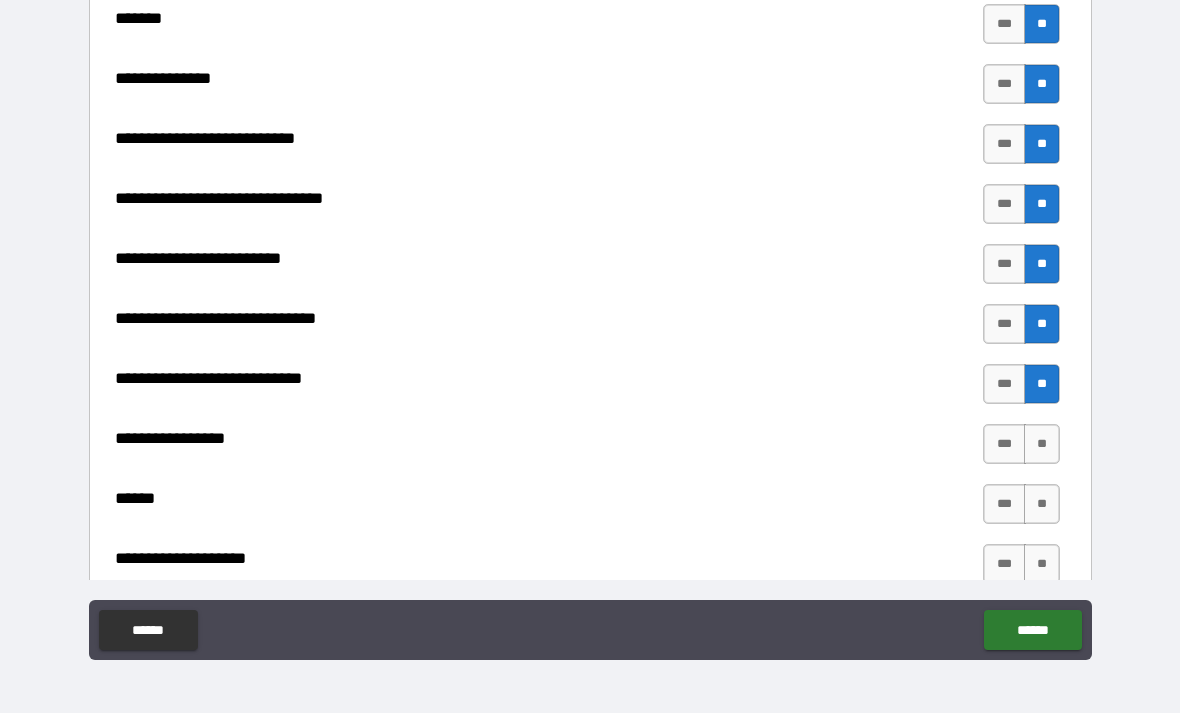 click on "**" at bounding box center (1042, 444) 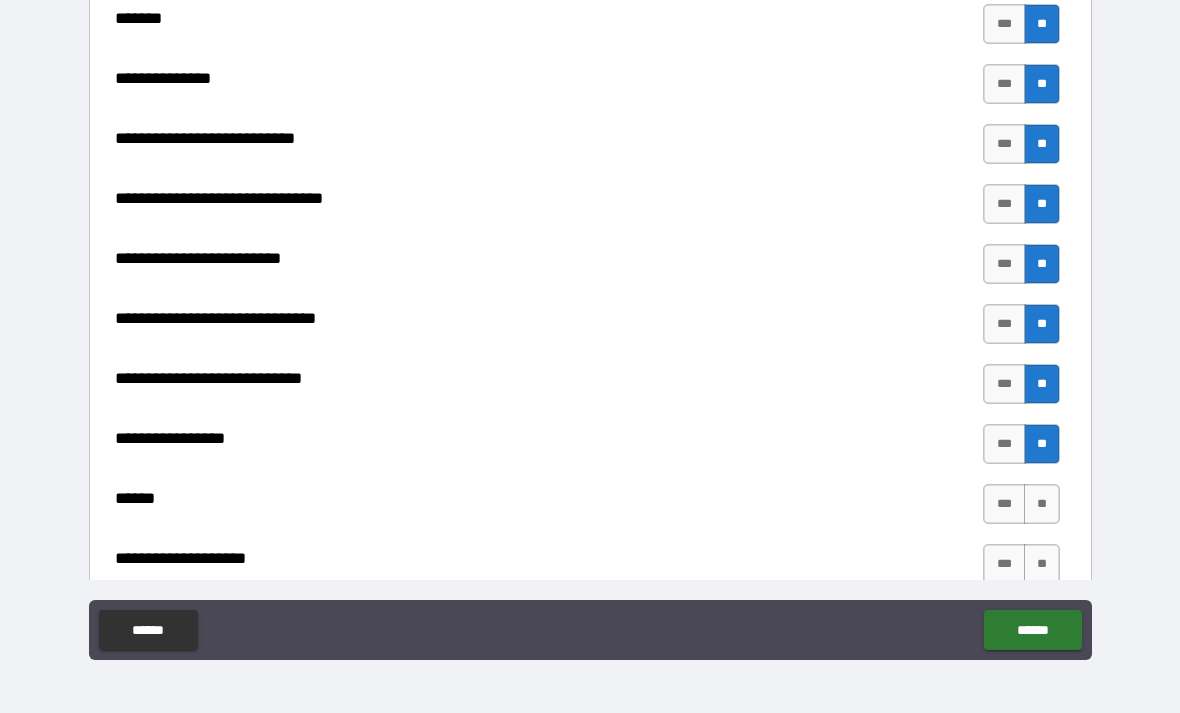 click on "**" at bounding box center [1042, 504] 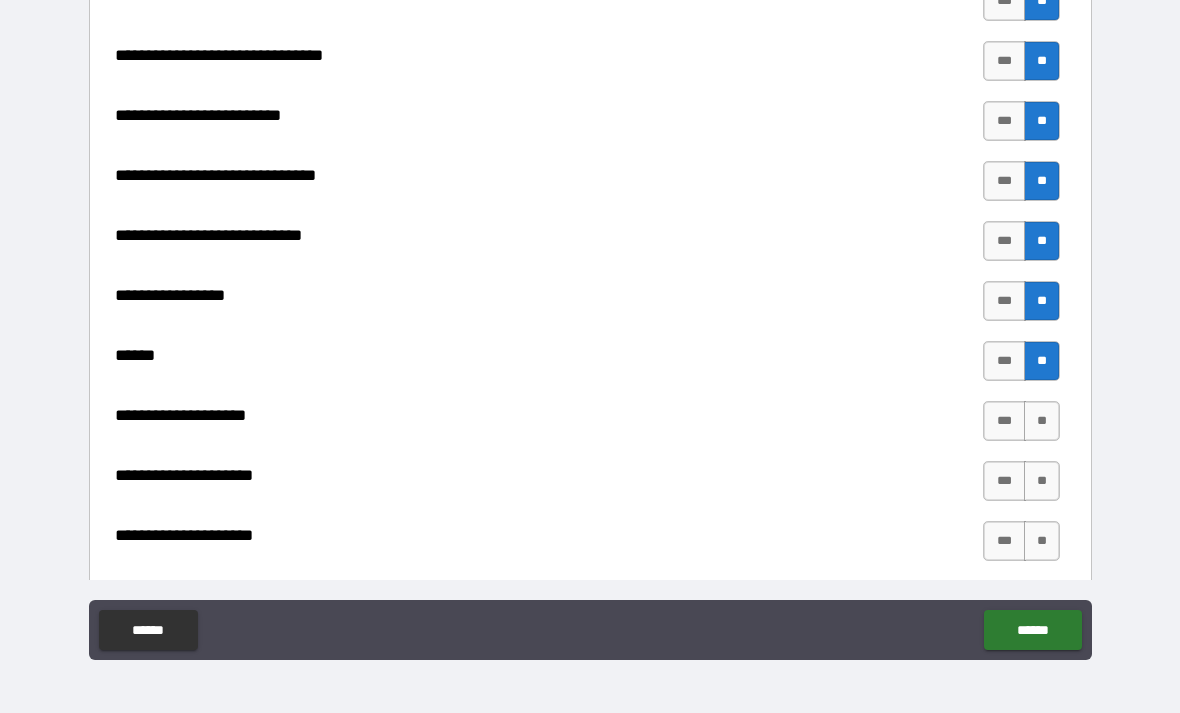 scroll, scrollTop: 9455, scrollLeft: 0, axis: vertical 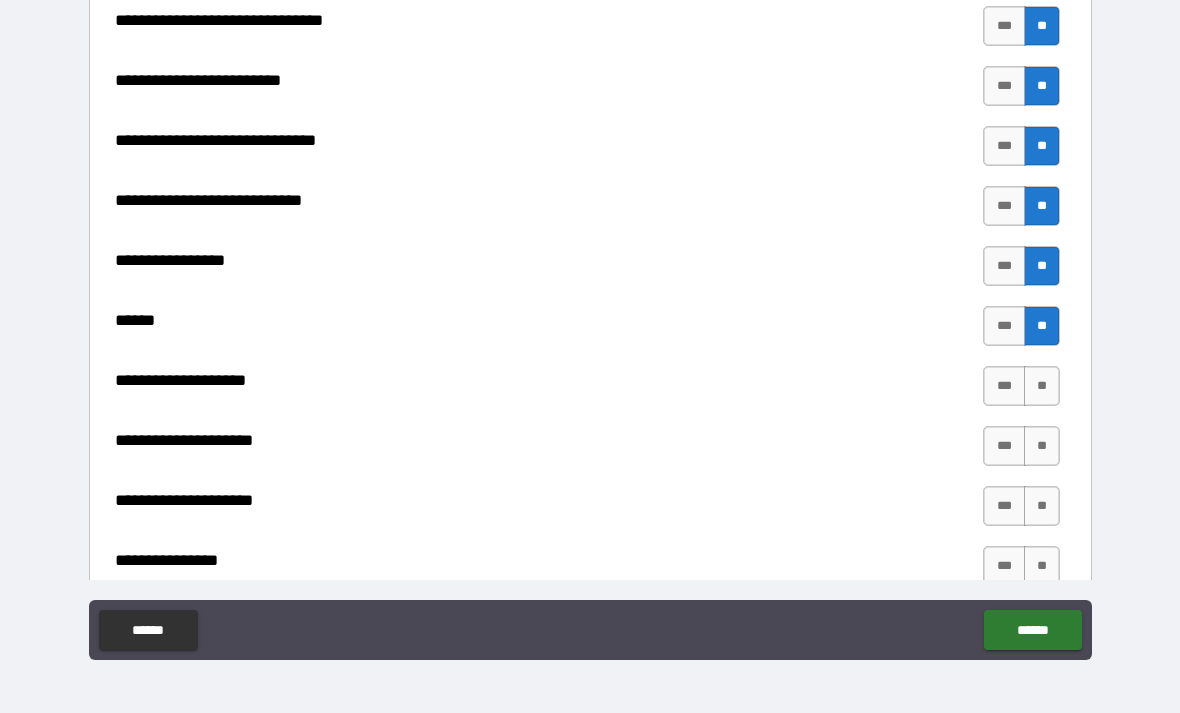 click on "**" at bounding box center (1042, 386) 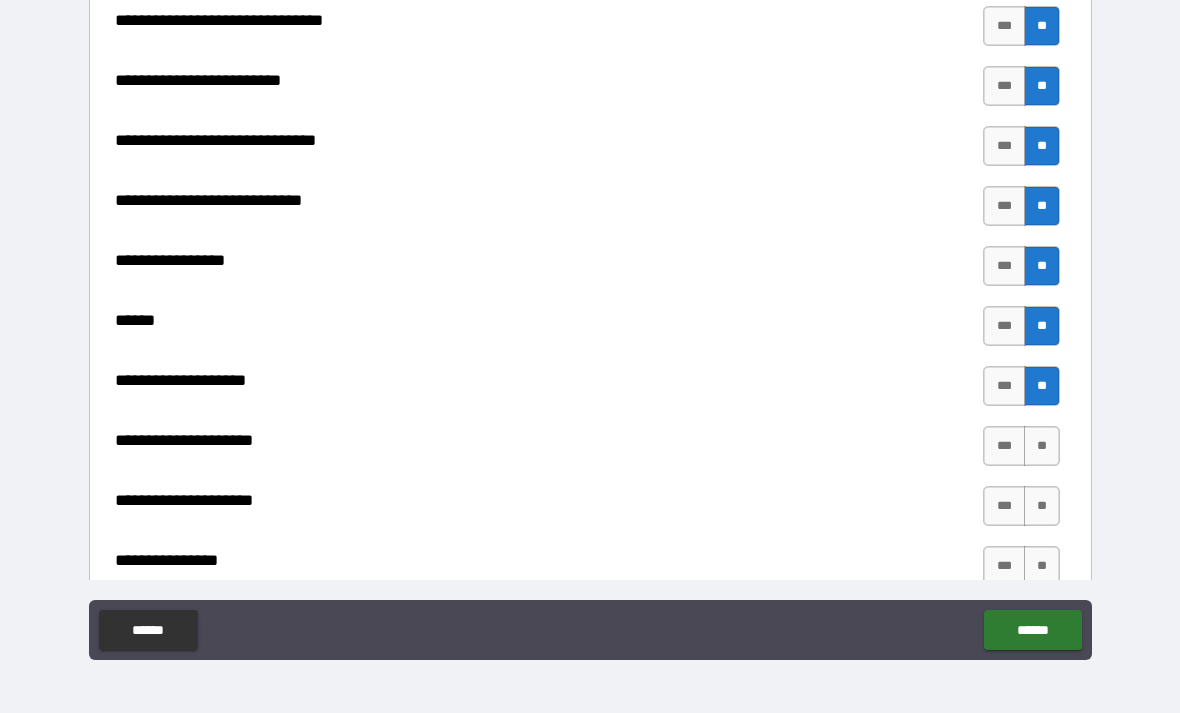 click on "**" at bounding box center [1042, 446] 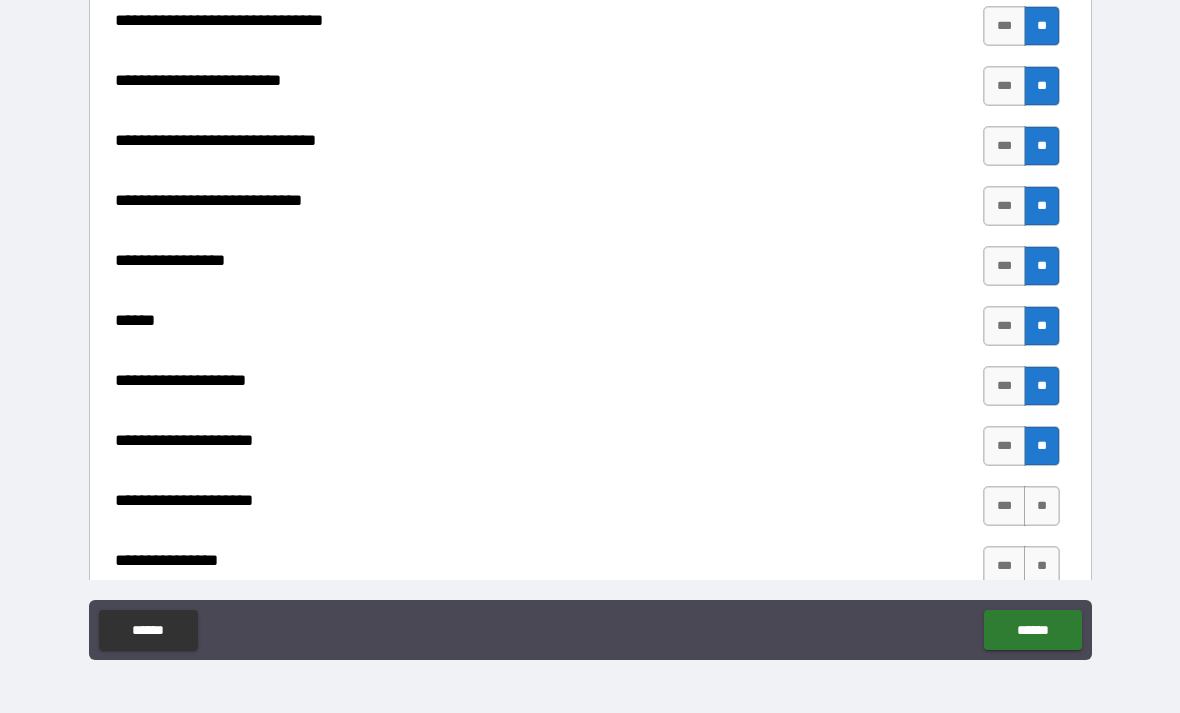 click on "**" at bounding box center (1042, 506) 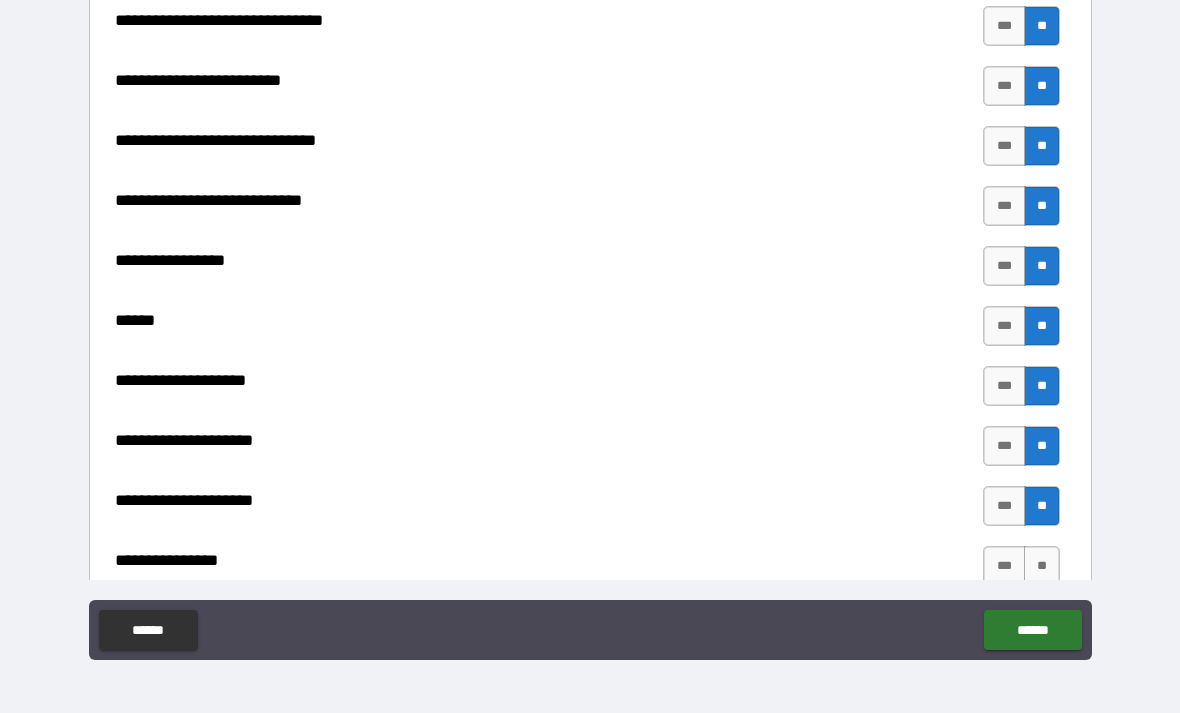 click on "**" at bounding box center (1042, 566) 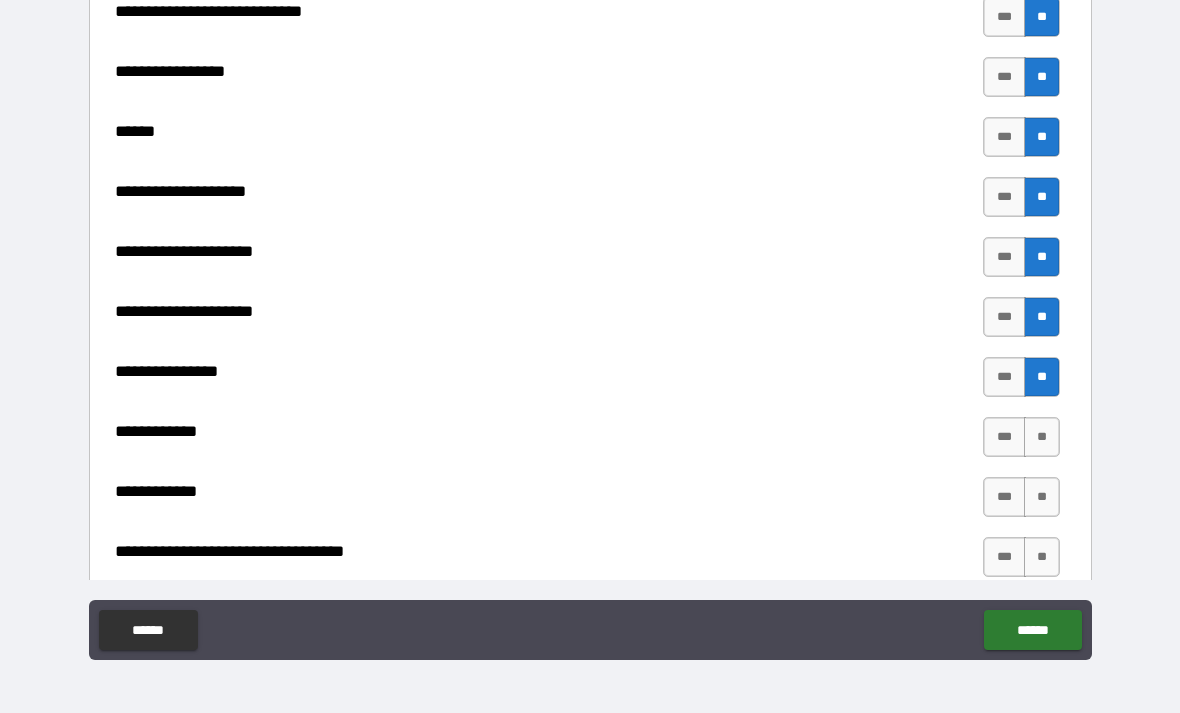 scroll, scrollTop: 9671, scrollLeft: 0, axis: vertical 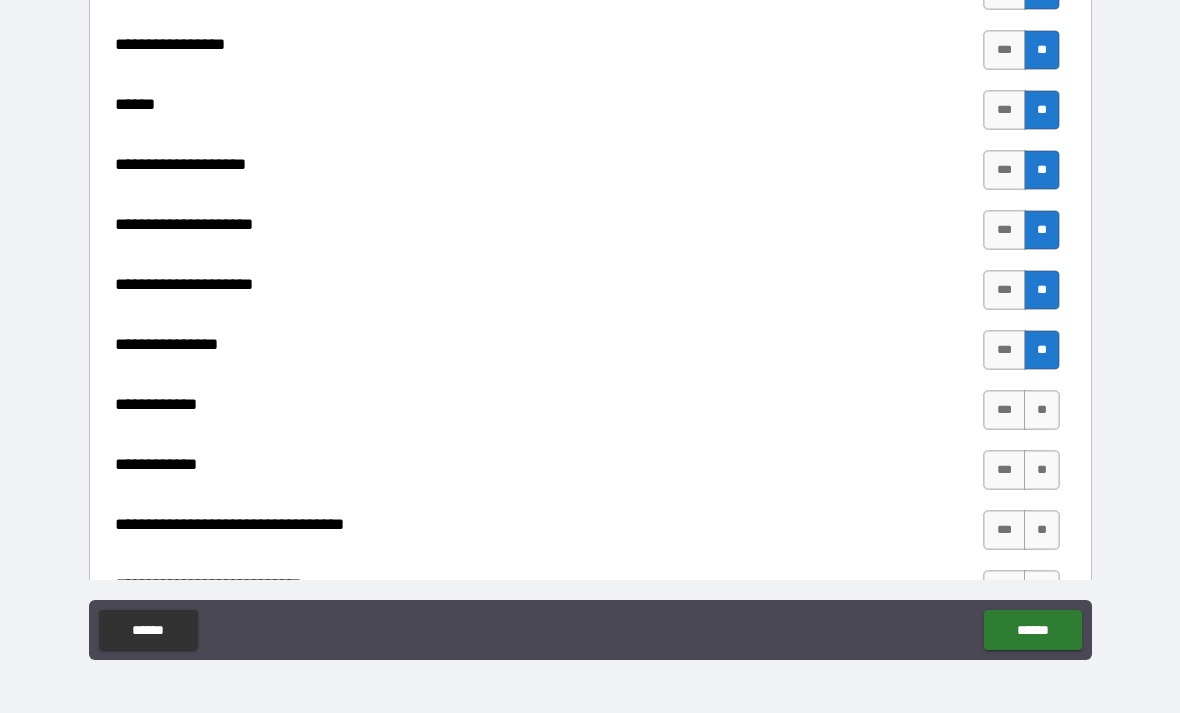 click on "**" at bounding box center (1042, 410) 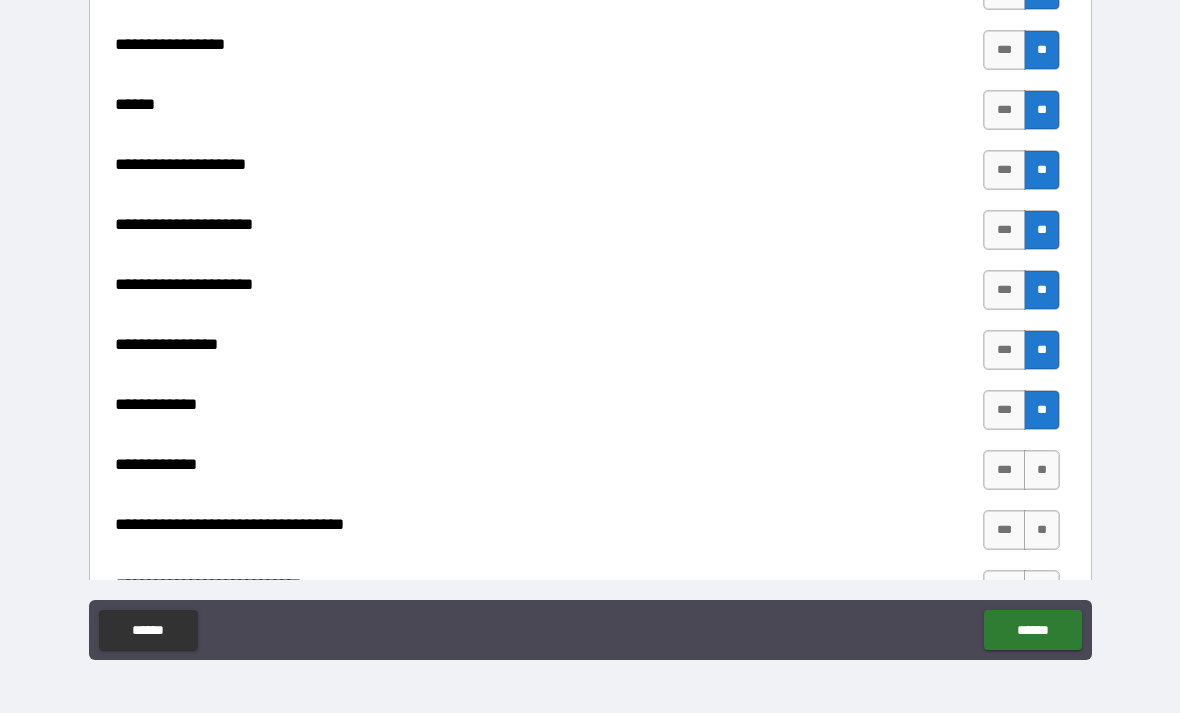 click on "**" at bounding box center (1042, 470) 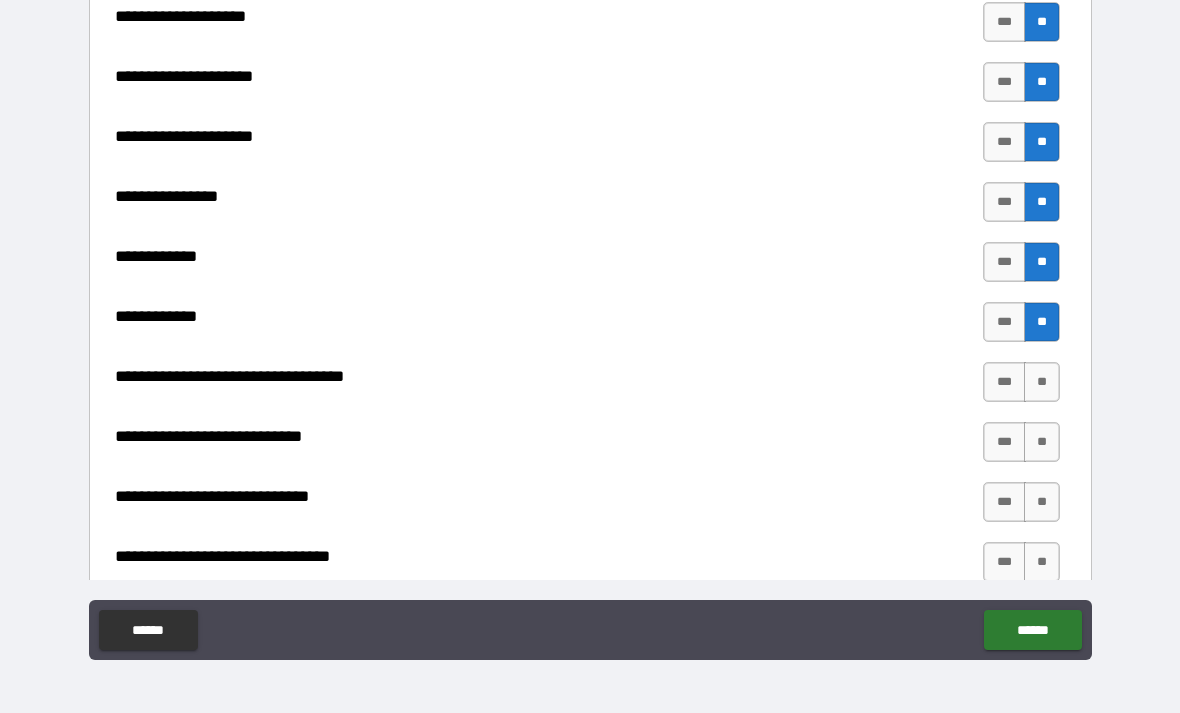 scroll, scrollTop: 9837, scrollLeft: 0, axis: vertical 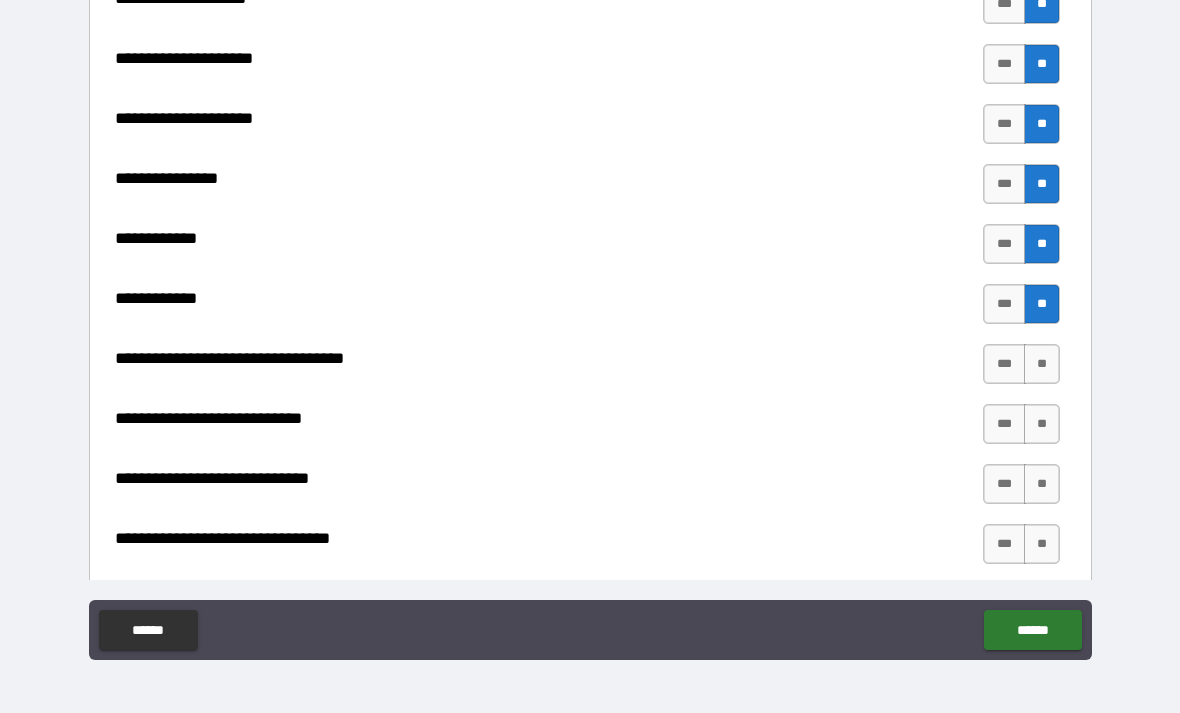click on "**" at bounding box center (1042, 364) 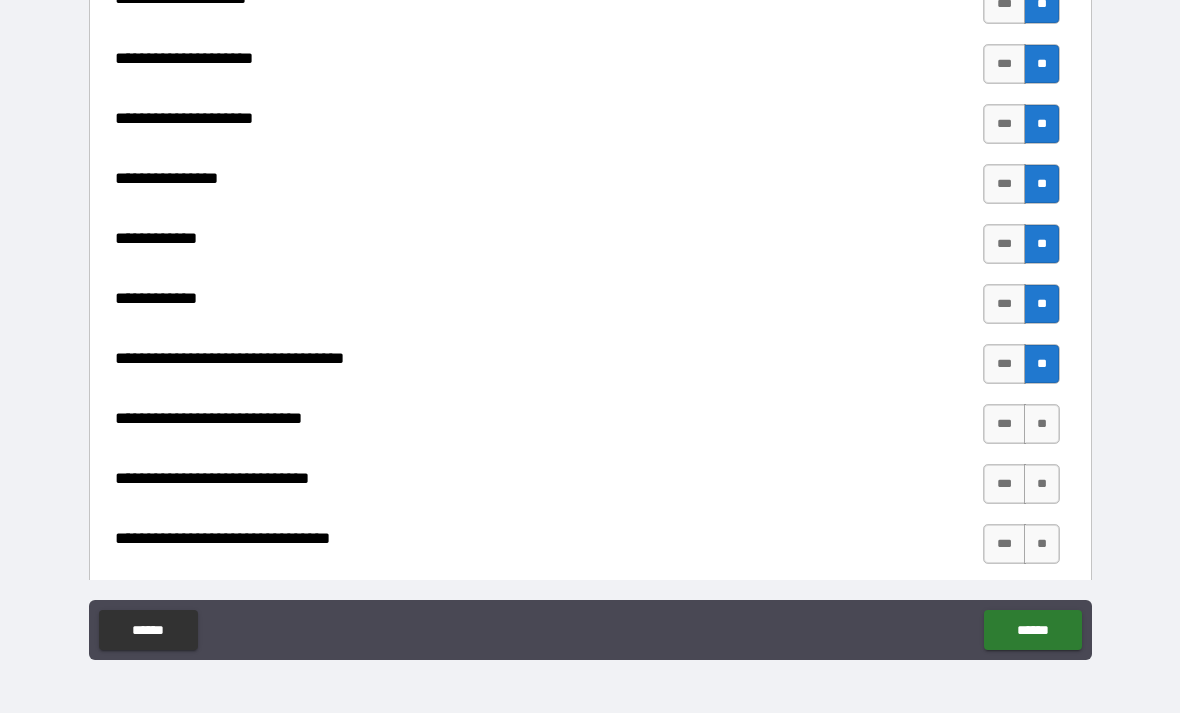 click on "**" at bounding box center (1042, 424) 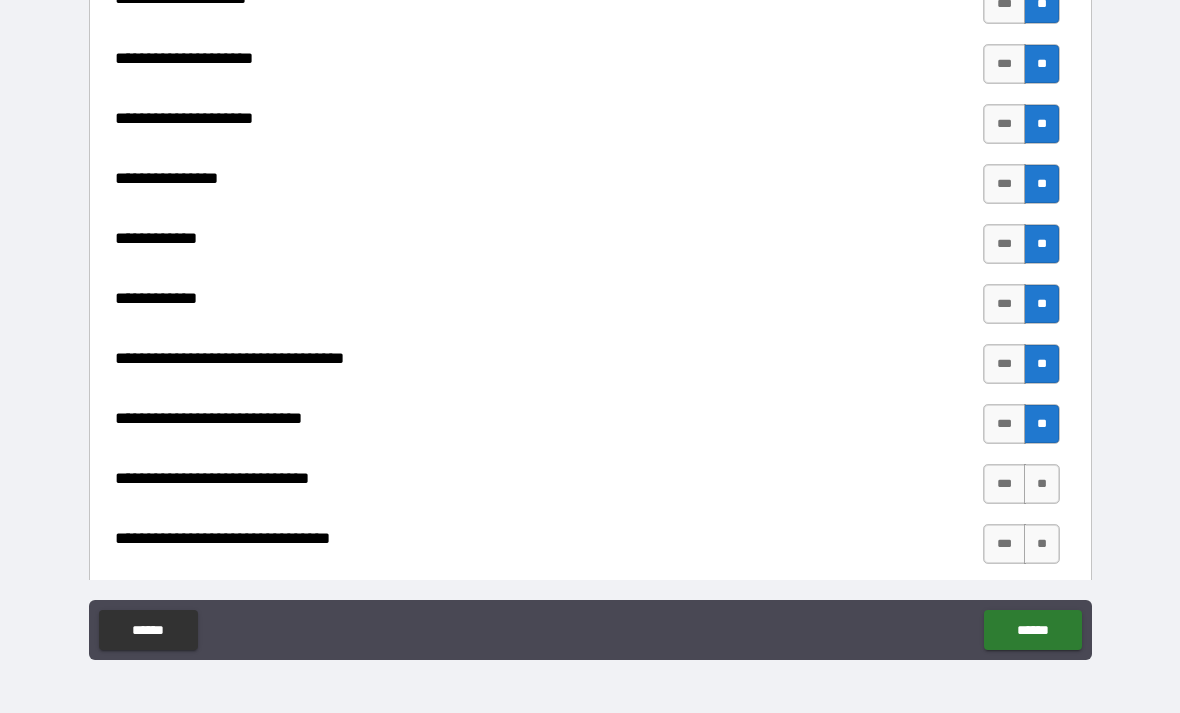 click on "**********" at bounding box center [590, -556] 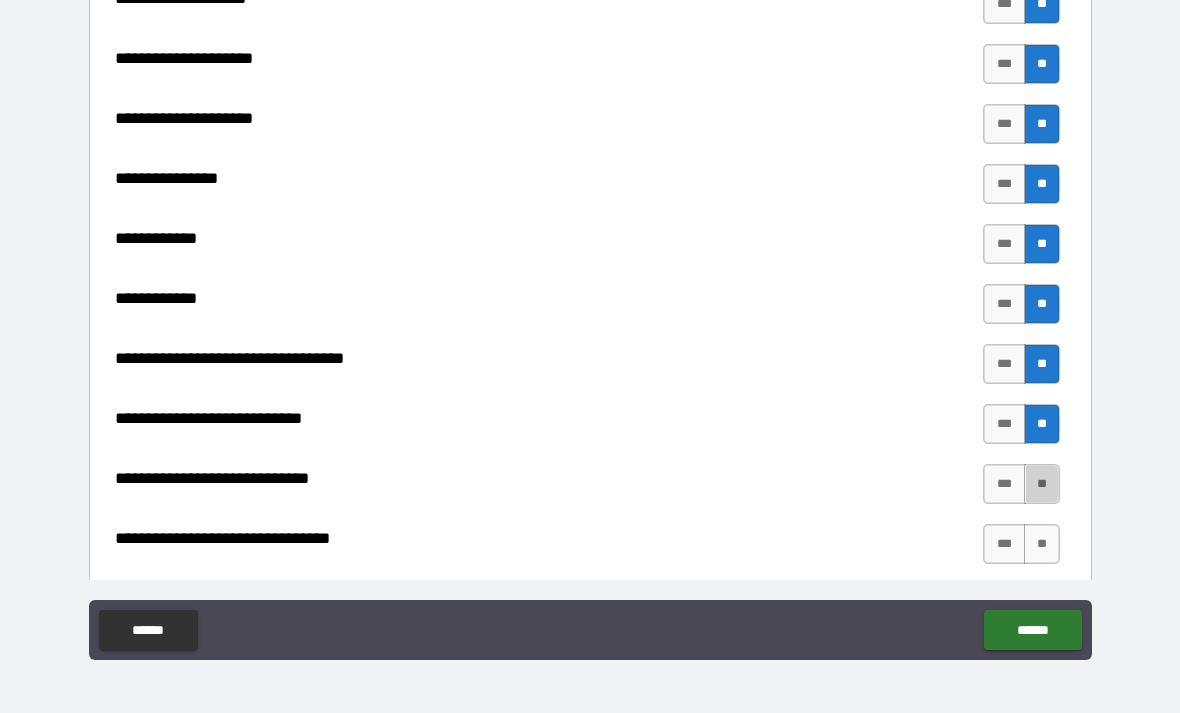 click on "**********" at bounding box center (590, -556) 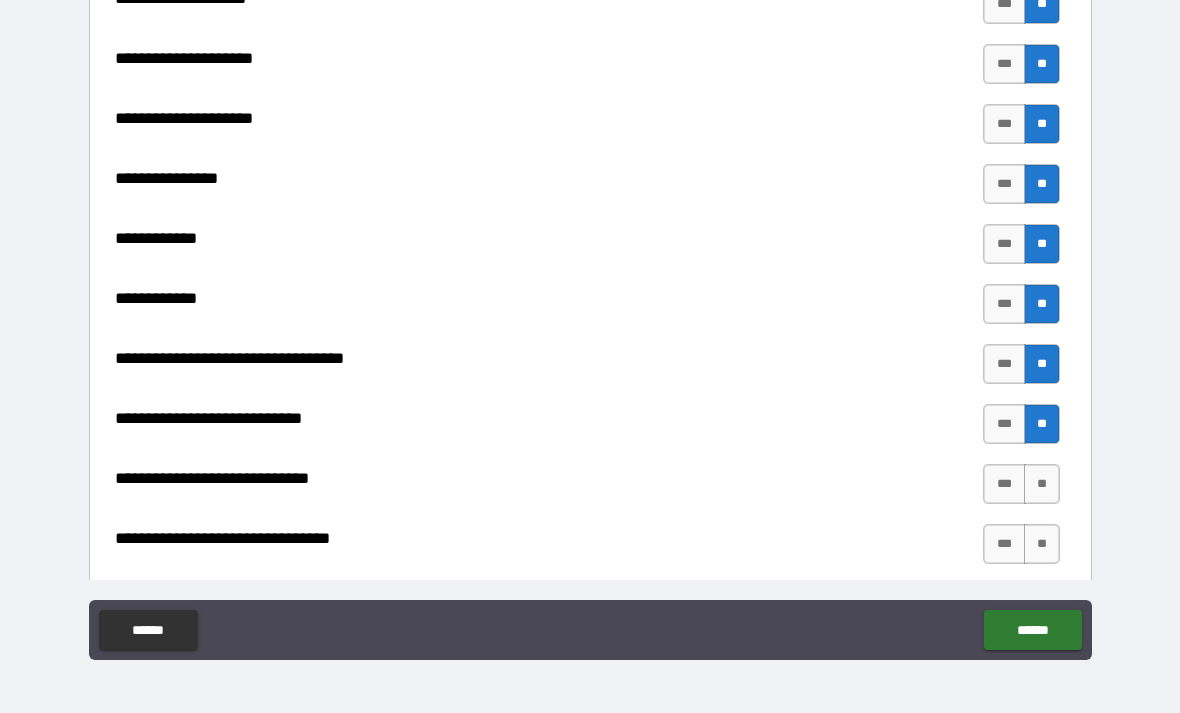 click on "**" at bounding box center (1042, 484) 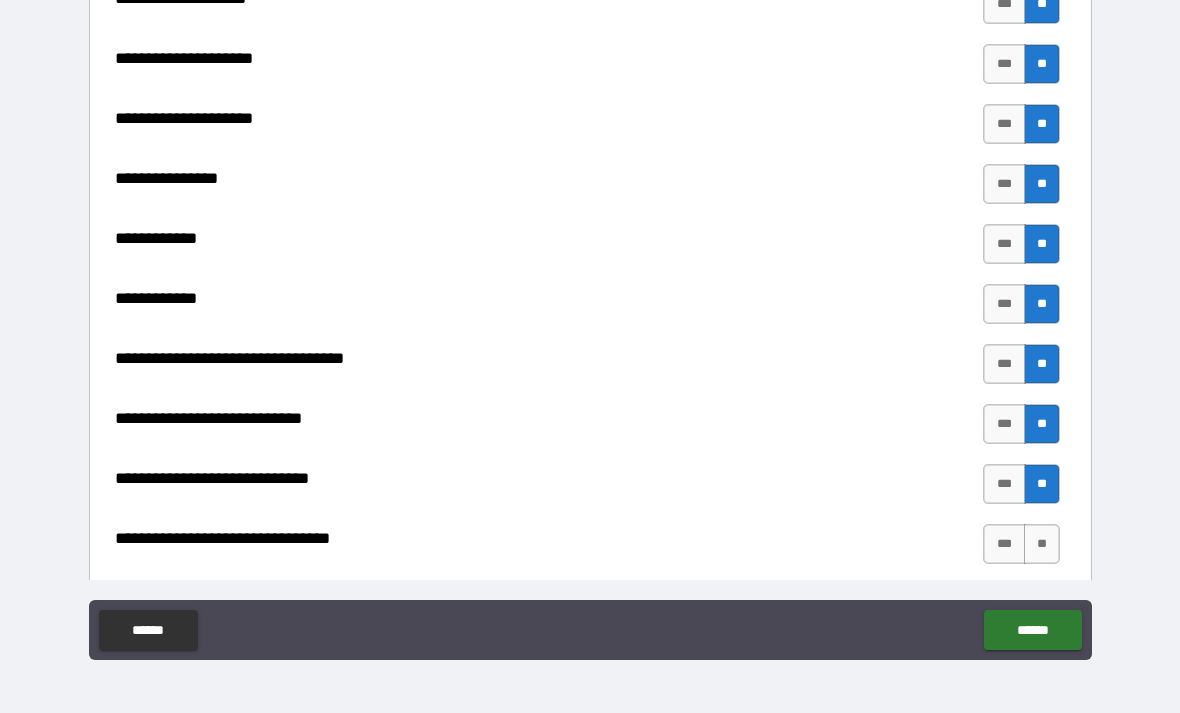 click on "**" at bounding box center [1042, 544] 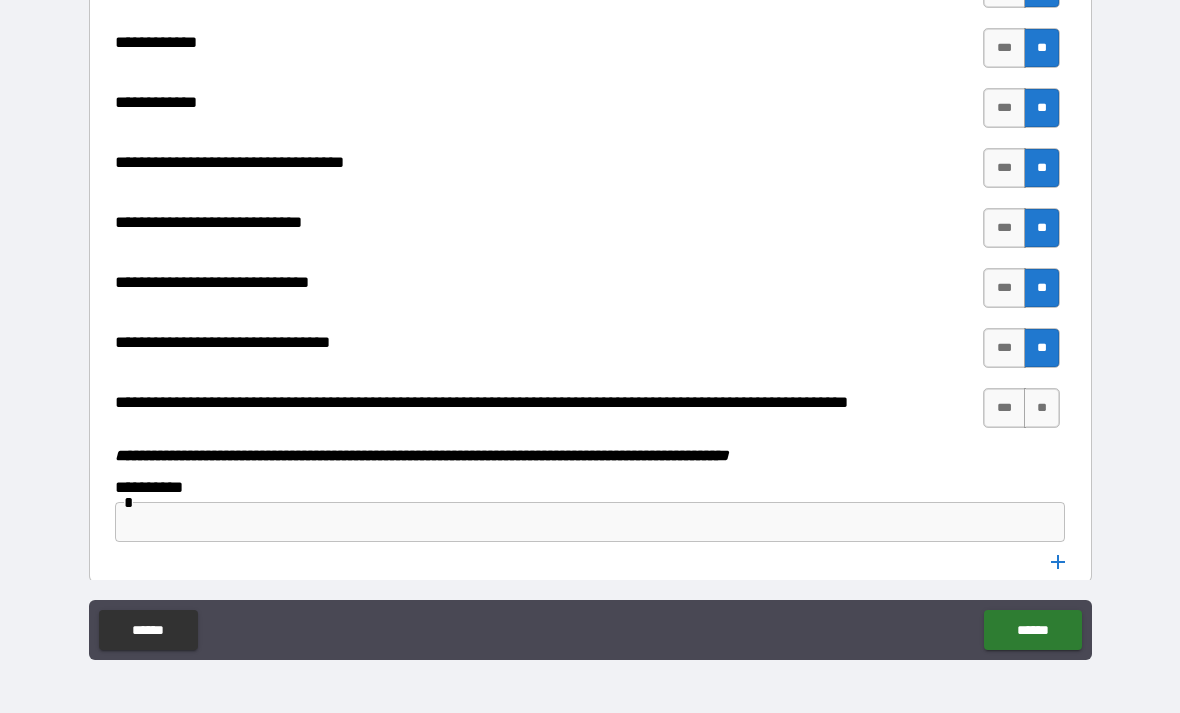 scroll, scrollTop: 10034, scrollLeft: 0, axis: vertical 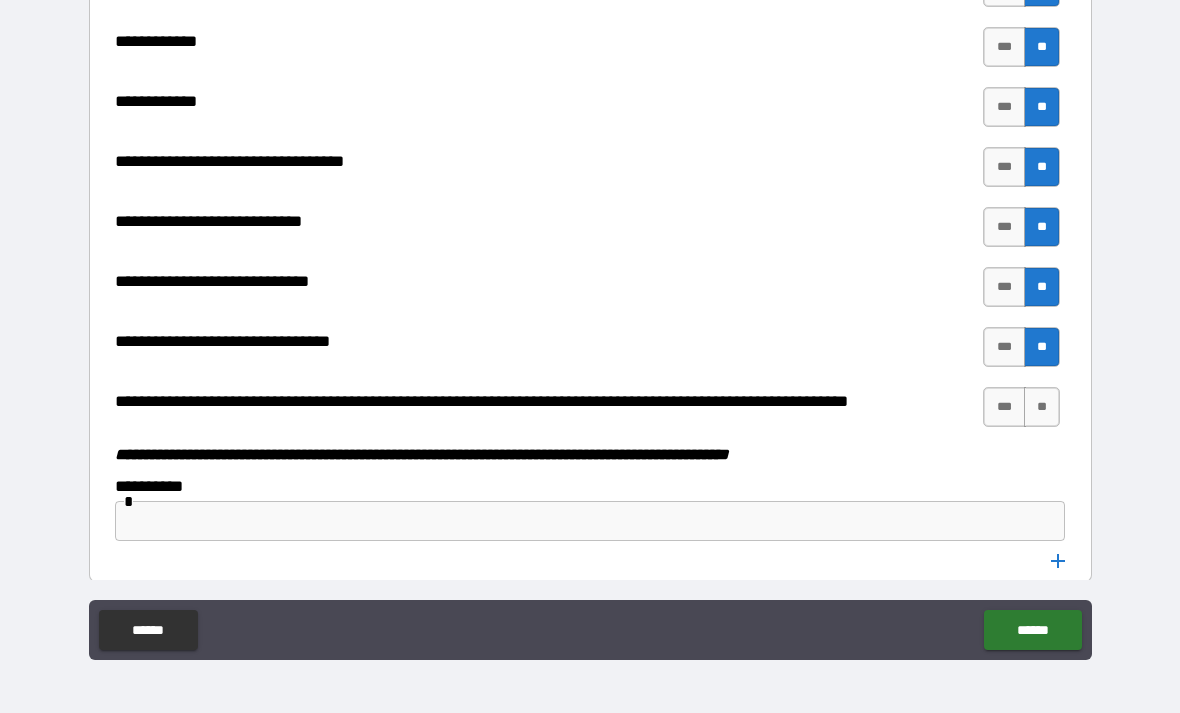 click on "**" at bounding box center (1042, 407) 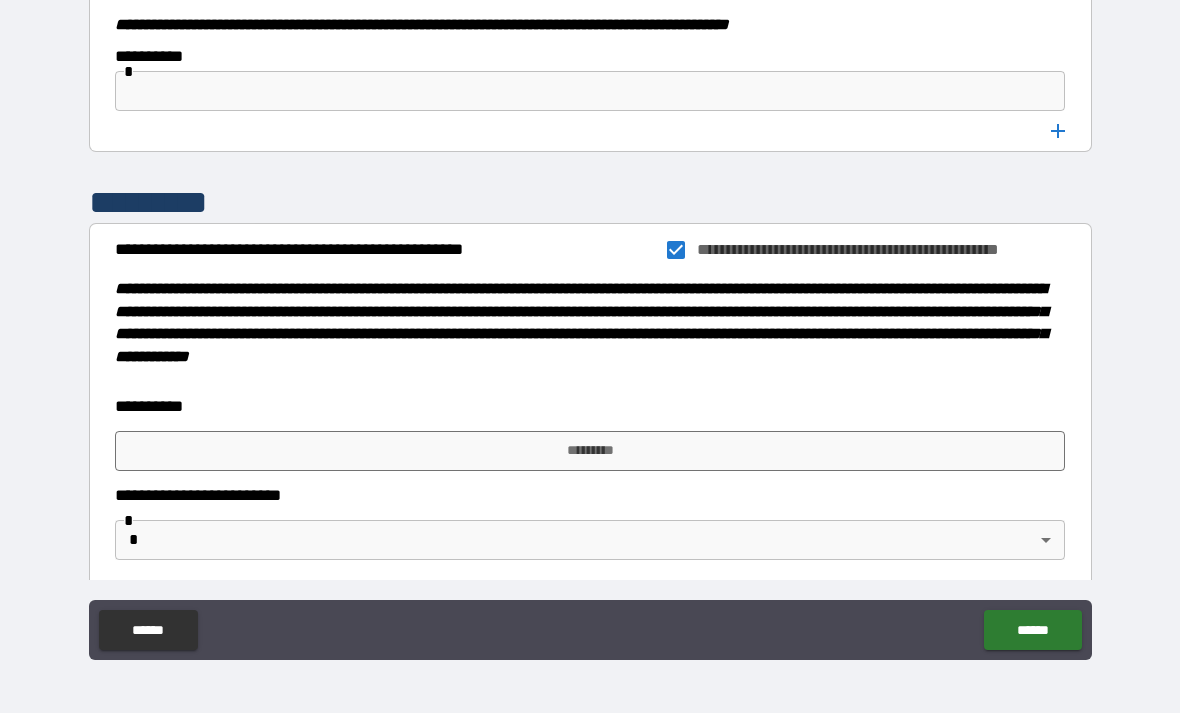 scroll, scrollTop: 10463, scrollLeft: 0, axis: vertical 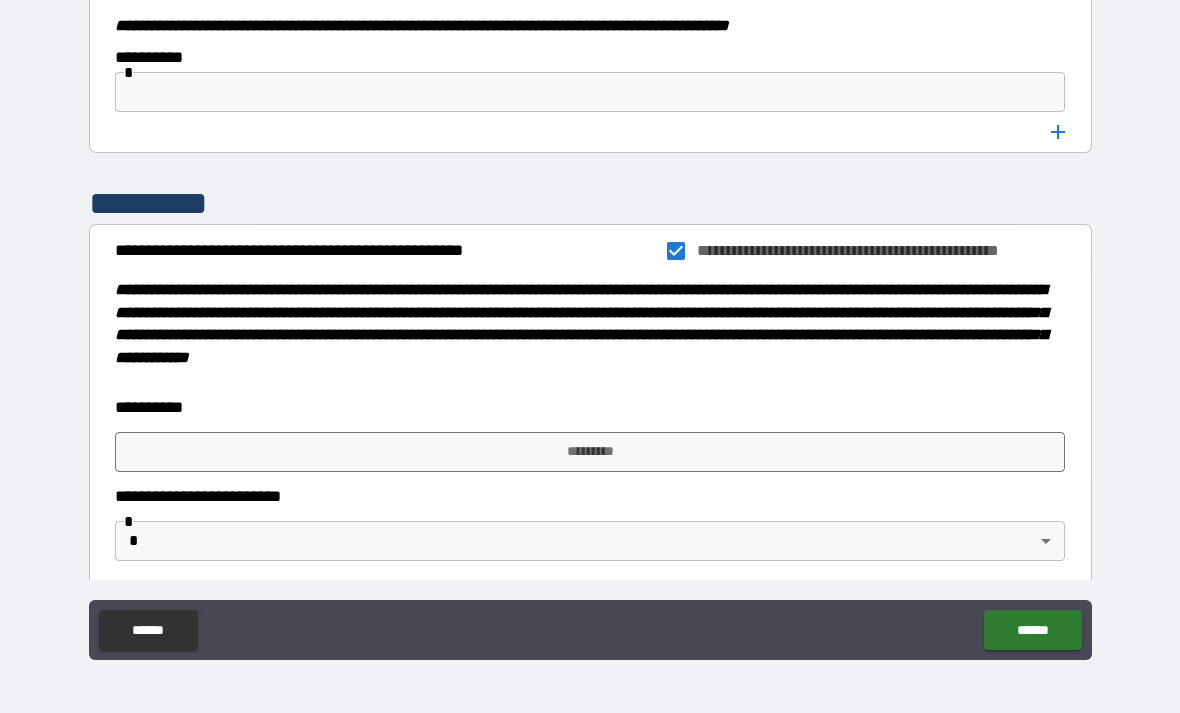 click on "*********" at bounding box center [590, 452] 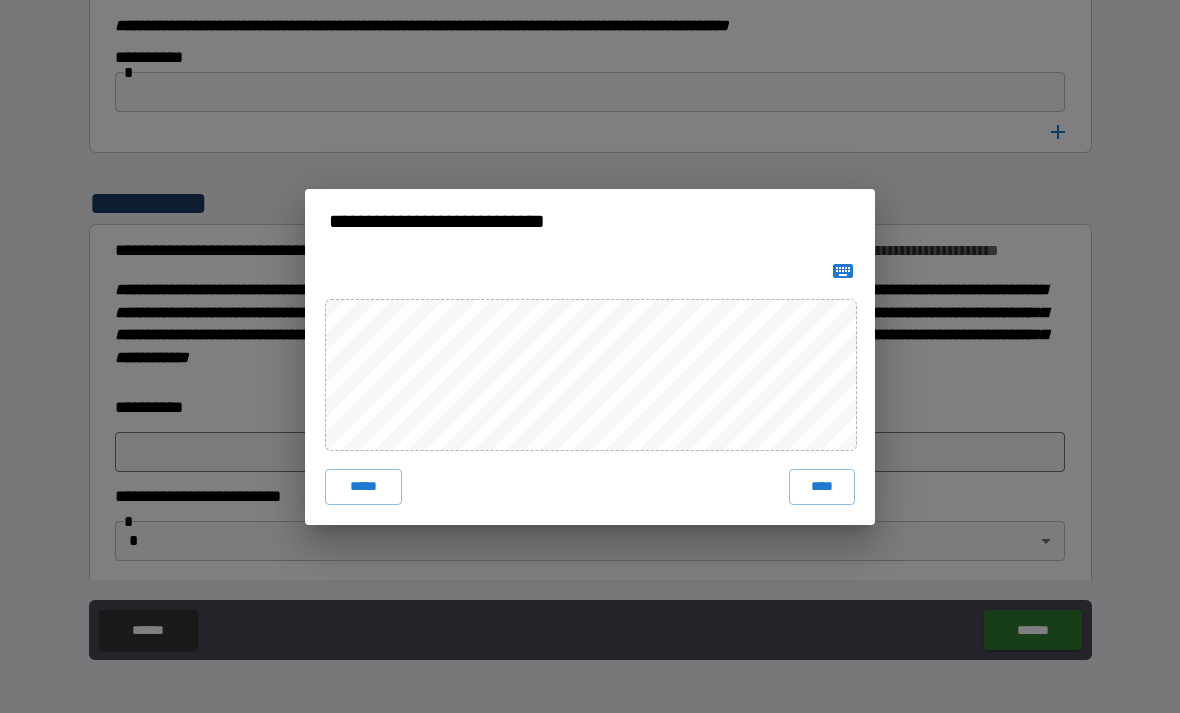 click on "****" at bounding box center [822, 487] 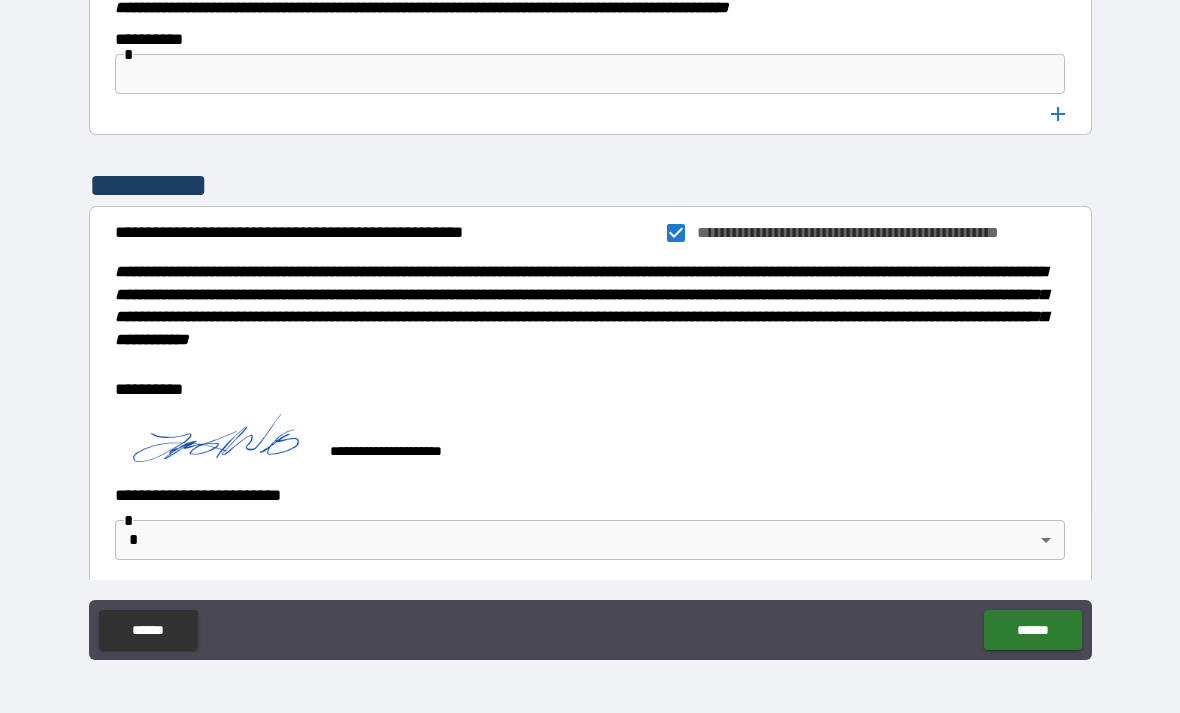 scroll, scrollTop: 10480, scrollLeft: 0, axis: vertical 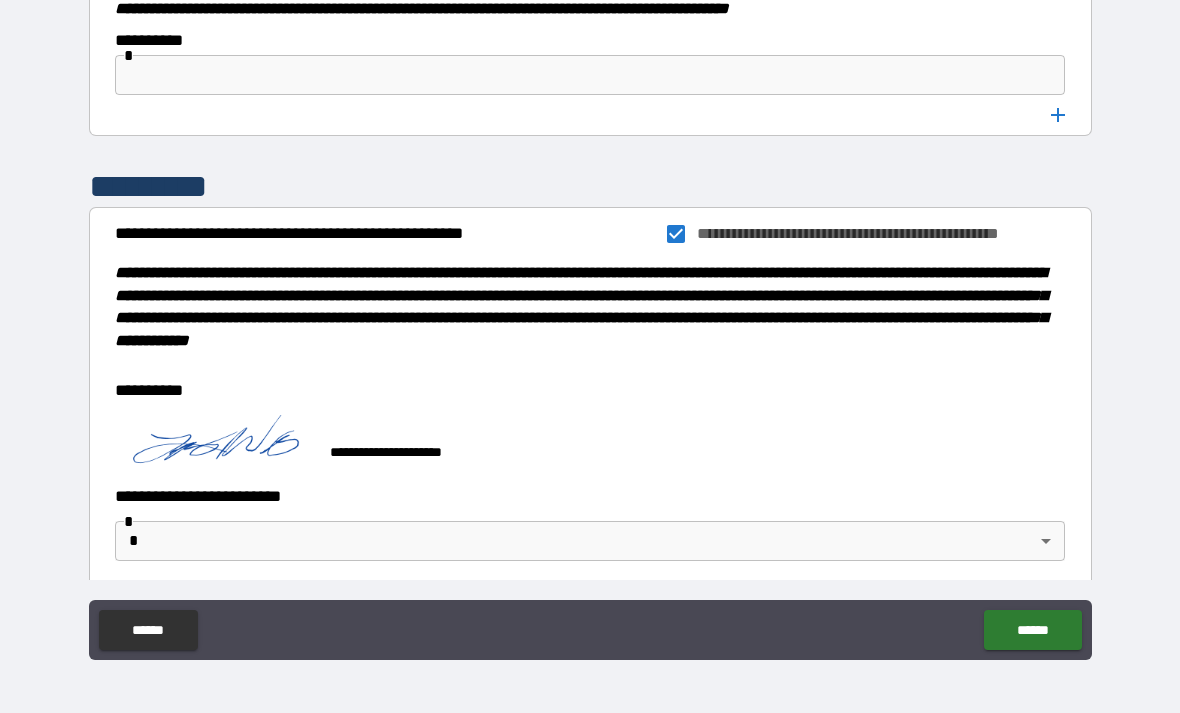 click on "**********" at bounding box center (590, 324) 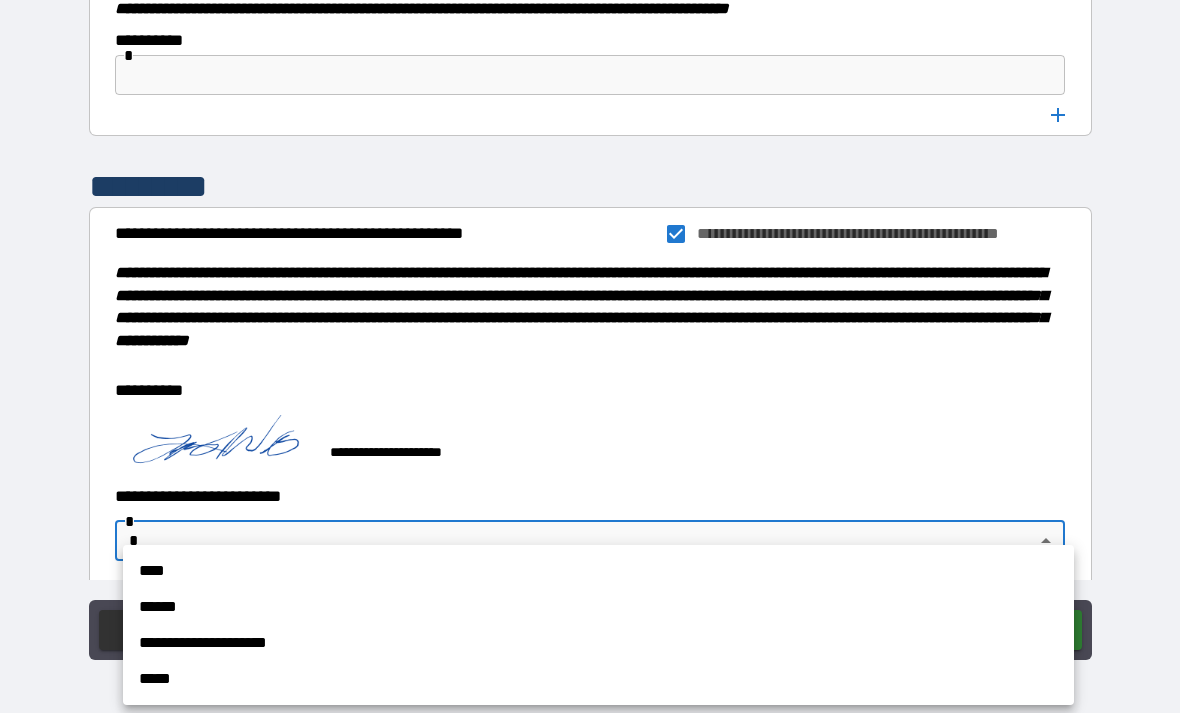 click on "**********" at bounding box center (598, 643) 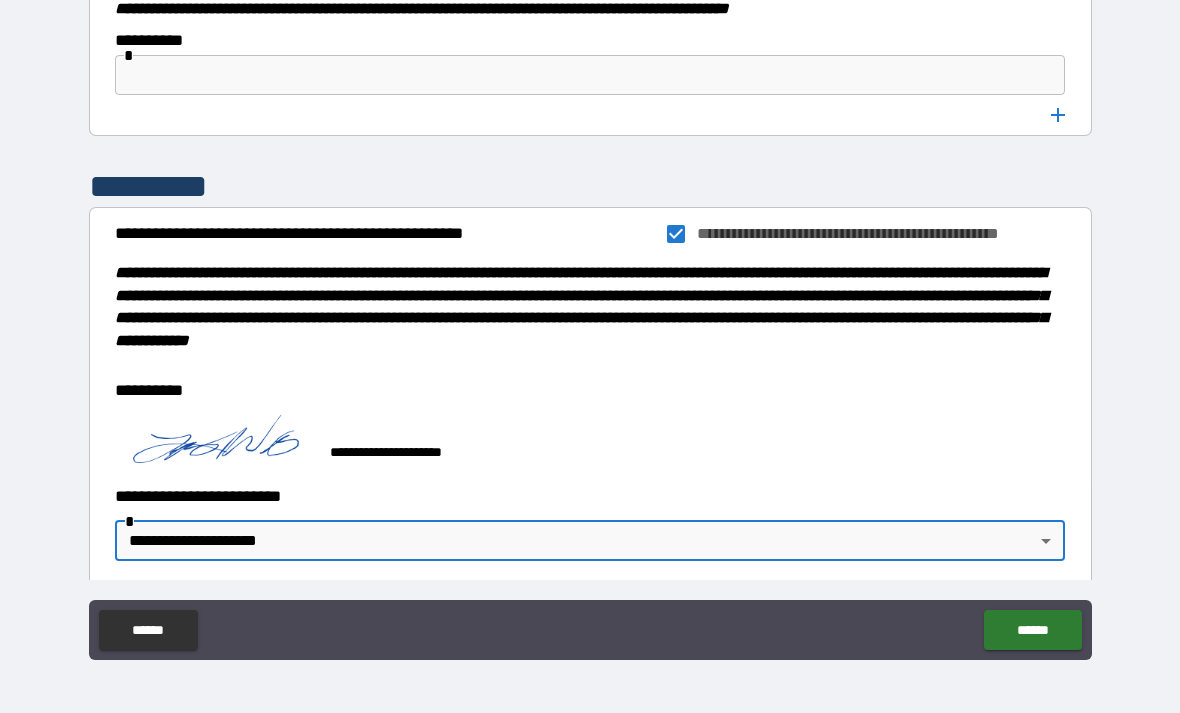 scroll, scrollTop: 10480, scrollLeft: 0, axis: vertical 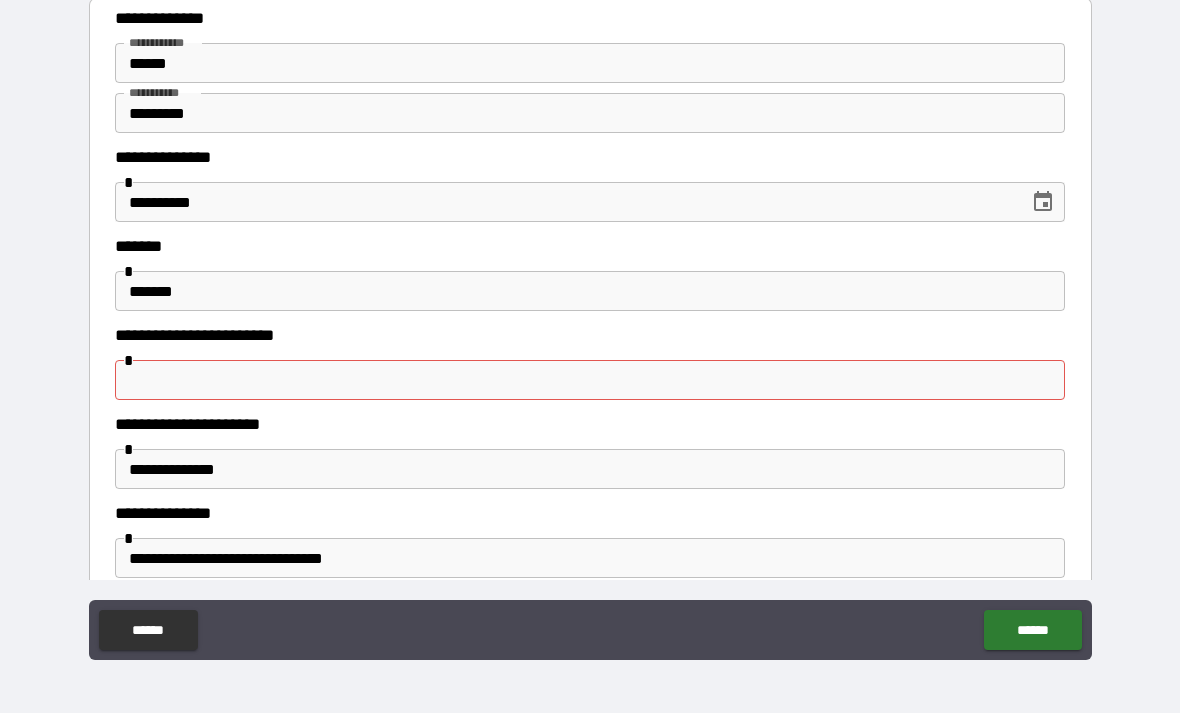 click at bounding box center (590, 380) 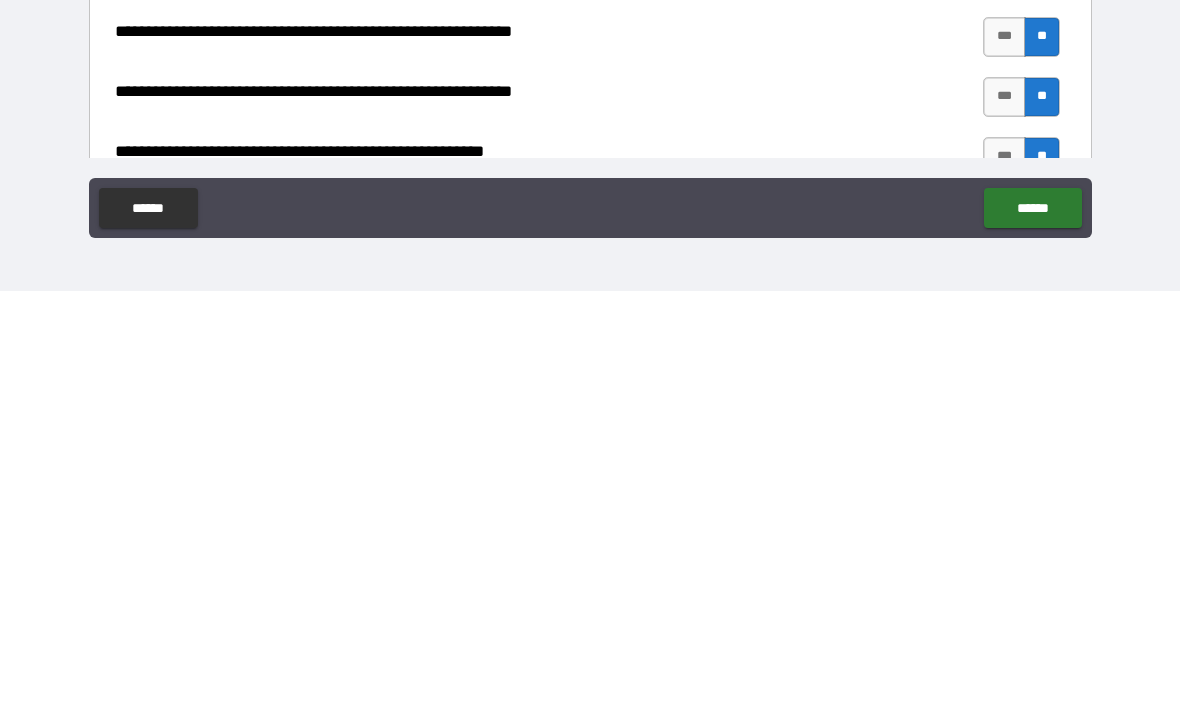 type on "**********" 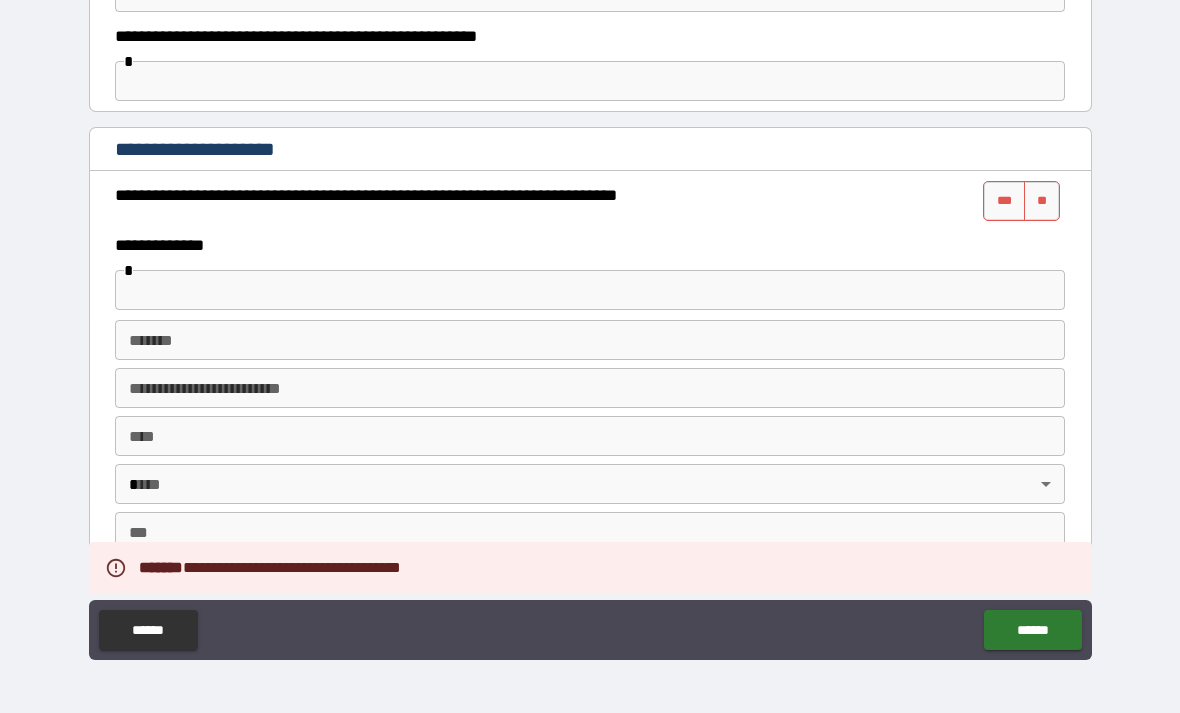 scroll, scrollTop: 1335, scrollLeft: 0, axis: vertical 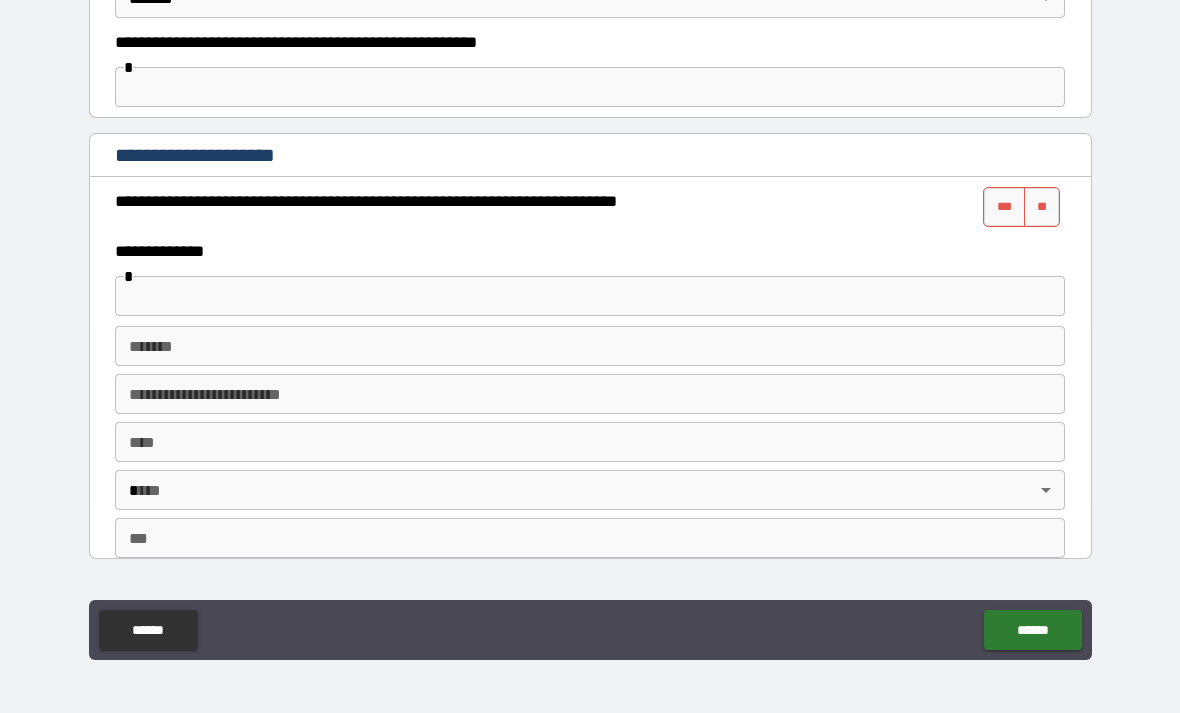 click at bounding box center [590, 296] 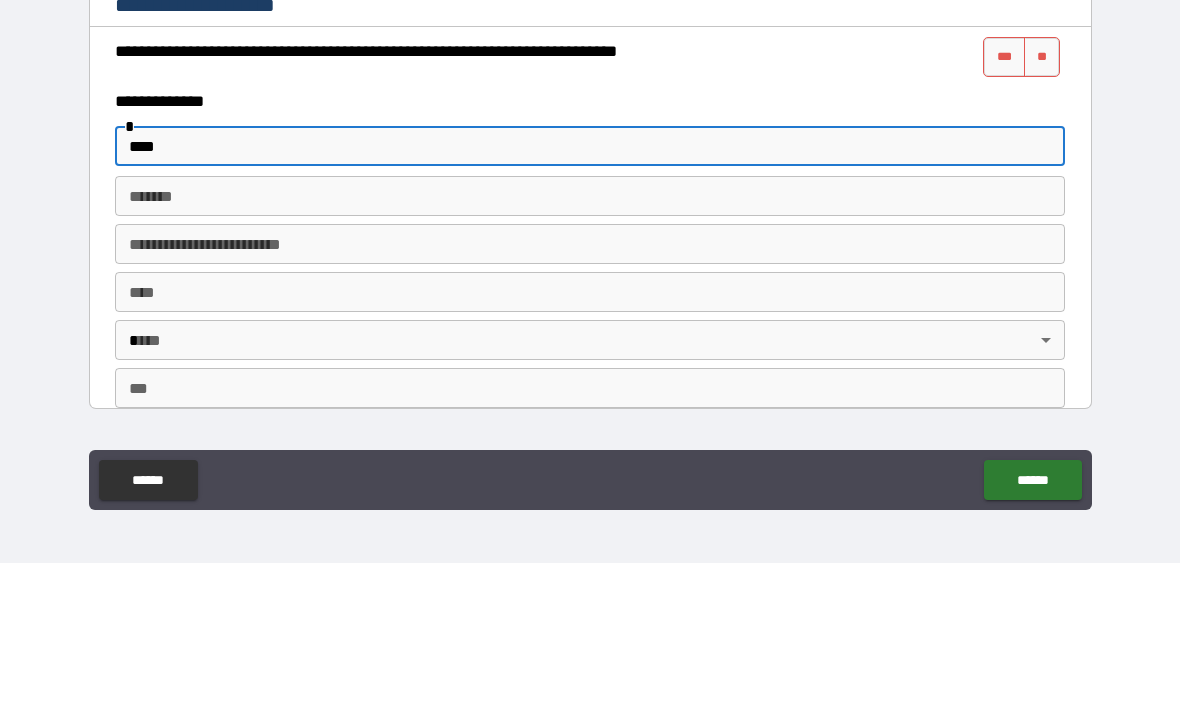 type on "***" 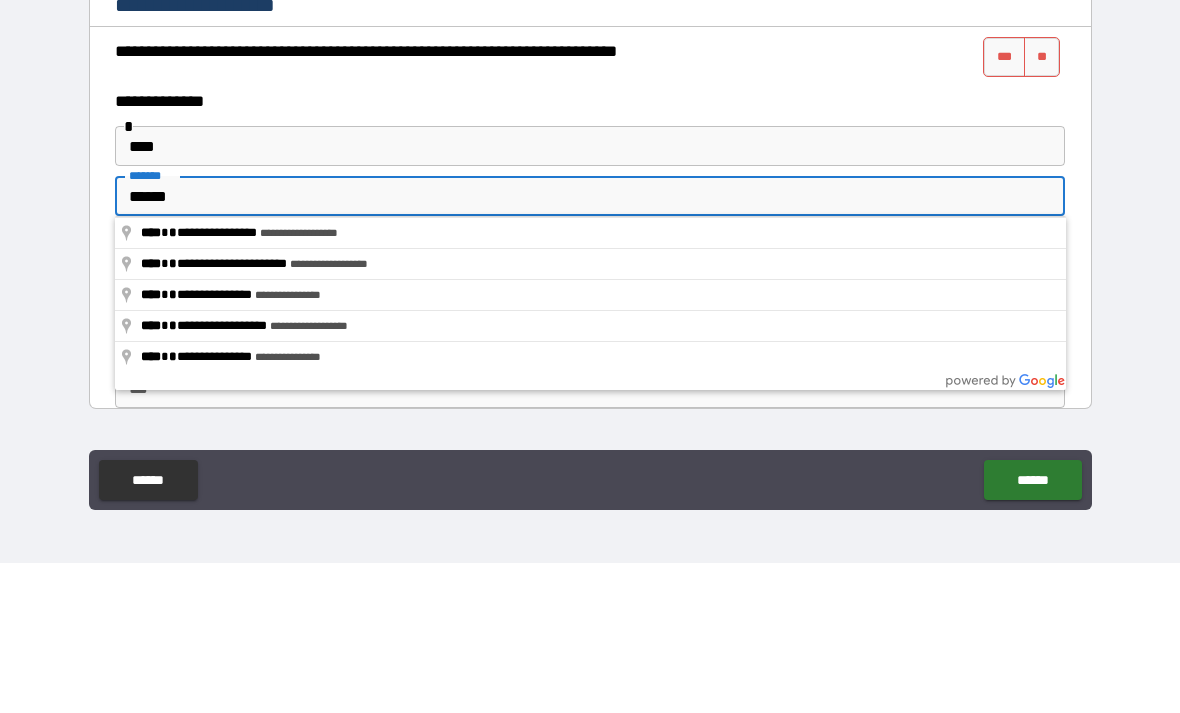 type on "**********" 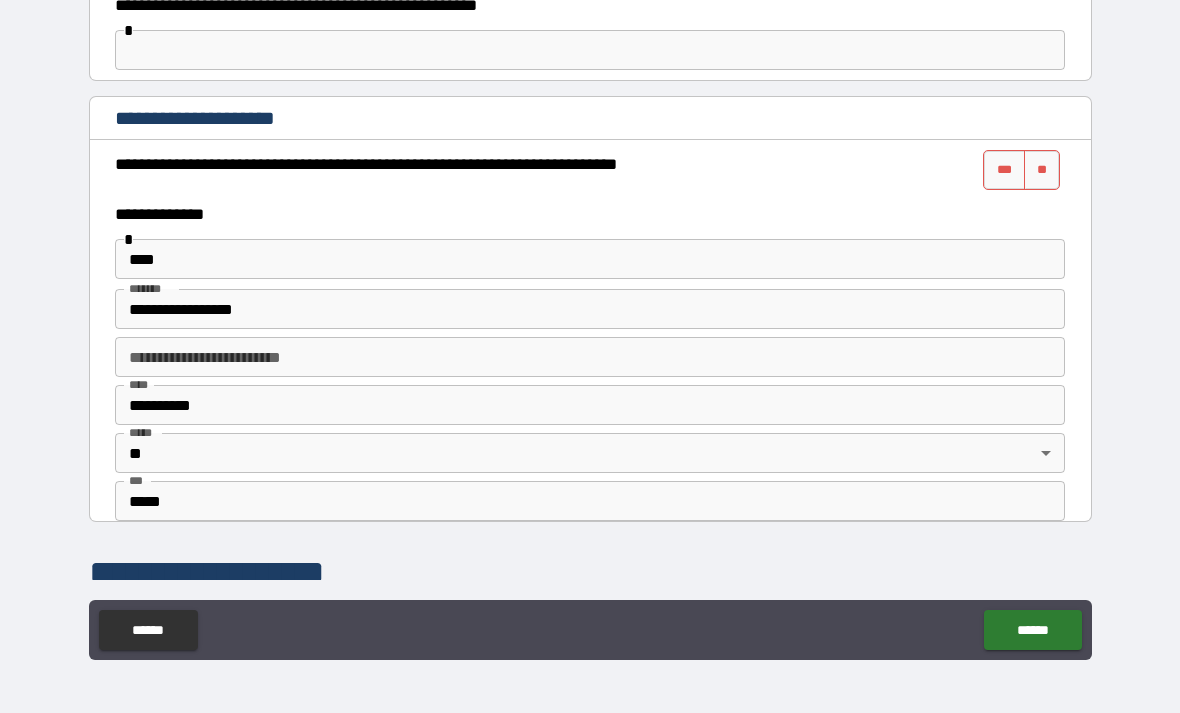 scroll, scrollTop: 1363, scrollLeft: 0, axis: vertical 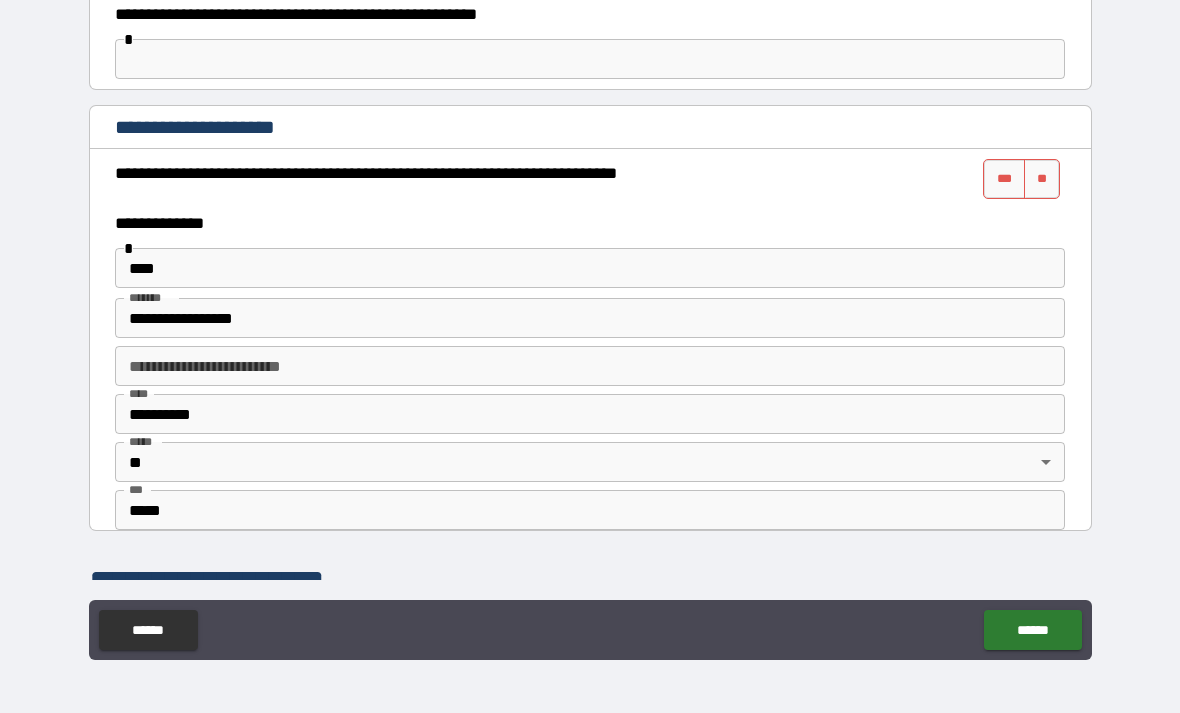 click on "***" at bounding box center (1004, 179) 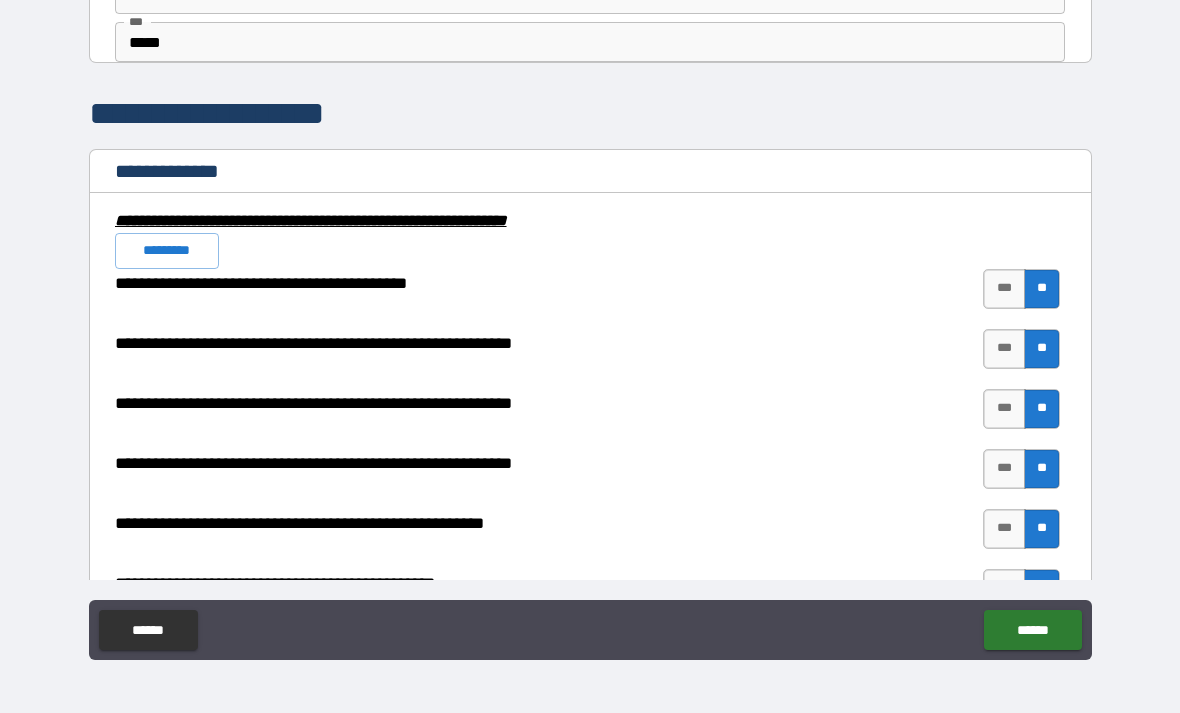 scroll, scrollTop: 1844, scrollLeft: 0, axis: vertical 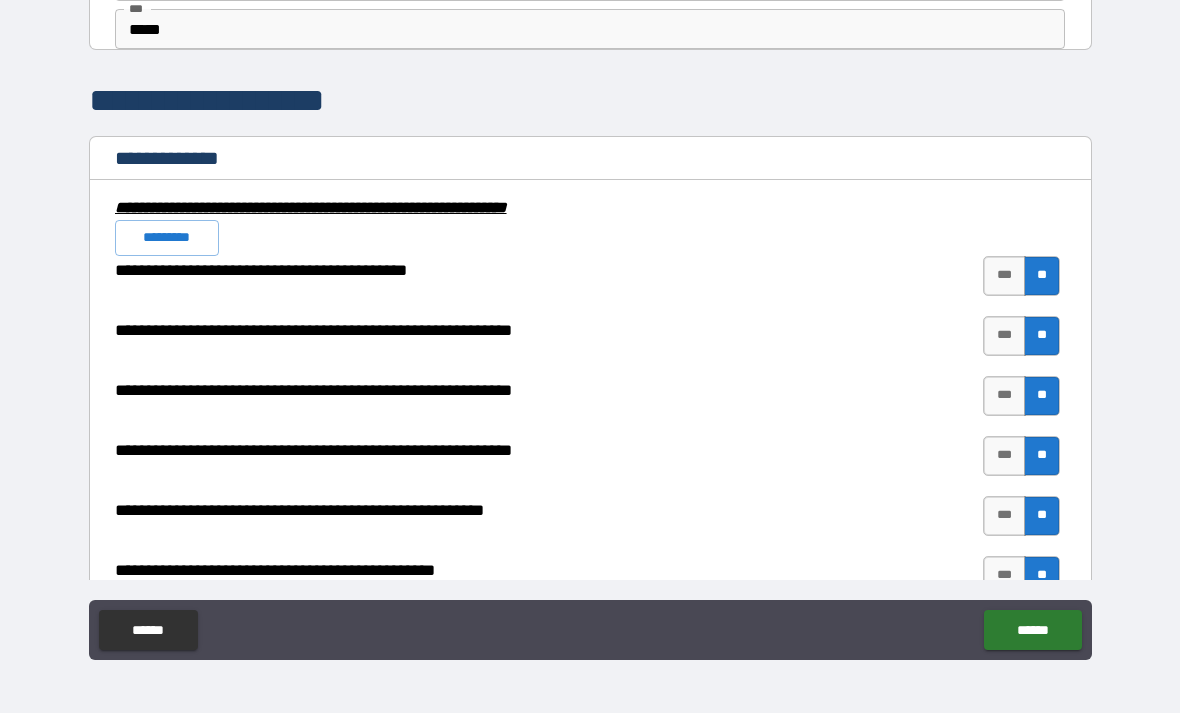 click on "******" at bounding box center [1032, 630] 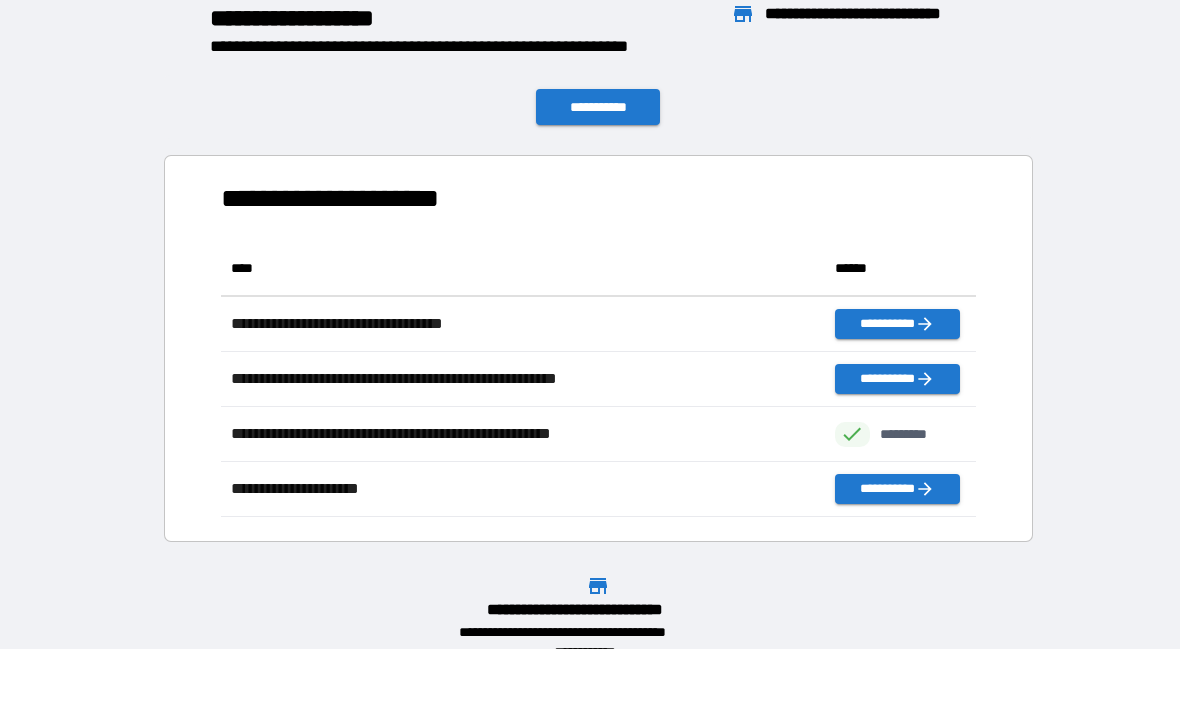 scroll, scrollTop: 1, scrollLeft: 1, axis: both 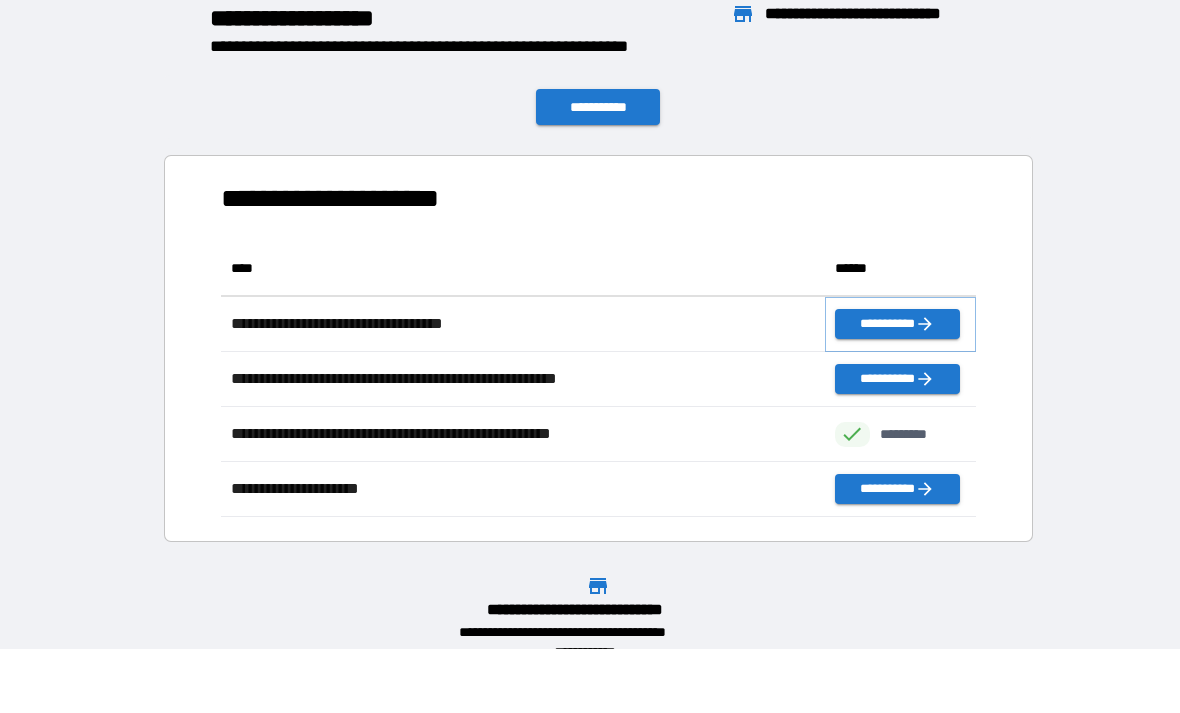click 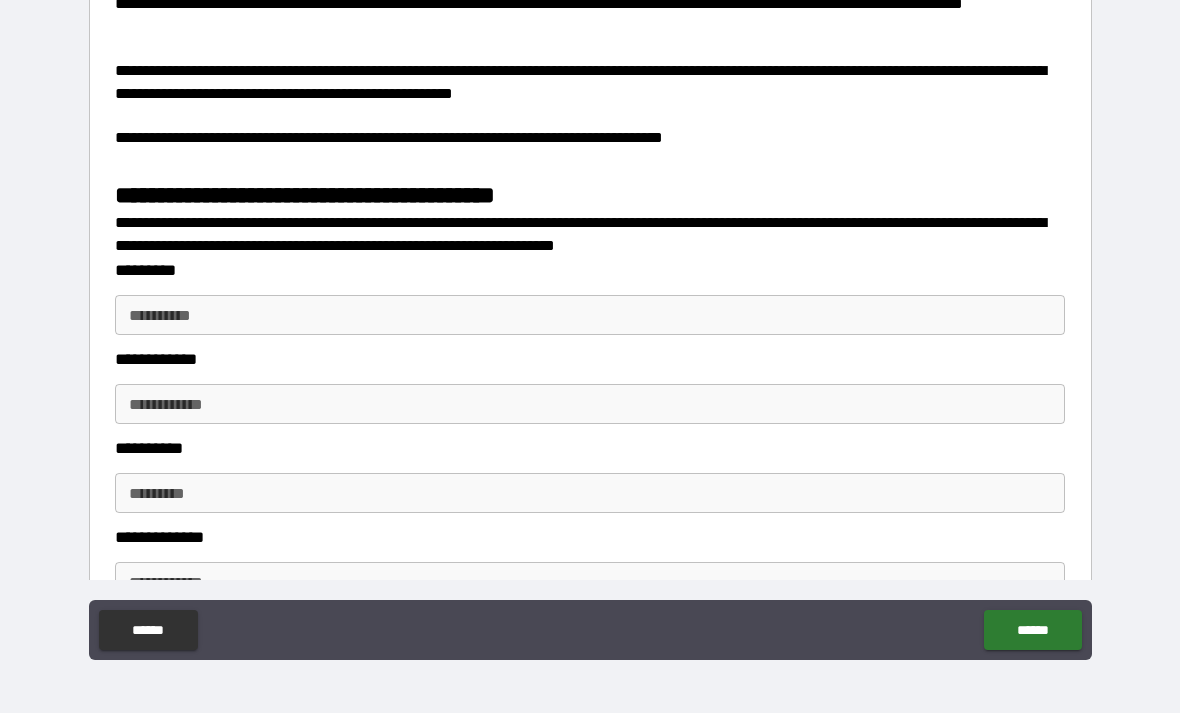 scroll, scrollTop: 1990, scrollLeft: 0, axis: vertical 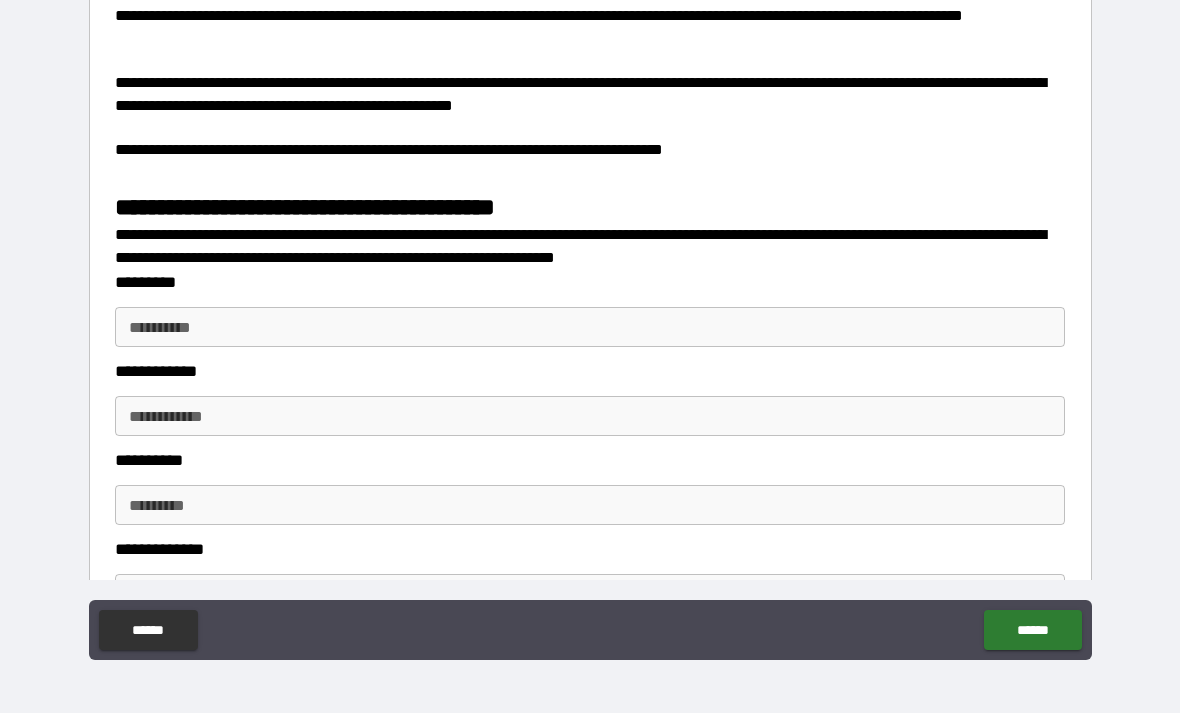 click on "**********" at bounding box center (590, 327) 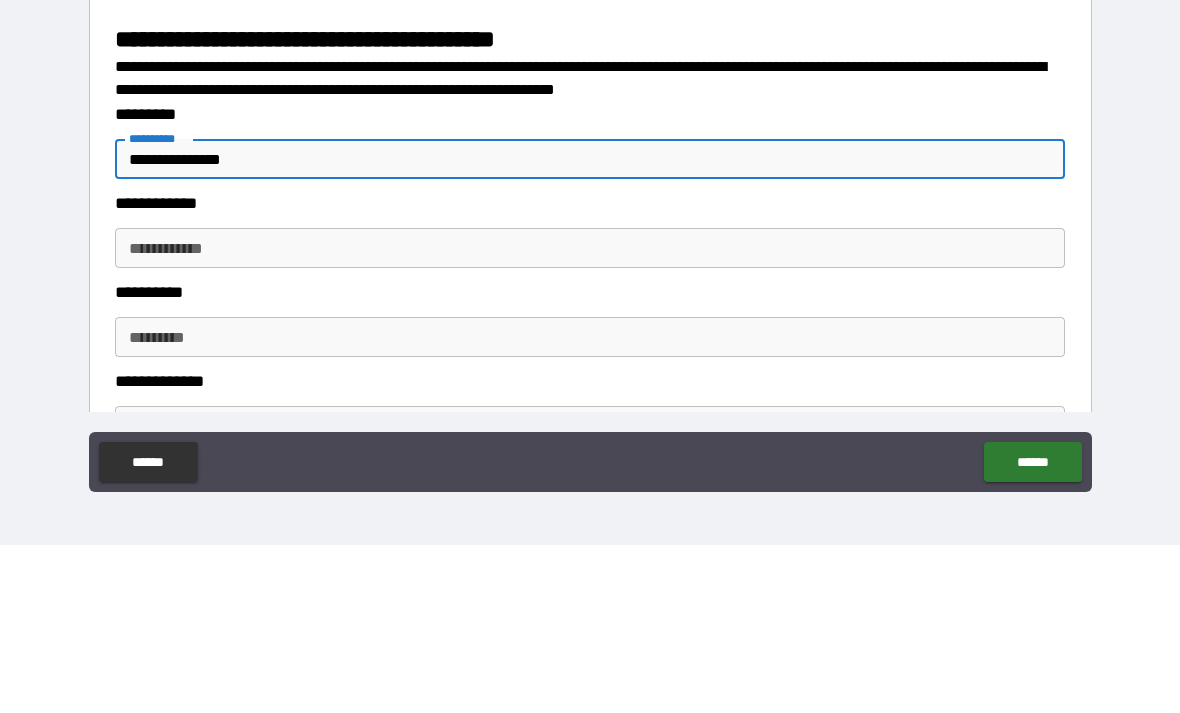 type on "**********" 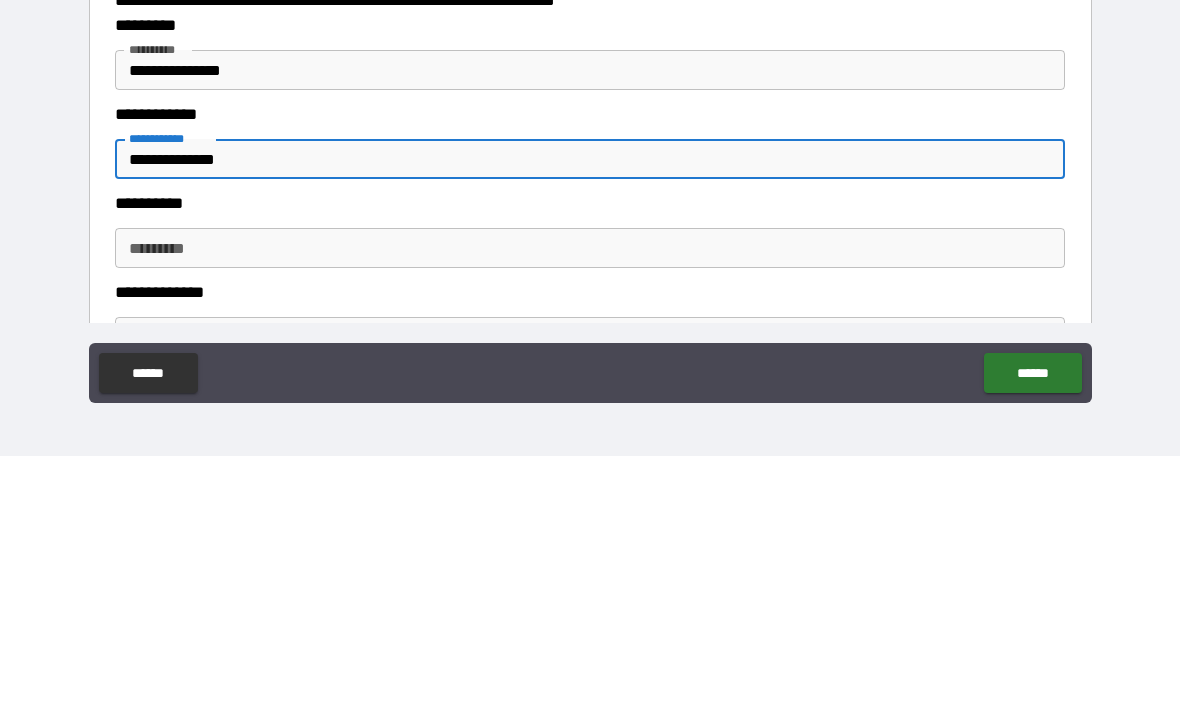 type on "**********" 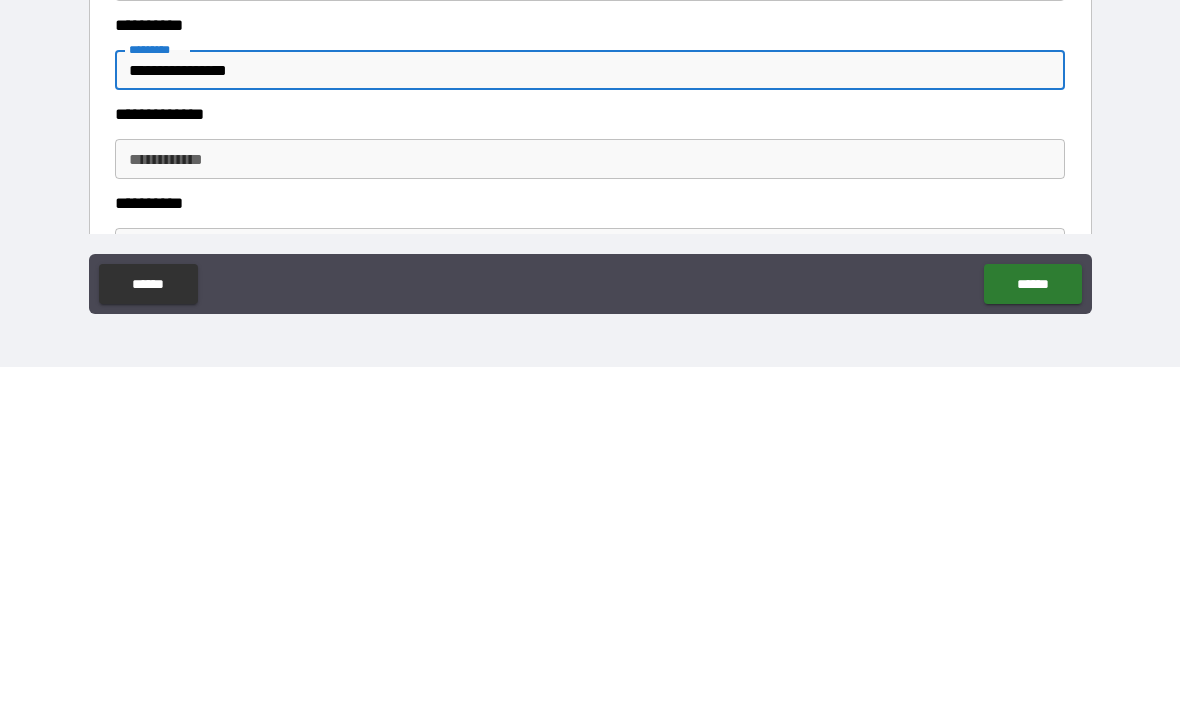 scroll, scrollTop: 2080, scrollLeft: 0, axis: vertical 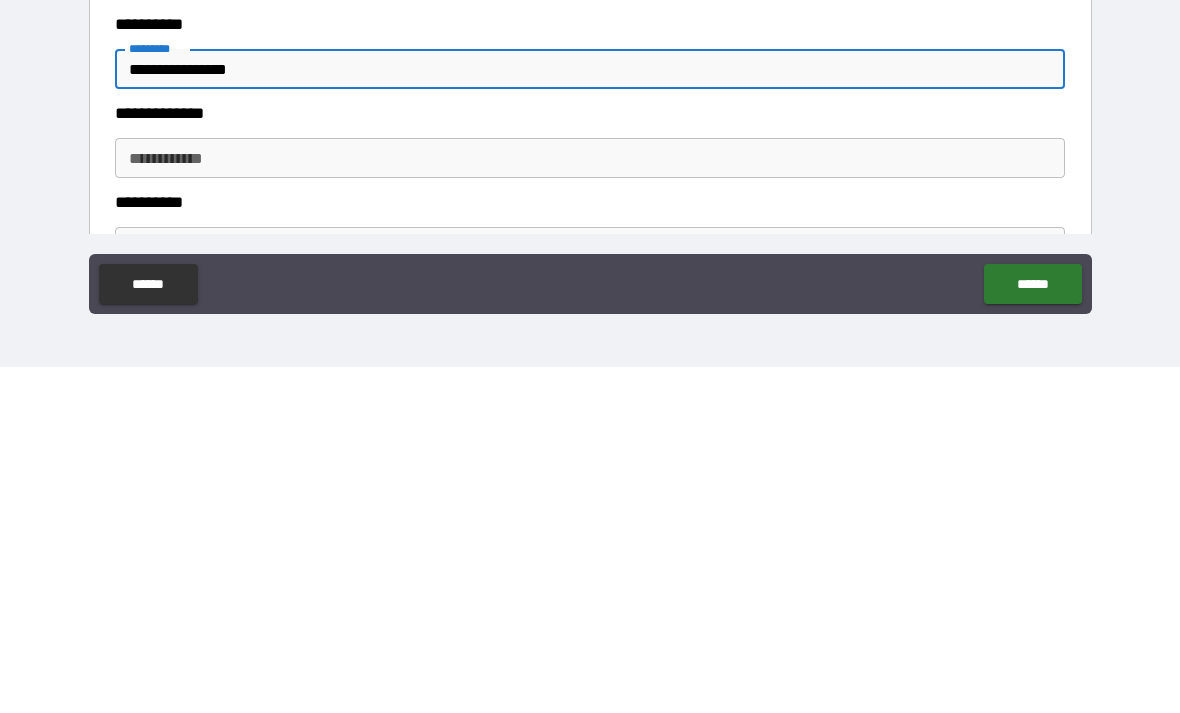 type on "**********" 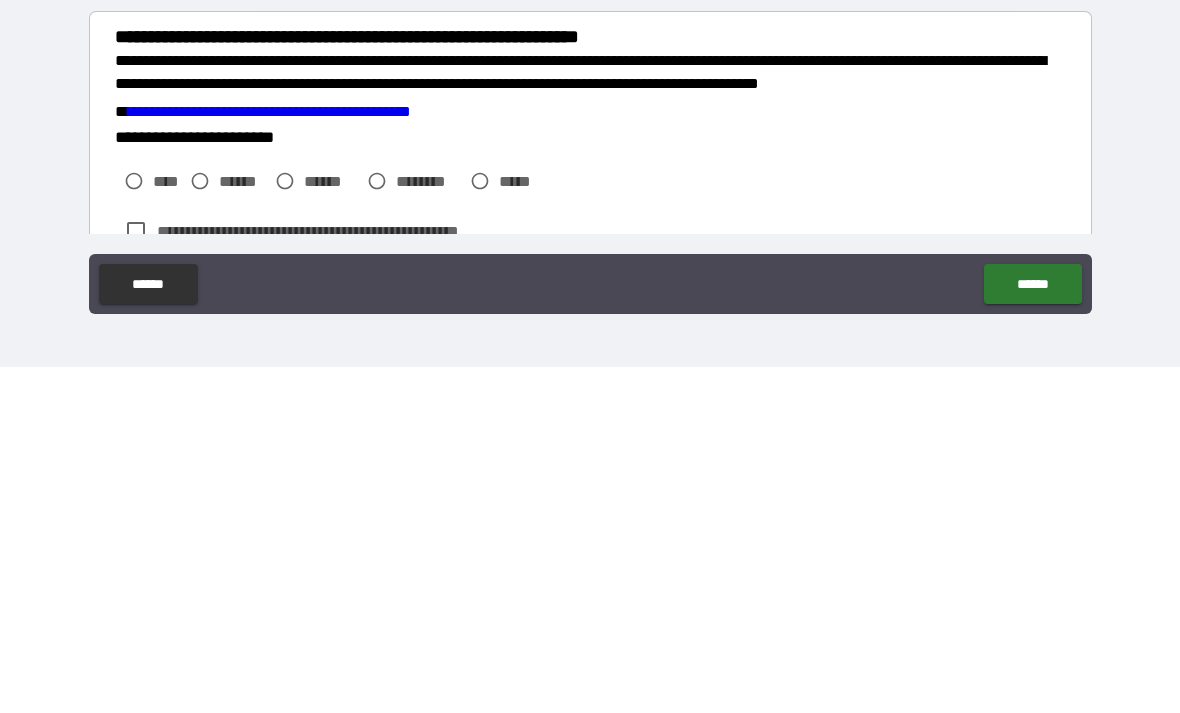 scroll, scrollTop: 2686, scrollLeft: 0, axis: vertical 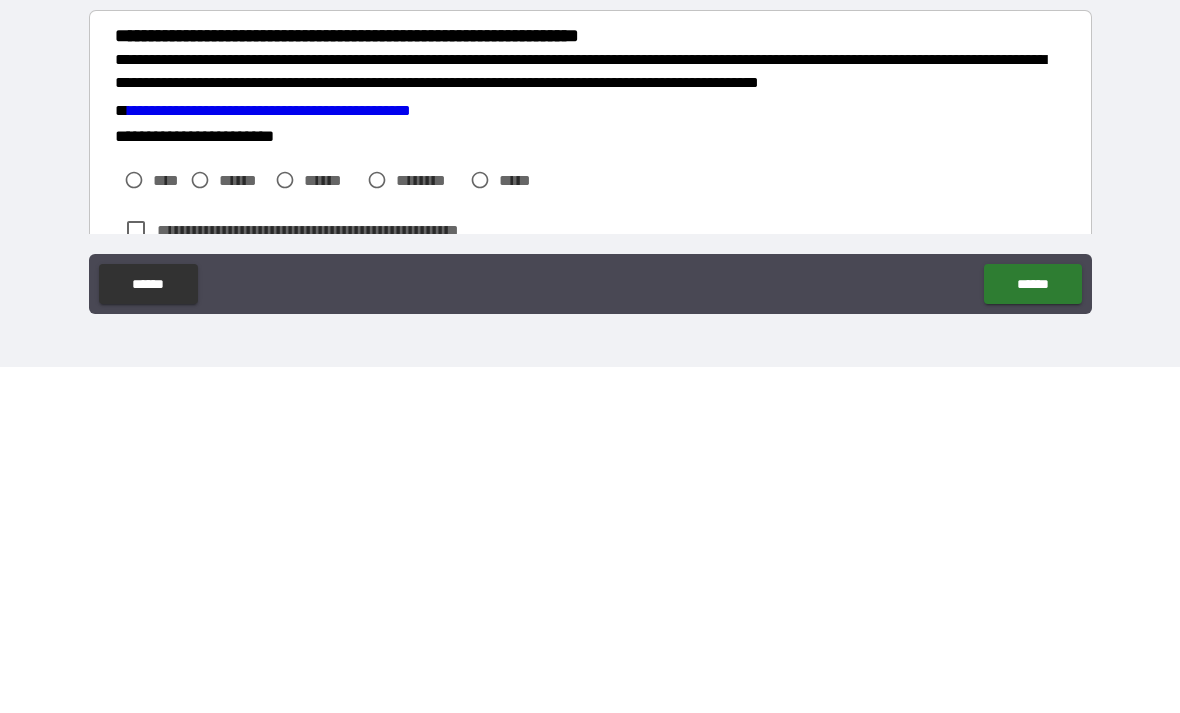 type on "**********" 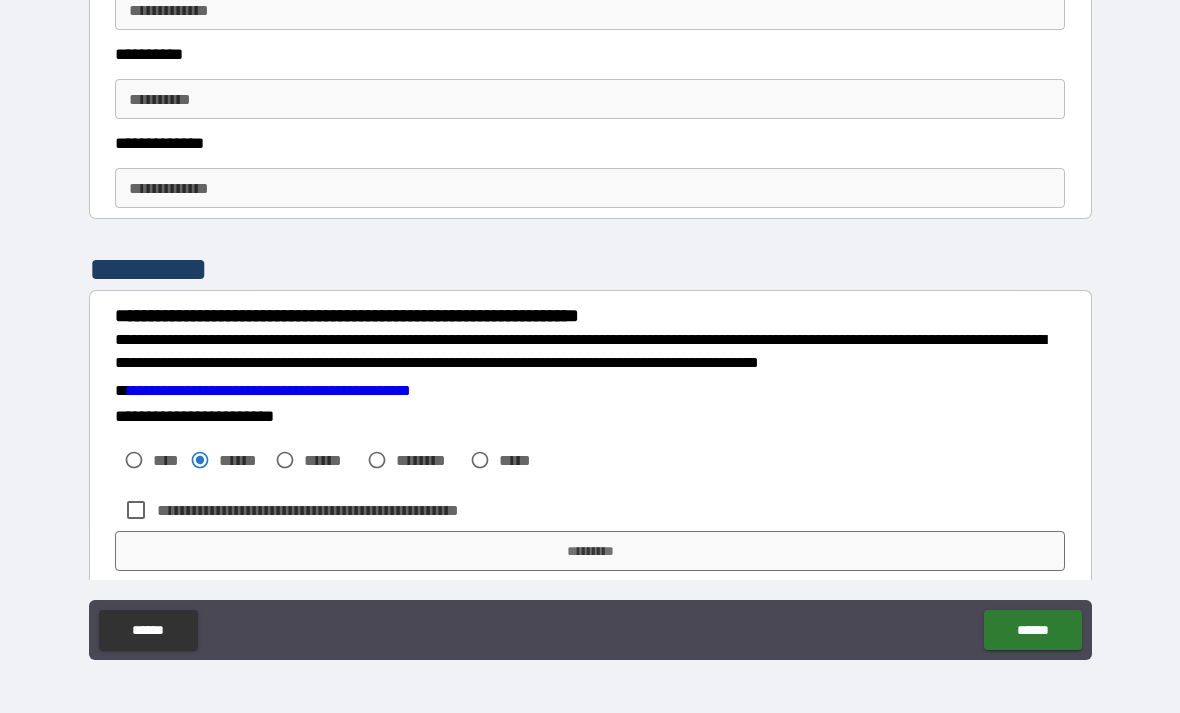 scroll, scrollTop: 2751, scrollLeft: 0, axis: vertical 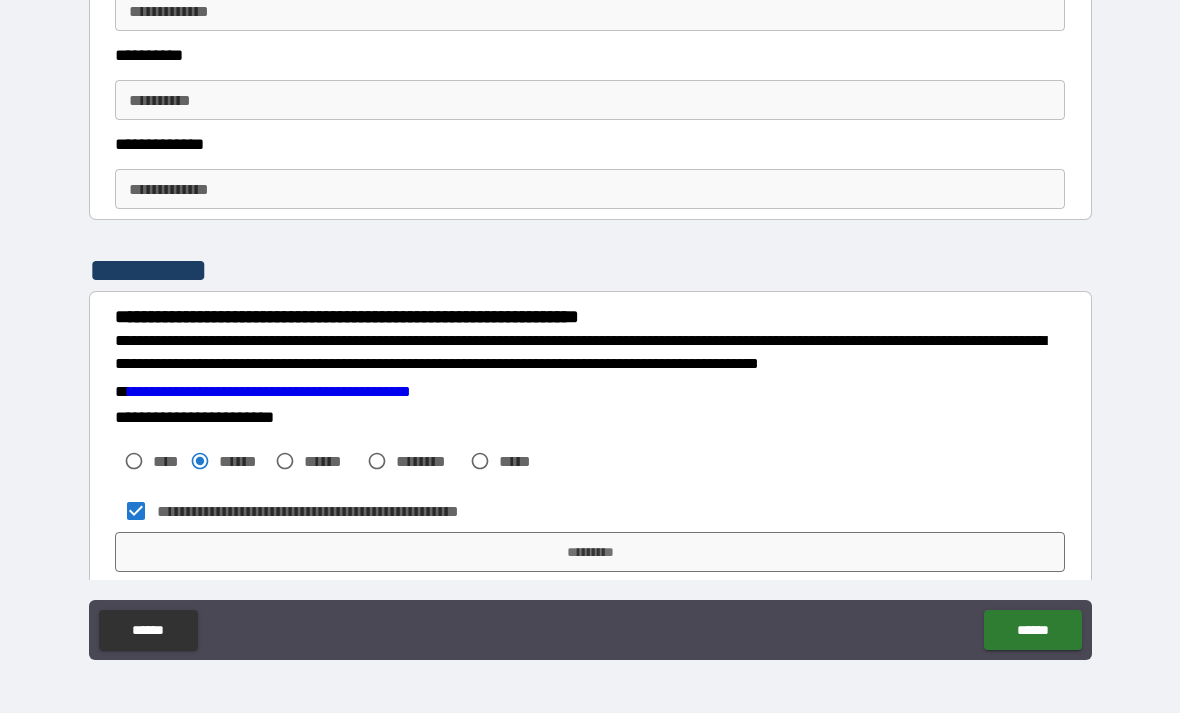 click on "*********" at bounding box center [590, 552] 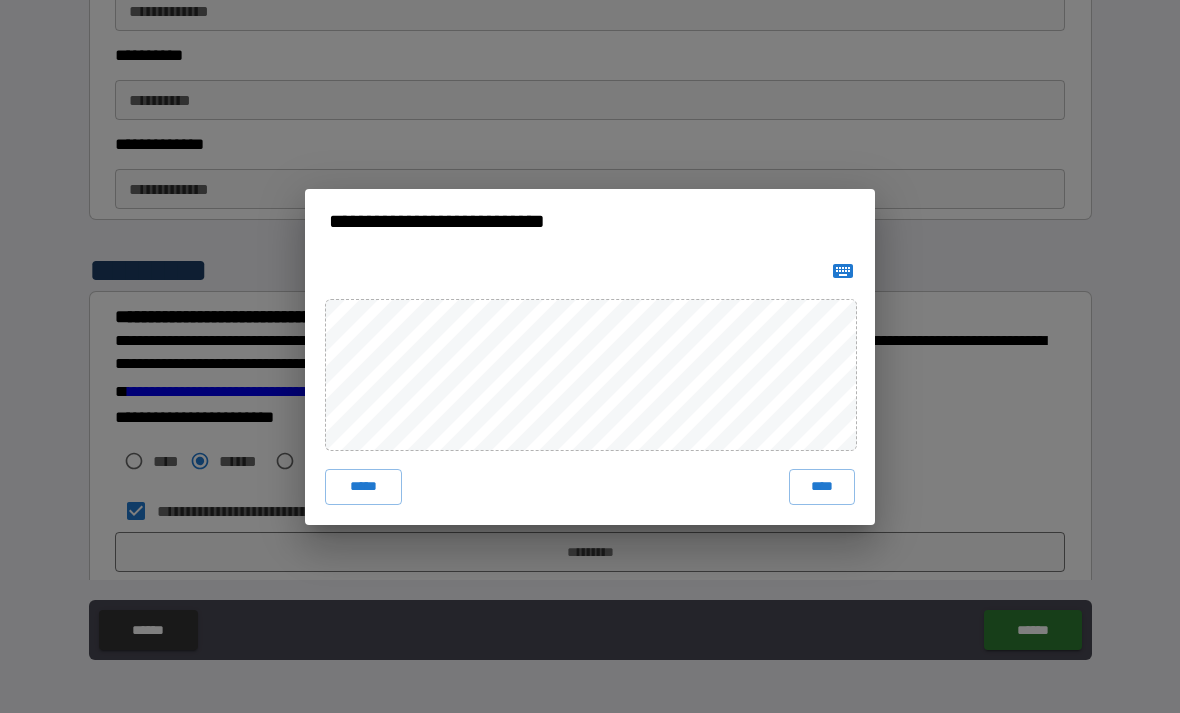 click on "****" at bounding box center [822, 487] 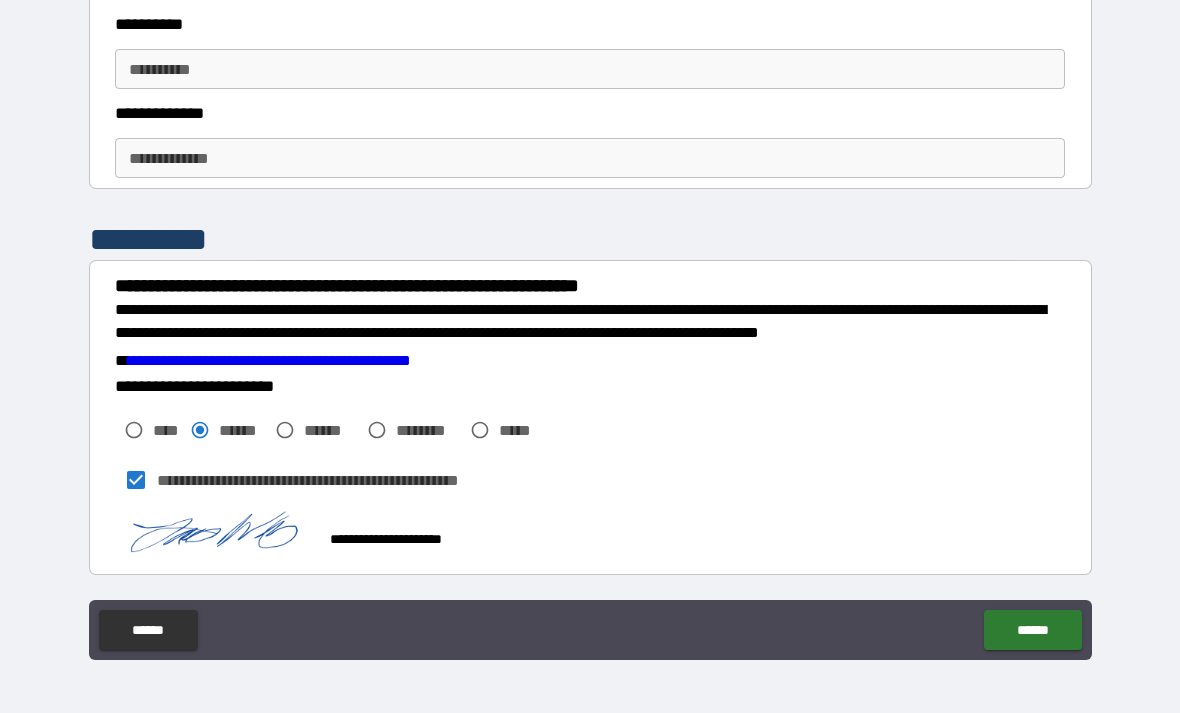 scroll, scrollTop: 2775, scrollLeft: 0, axis: vertical 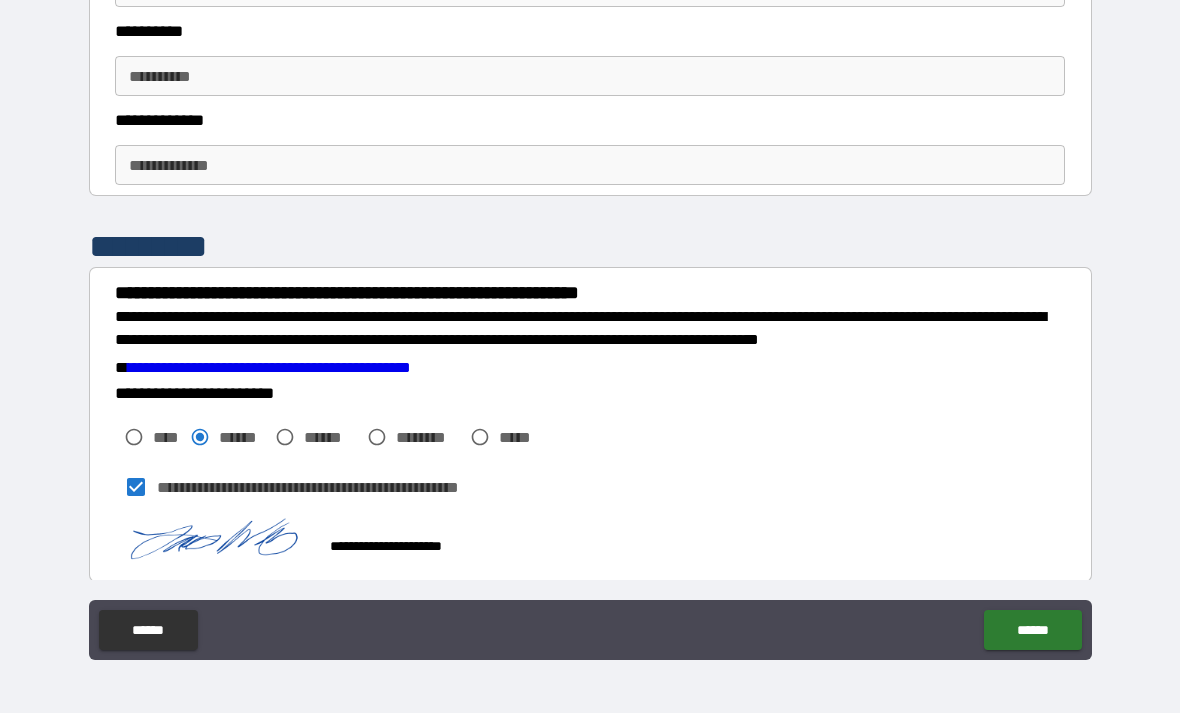 click on "******" at bounding box center [1032, 630] 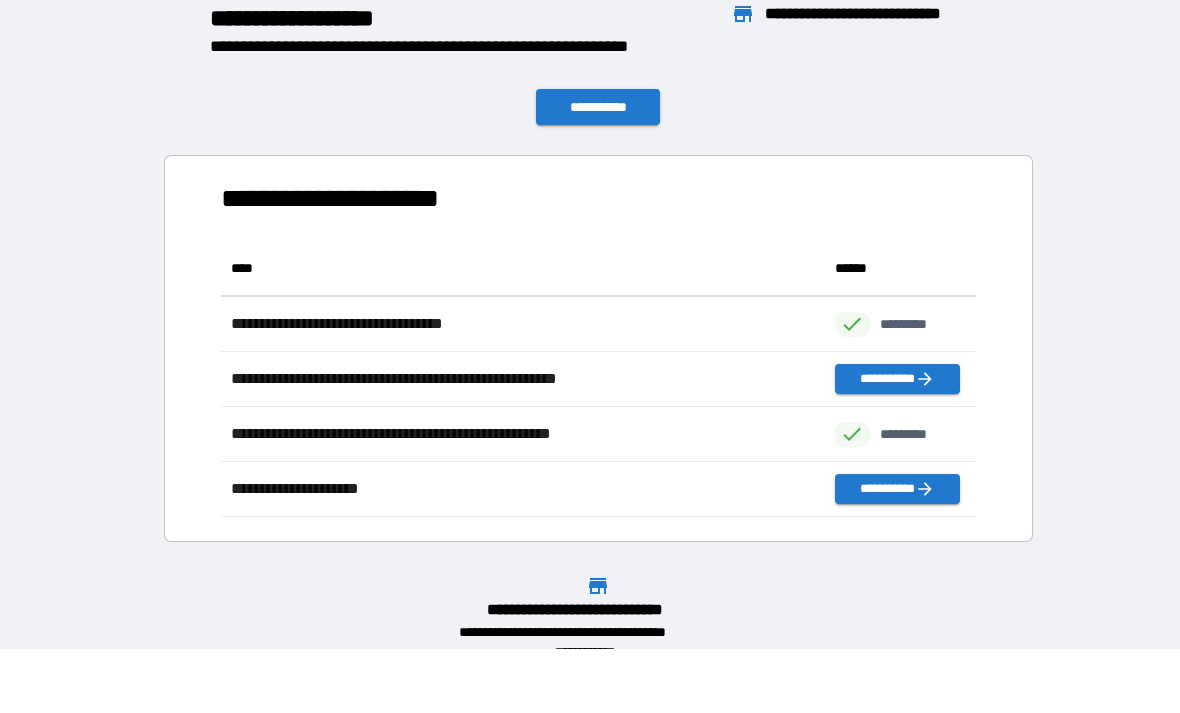 scroll, scrollTop: 1, scrollLeft: 1, axis: both 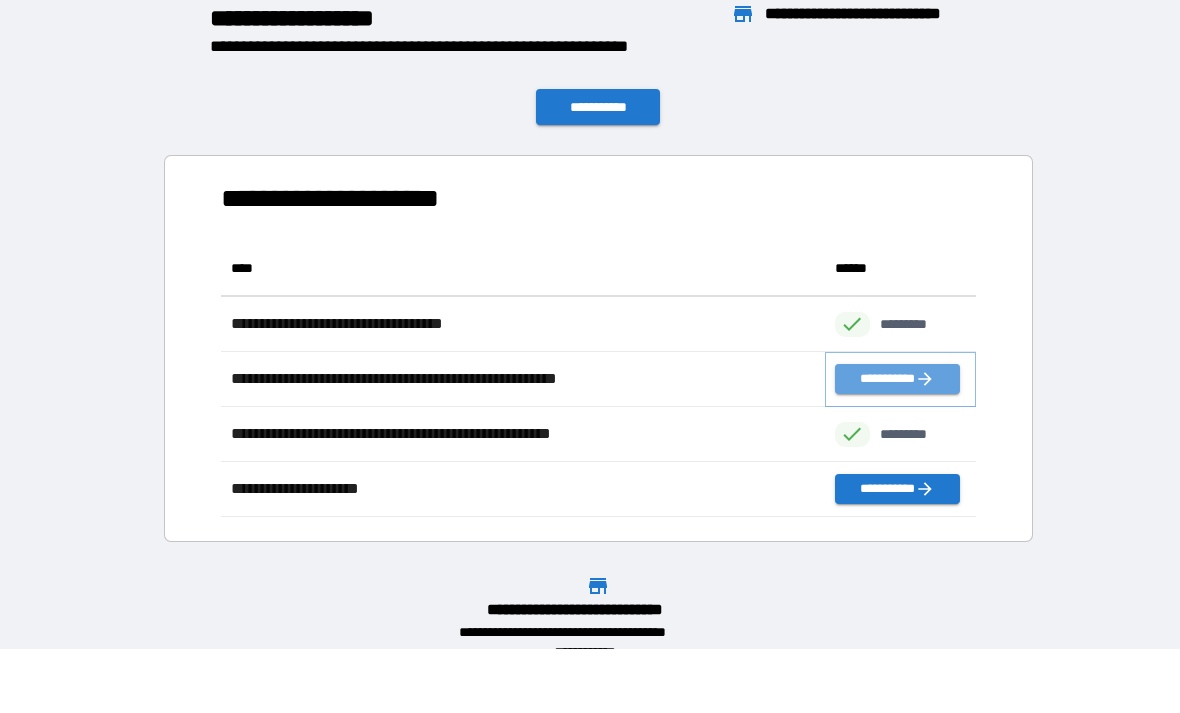 click on "**********" at bounding box center [897, 379] 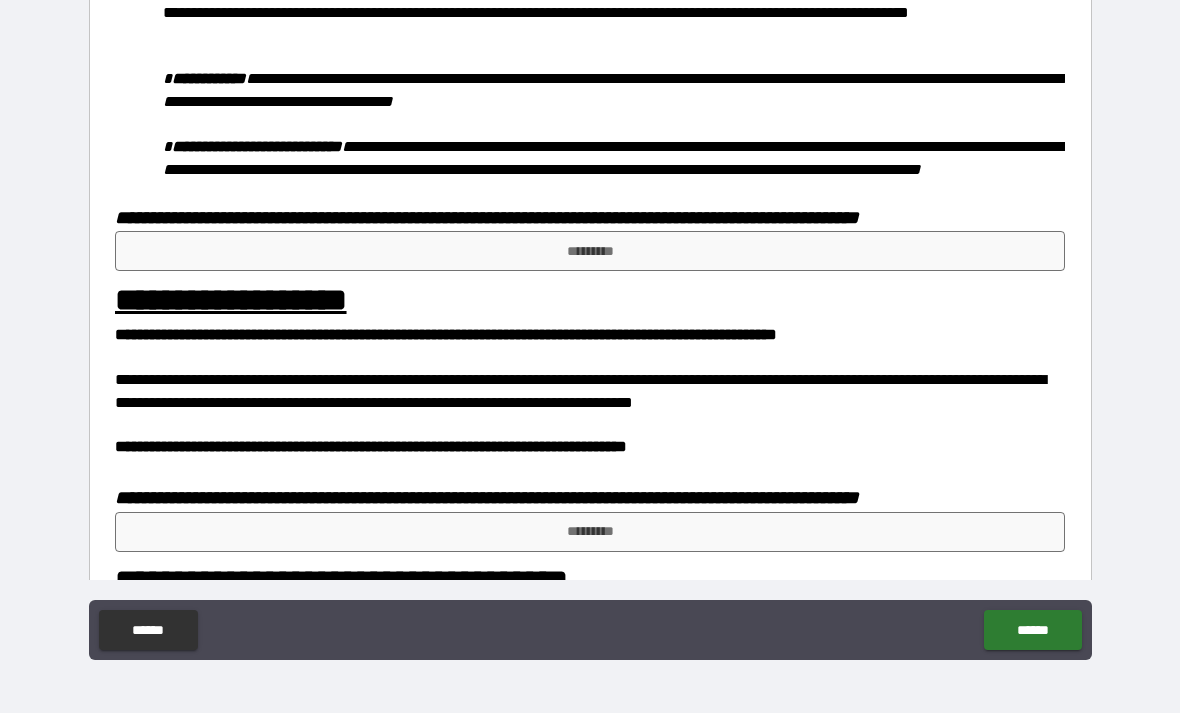 scroll, scrollTop: 866, scrollLeft: 0, axis: vertical 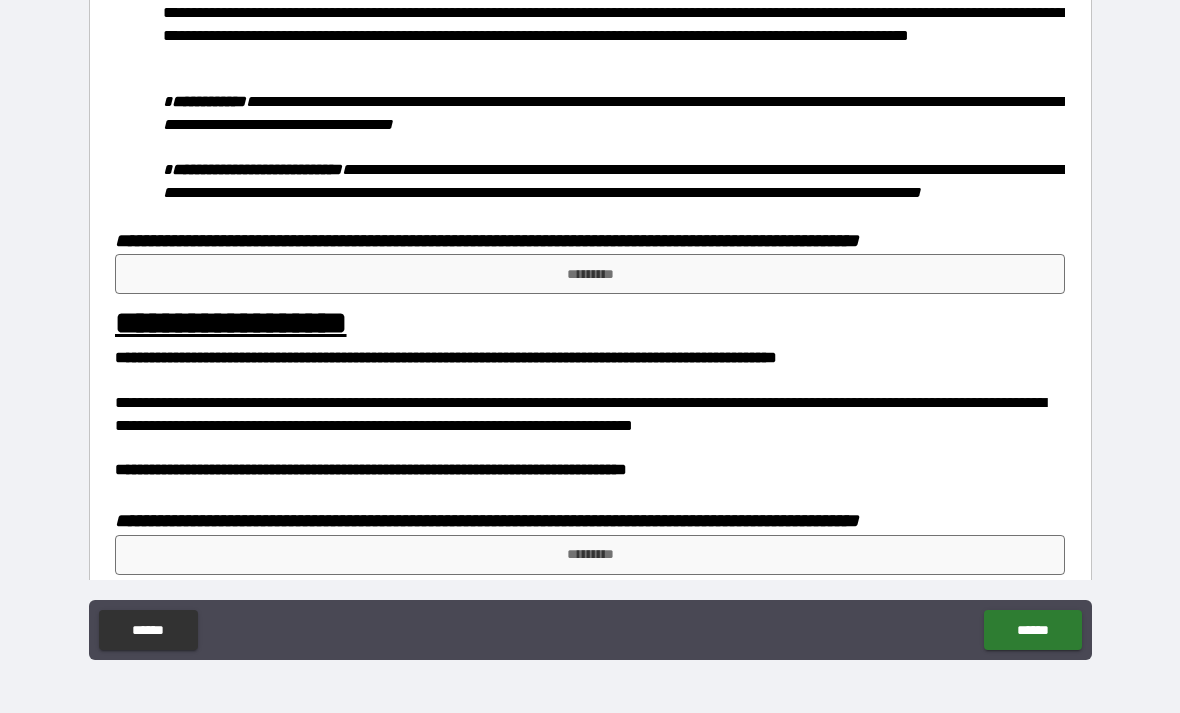 click on "*********" at bounding box center (590, 274) 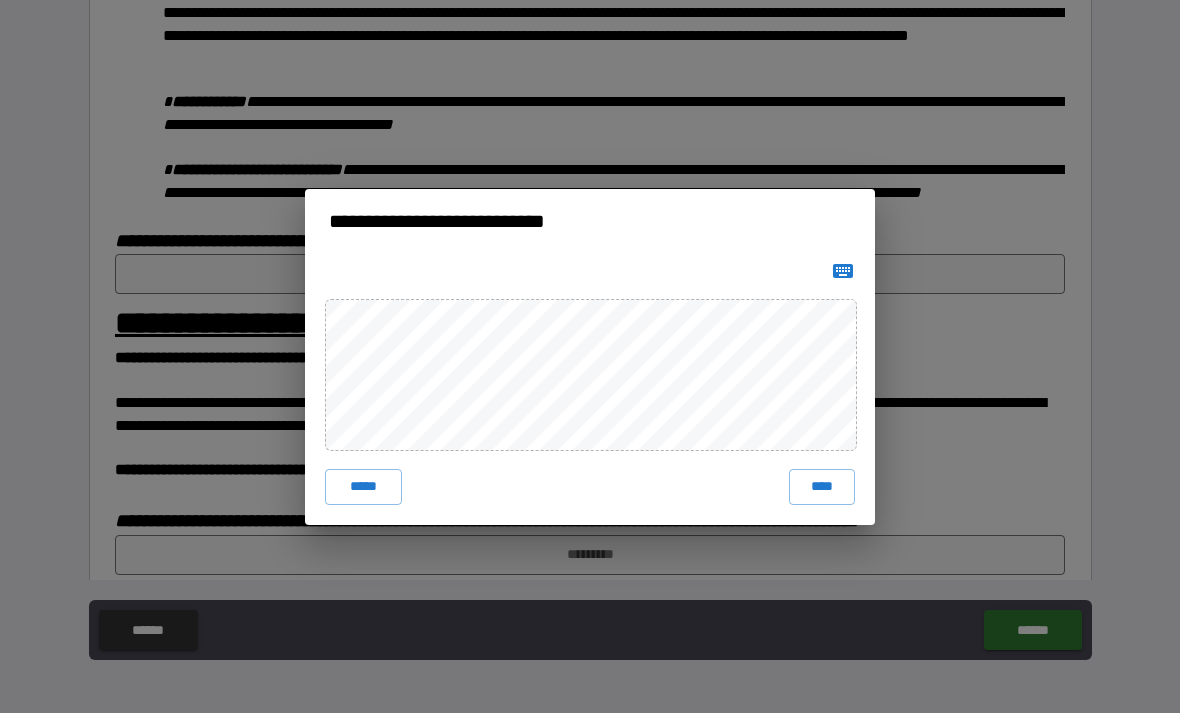 click on "****" at bounding box center (822, 487) 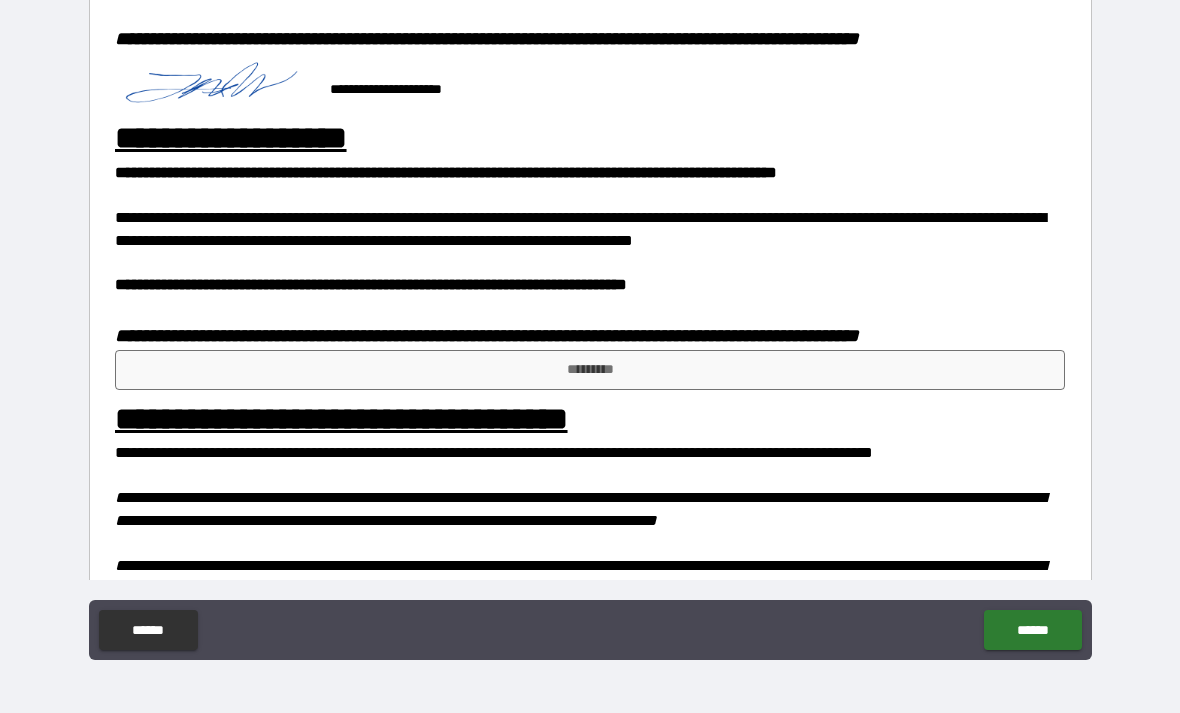 scroll, scrollTop: 1069, scrollLeft: 0, axis: vertical 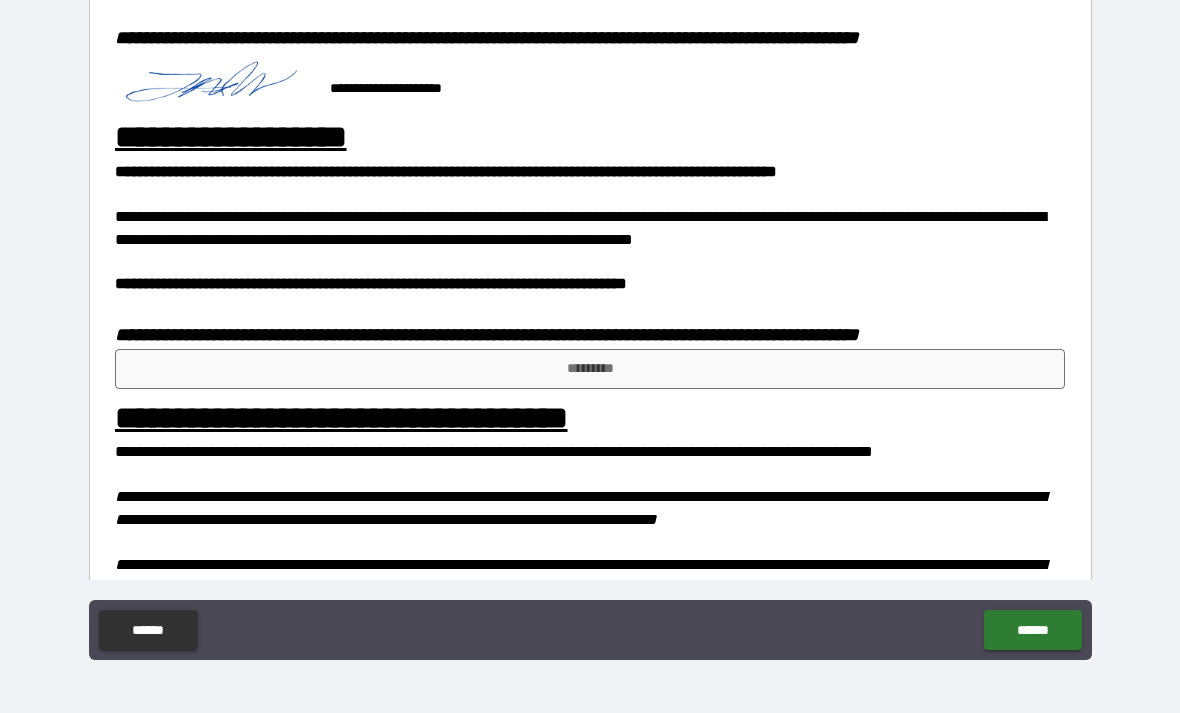 click on "*********" at bounding box center (590, 369) 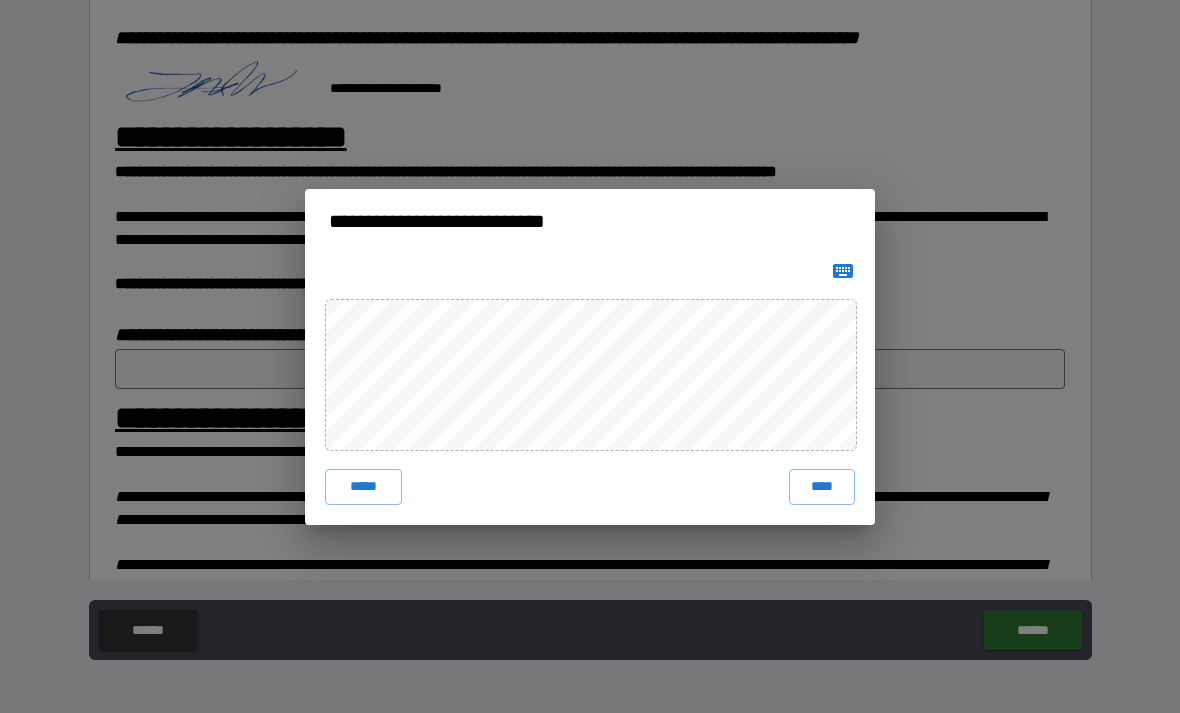 click on "****" at bounding box center (822, 487) 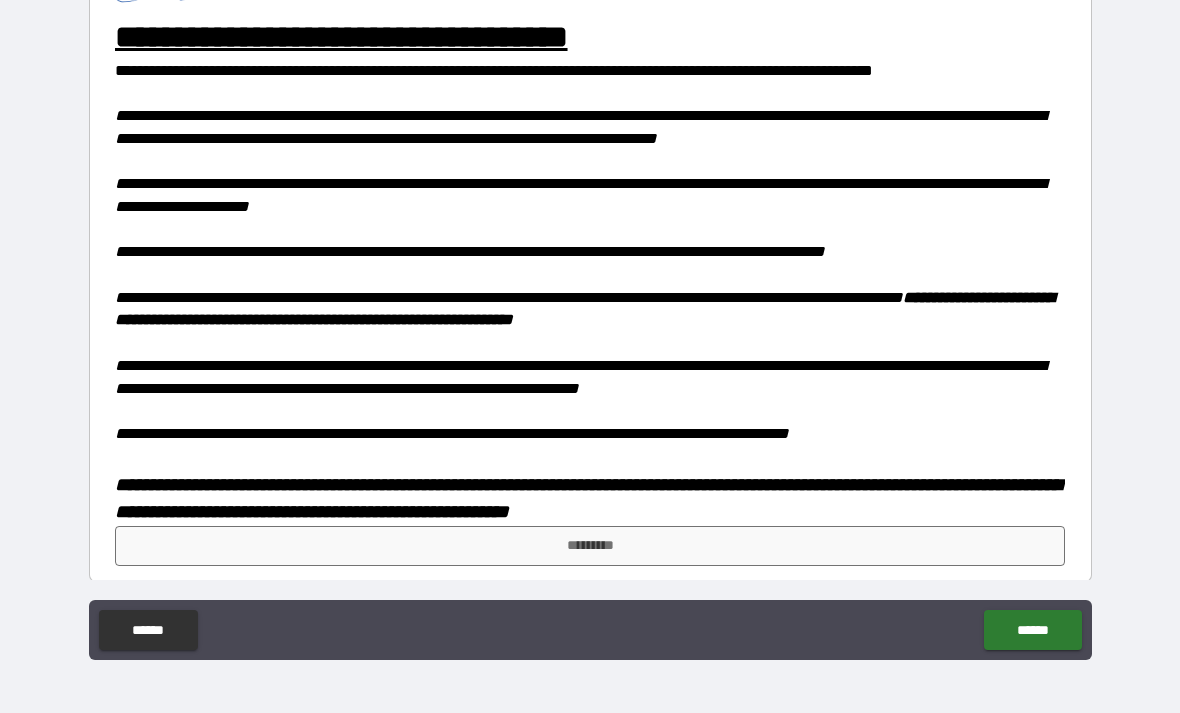 scroll, scrollTop: 1466, scrollLeft: 0, axis: vertical 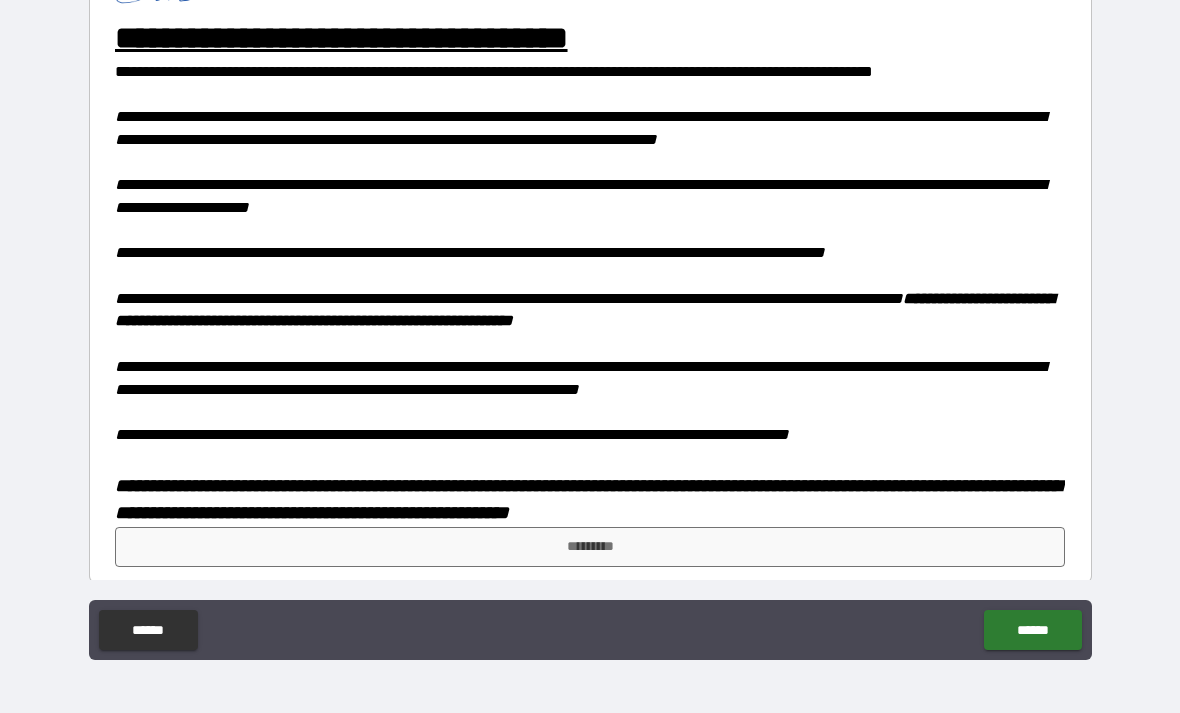 click on "******" at bounding box center (1032, 630) 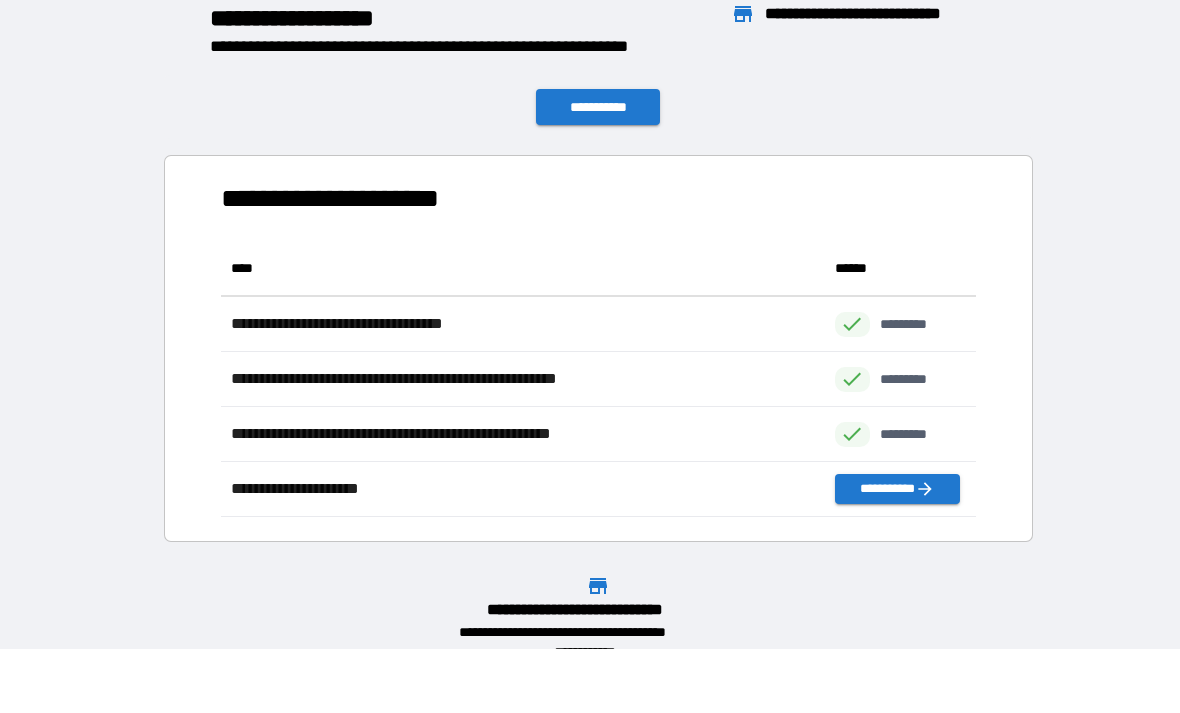 scroll, scrollTop: 1, scrollLeft: 1, axis: both 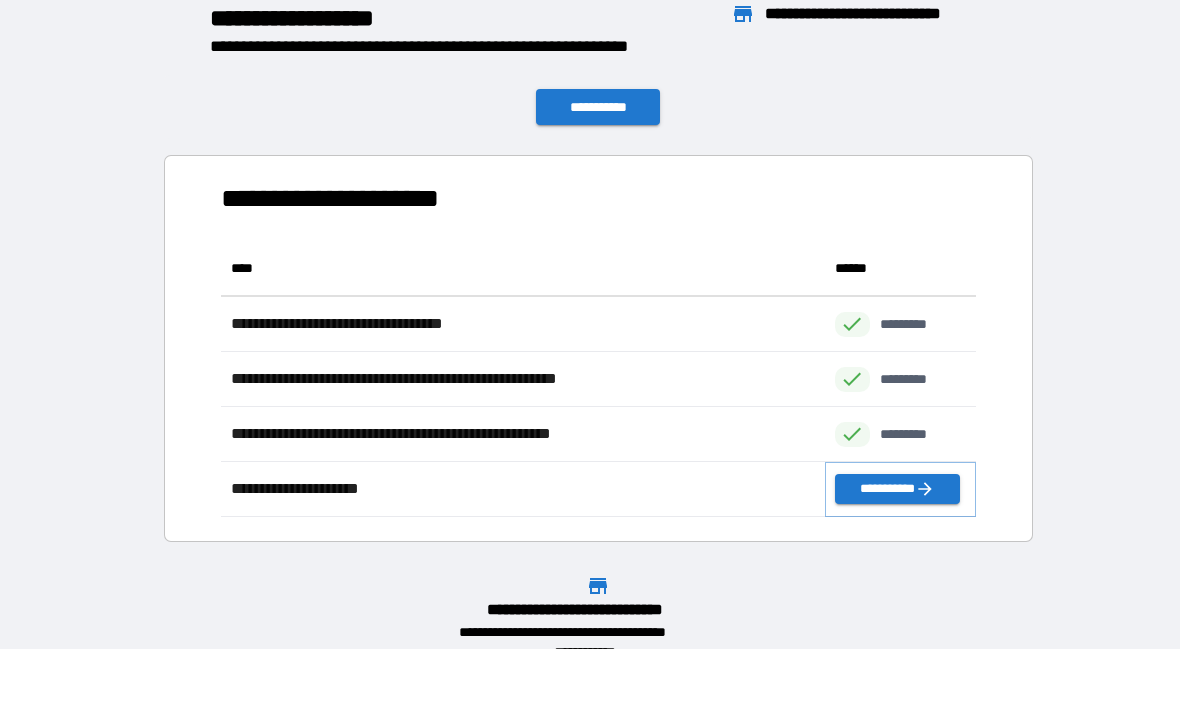 click on "**********" at bounding box center [897, 489] 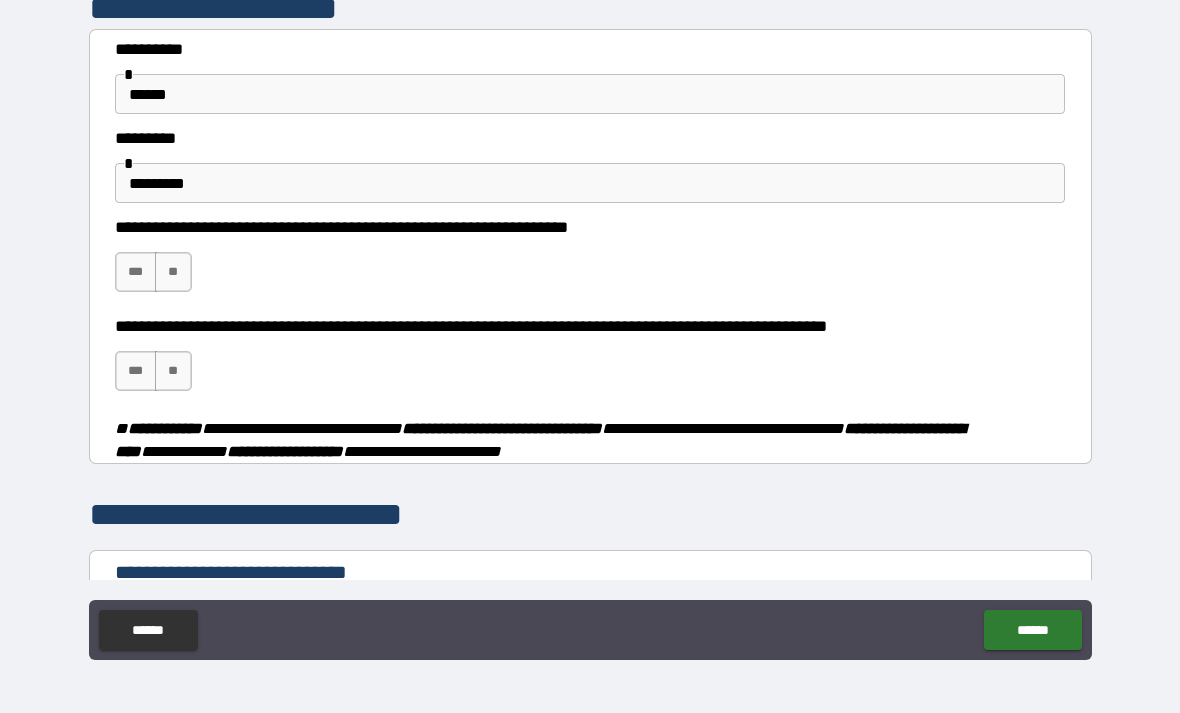 click on "***" at bounding box center (136, 272) 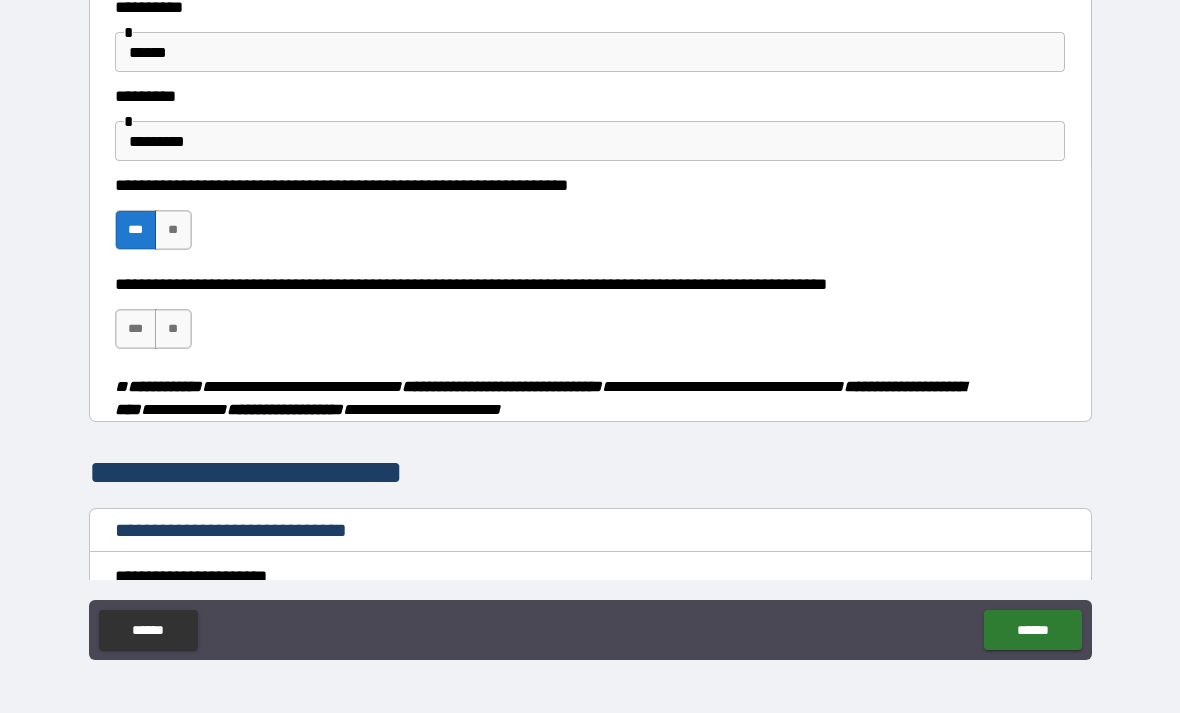 scroll, scrollTop: 50, scrollLeft: 0, axis: vertical 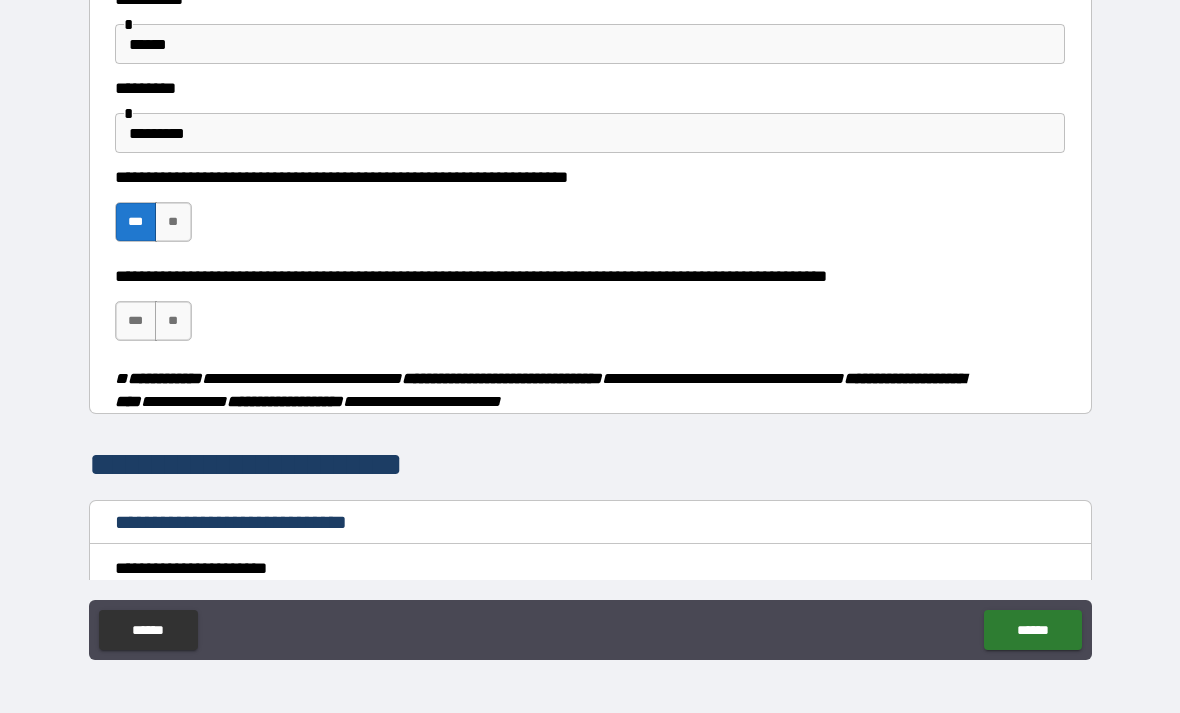click on "**" at bounding box center [173, 321] 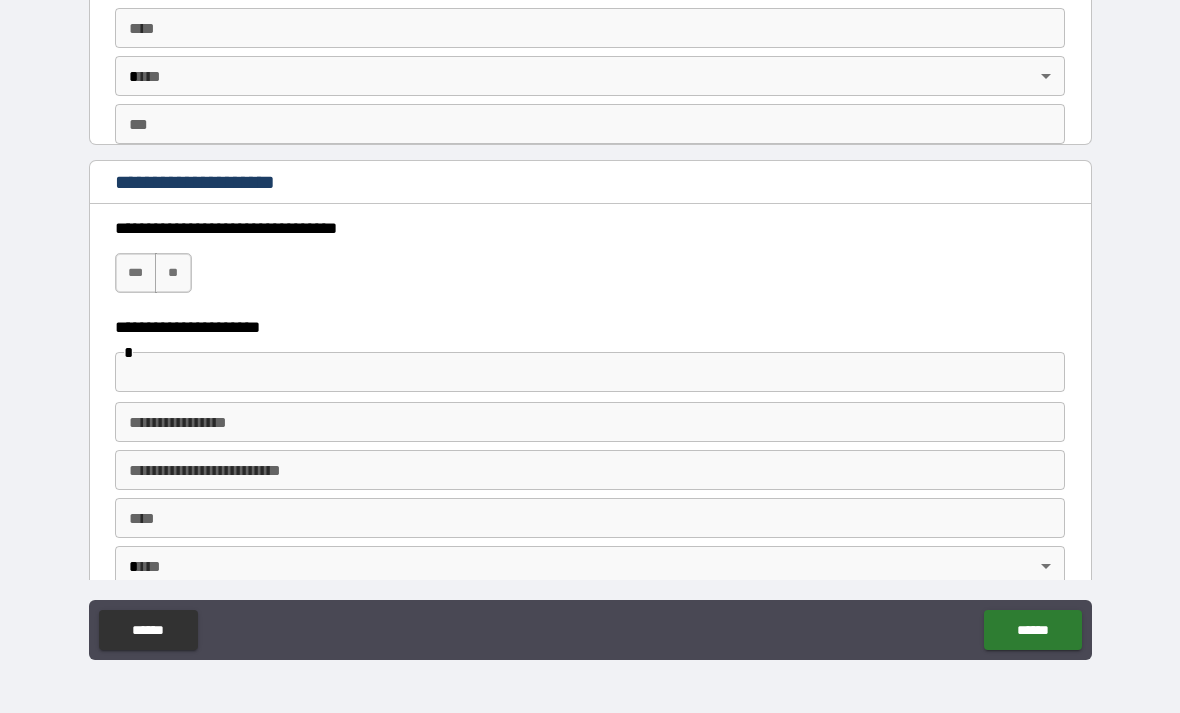 scroll, scrollTop: 1511, scrollLeft: 0, axis: vertical 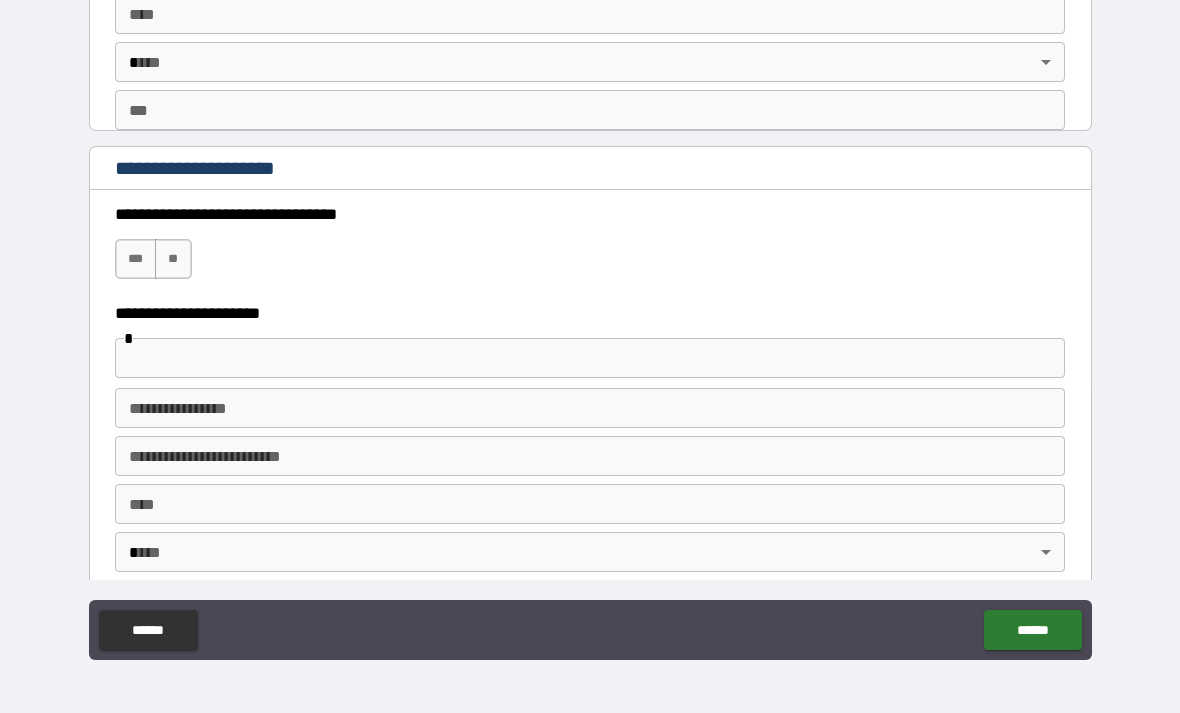 click on "***" at bounding box center (136, 259) 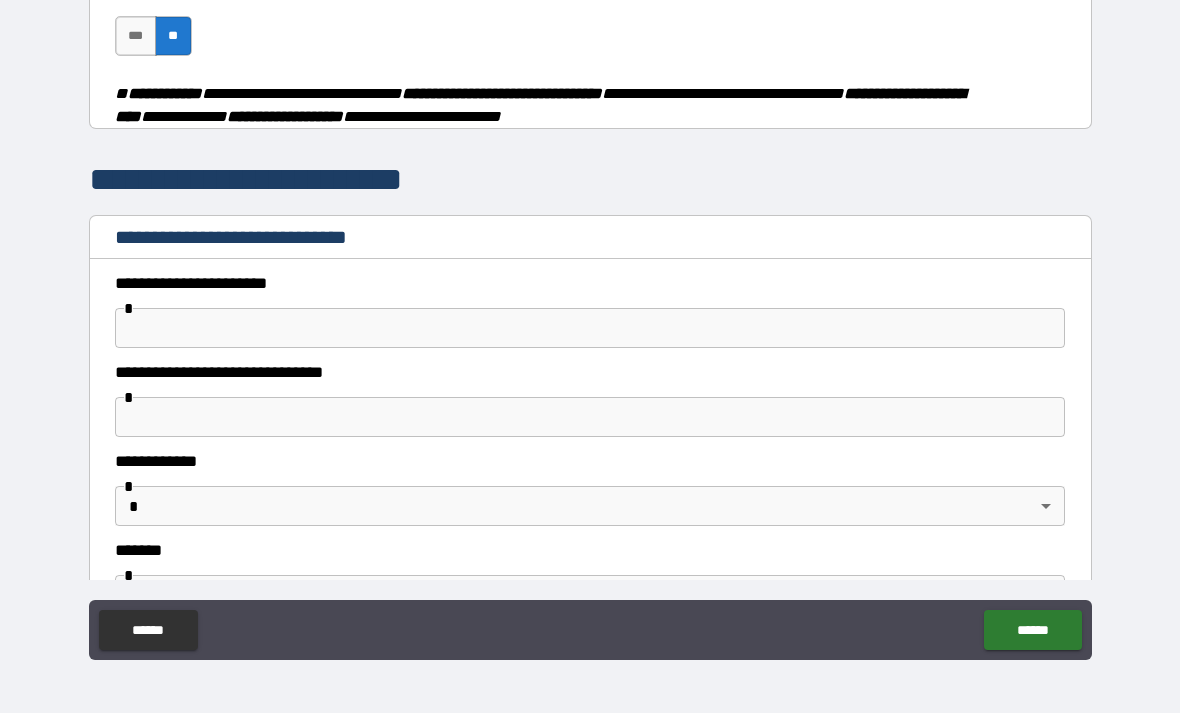 scroll, scrollTop: 336, scrollLeft: 0, axis: vertical 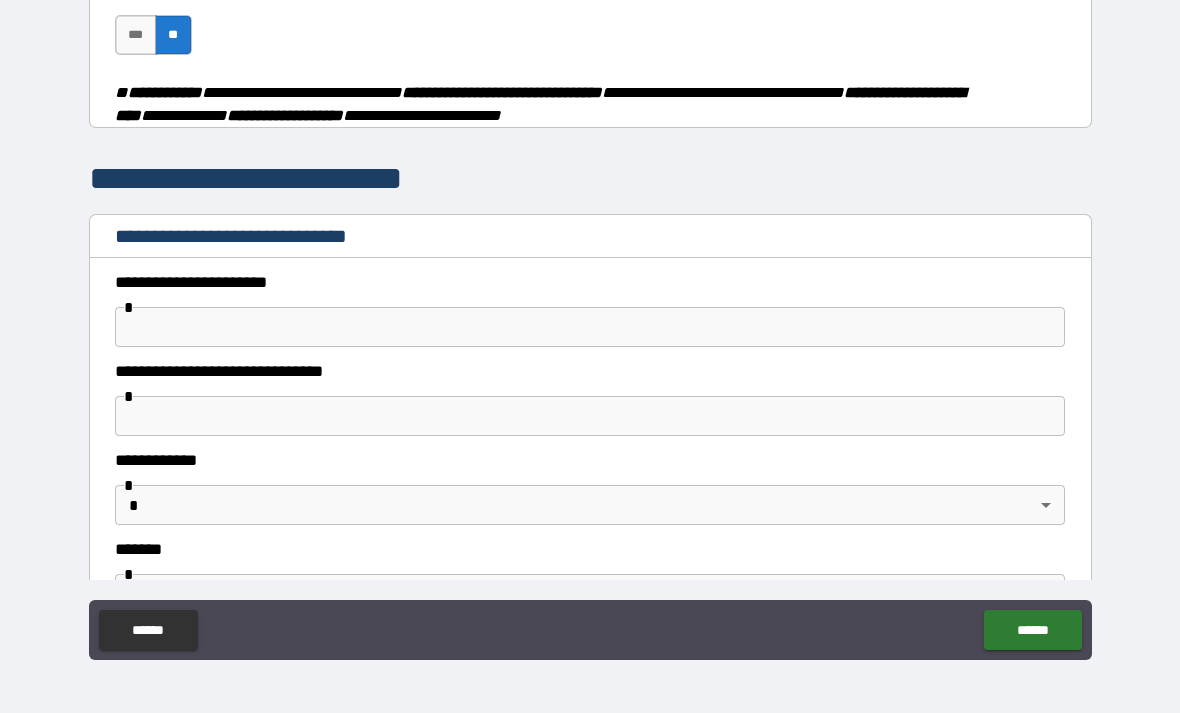 click at bounding box center (590, 327) 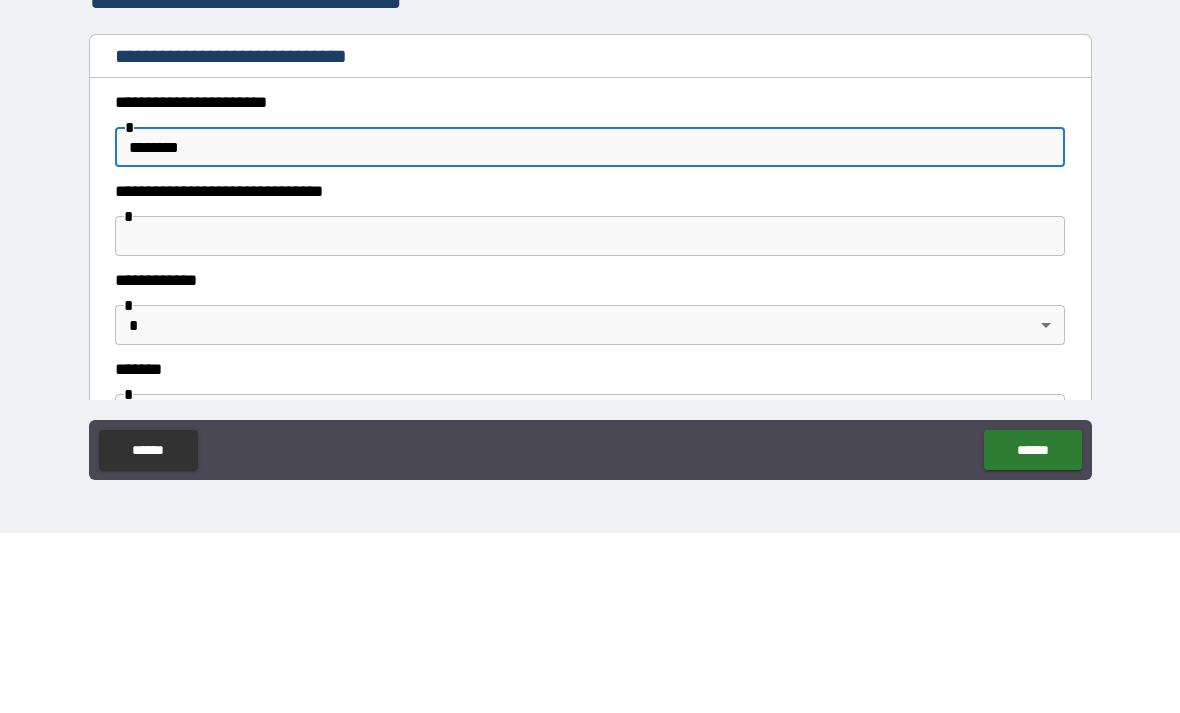 type on "********" 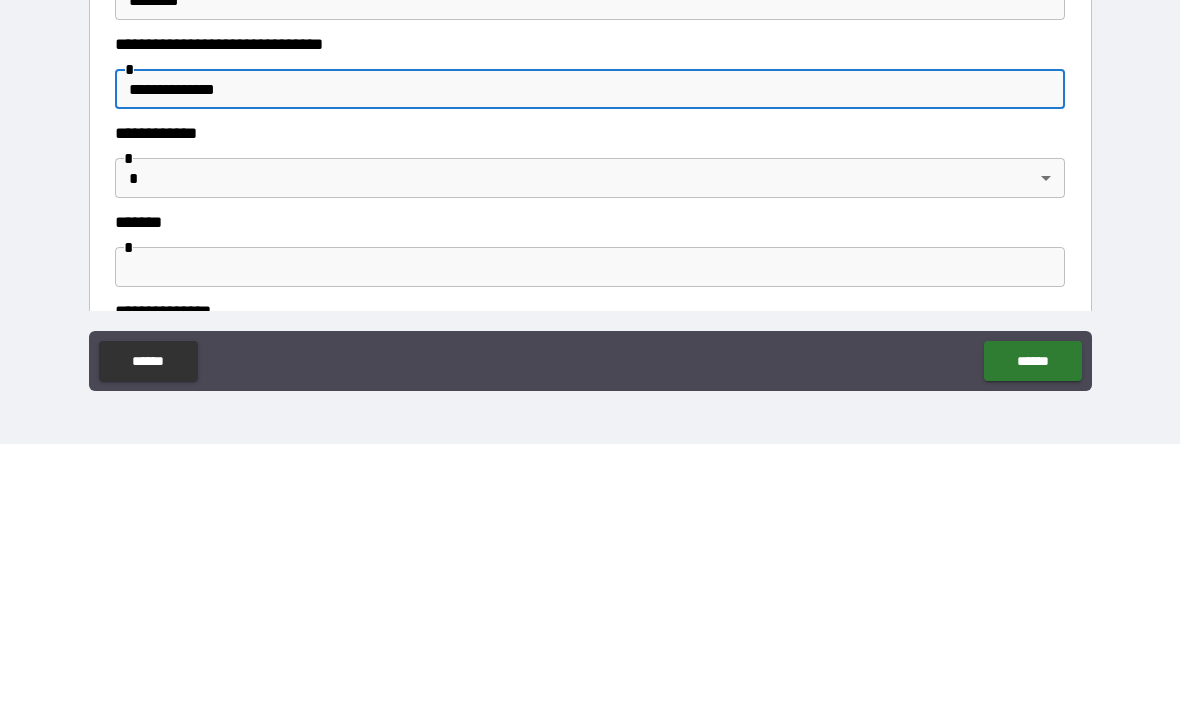 scroll, scrollTop: 406, scrollLeft: 0, axis: vertical 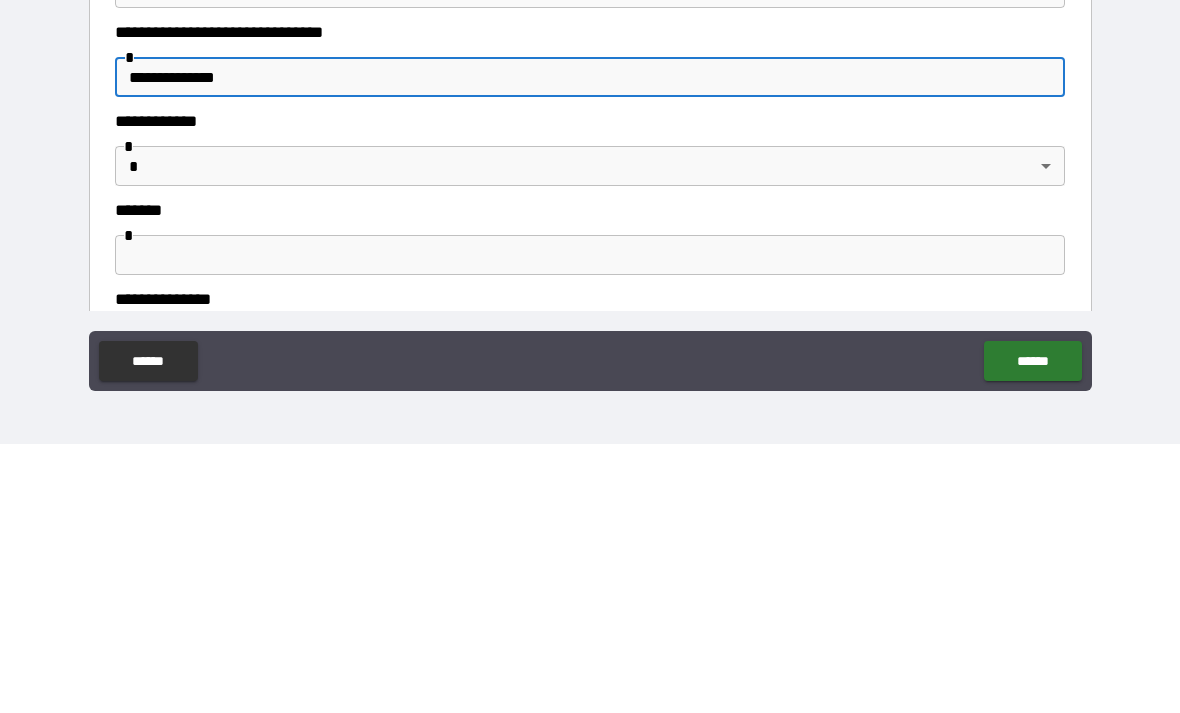 type on "**********" 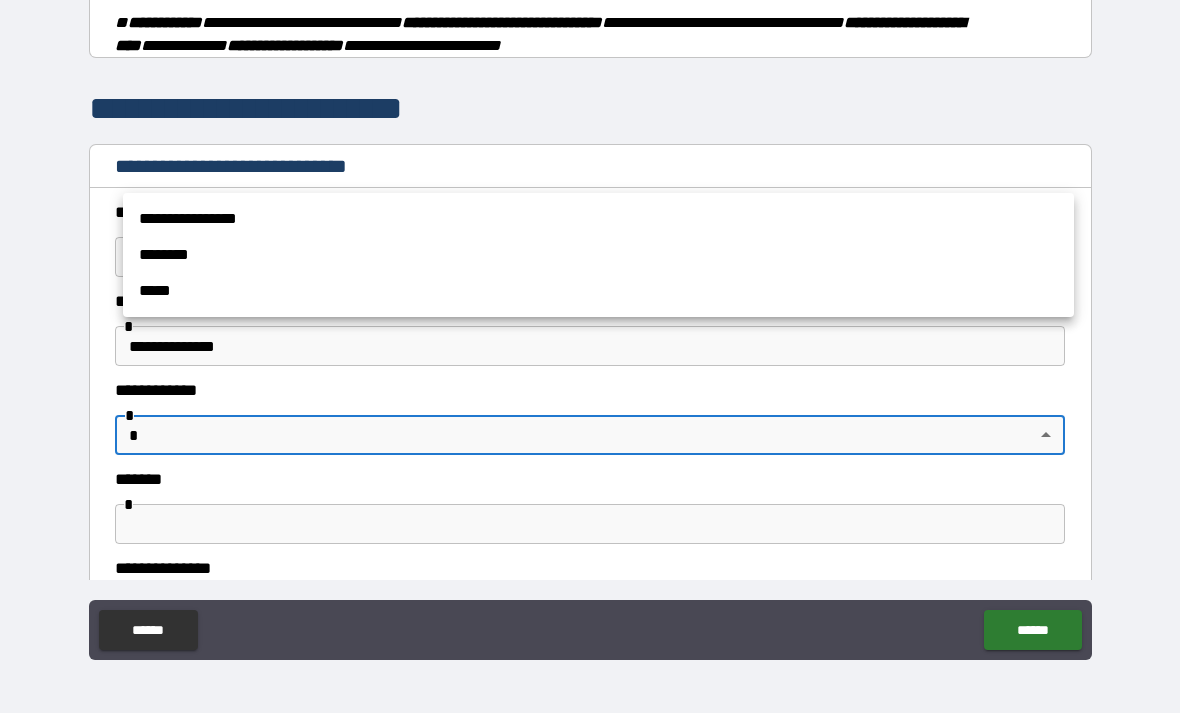 click on "**********" at bounding box center [598, 219] 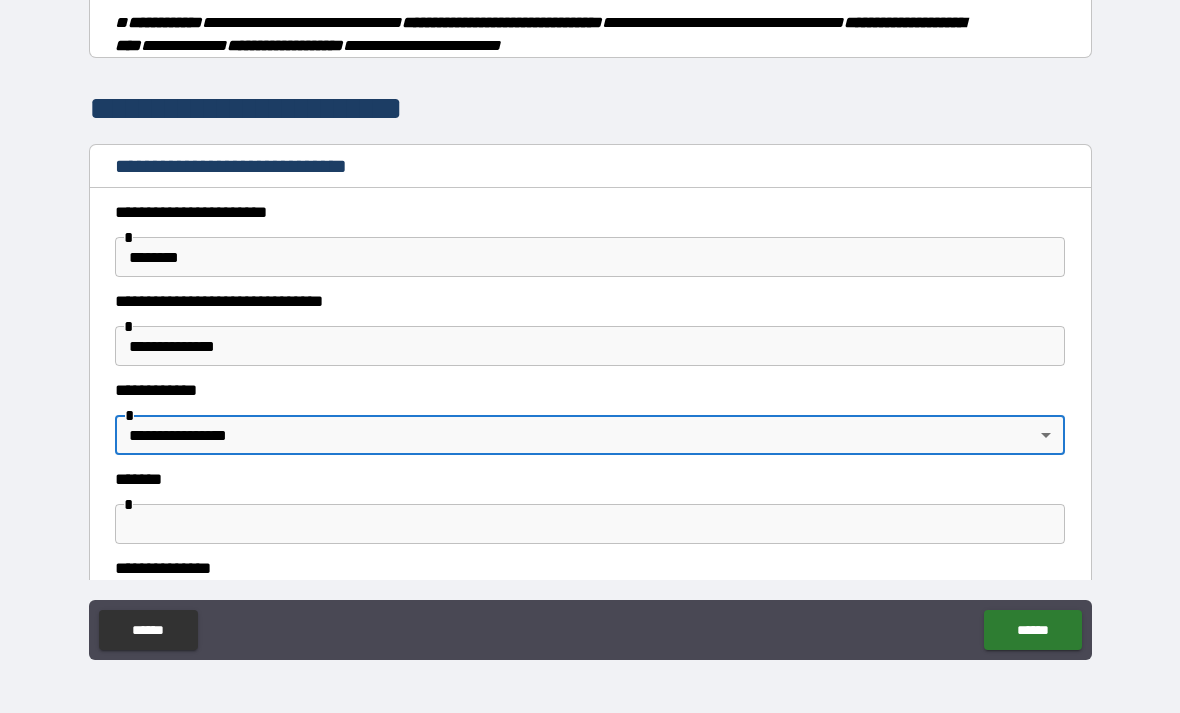 type on "*" 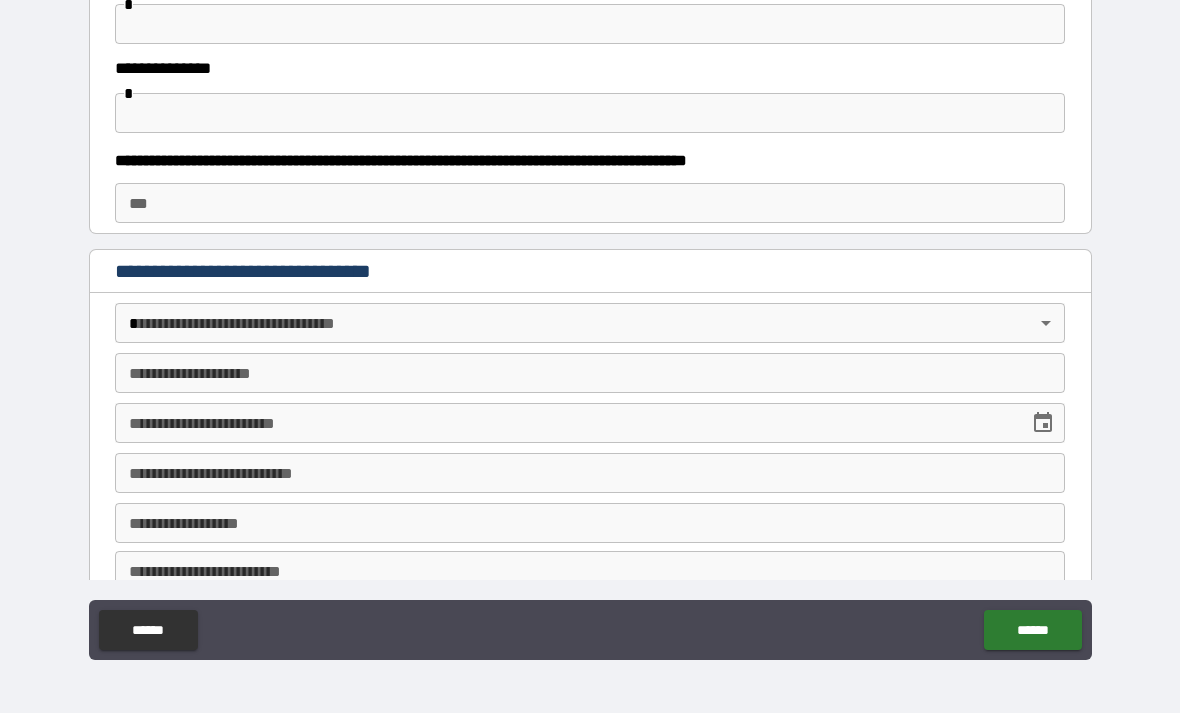 scroll, scrollTop: 906, scrollLeft: 0, axis: vertical 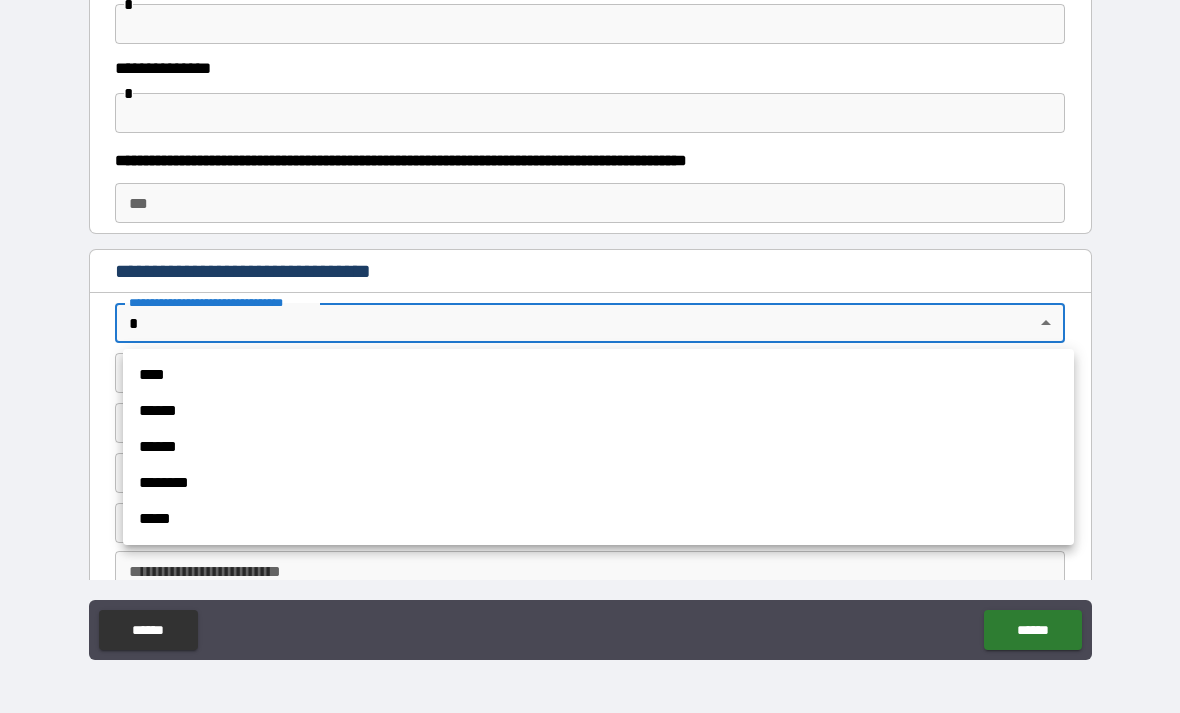 click on "******" at bounding box center (598, 411) 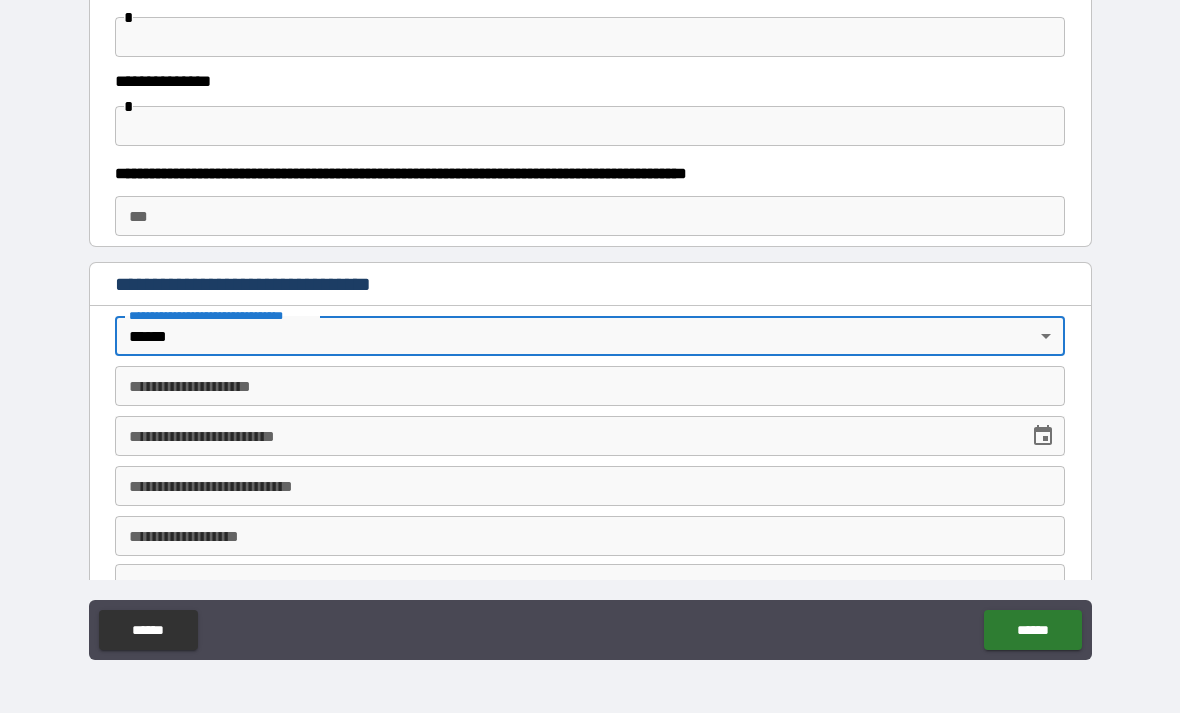scroll, scrollTop: 894, scrollLeft: 0, axis: vertical 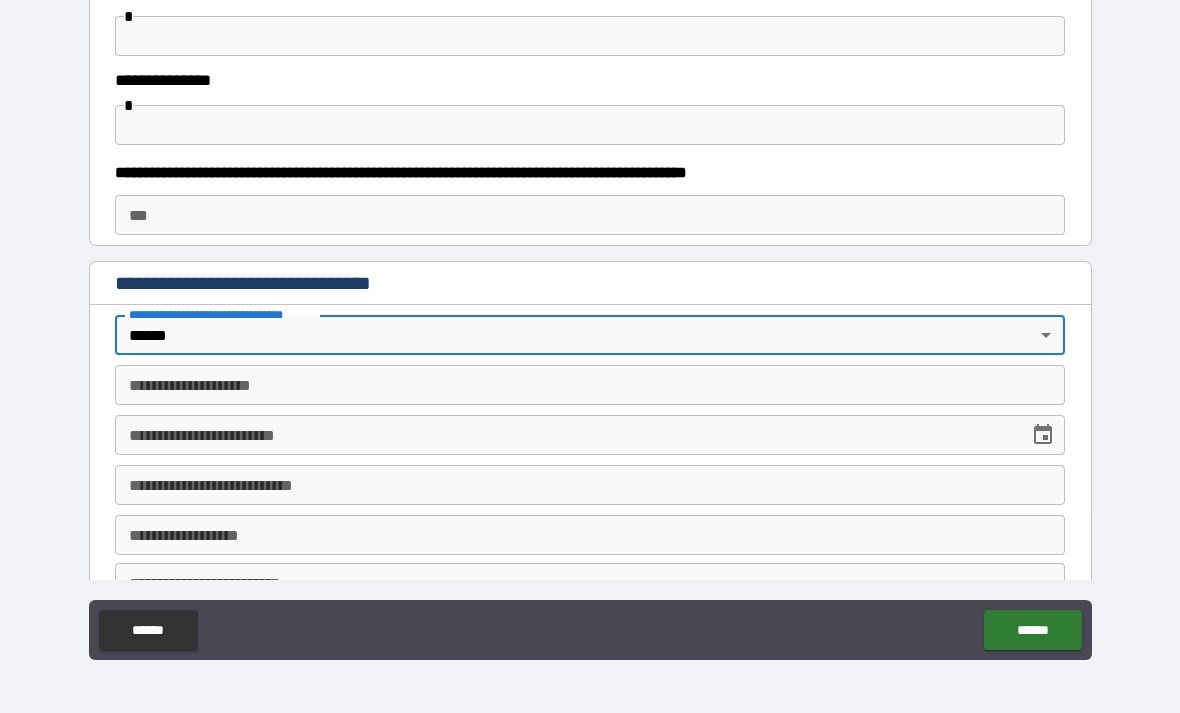 click on "**********" at bounding box center [590, 385] 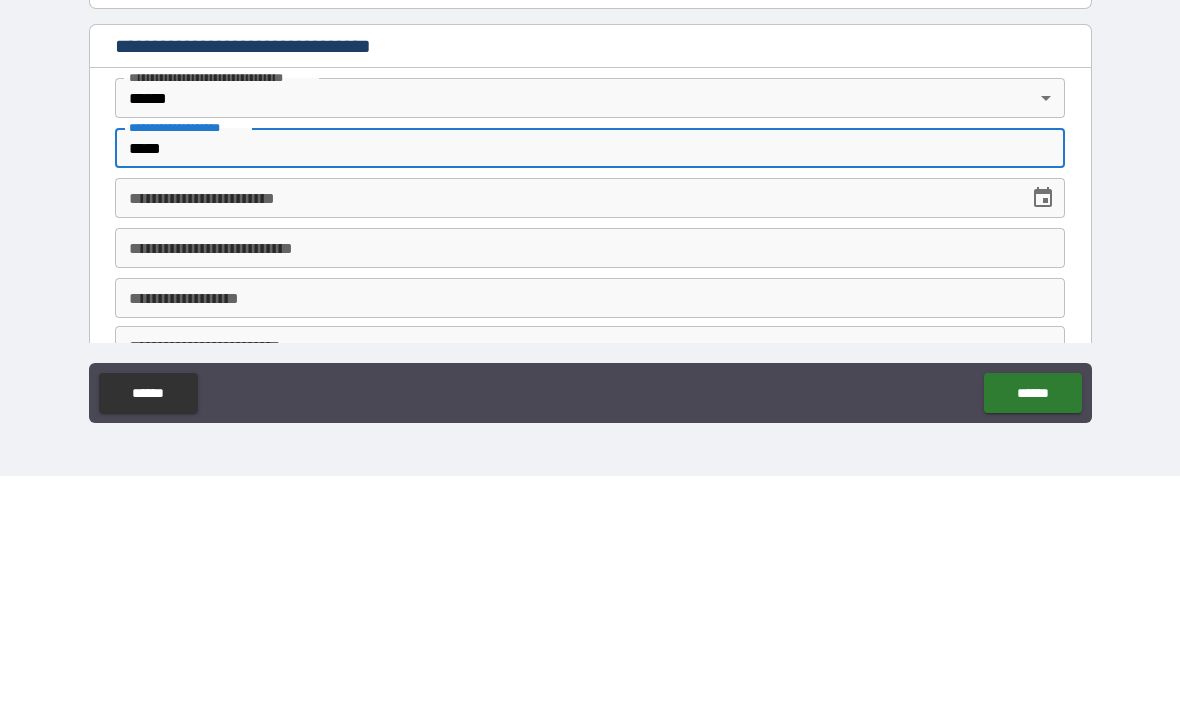 type on "*****" 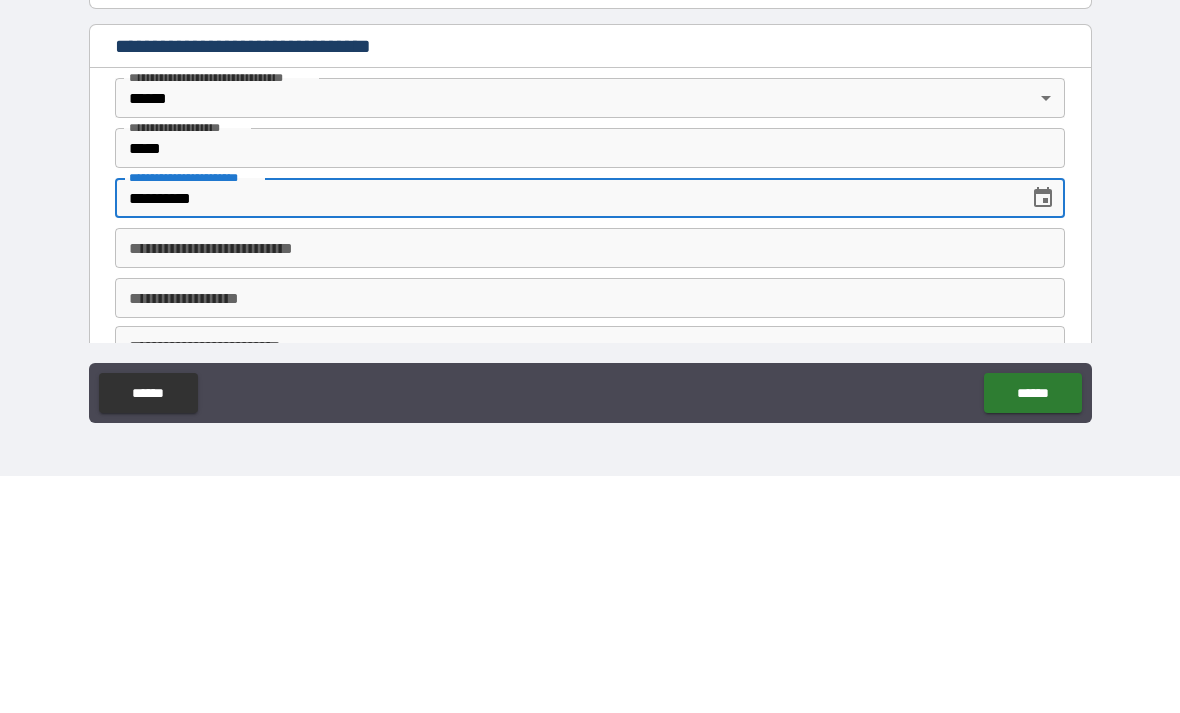 type on "**********" 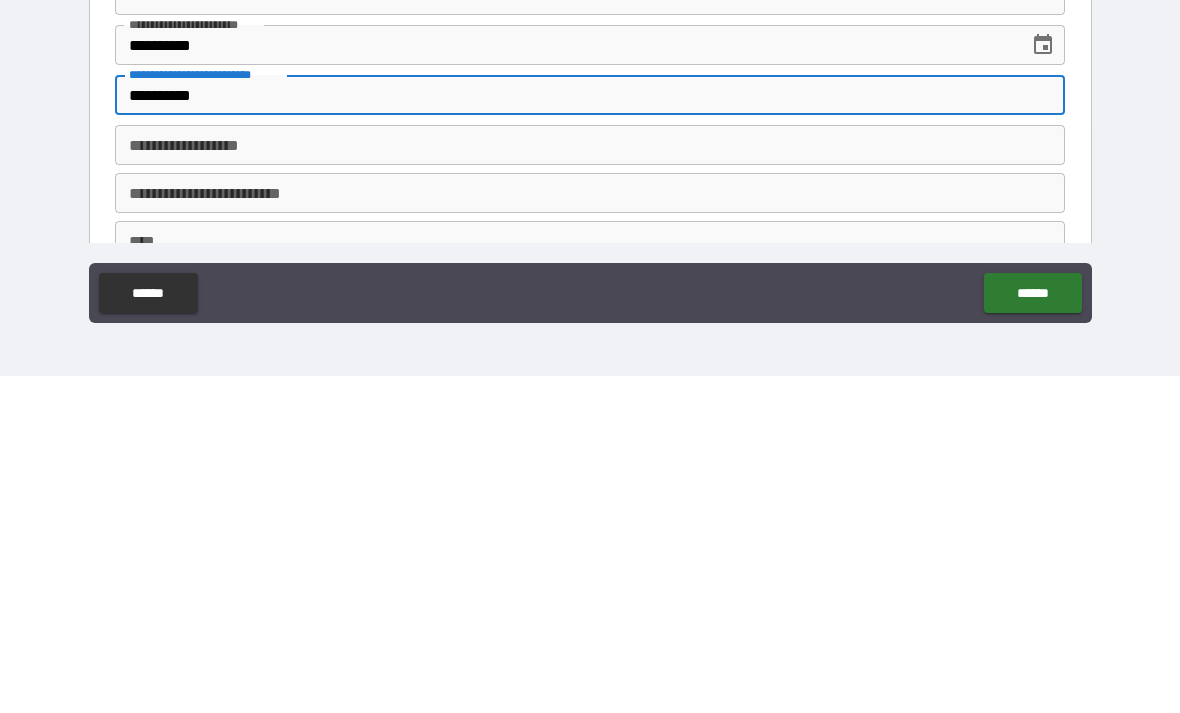 scroll, scrollTop: 948, scrollLeft: 0, axis: vertical 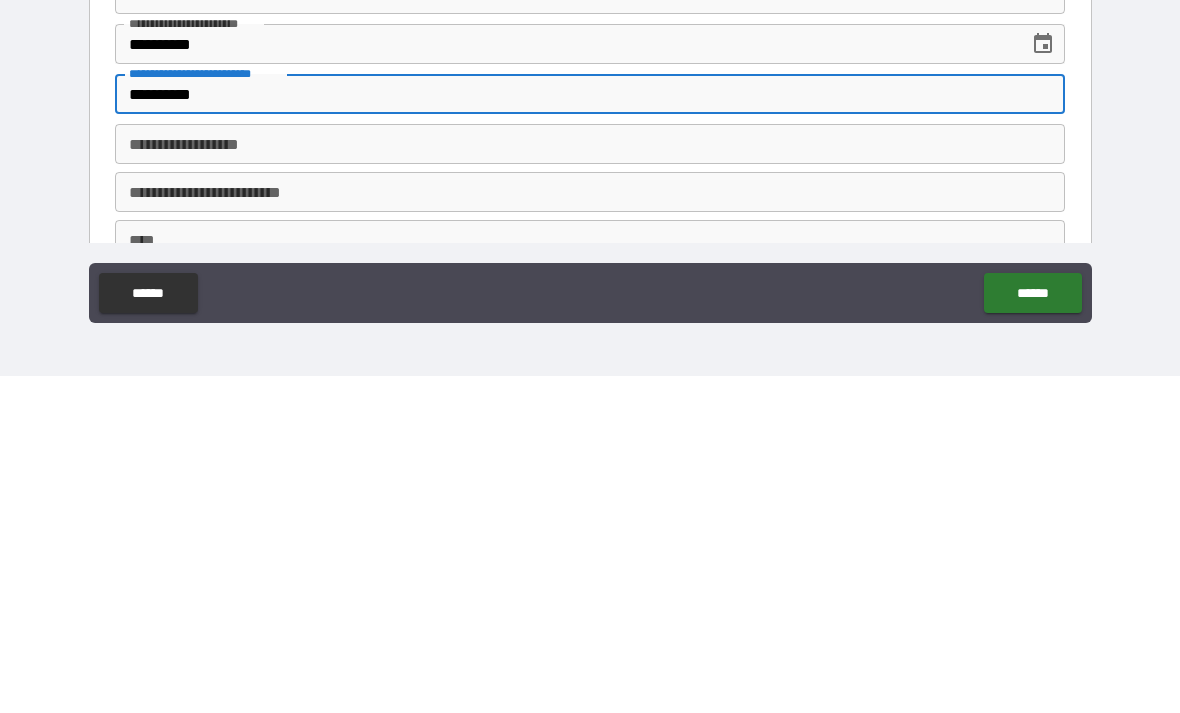 type on "**********" 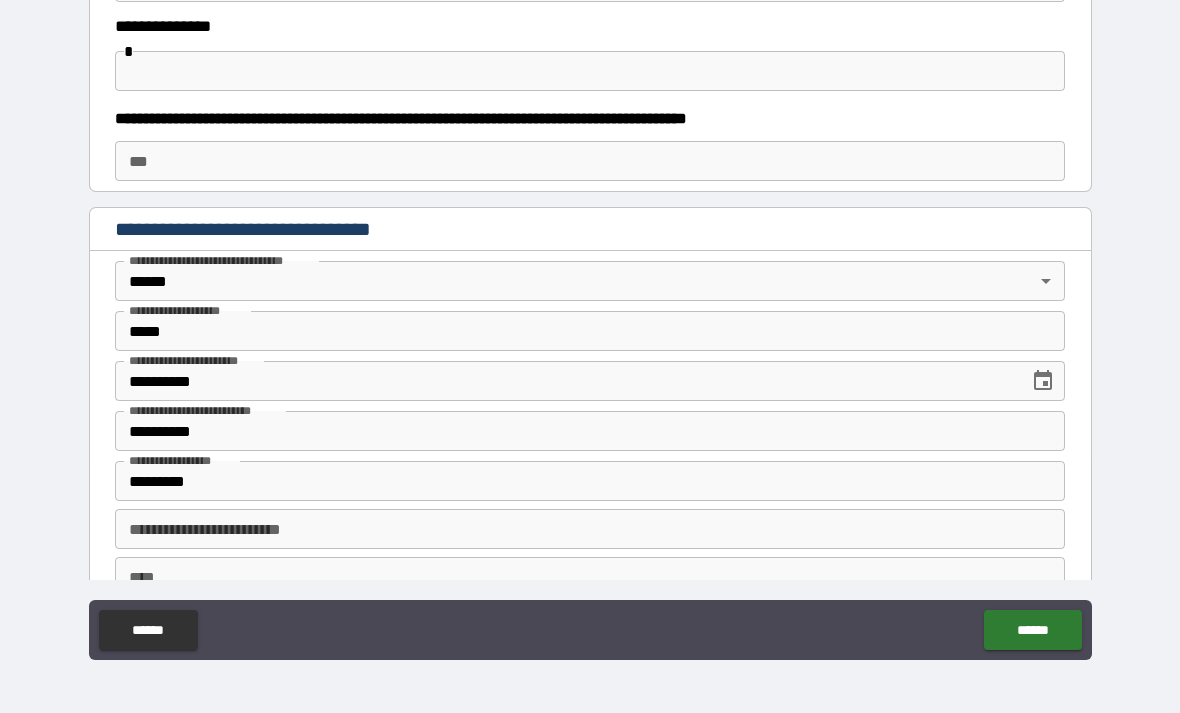 type on "**********" 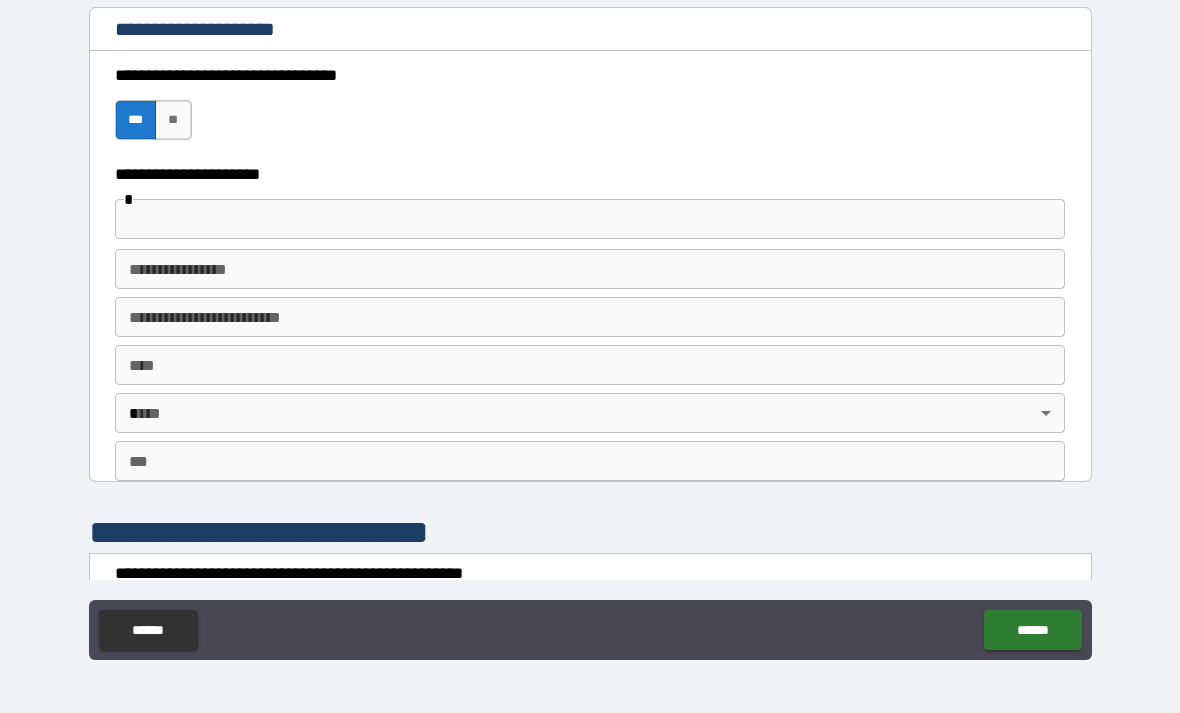 scroll, scrollTop: 1651, scrollLeft: 0, axis: vertical 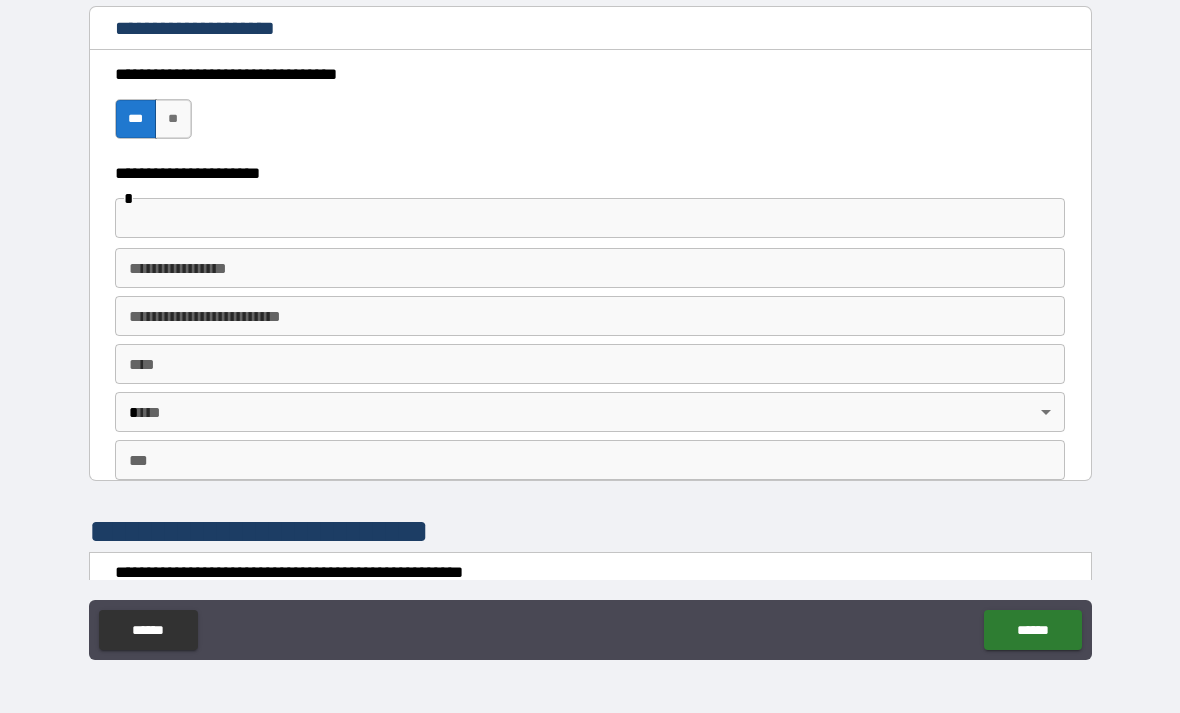 click at bounding box center [590, 218] 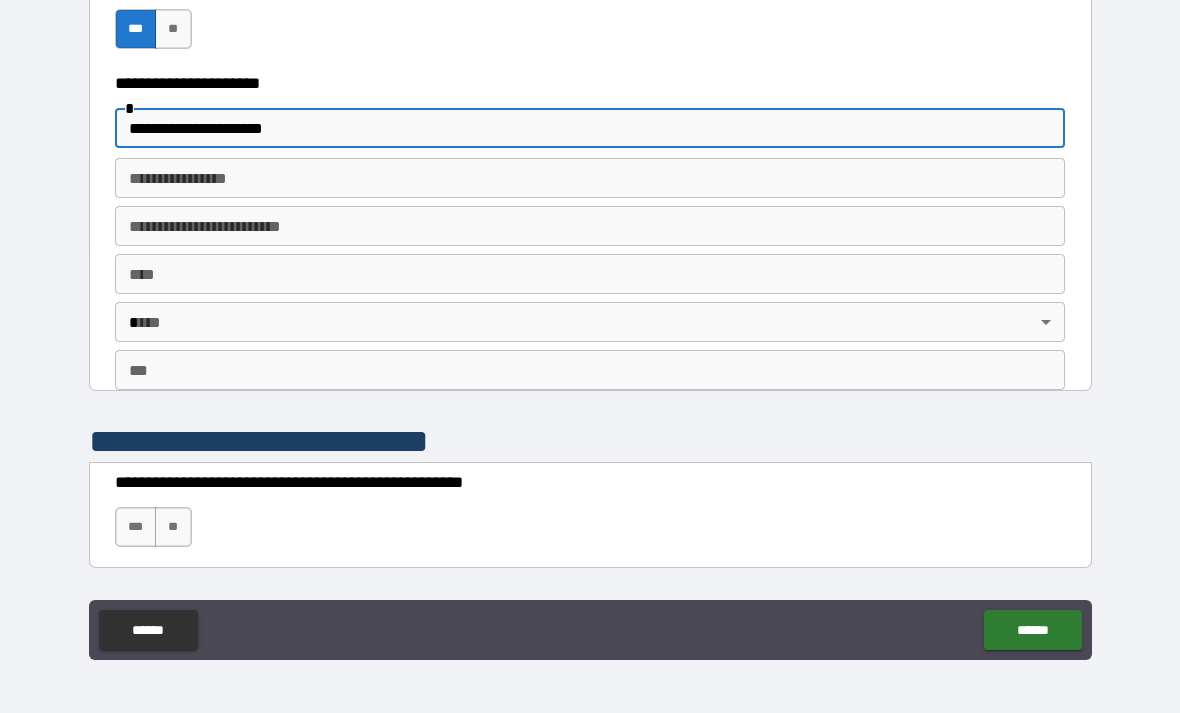 scroll, scrollTop: 1747, scrollLeft: 0, axis: vertical 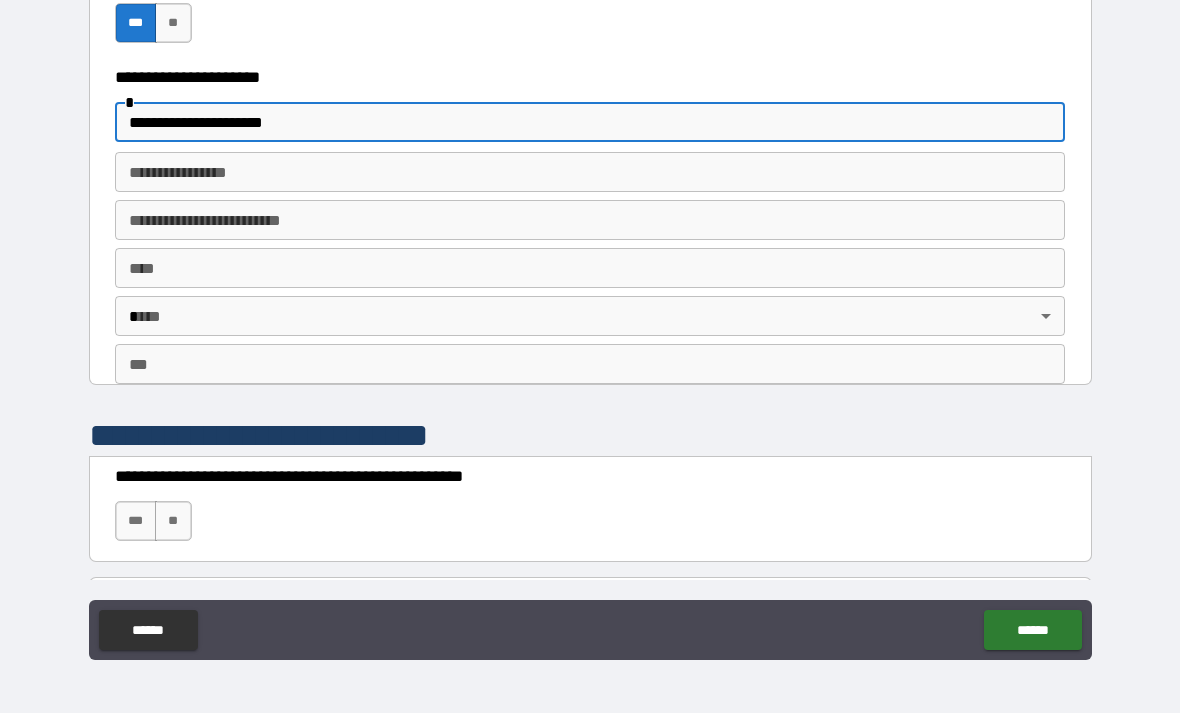 type on "**********" 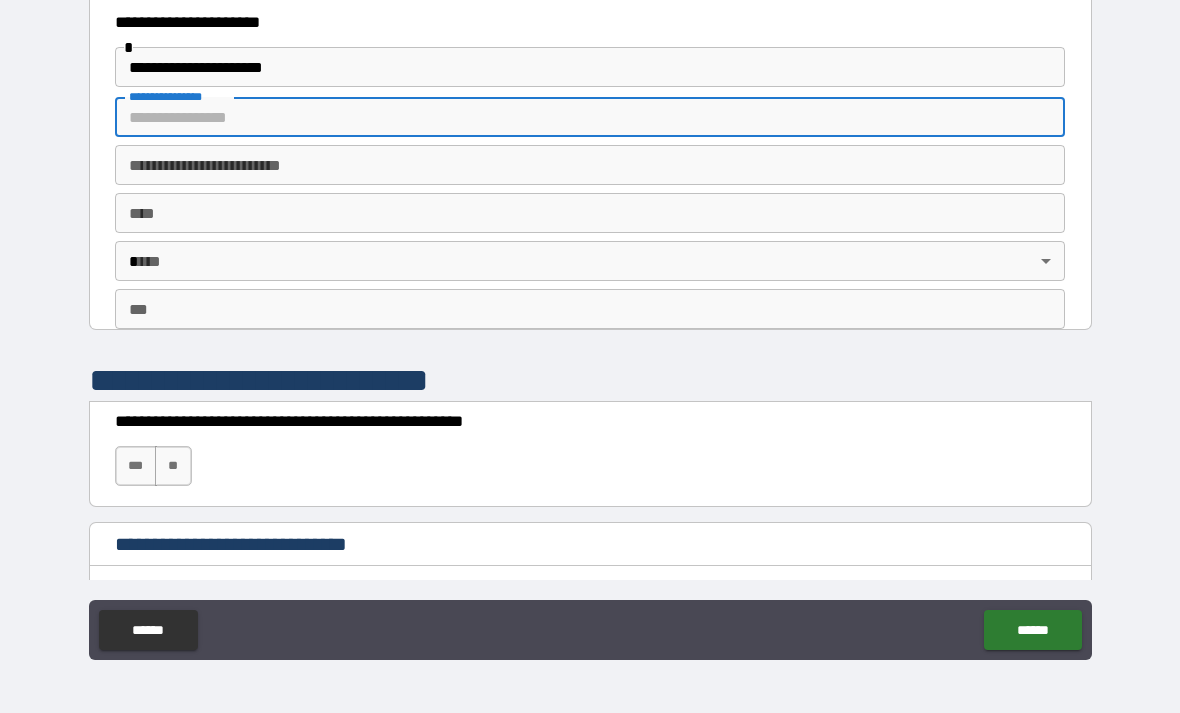 scroll, scrollTop: 1803, scrollLeft: 0, axis: vertical 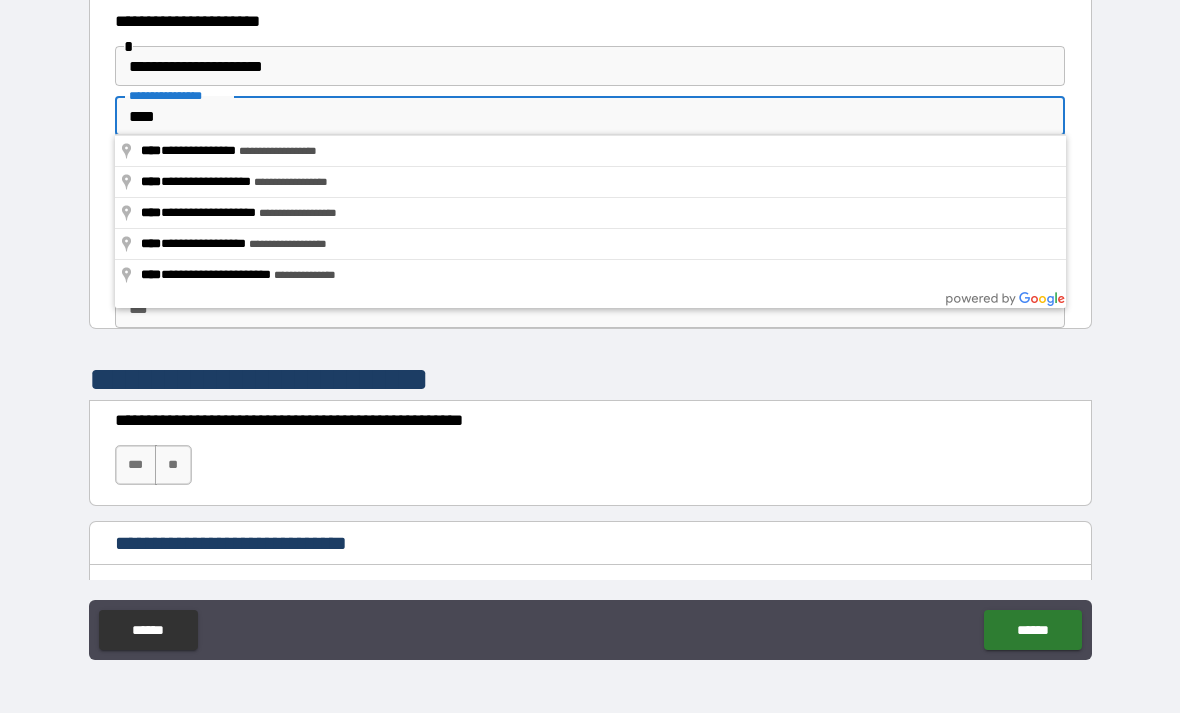 type on "**********" 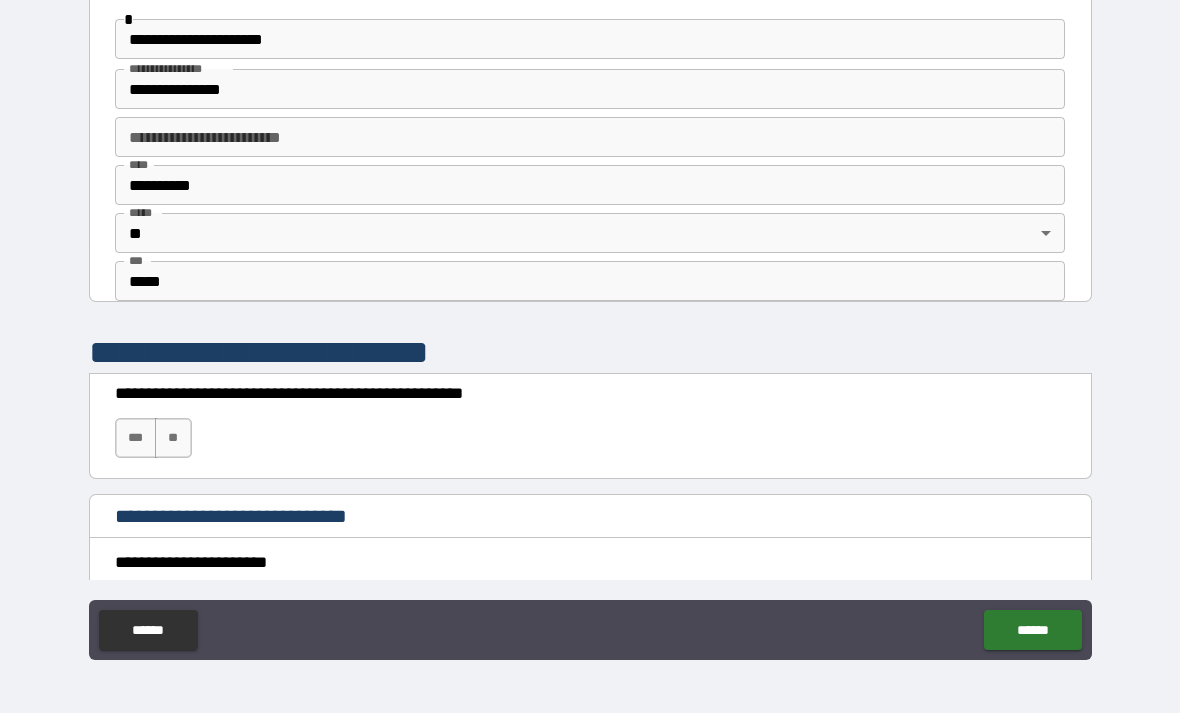 scroll, scrollTop: 1839, scrollLeft: 0, axis: vertical 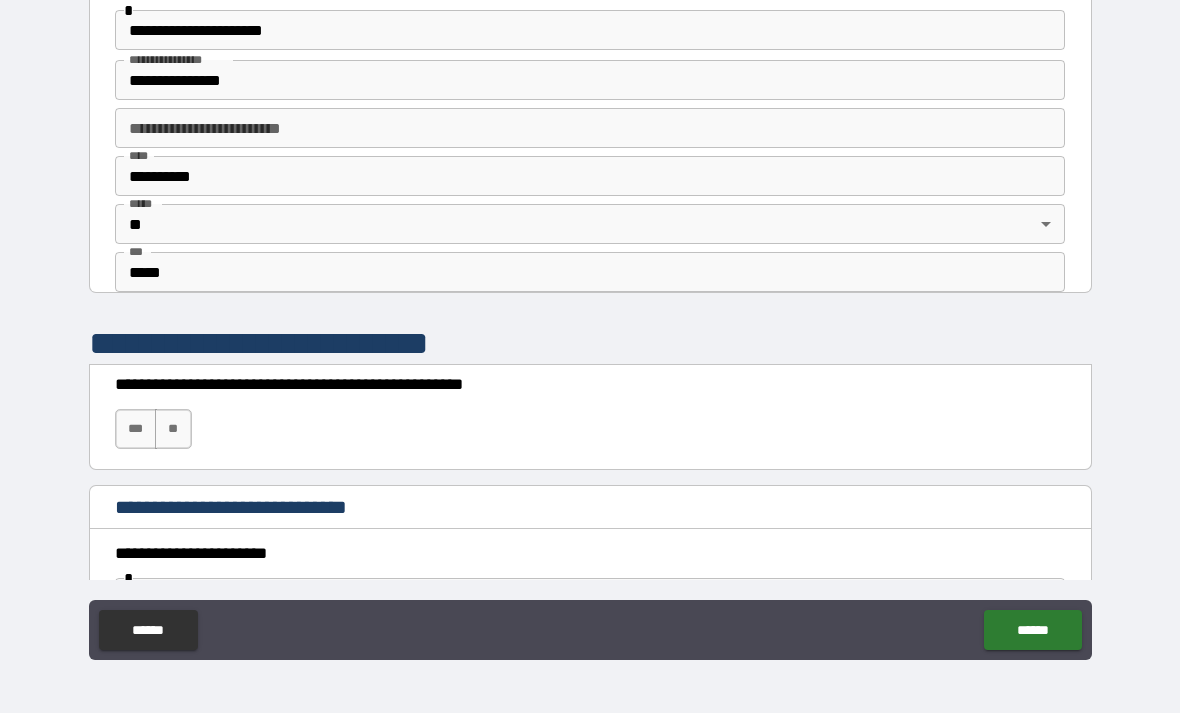 click on "**" at bounding box center [173, 429] 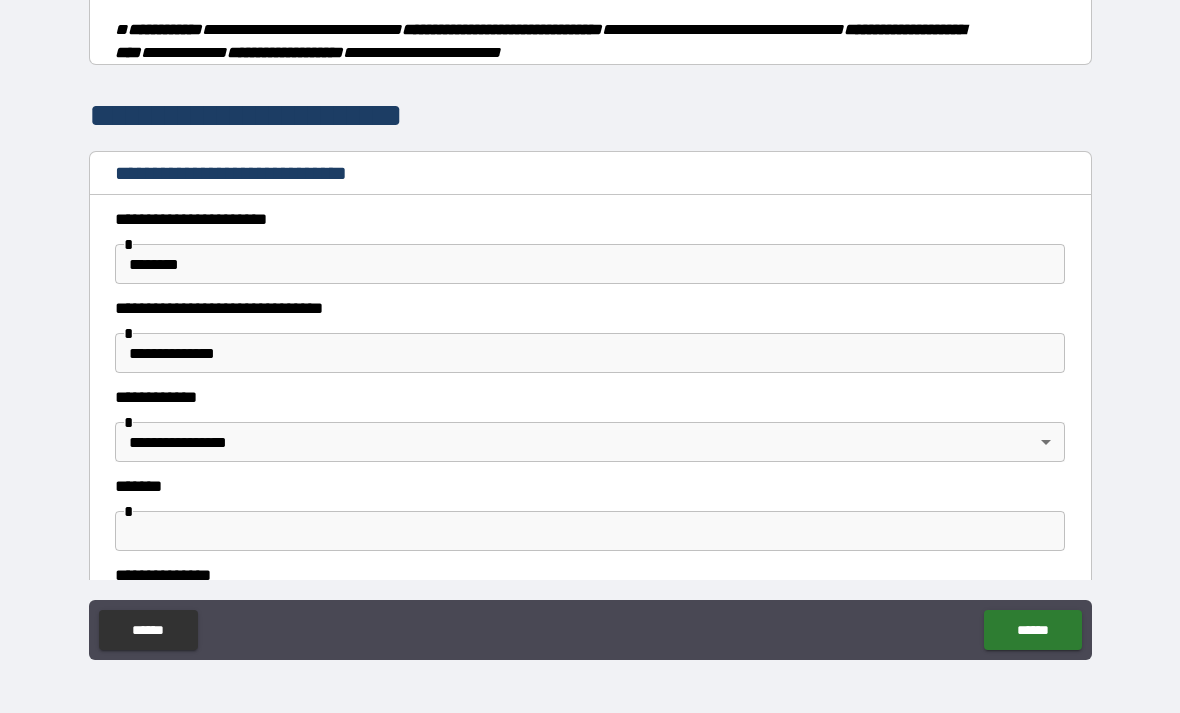 scroll, scrollTop: 410, scrollLeft: 0, axis: vertical 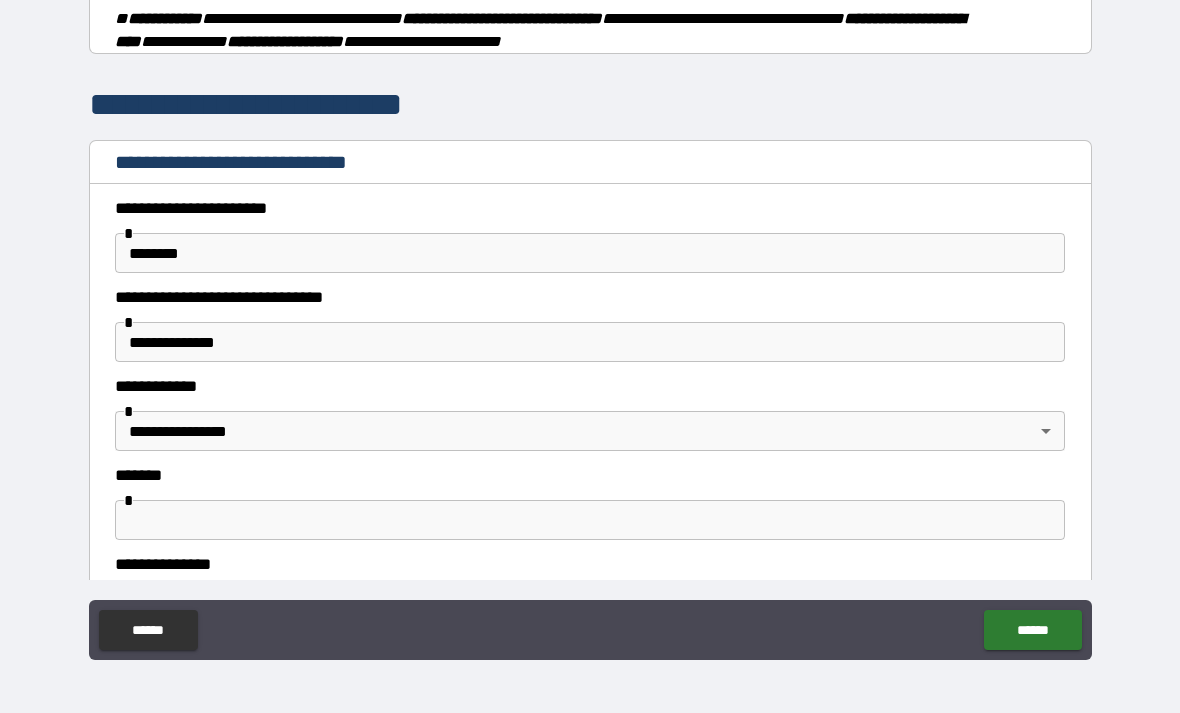click on "********" at bounding box center (590, 253) 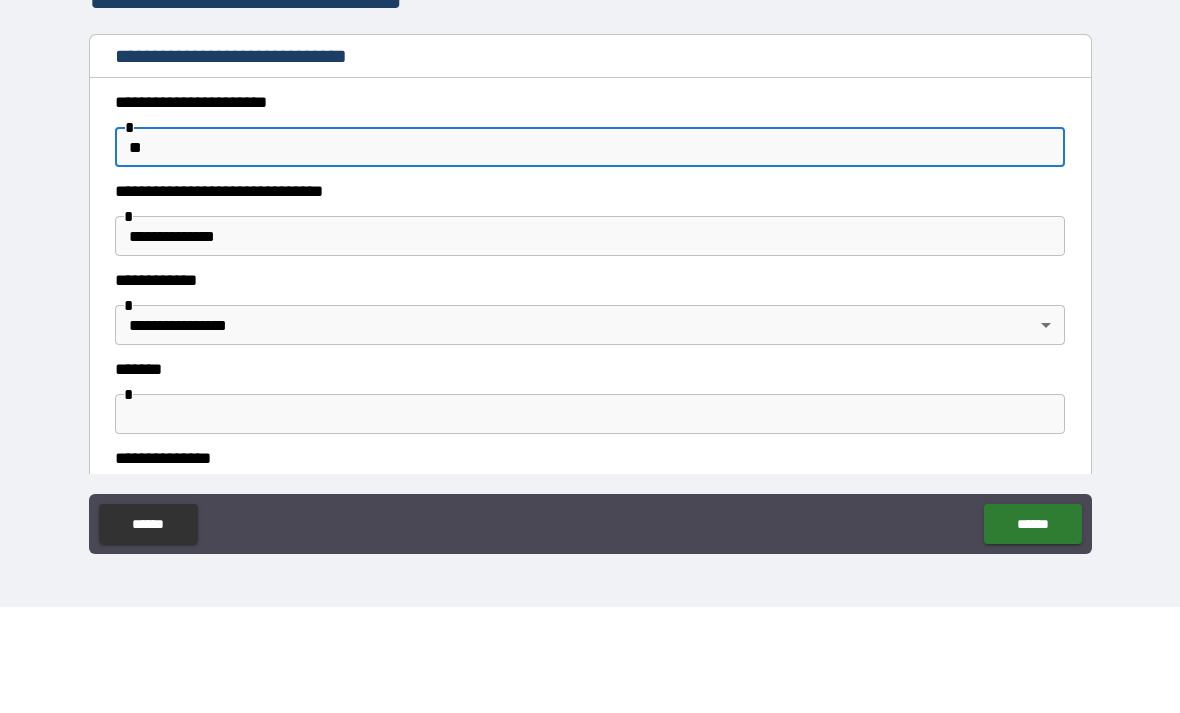 type on "*" 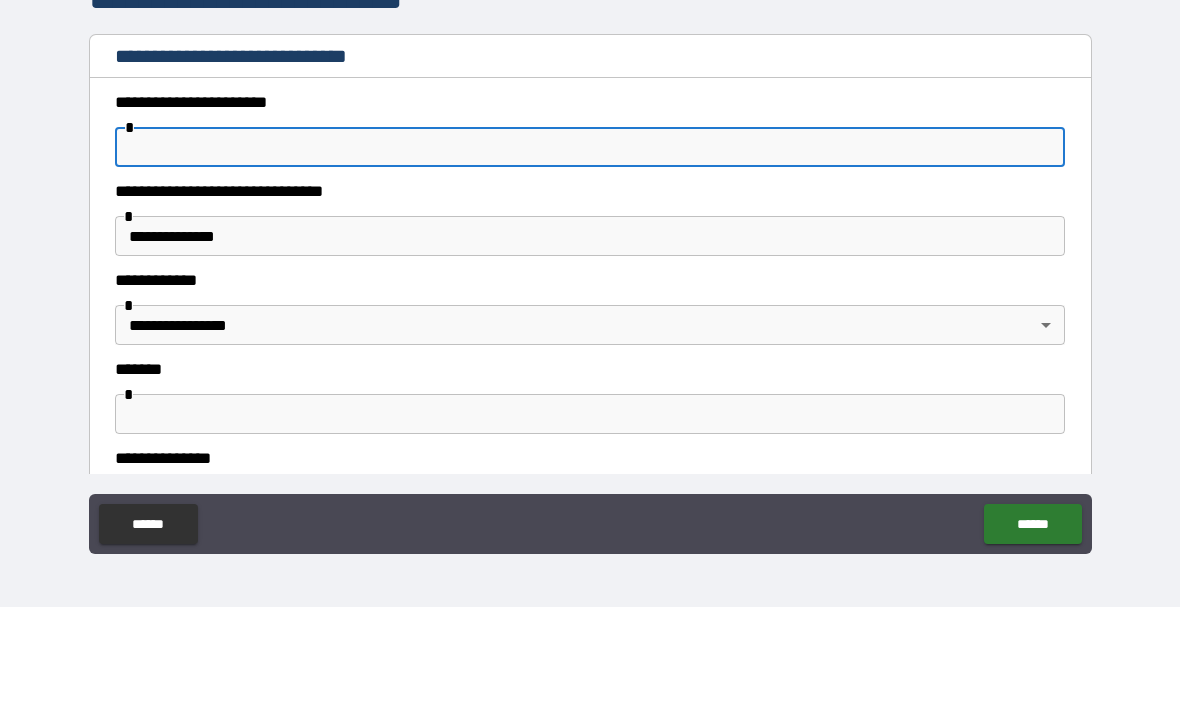 type 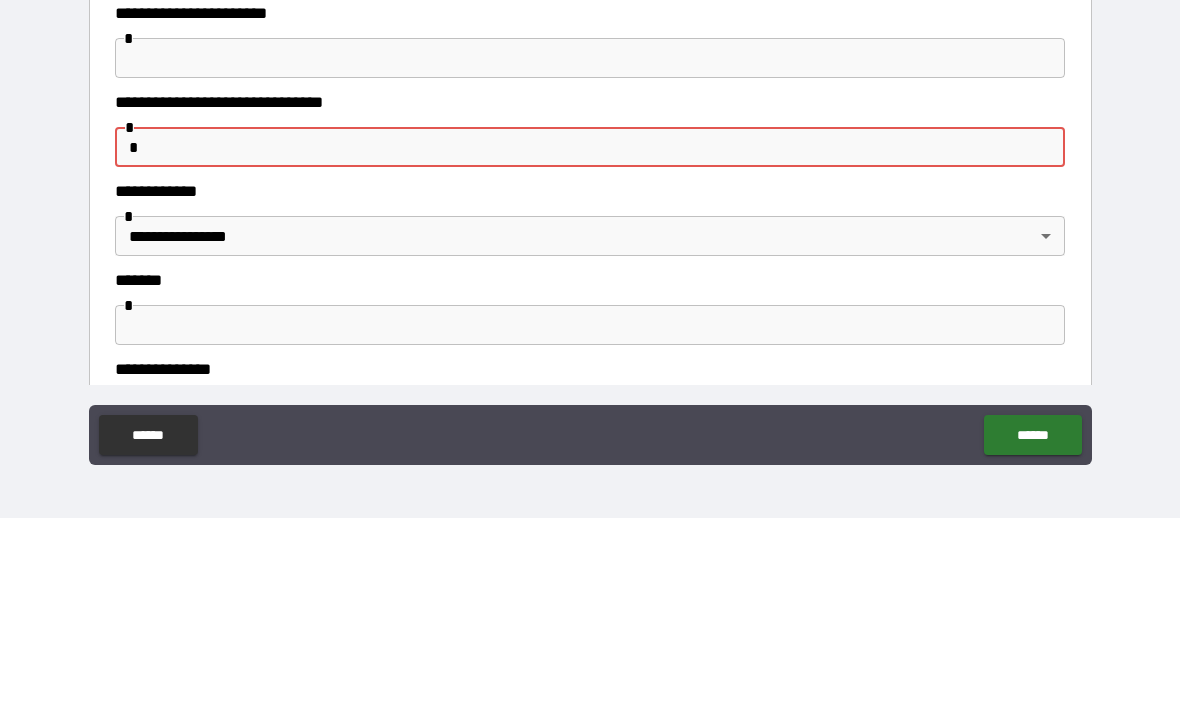 type on "*" 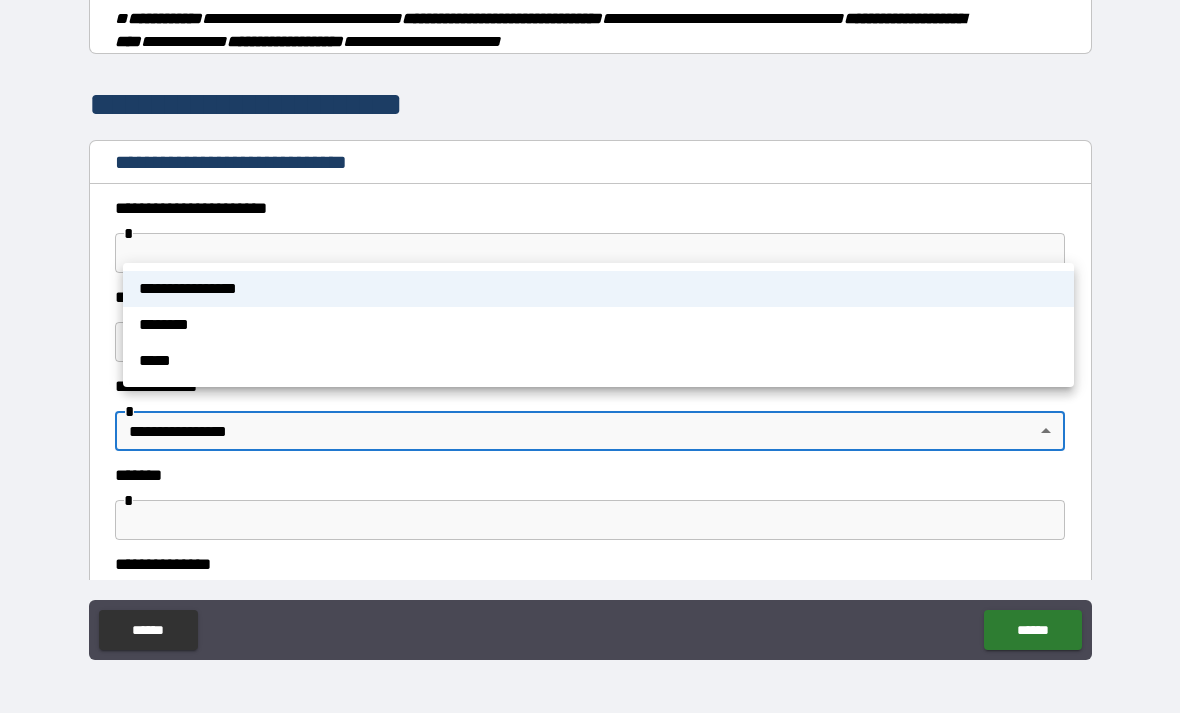 click at bounding box center [590, 356] 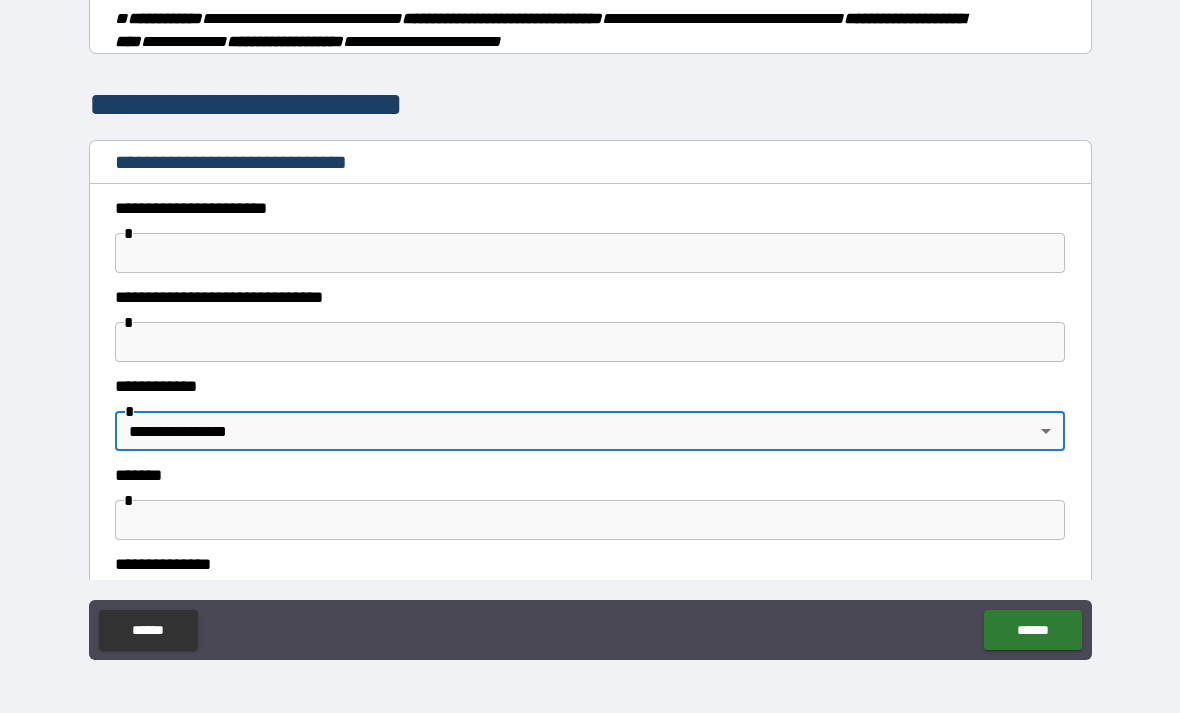 click on "**********" at bounding box center (590, 324) 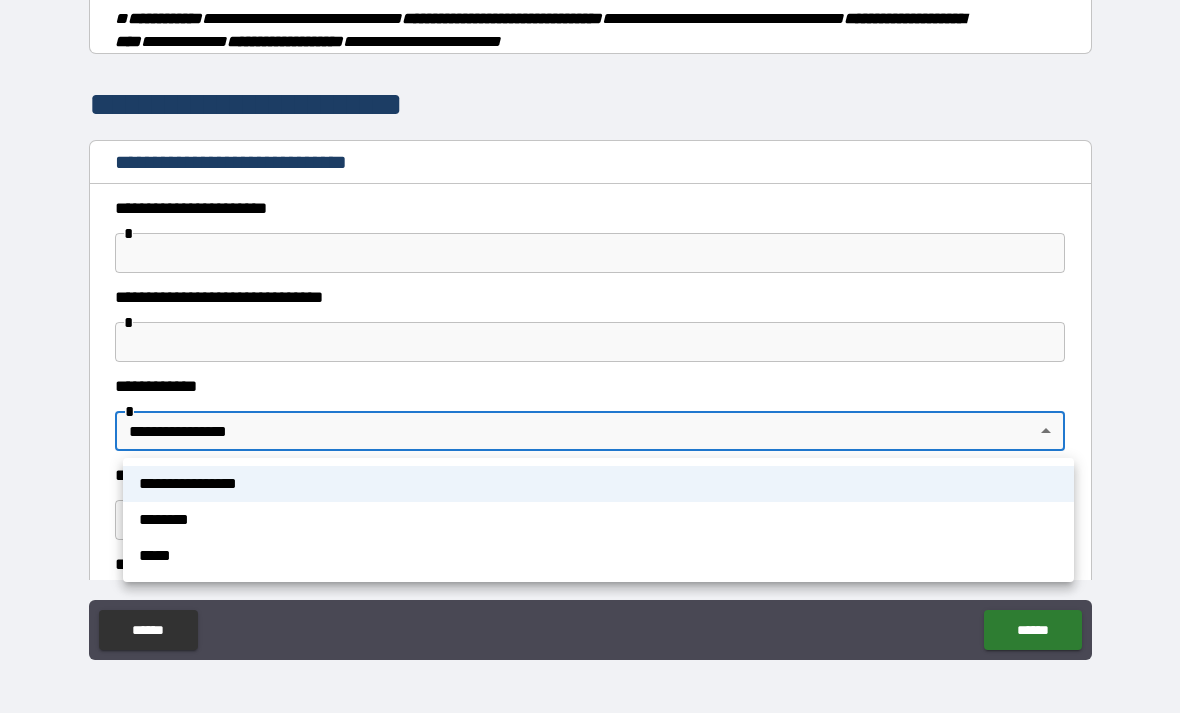 click at bounding box center [590, 356] 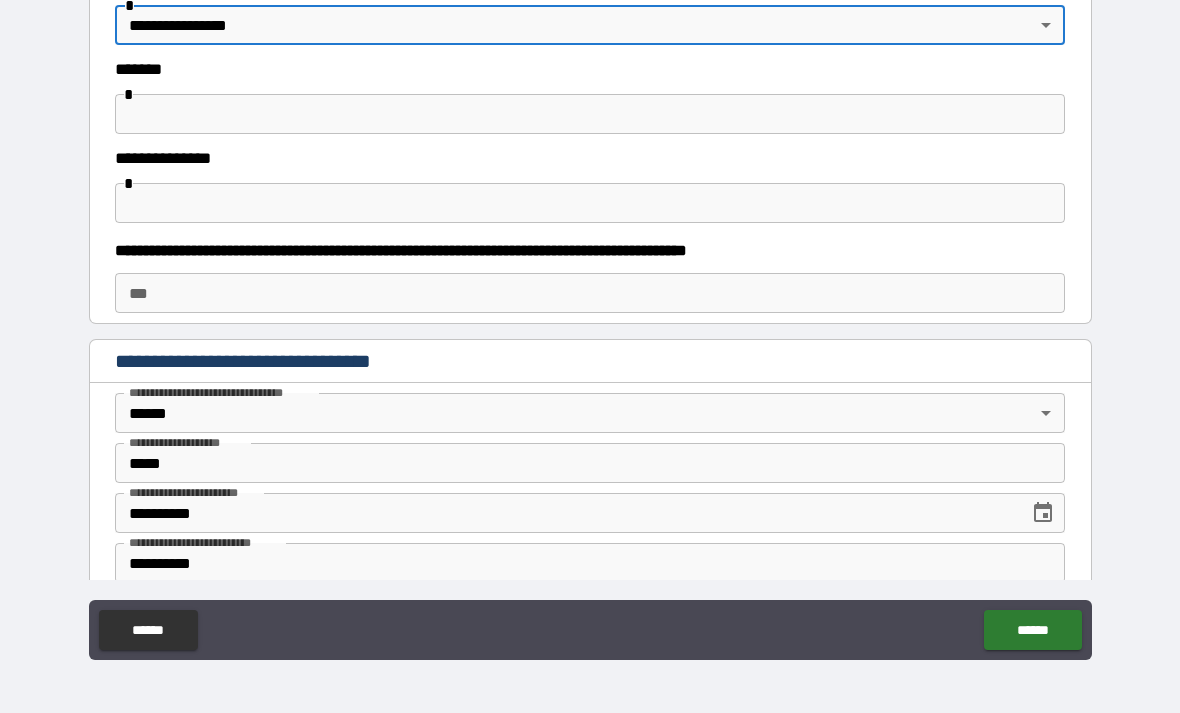 scroll, scrollTop: 833, scrollLeft: 0, axis: vertical 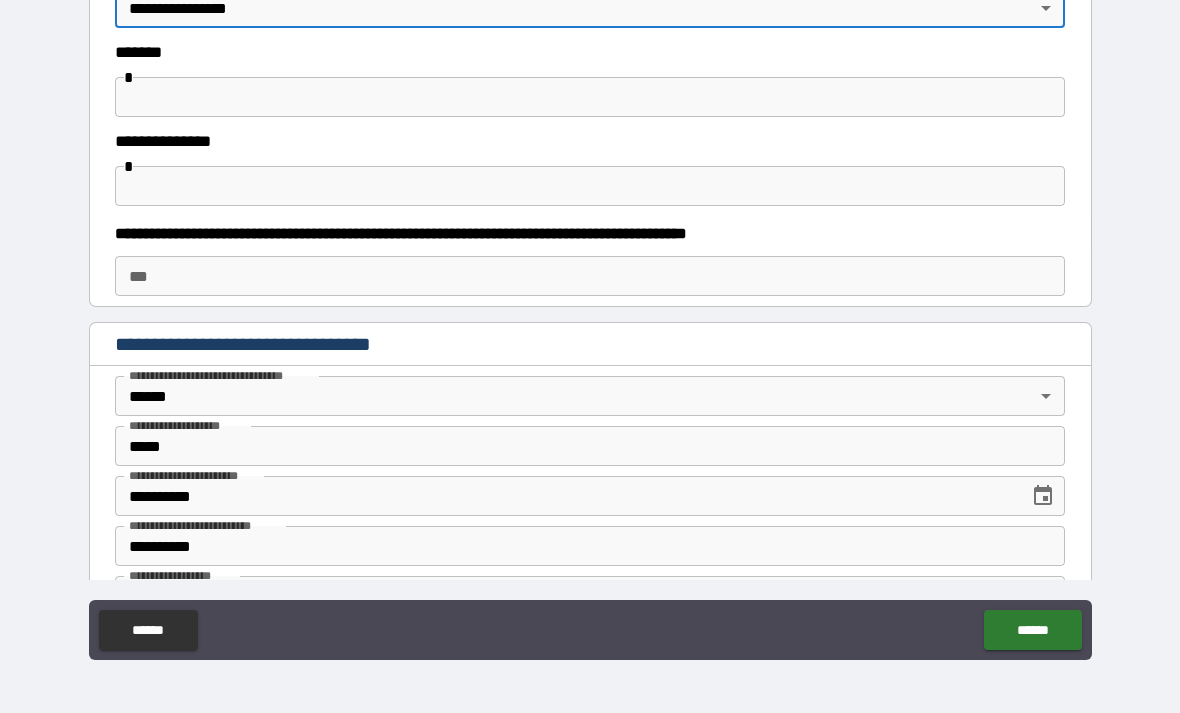 click on "**********" at bounding box center [590, 324] 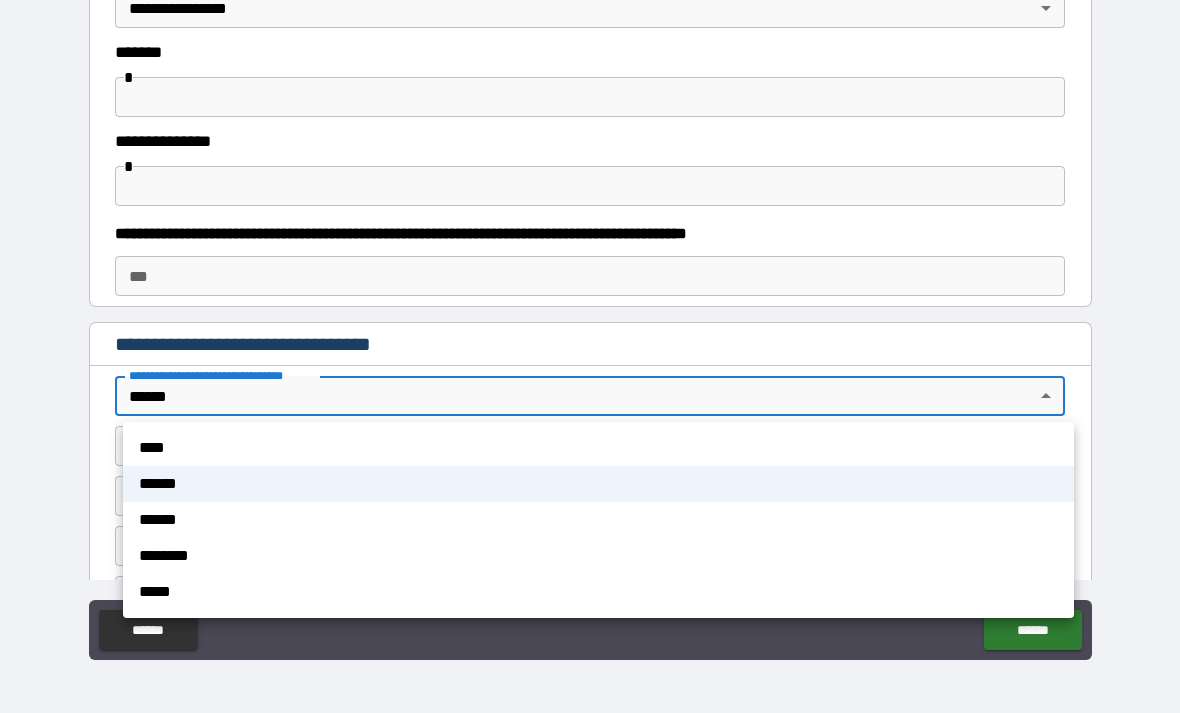 click at bounding box center (590, 356) 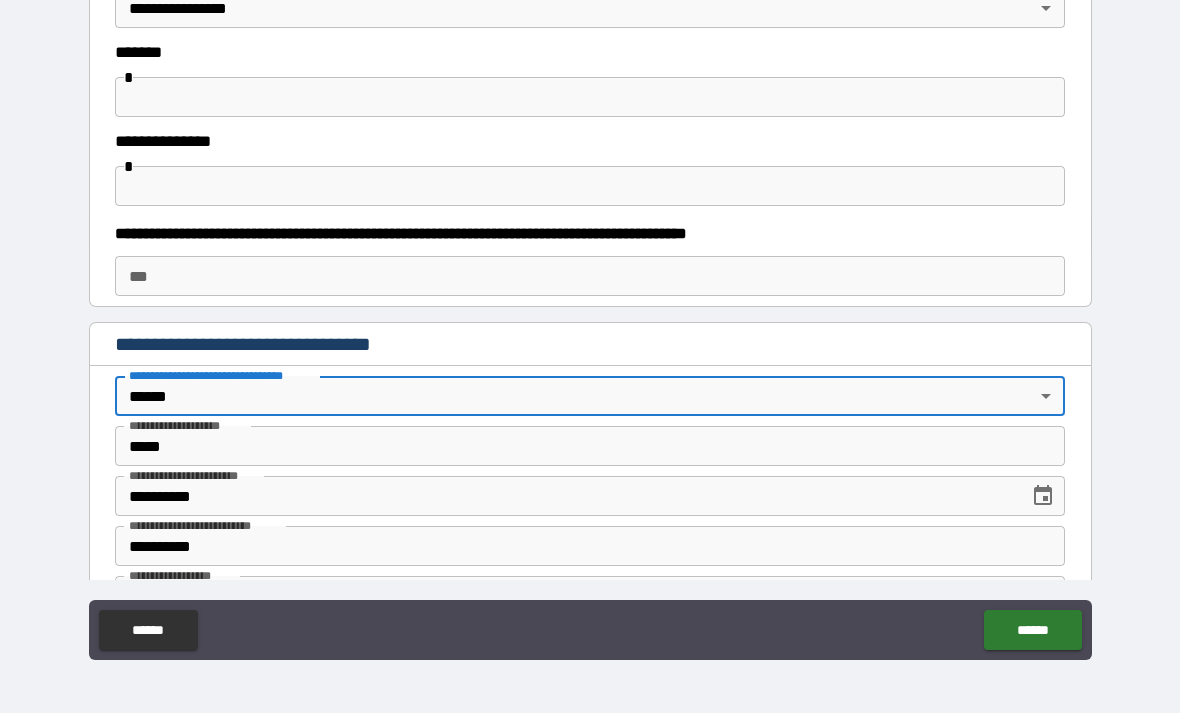 click on "**********" at bounding box center (590, 327) 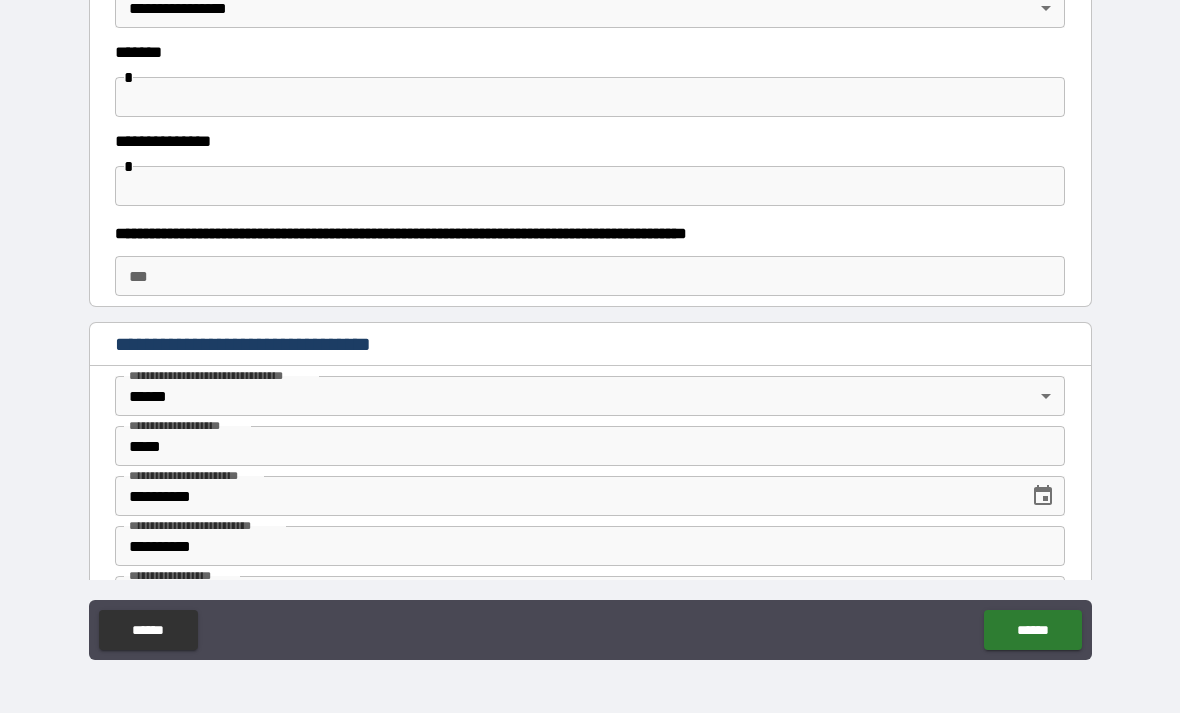 click on "*****" at bounding box center [590, 446] 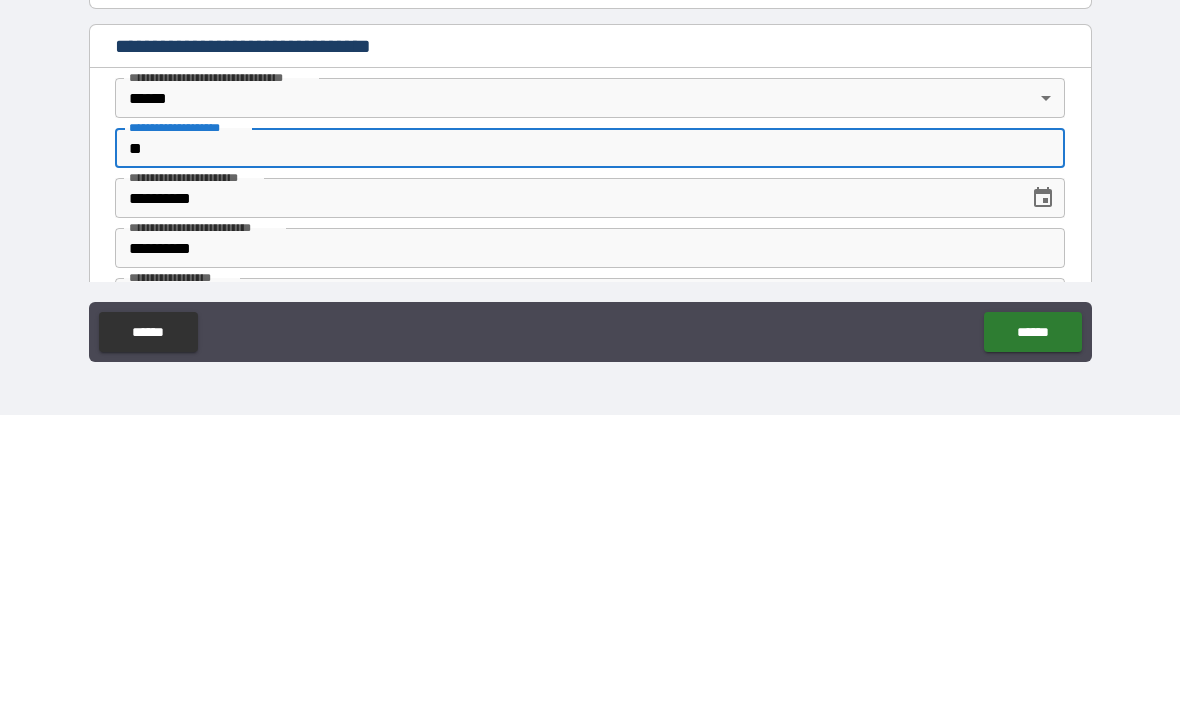 type on "*" 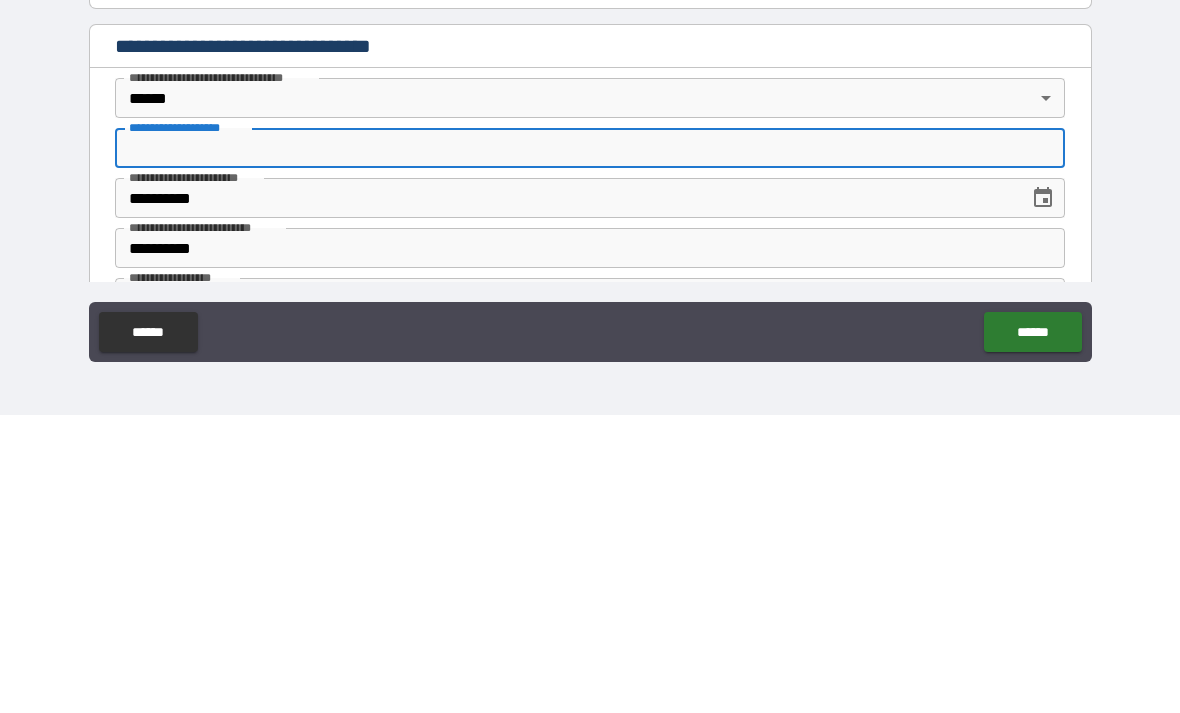 type 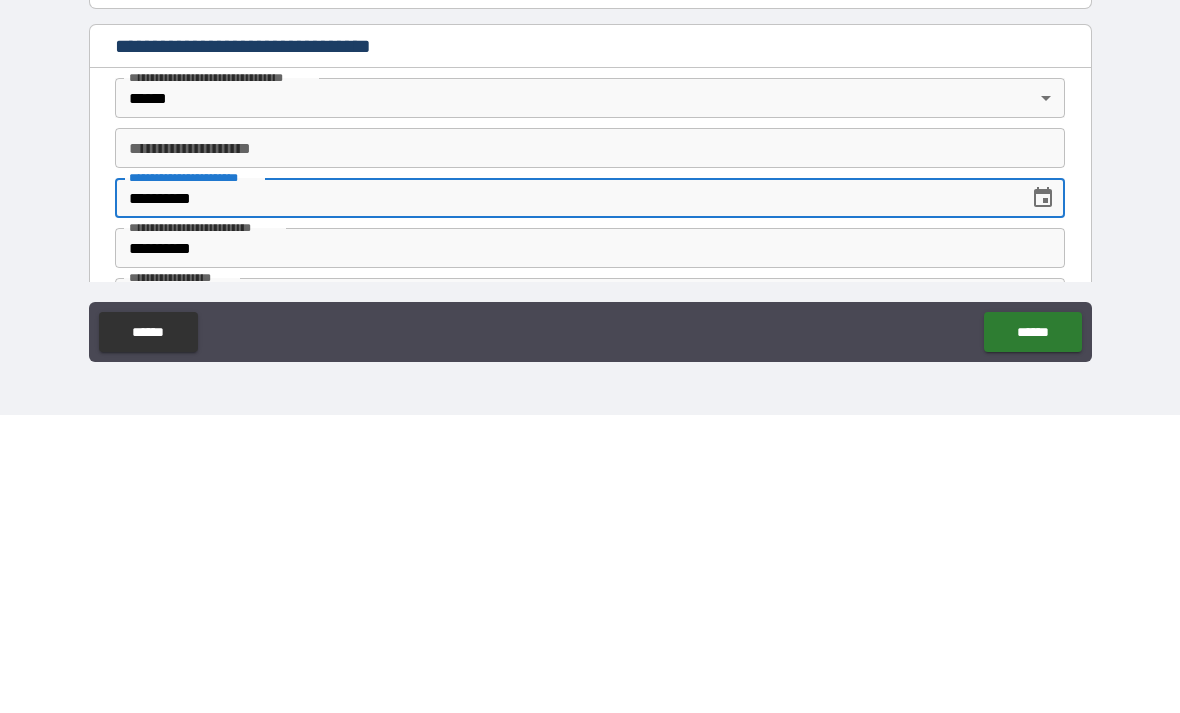 click on "**********" at bounding box center [565, 496] 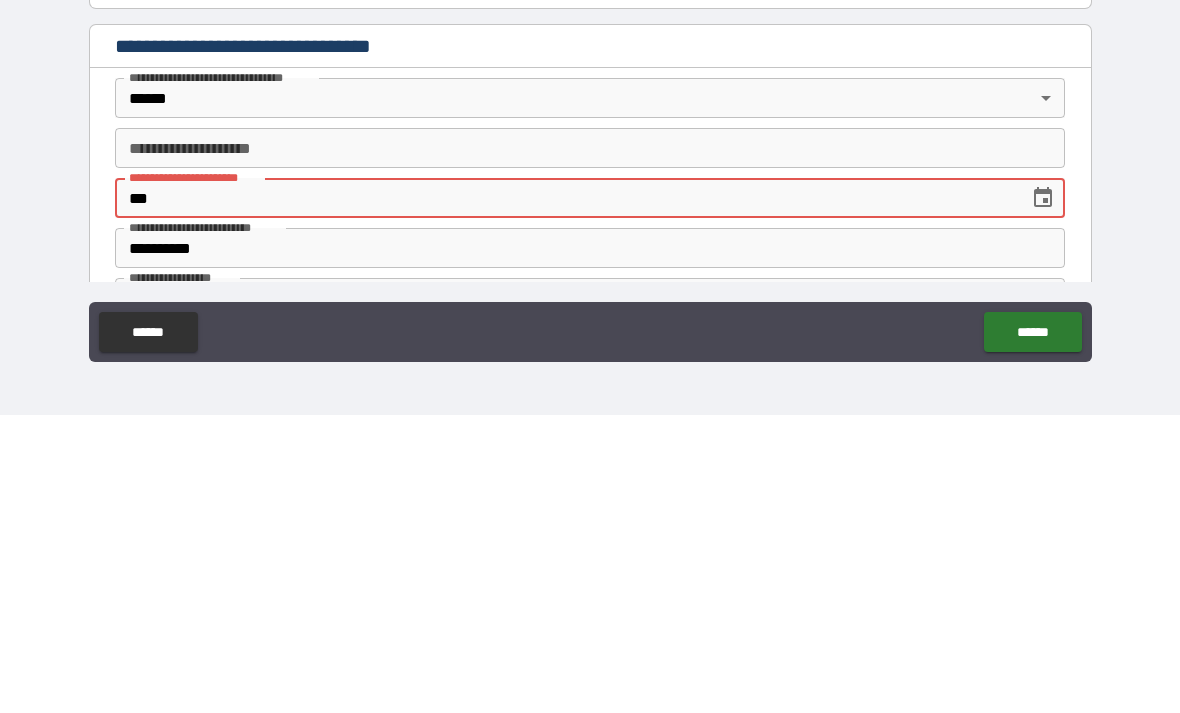 type on "*" 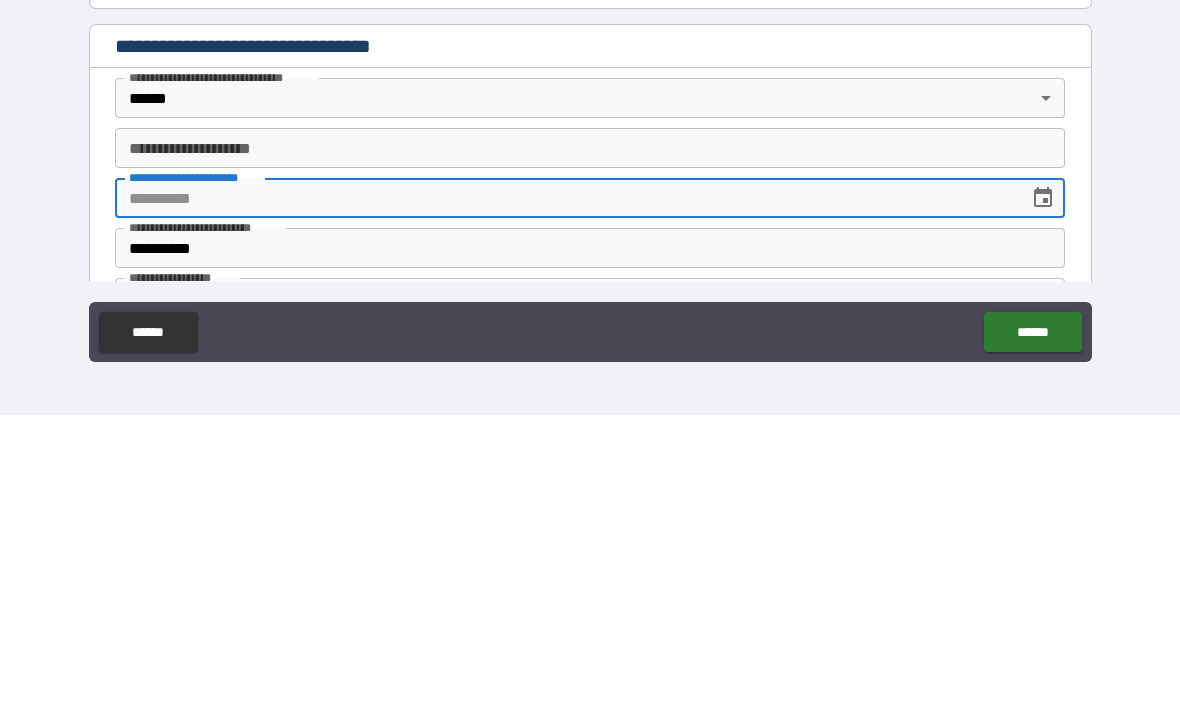 type 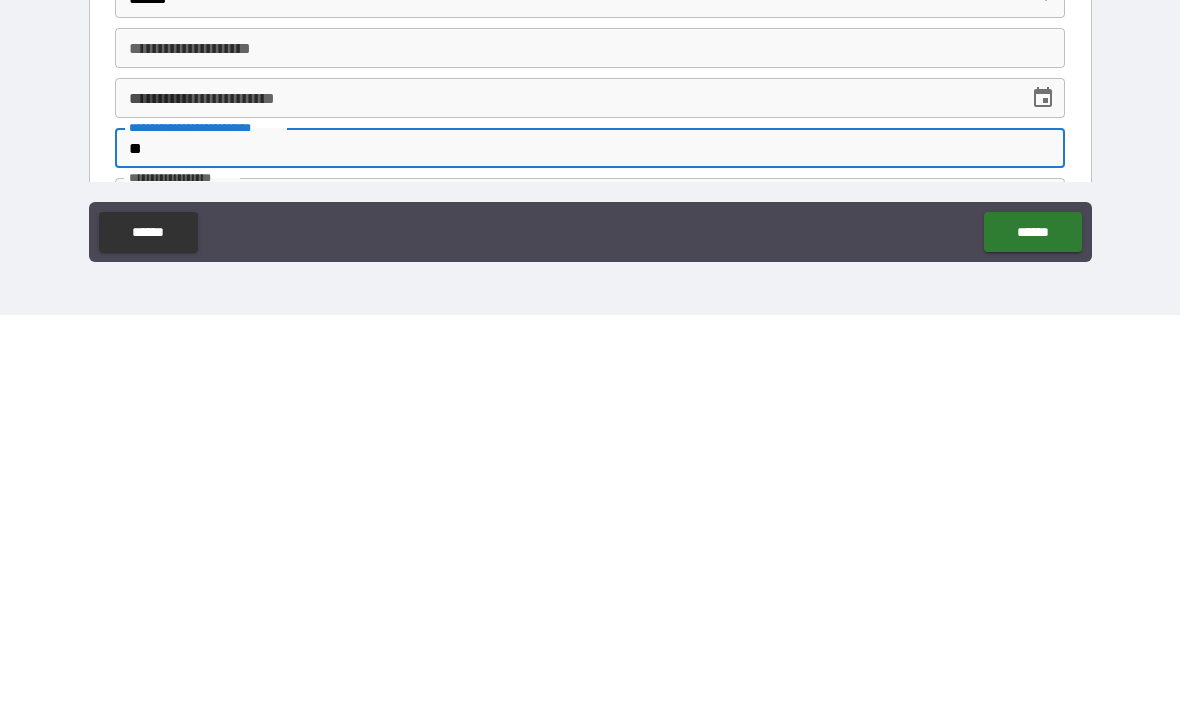 type on "*" 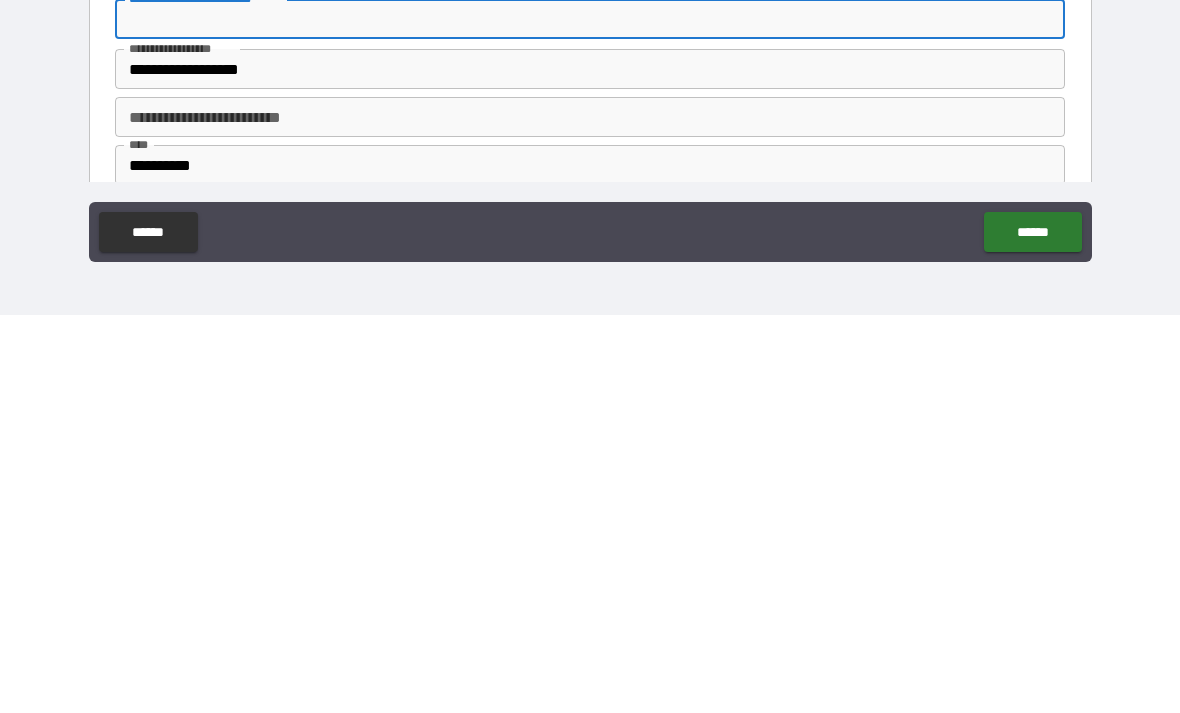 scroll, scrollTop: 947, scrollLeft: 0, axis: vertical 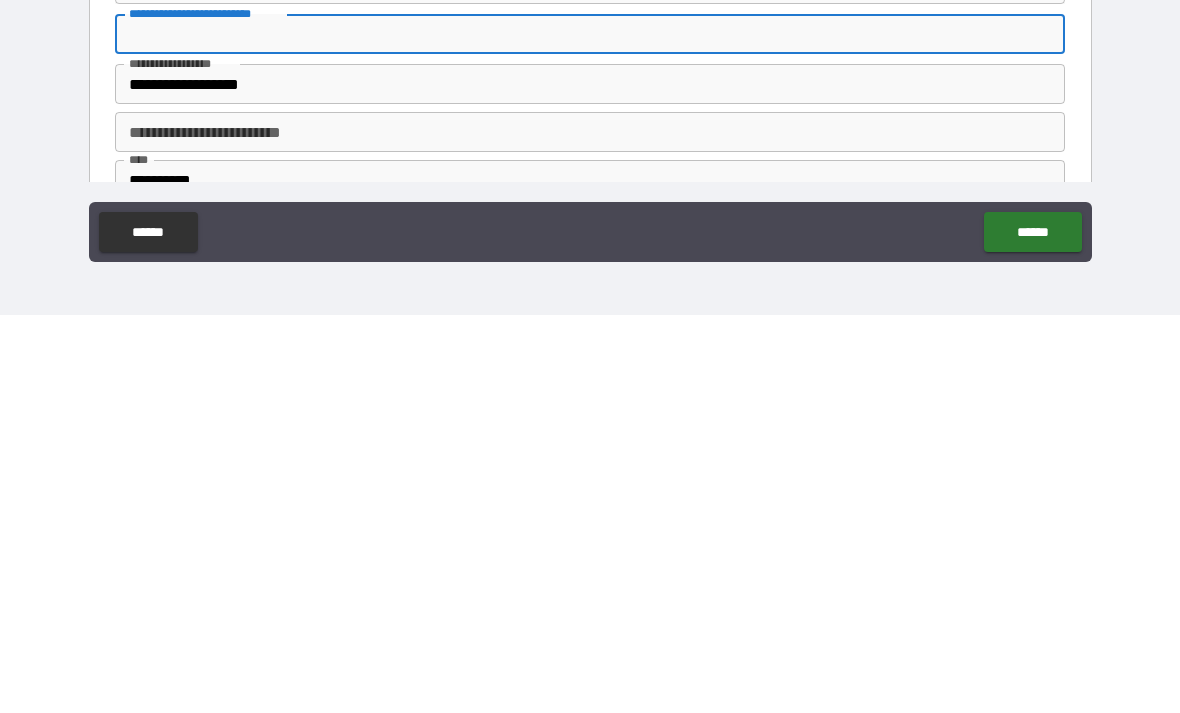 type 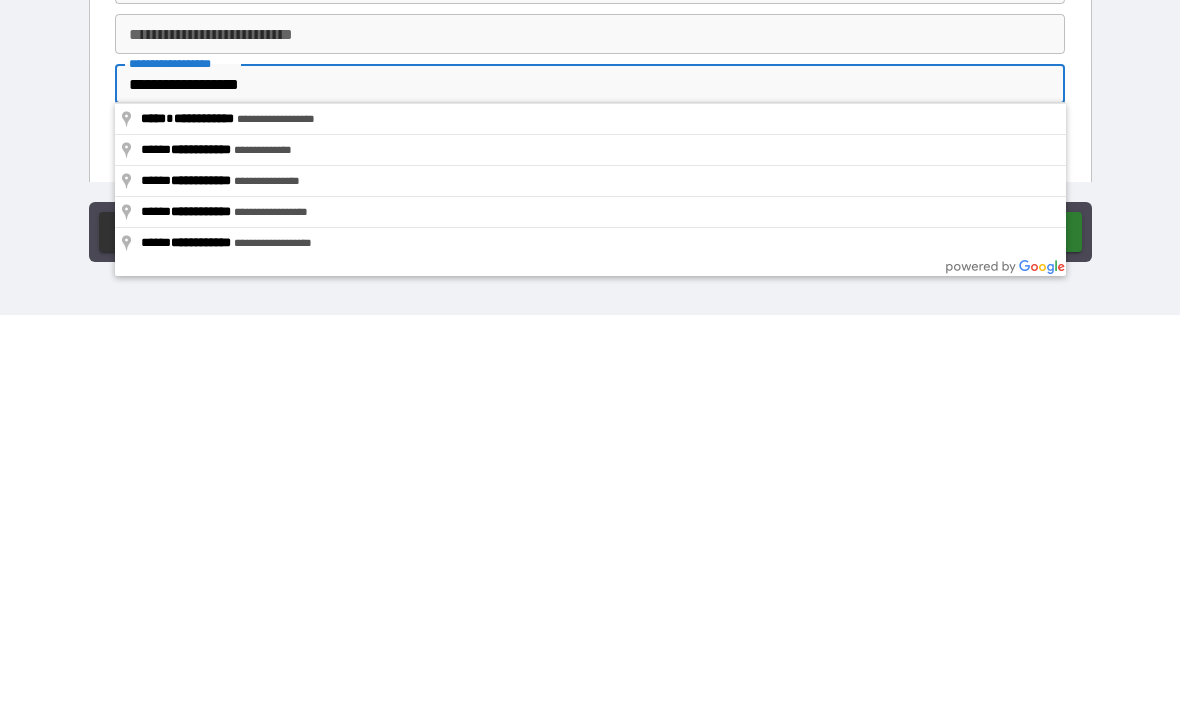 click on "**********" at bounding box center (590, 482) 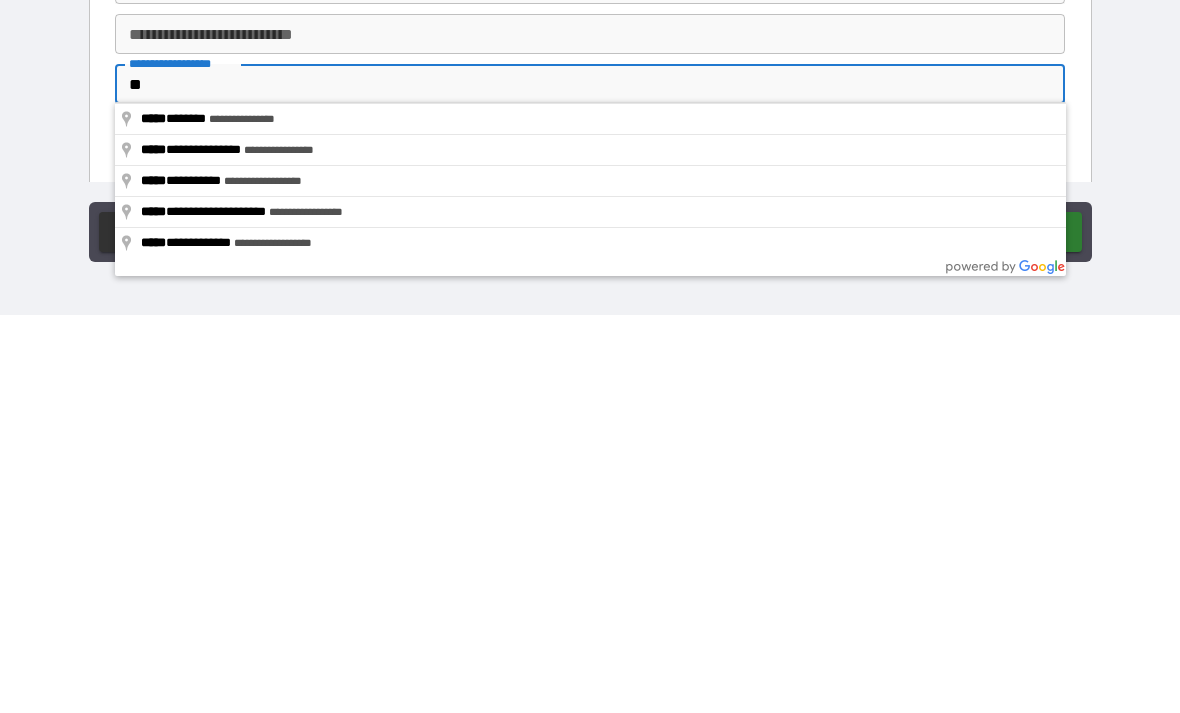 type on "*" 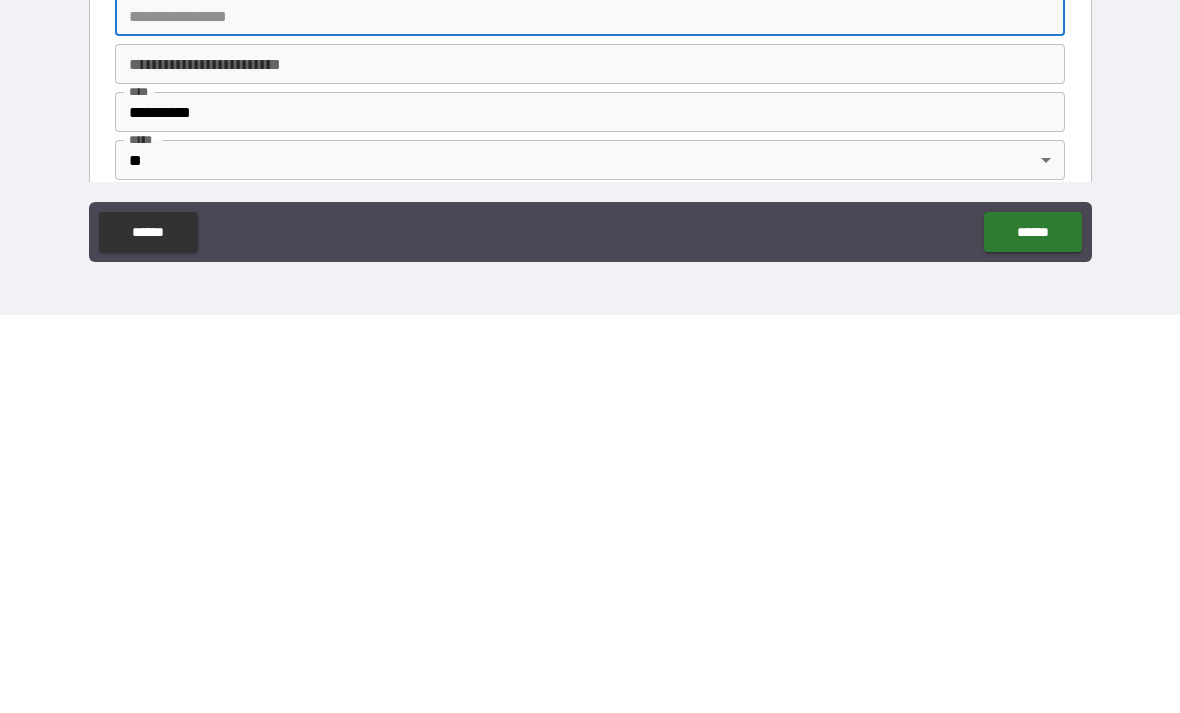 scroll, scrollTop: 1019, scrollLeft: 0, axis: vertical 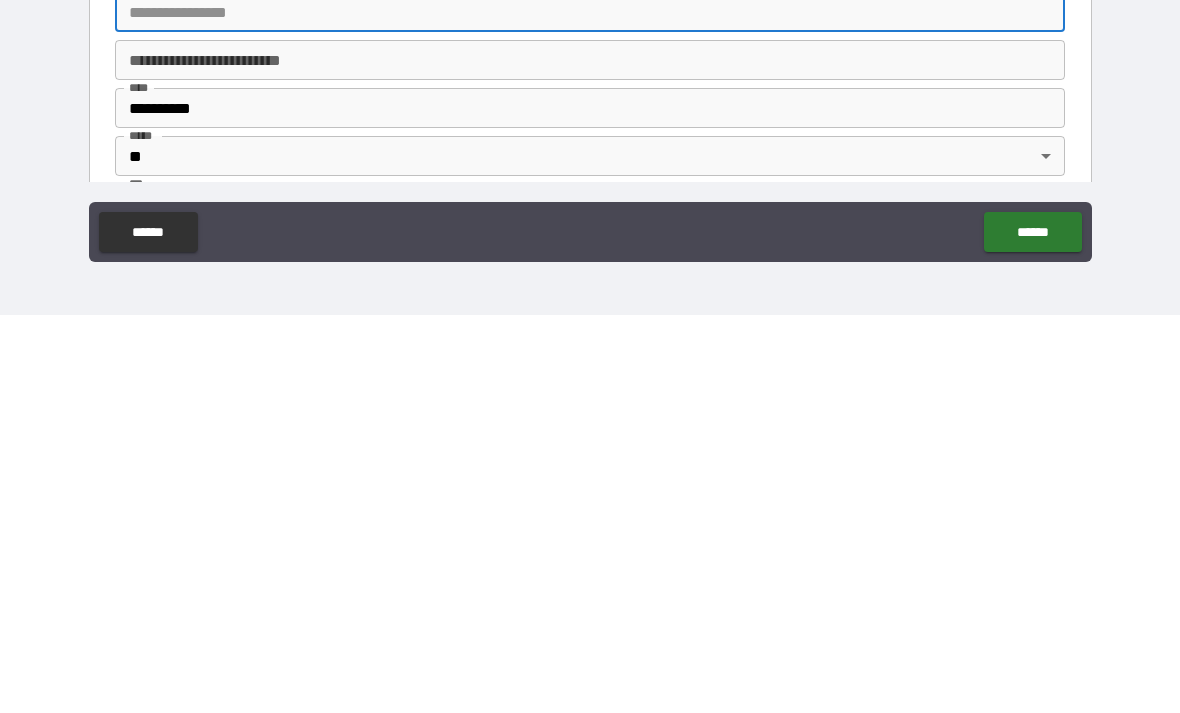 type 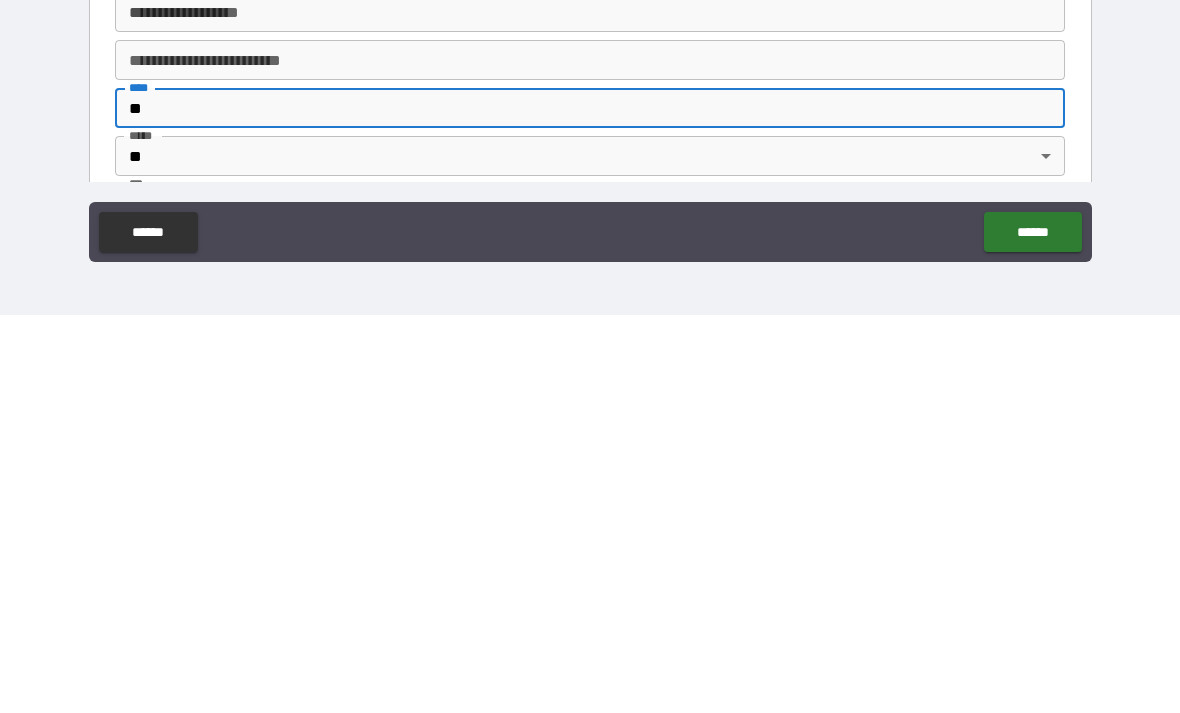 type on "*" 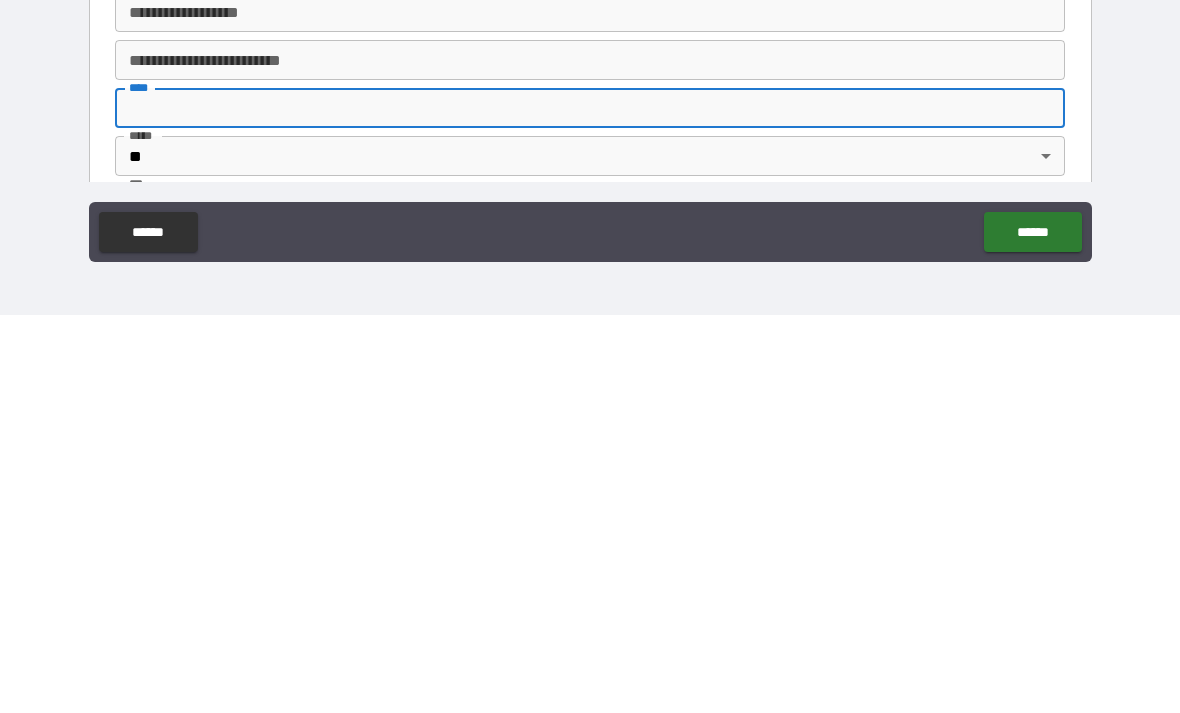 type 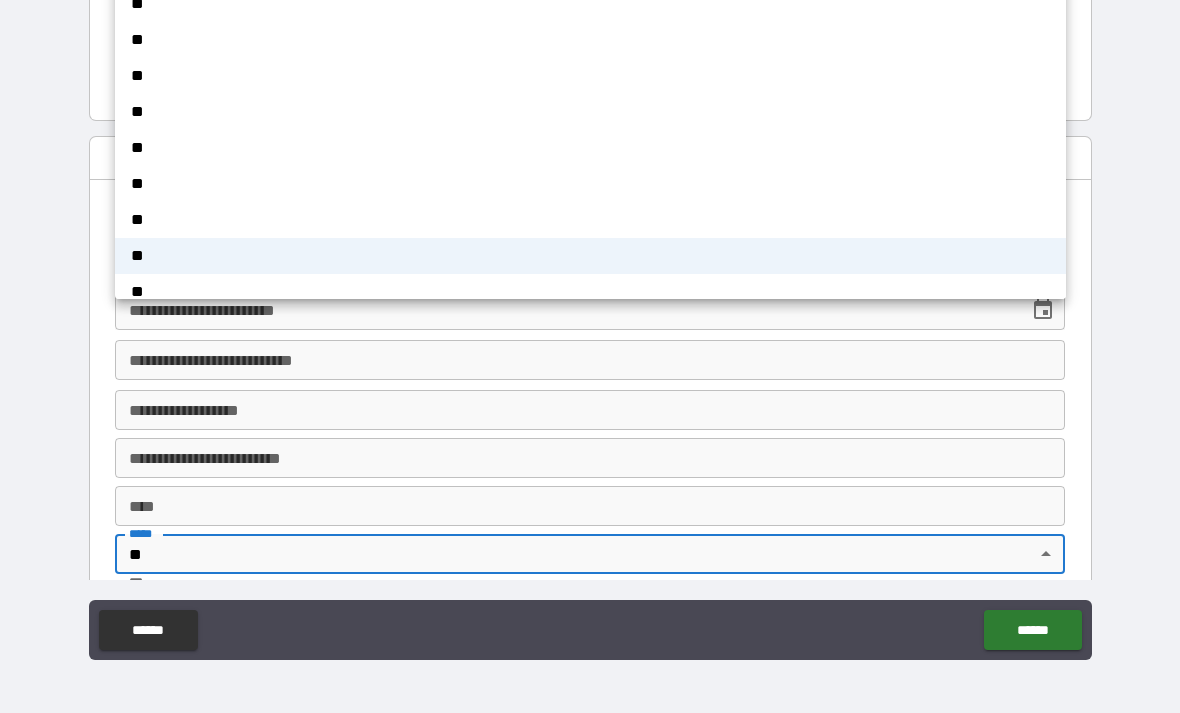 click at bounding box center [590, 356] 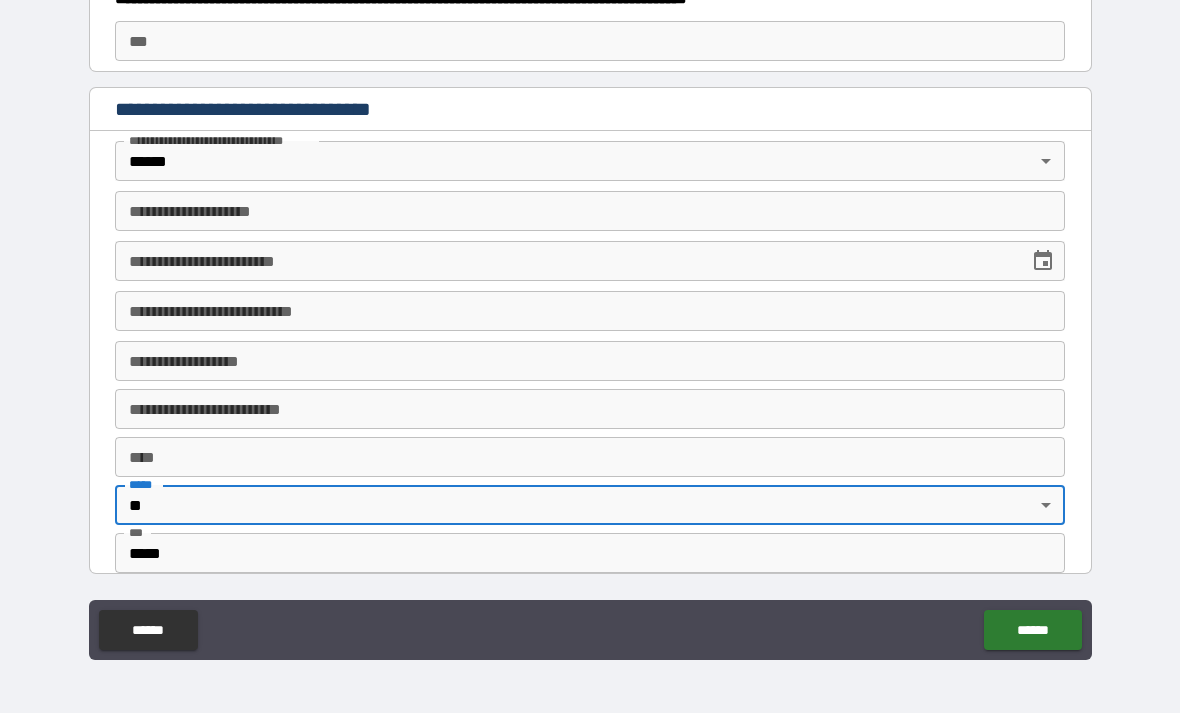 scroll, scrollTop: 1144, scrollLeft: 0, axis: vertical 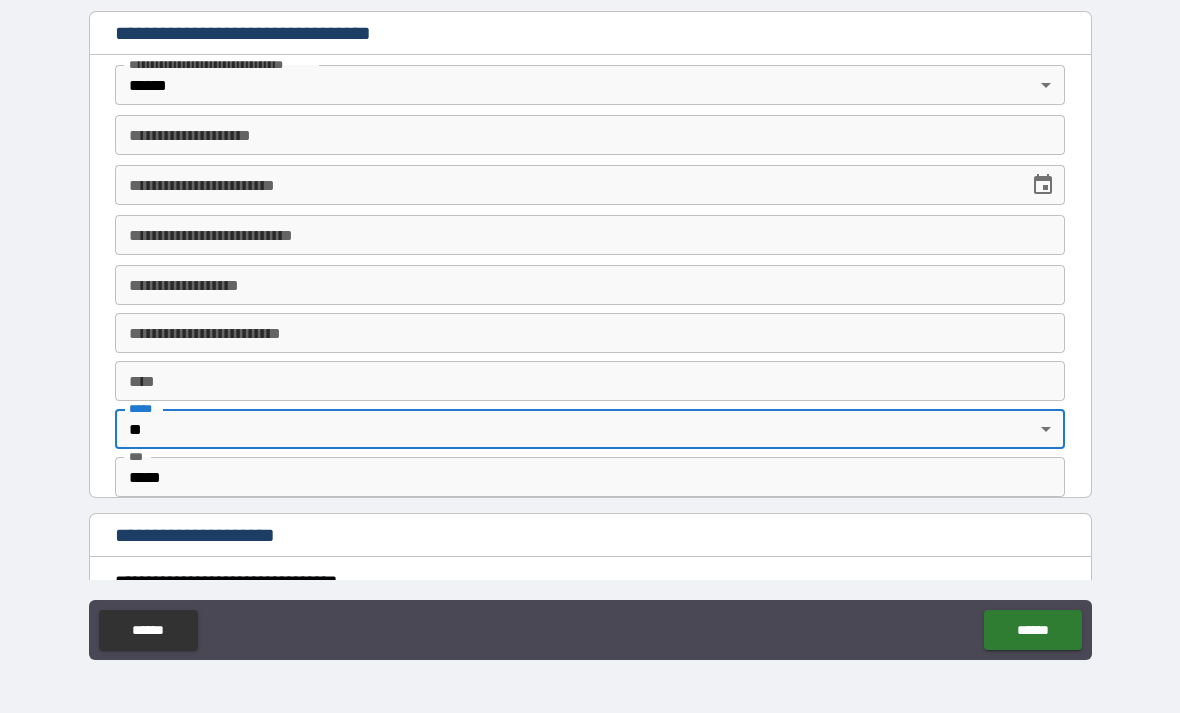 click on "*****" at bounding box center (590, 477) 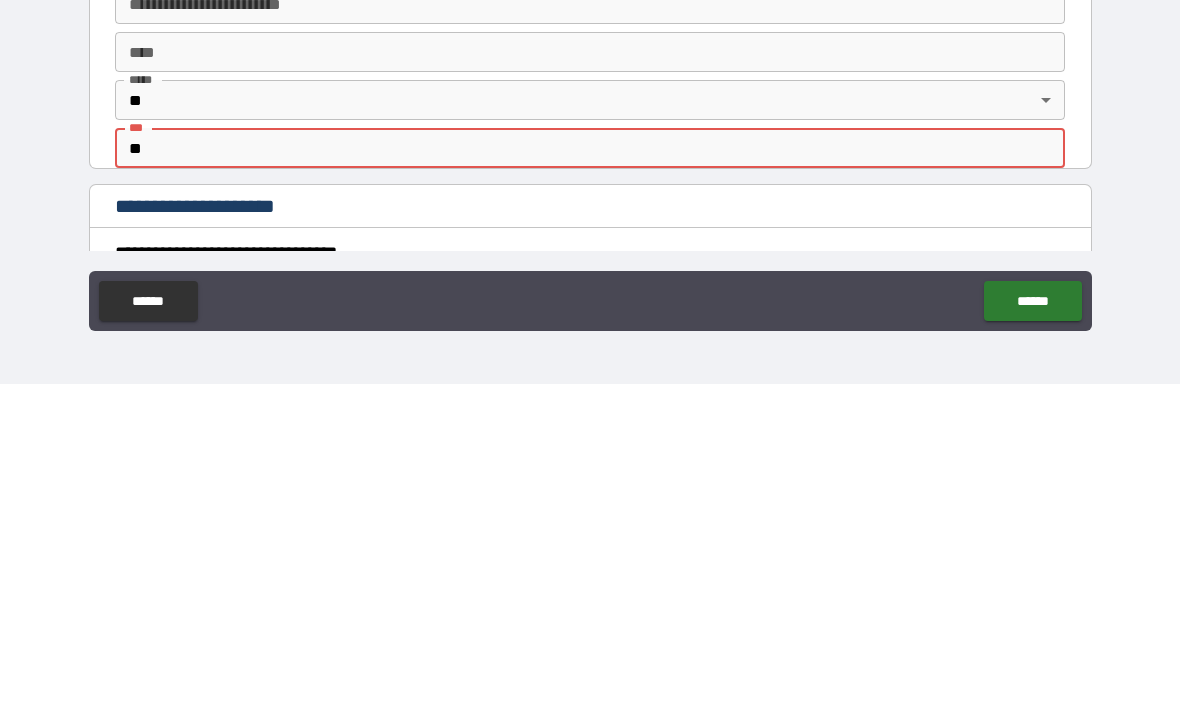 type on "*" 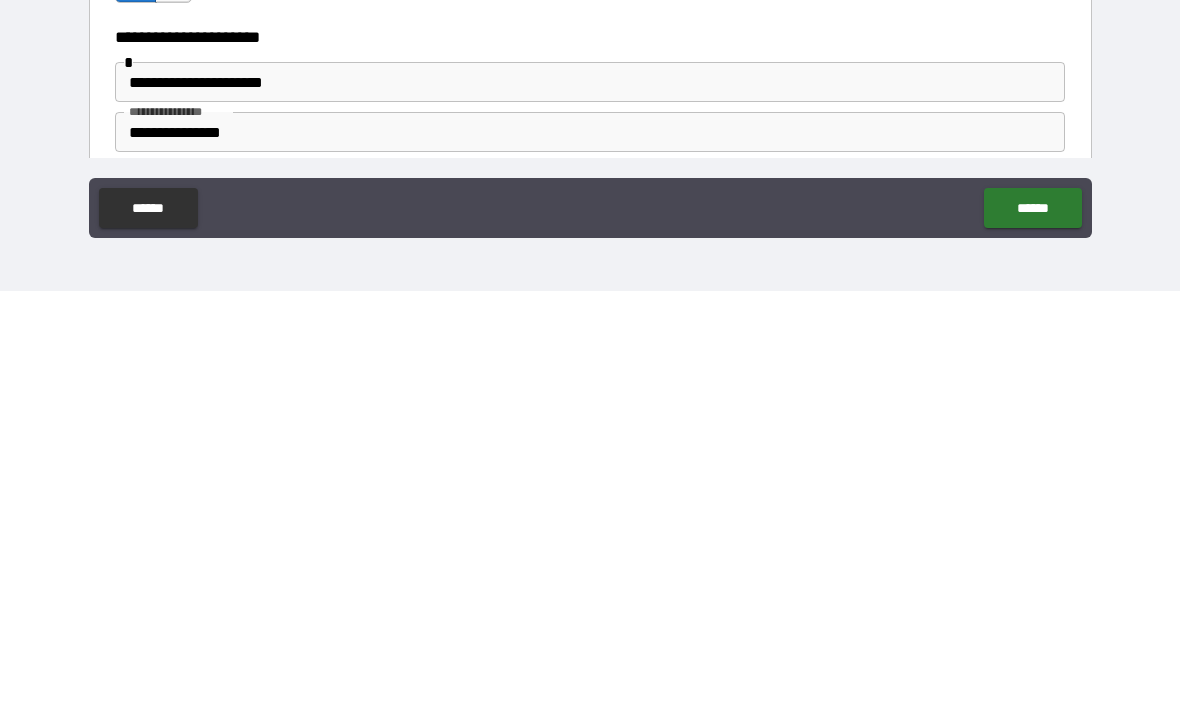 scroll, scrollTop: 1364, scrollLeft: 0, axis: vertical 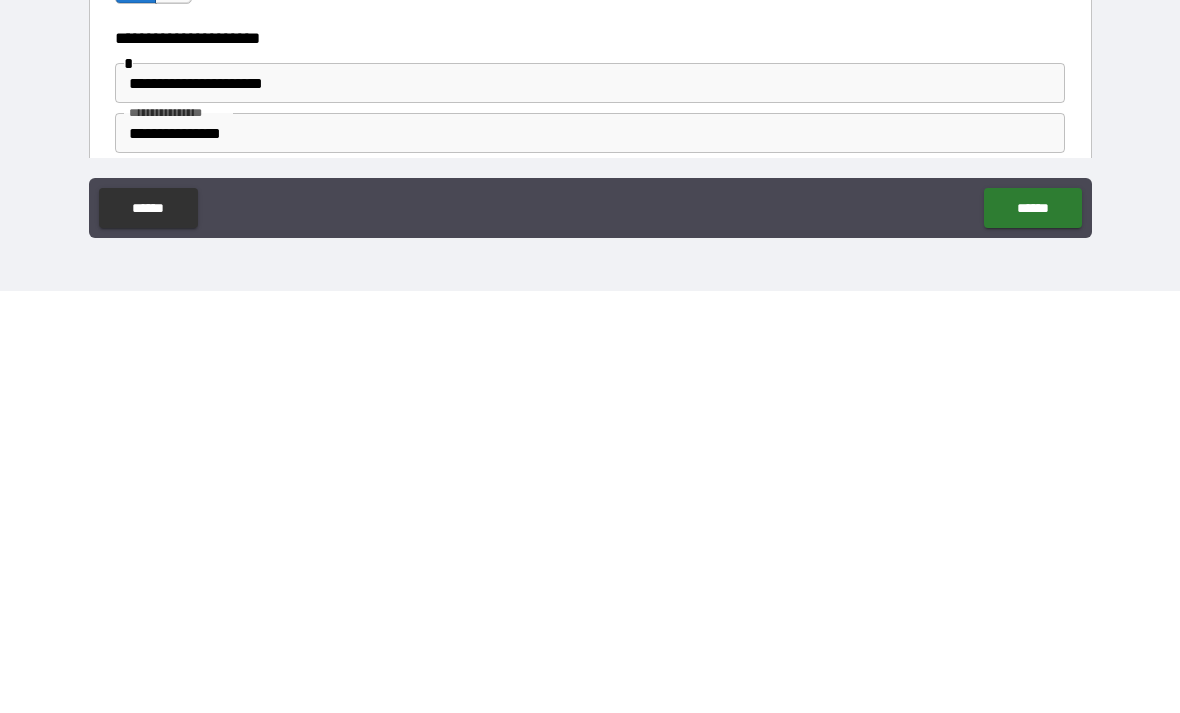 type 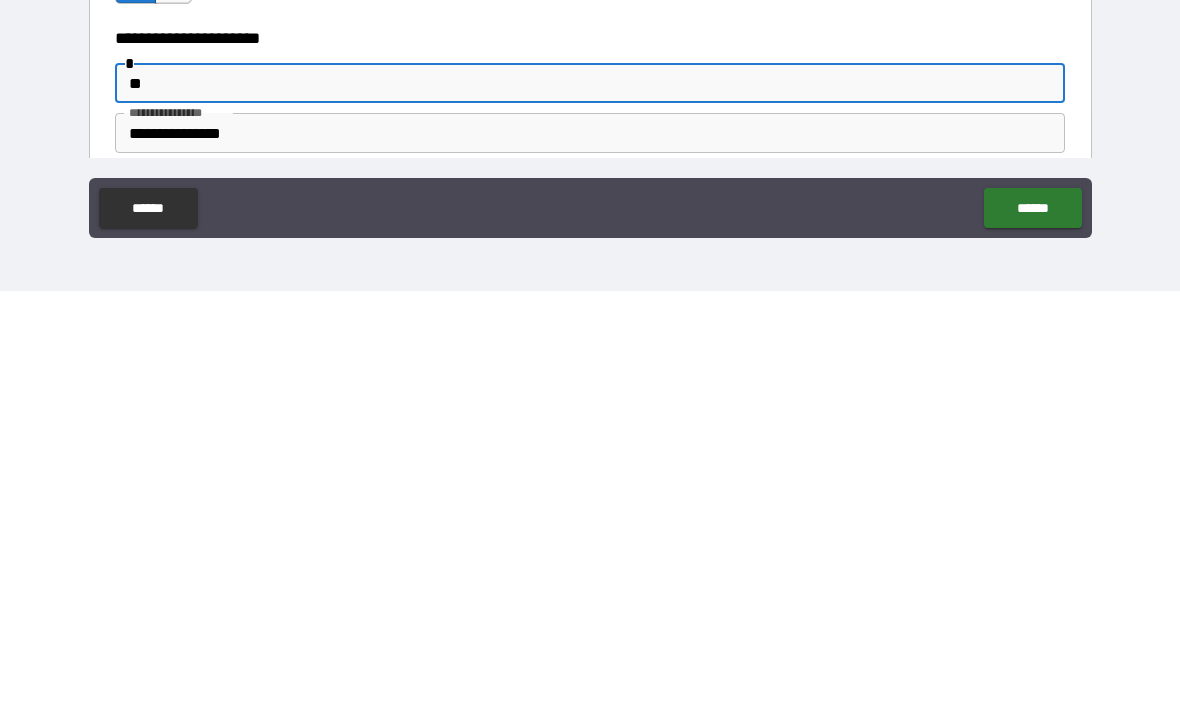 type on "*" 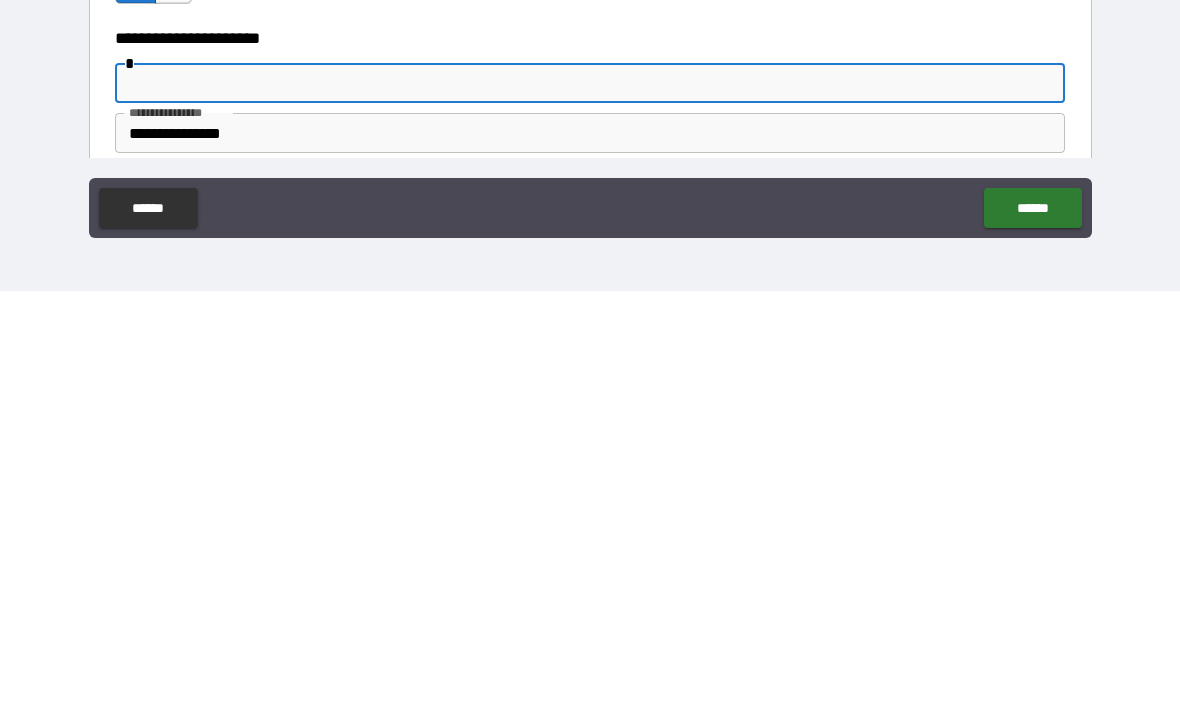 type 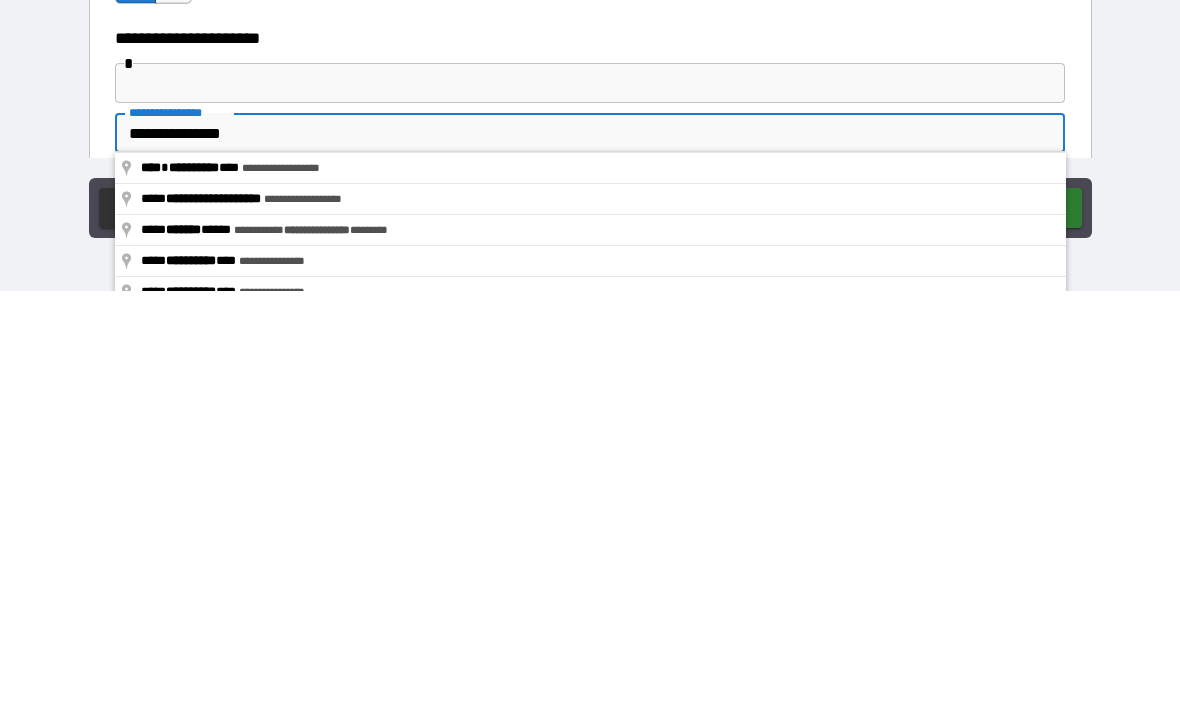 click on "**********" at bounding box center (590, 555) 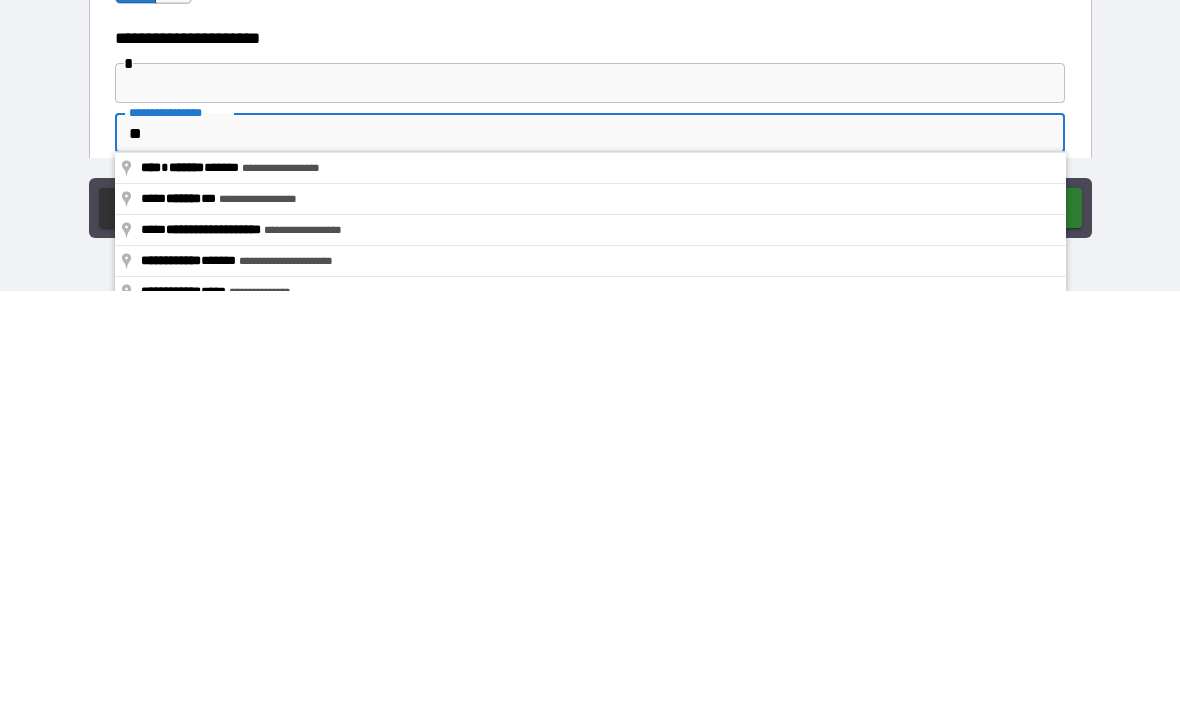 type on "*" 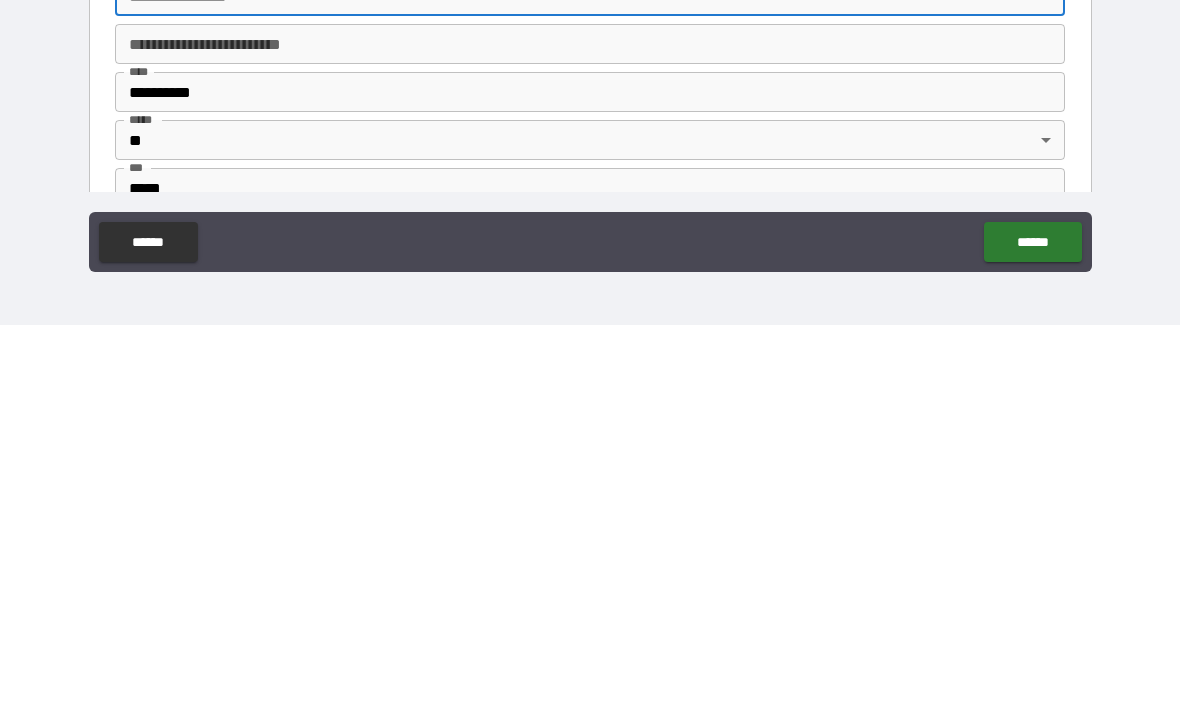 scroll, scrollTop: 1529, scrollLeft: 0, axis: vertical 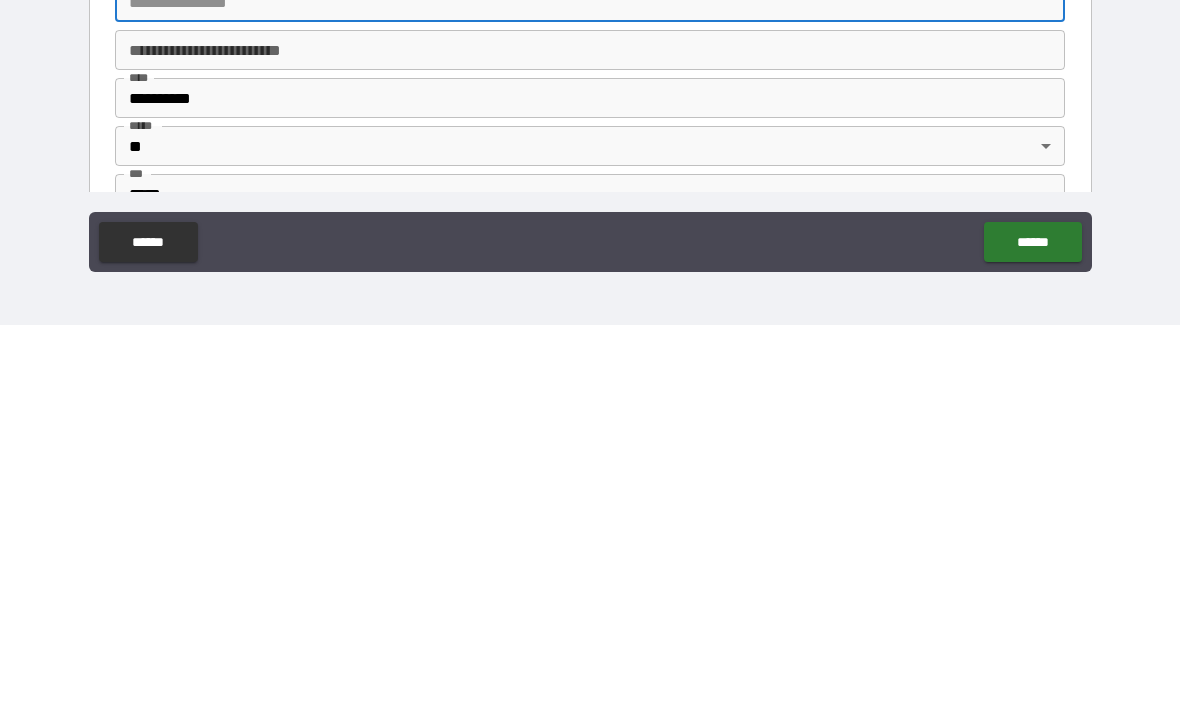 type 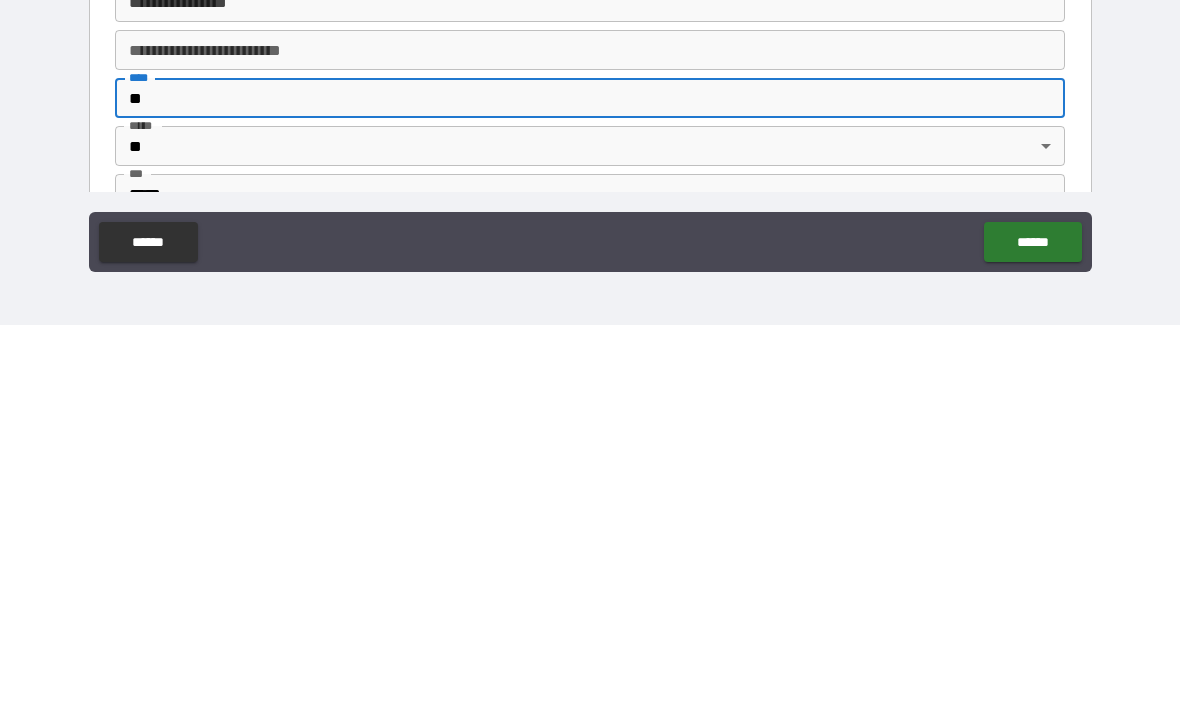 type on "*" 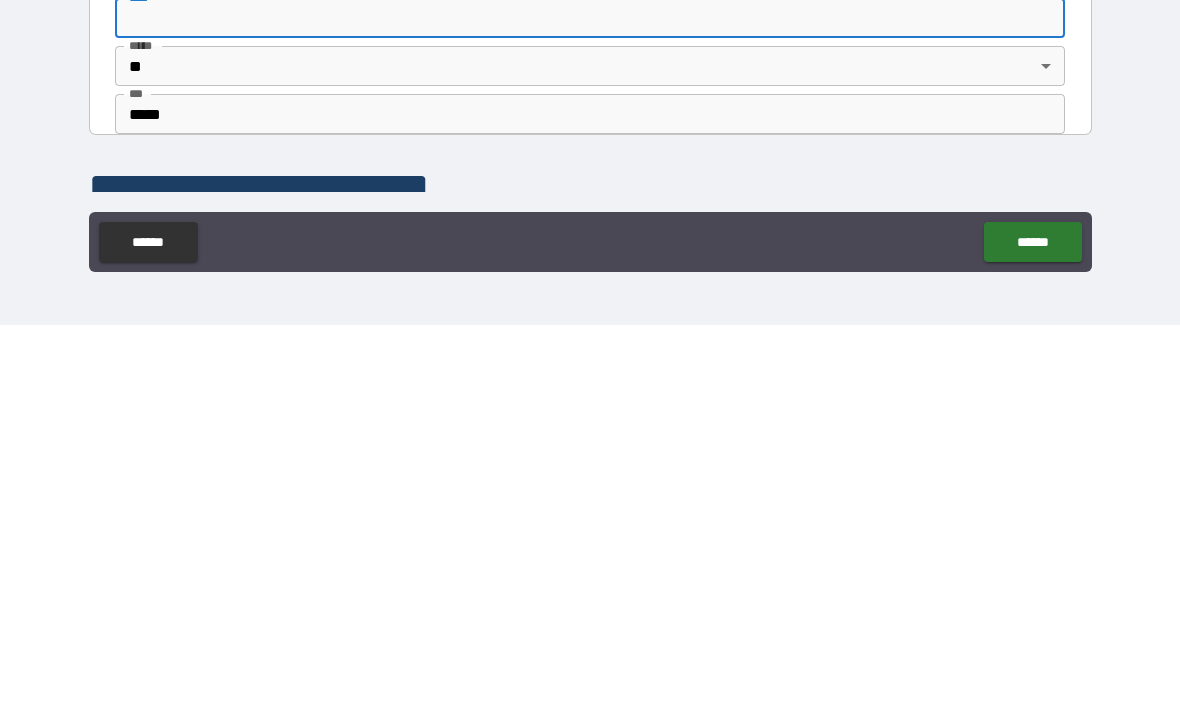 scroll, scrollTop: 1611, scrollLeft: 0, axis: vertical 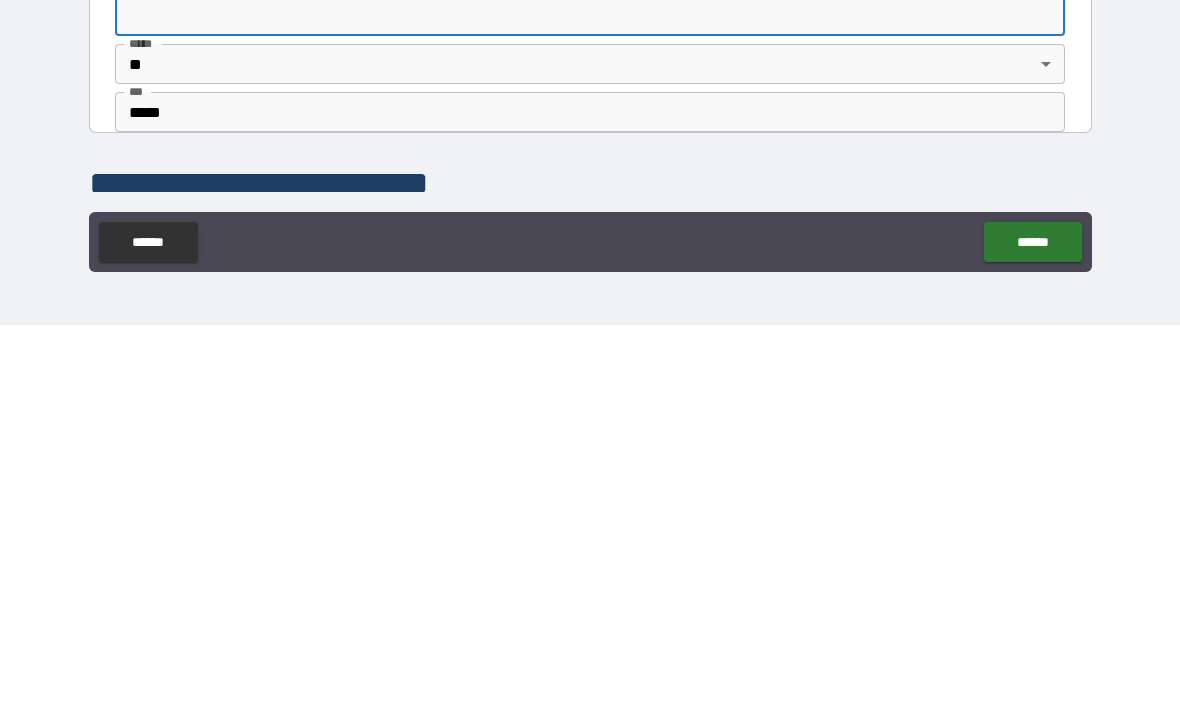 type 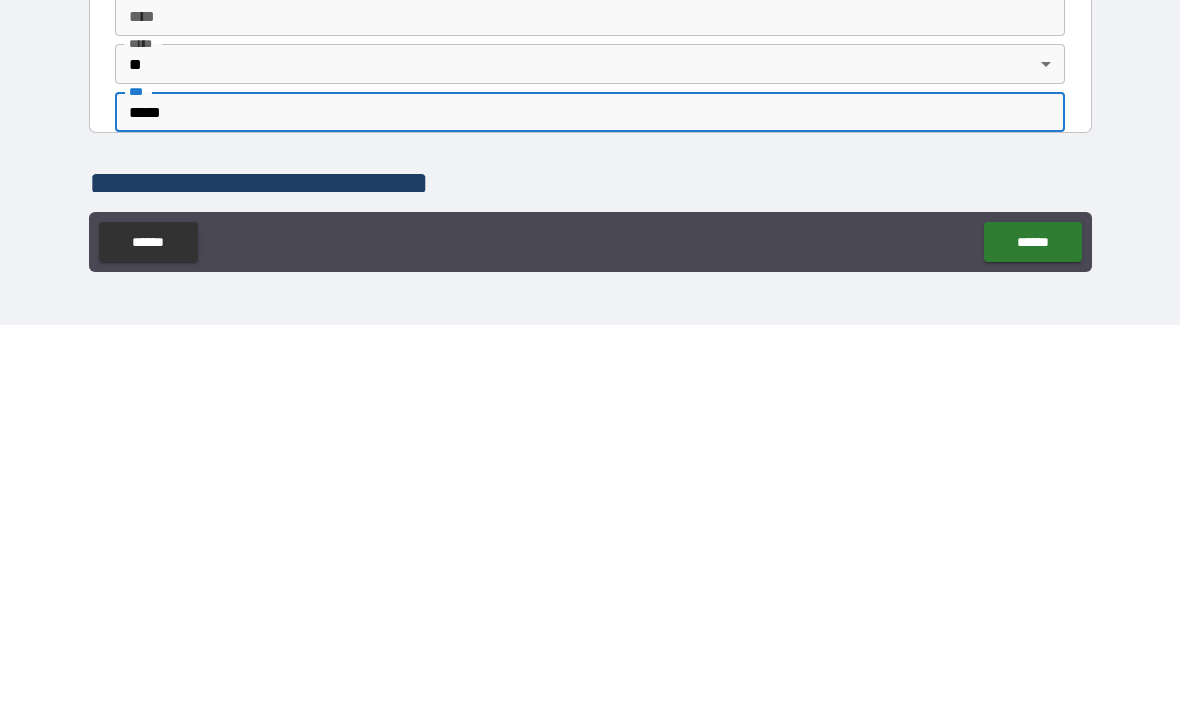 click on "*****" at bounding box center (590, 500) 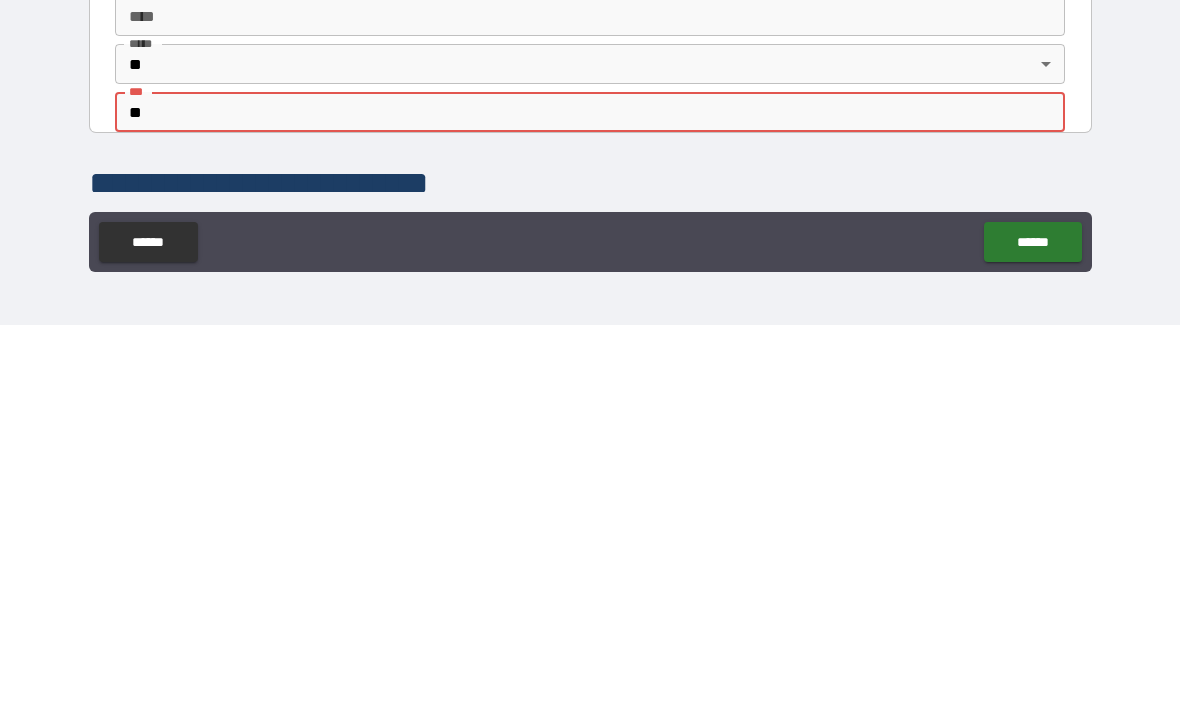 type on "*" 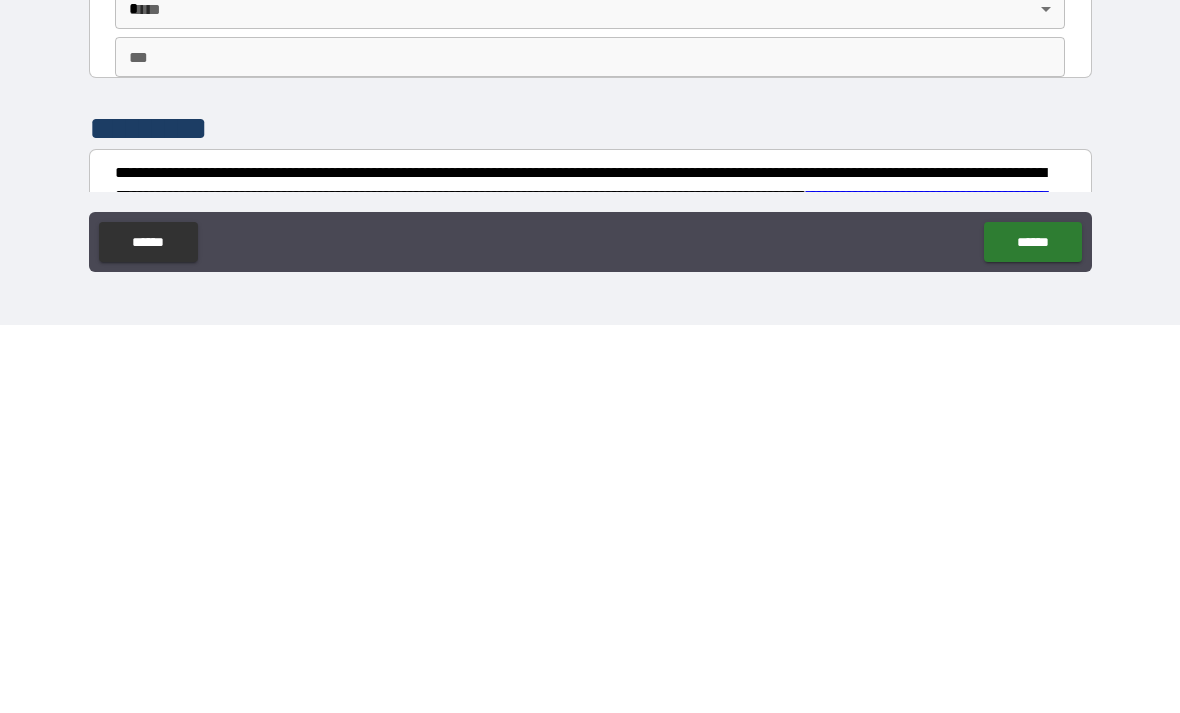 scroll, scrollTop: 3441, scrollLeft: 0, axis: vertical 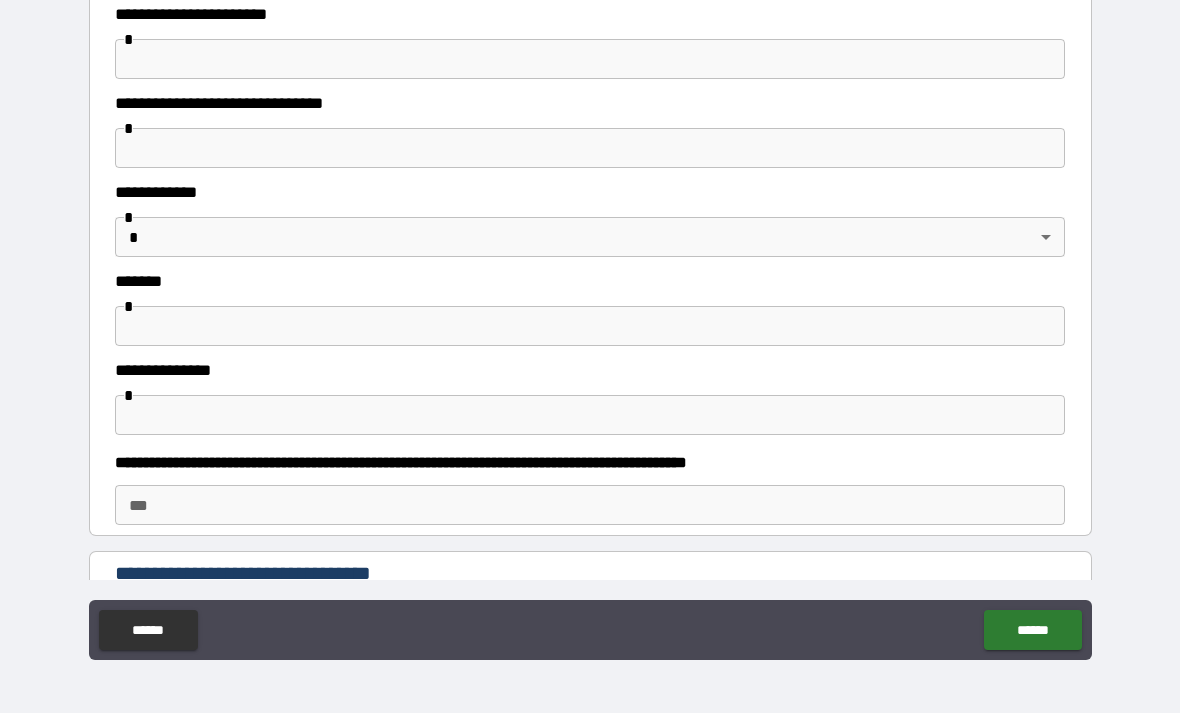 type 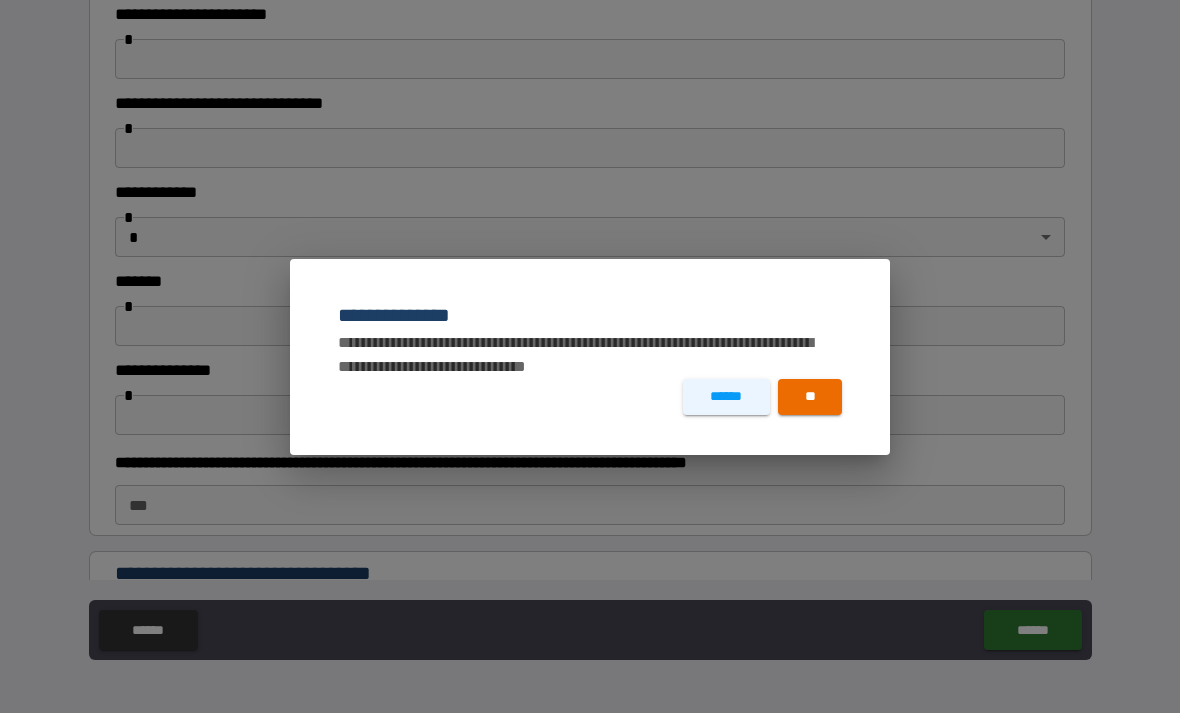 click on "**" at bounding box center (810, 397) 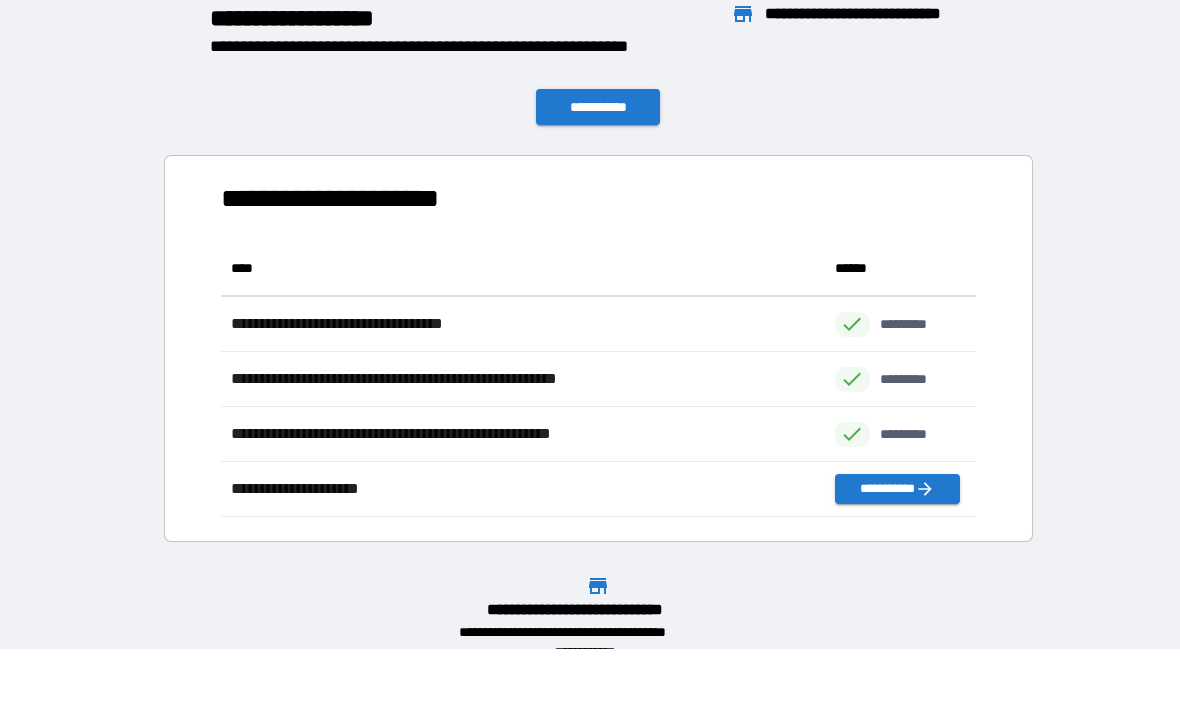 scroll, scrollTop: 1, scrollLeft: 1, axis: both 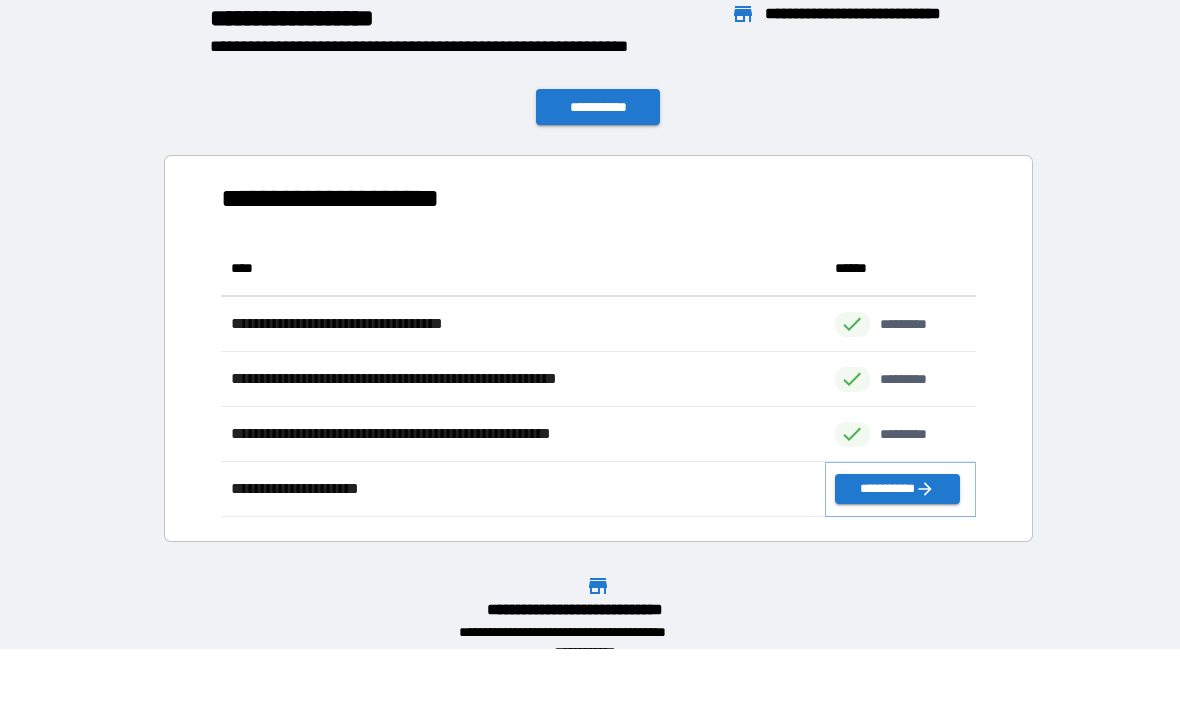 click on "**********" at bounding box center (897, 489) 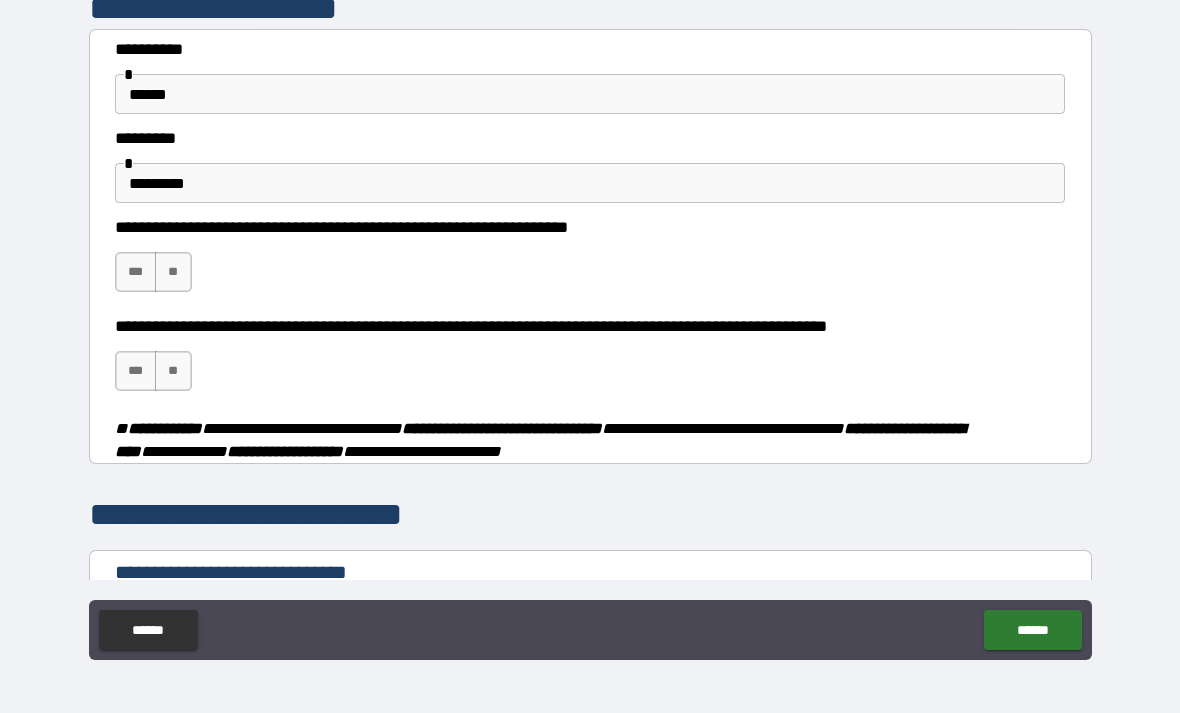 scroll, scrollTop: 0, scrollLeft: 0, axis: both 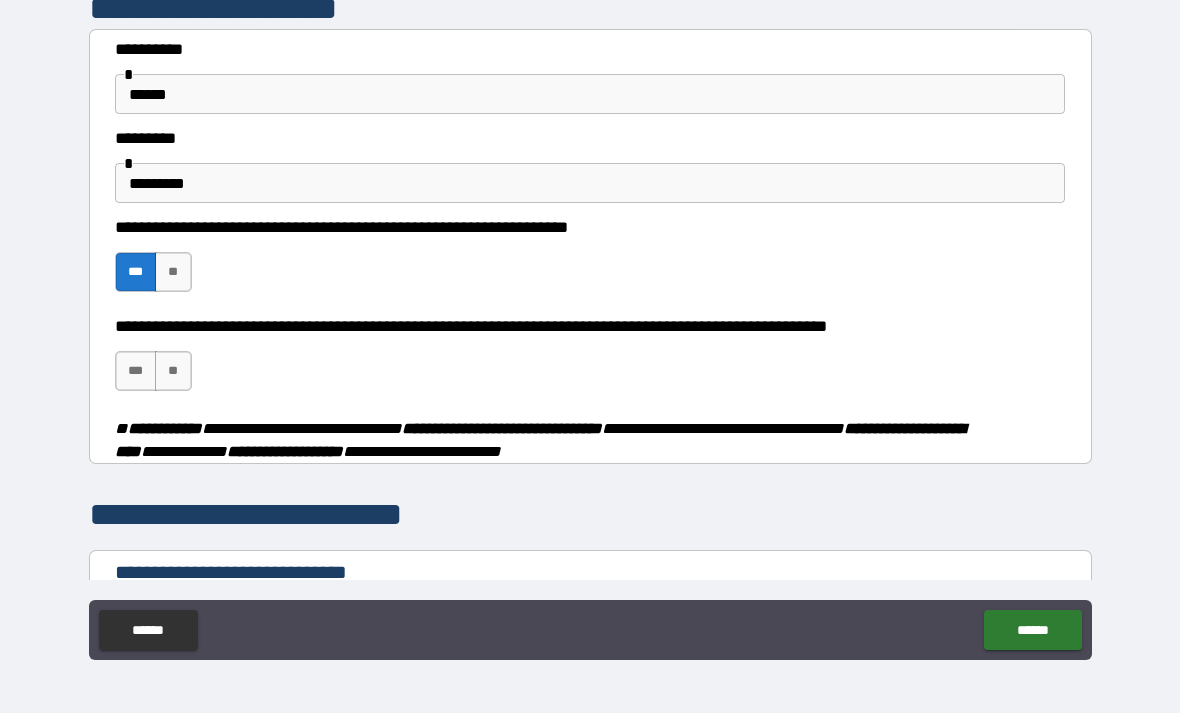click on "**" at bounding box center [173, 371] 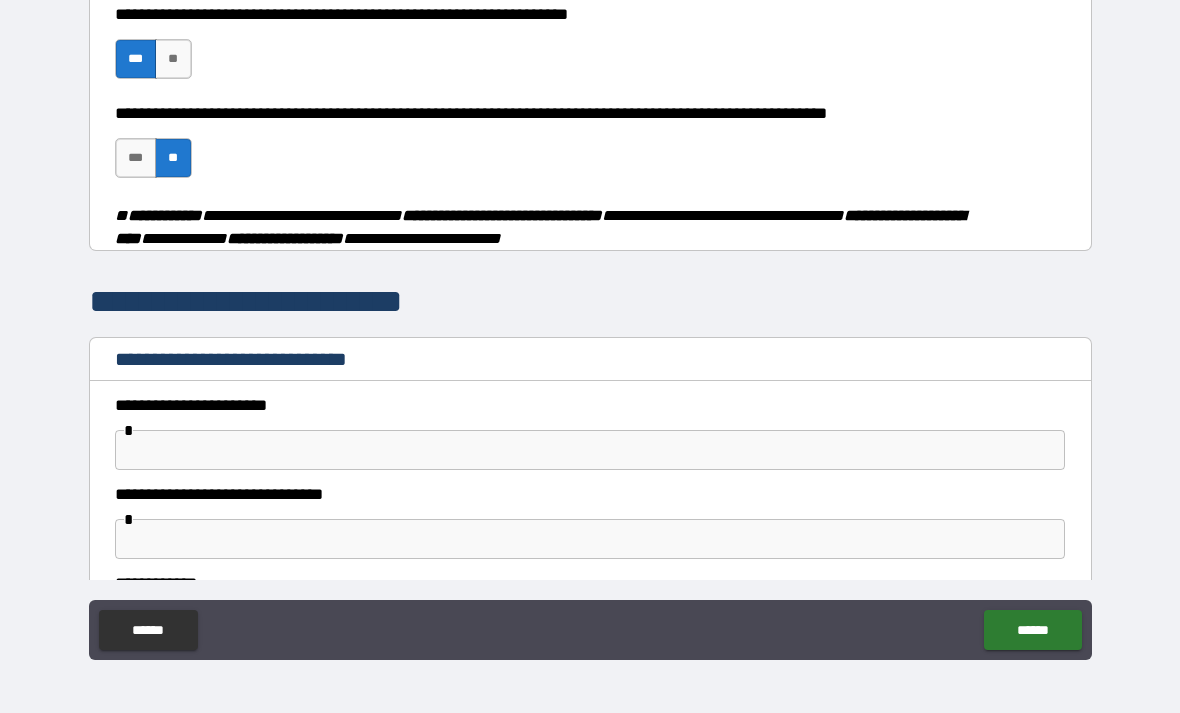 scroll, scrollTop: 249, scrollLeft: 0, axis: vertical 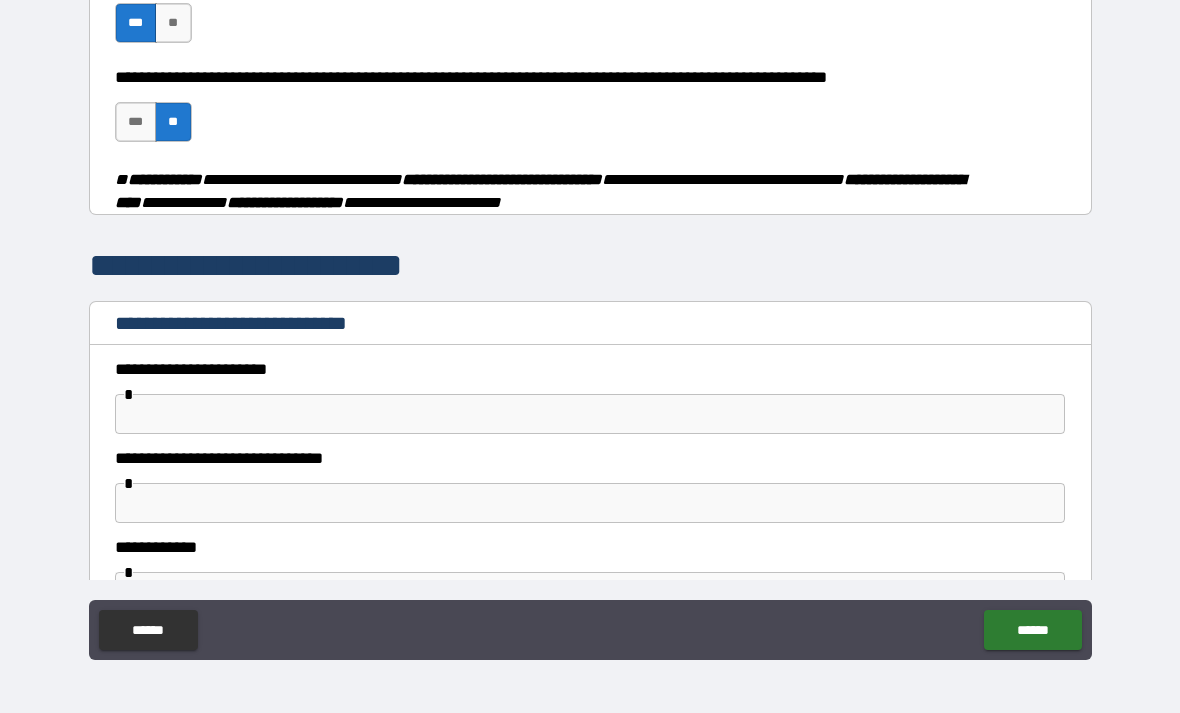 click on "******" at bounding box center (1032, 630) 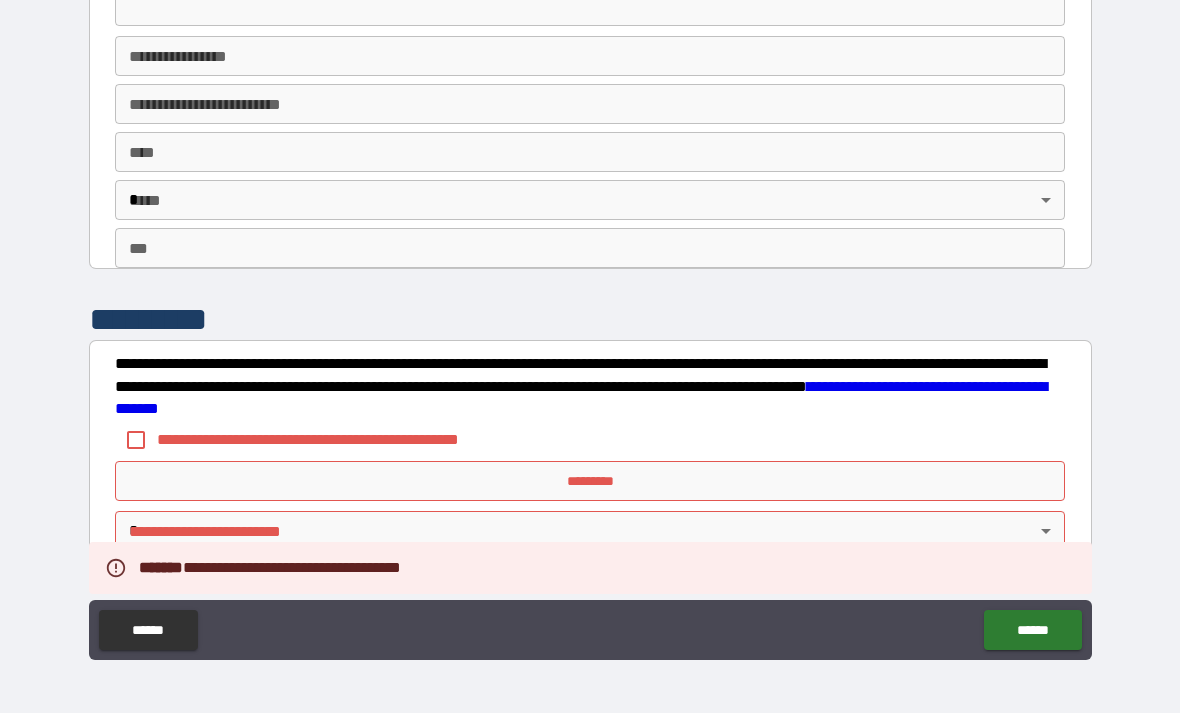 scroll, scrollTop: 3636, scrollLeft: 0, axis: vertical 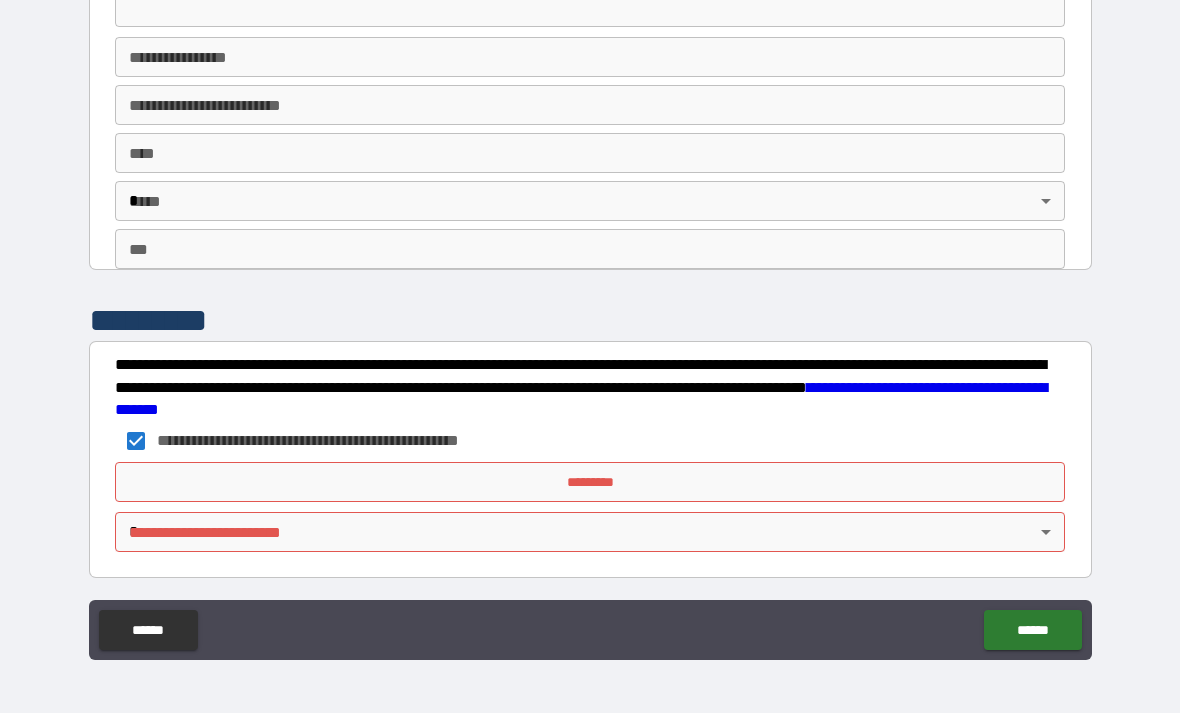 click on "*********" at bounding box center (590, 482) 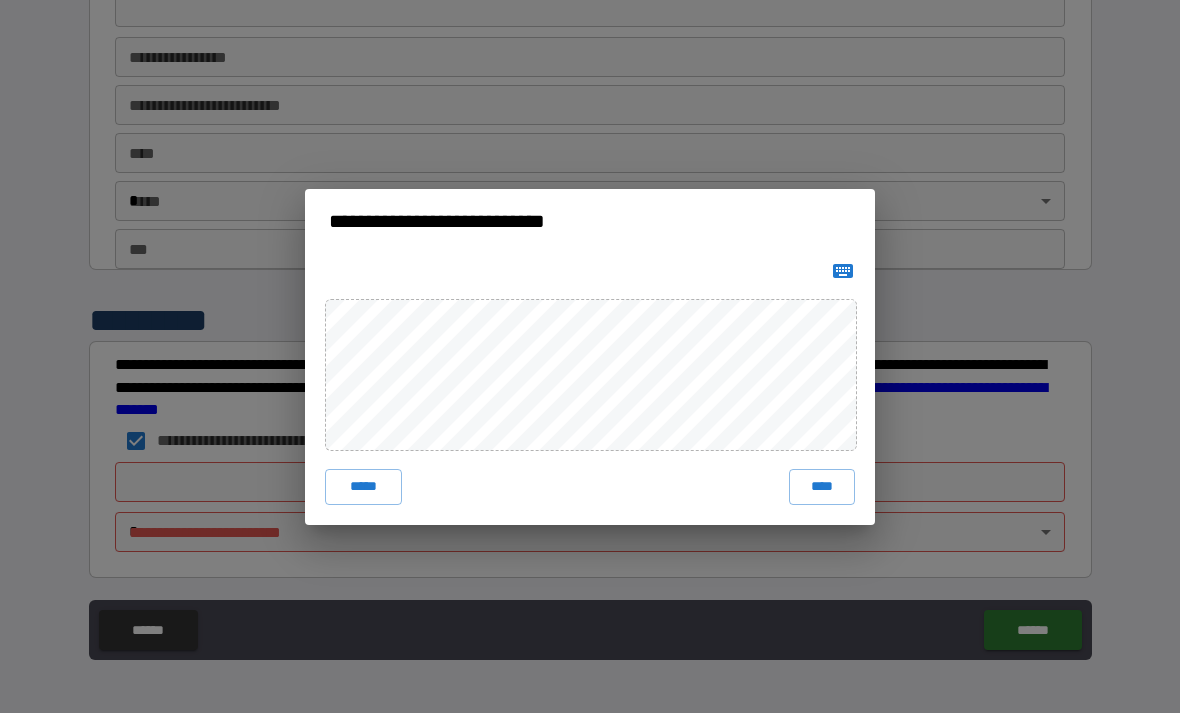 click on "****" at bounding box center [822, 487] 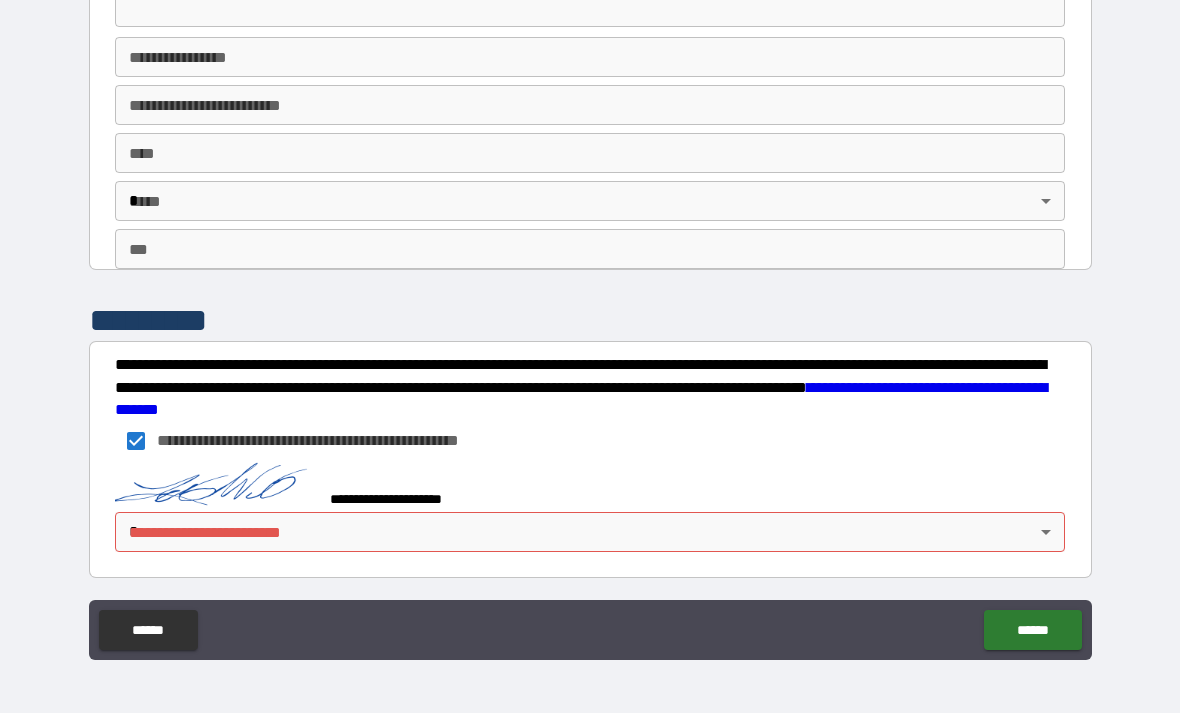 scroll, scrollTop: 3626, scrollLeft: 0, axis: vertical 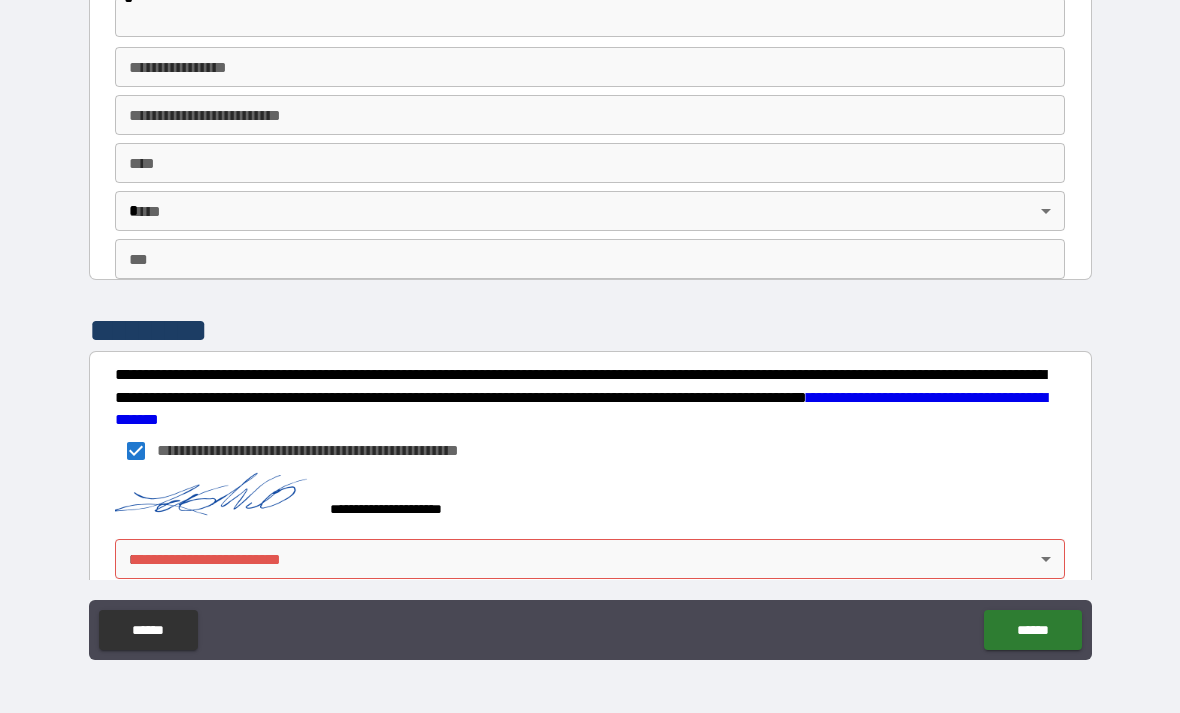 click on "**********" at bounding box center (590, 324) 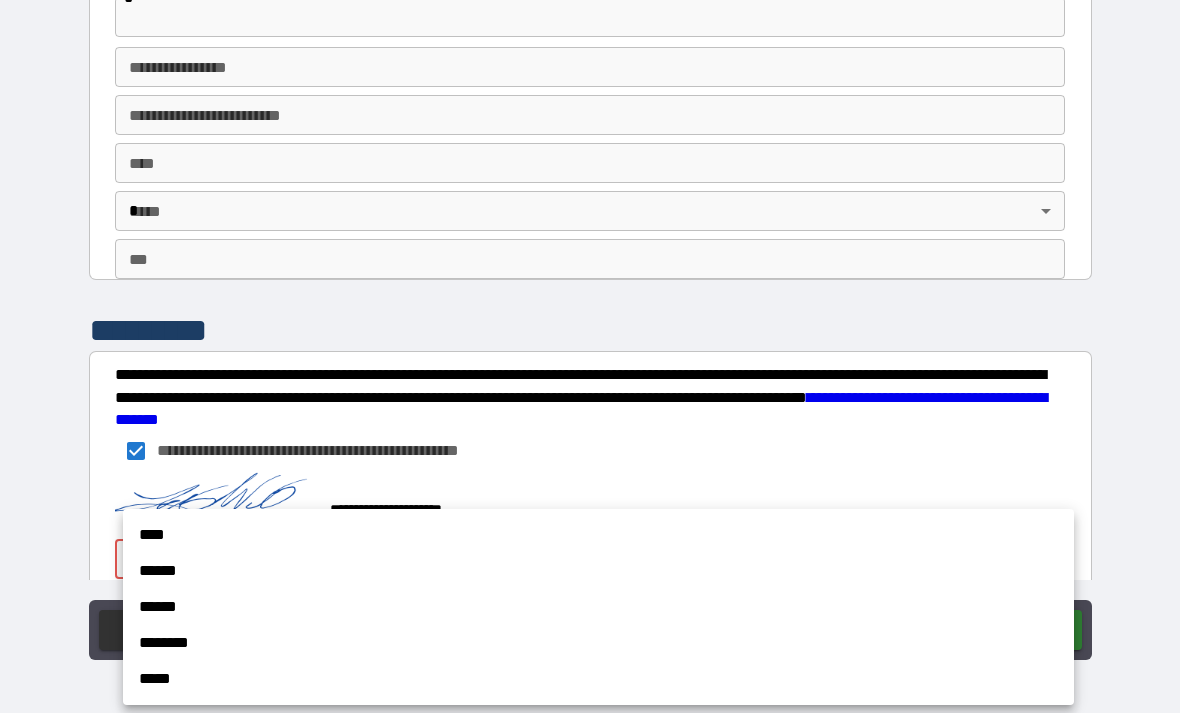 click on "******" at bounding box center (598, 571) 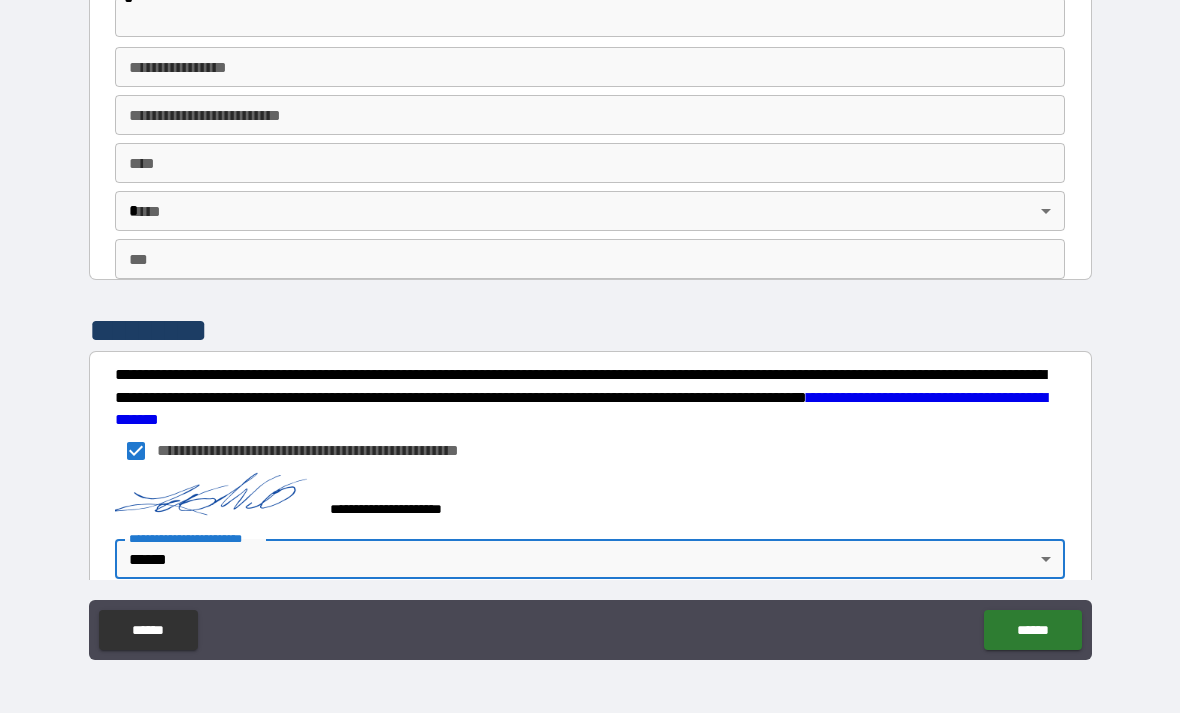 type on "*" 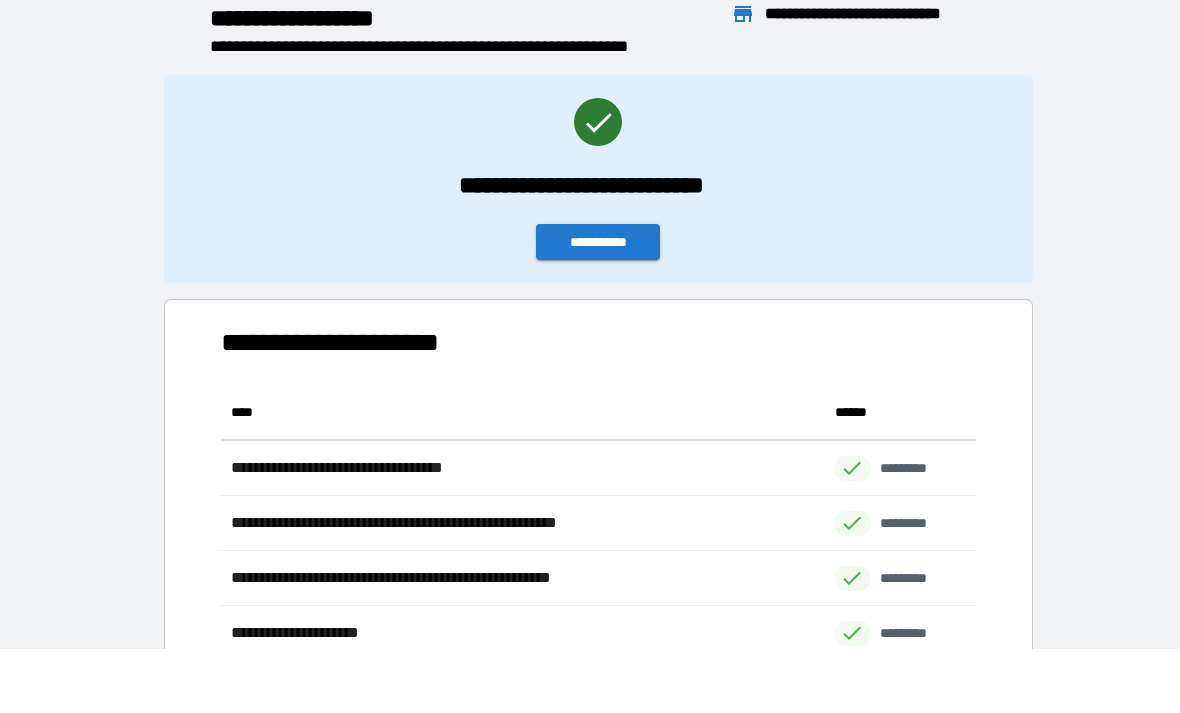 scroll, scrollTop: 1, scrollLeft: 1, axis: both 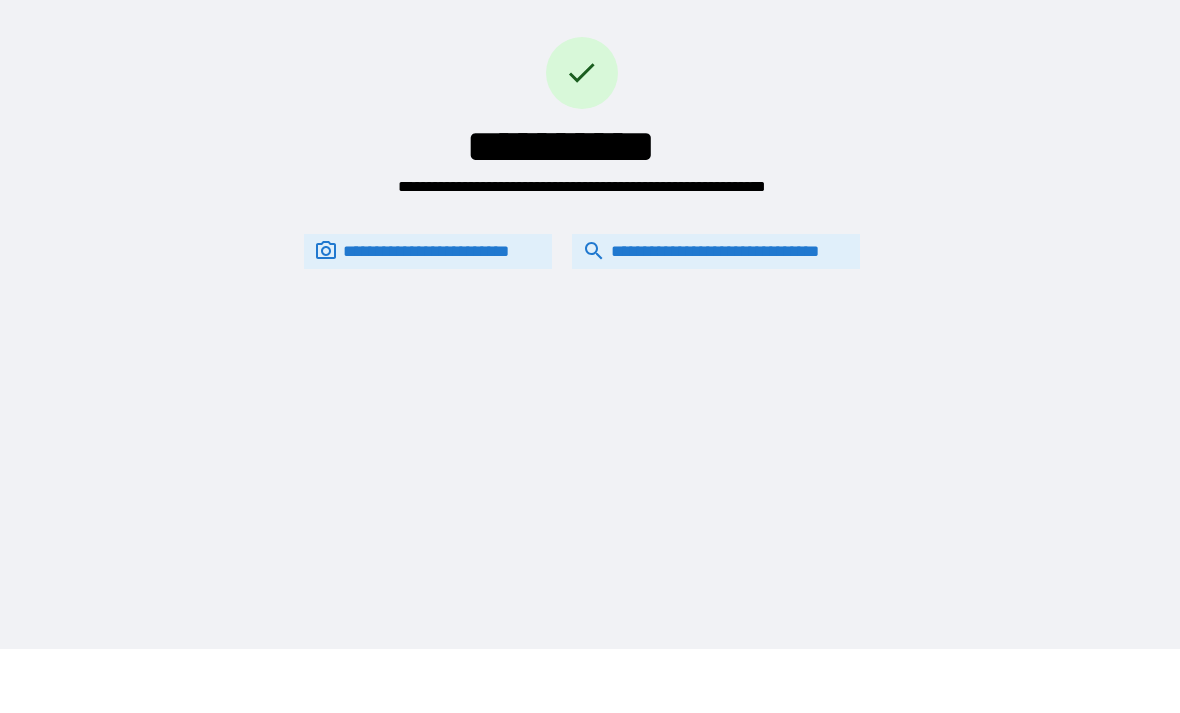 click on "**********" at bounding box center (716, 251) 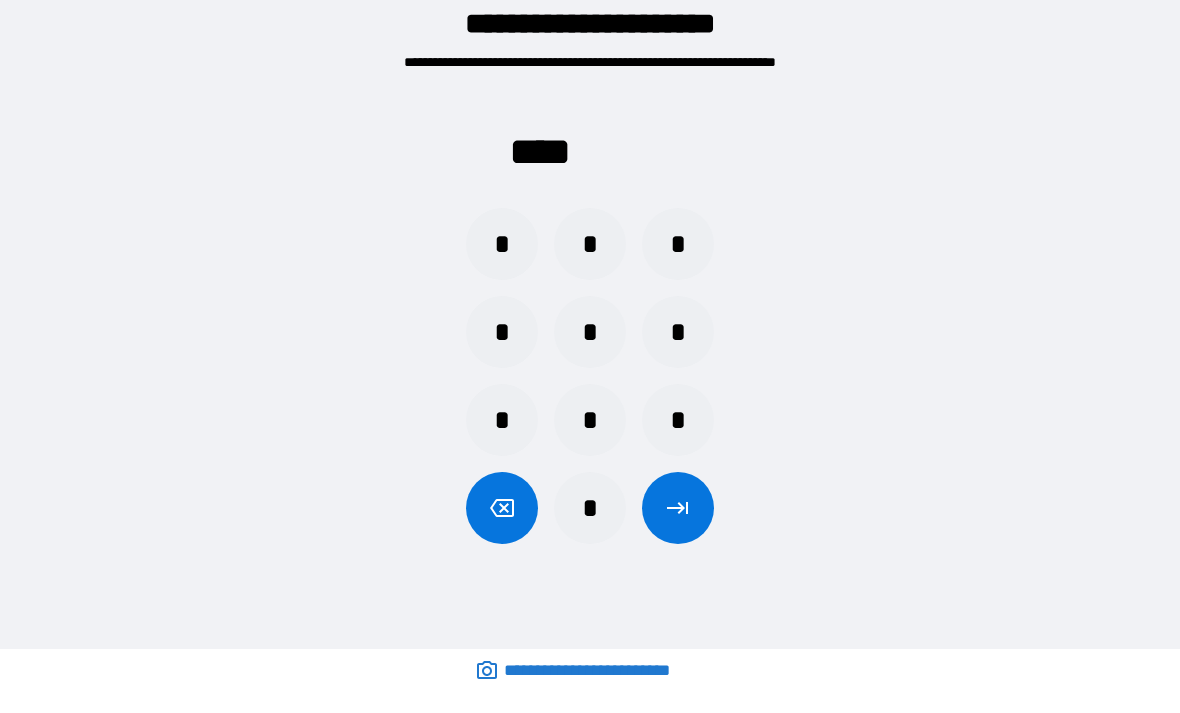 click on "*" at bounding box center [502, 244] 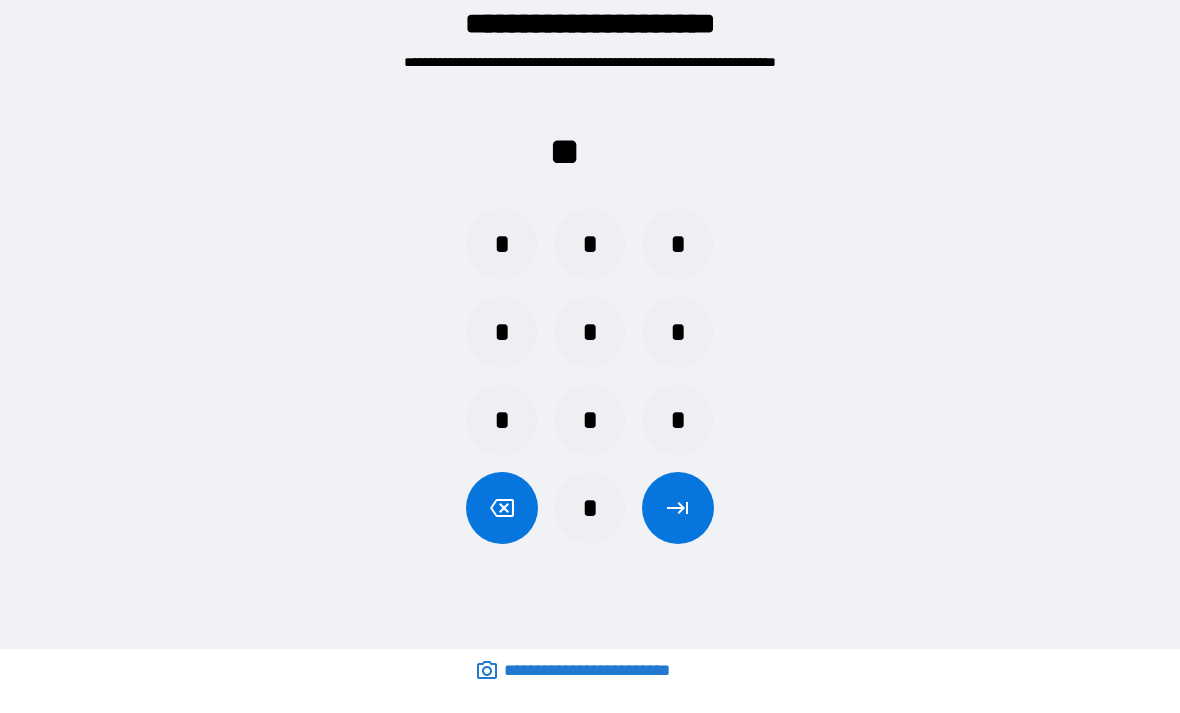 click on "*" at bounding box center (502, 244) 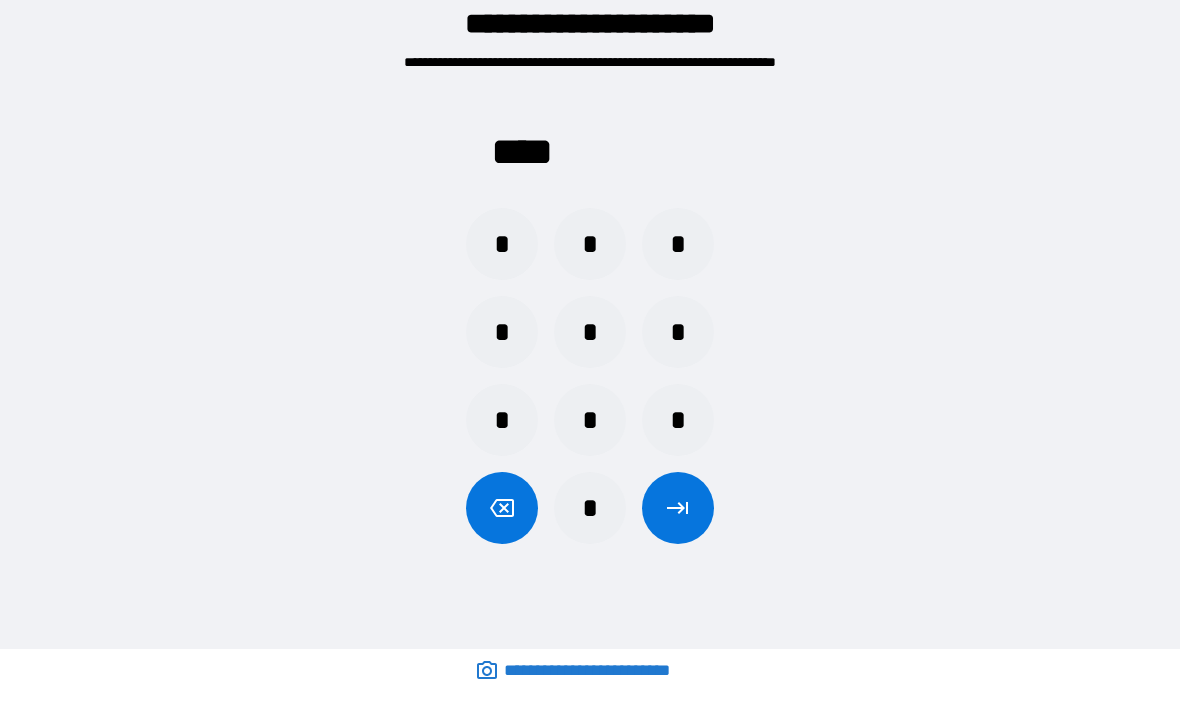 click 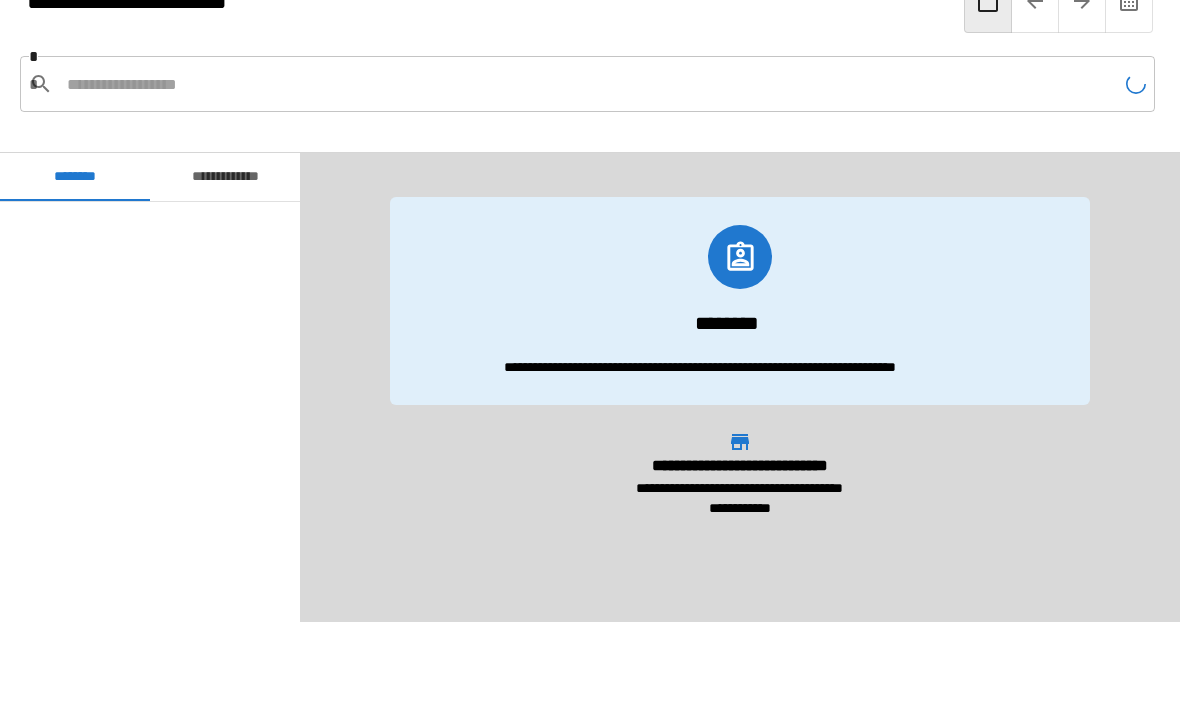 scroll, scrollTop: 205, scrollLeft: 0, axis: vertical 